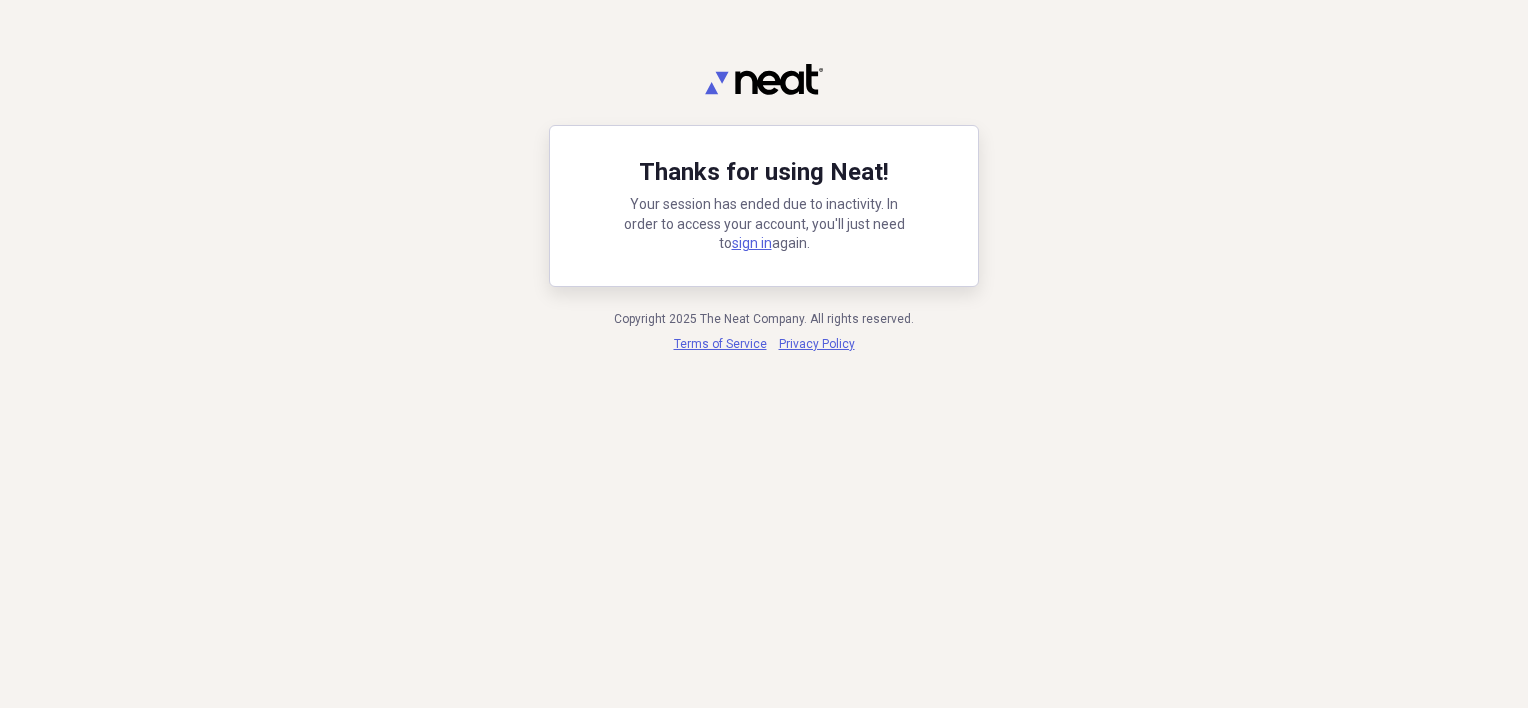 scroll, scrollTop: 0, scrollLeft: 0, axis: both 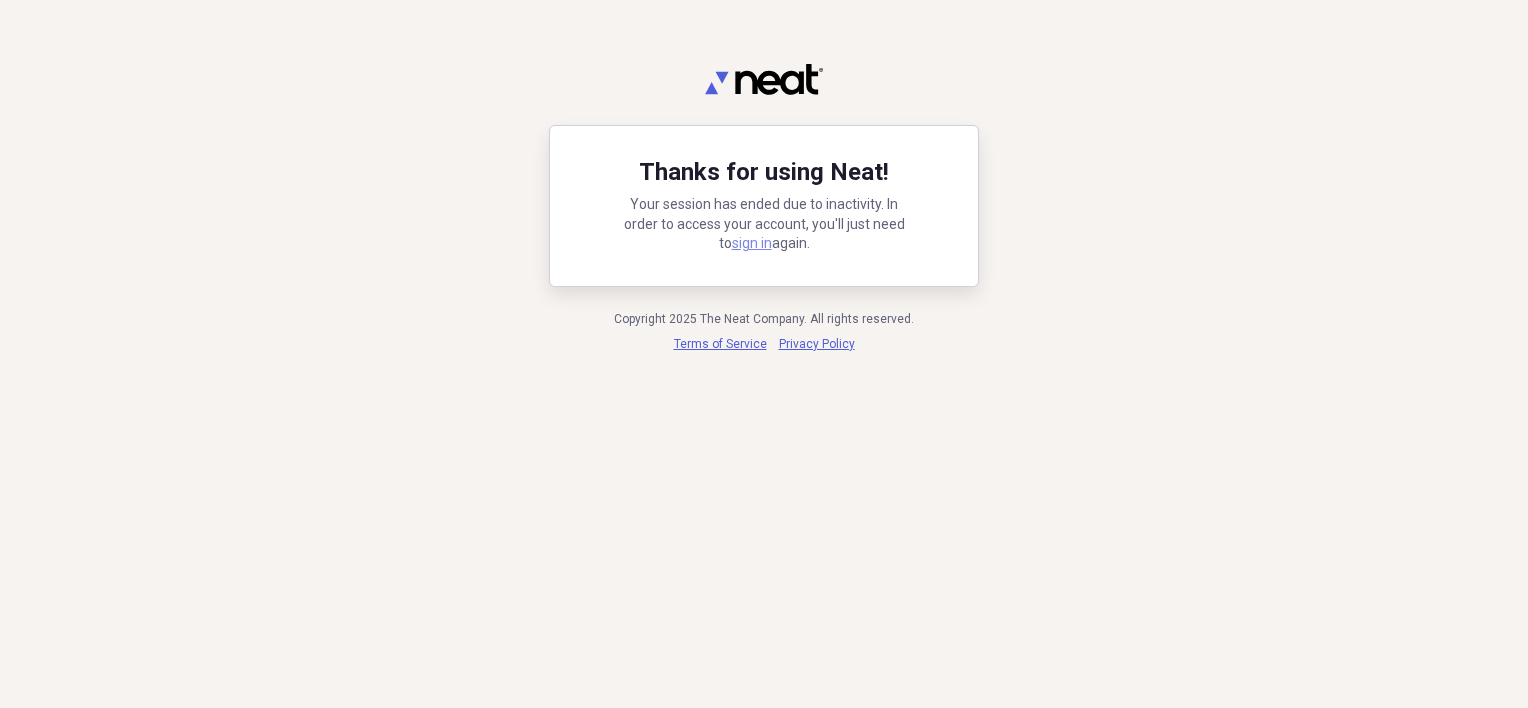 click on "sign in" at bounding box center [752, 243] 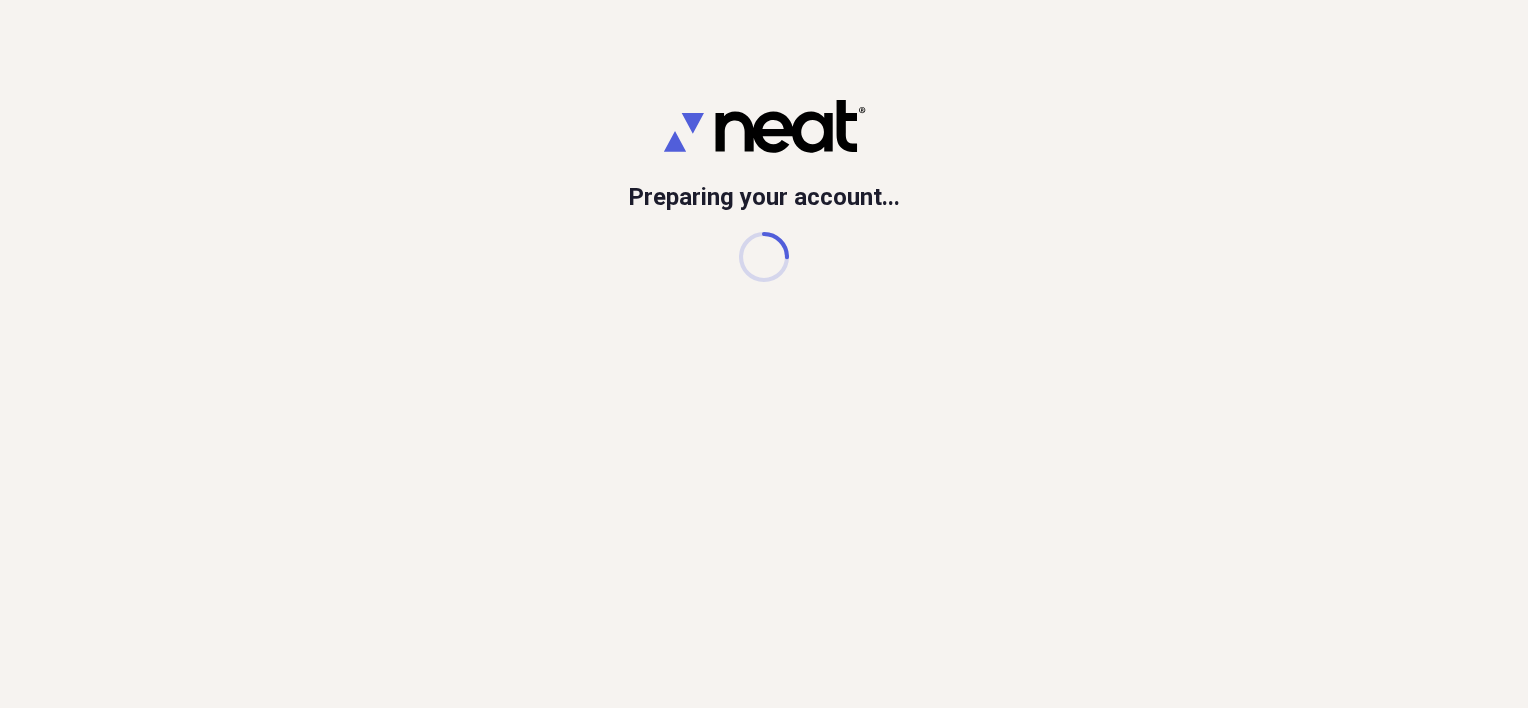 scroll, scrollTop: 0, scrollLeft: 0, axis: both 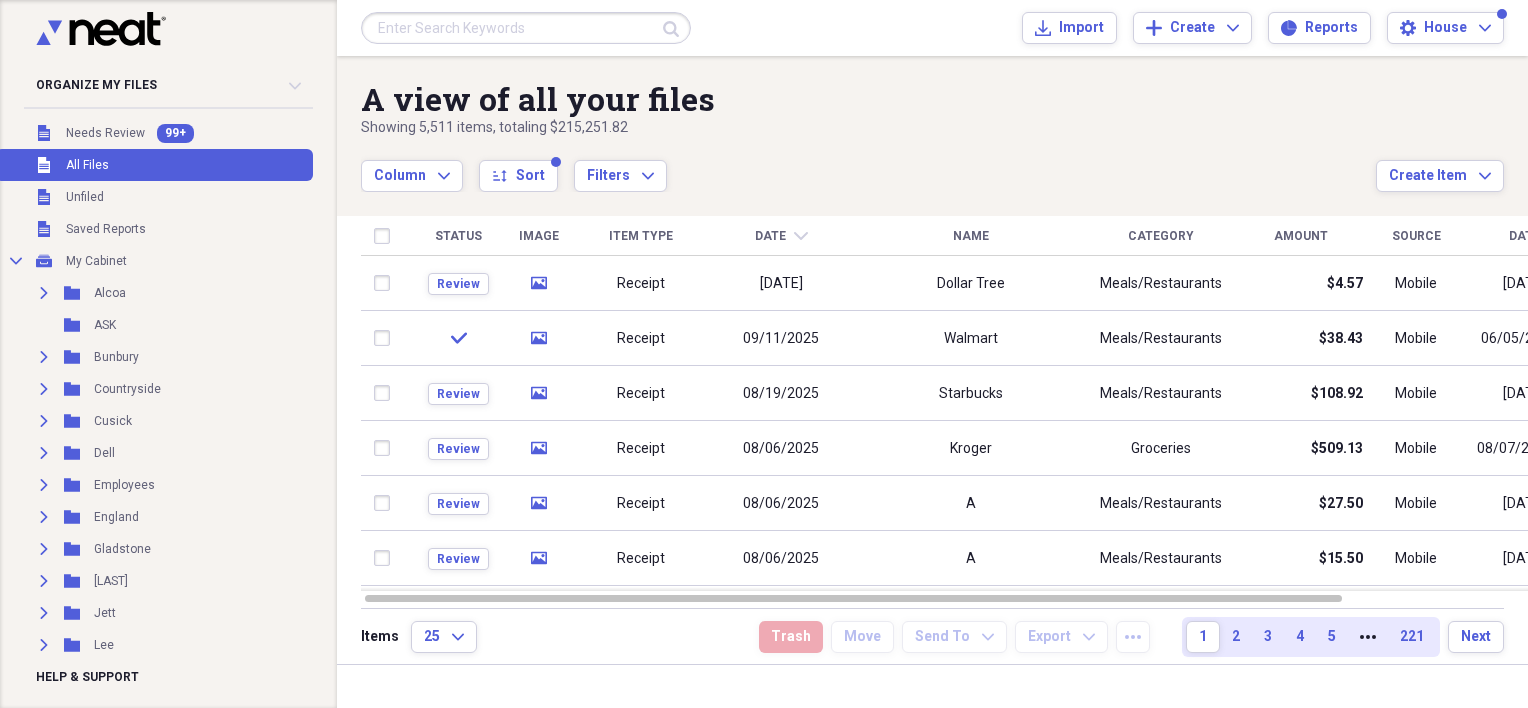 click at bounding box center [526, 28] 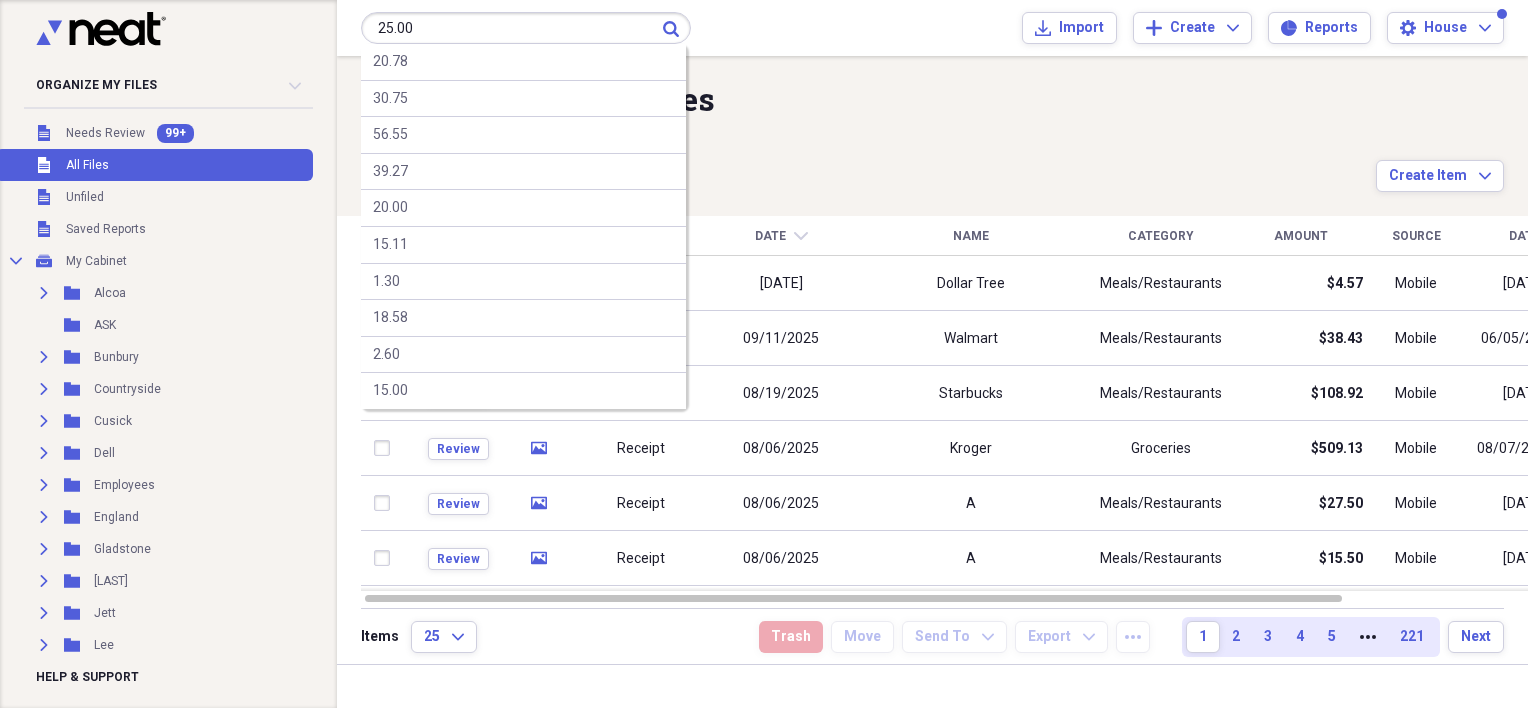 type on "25.00" 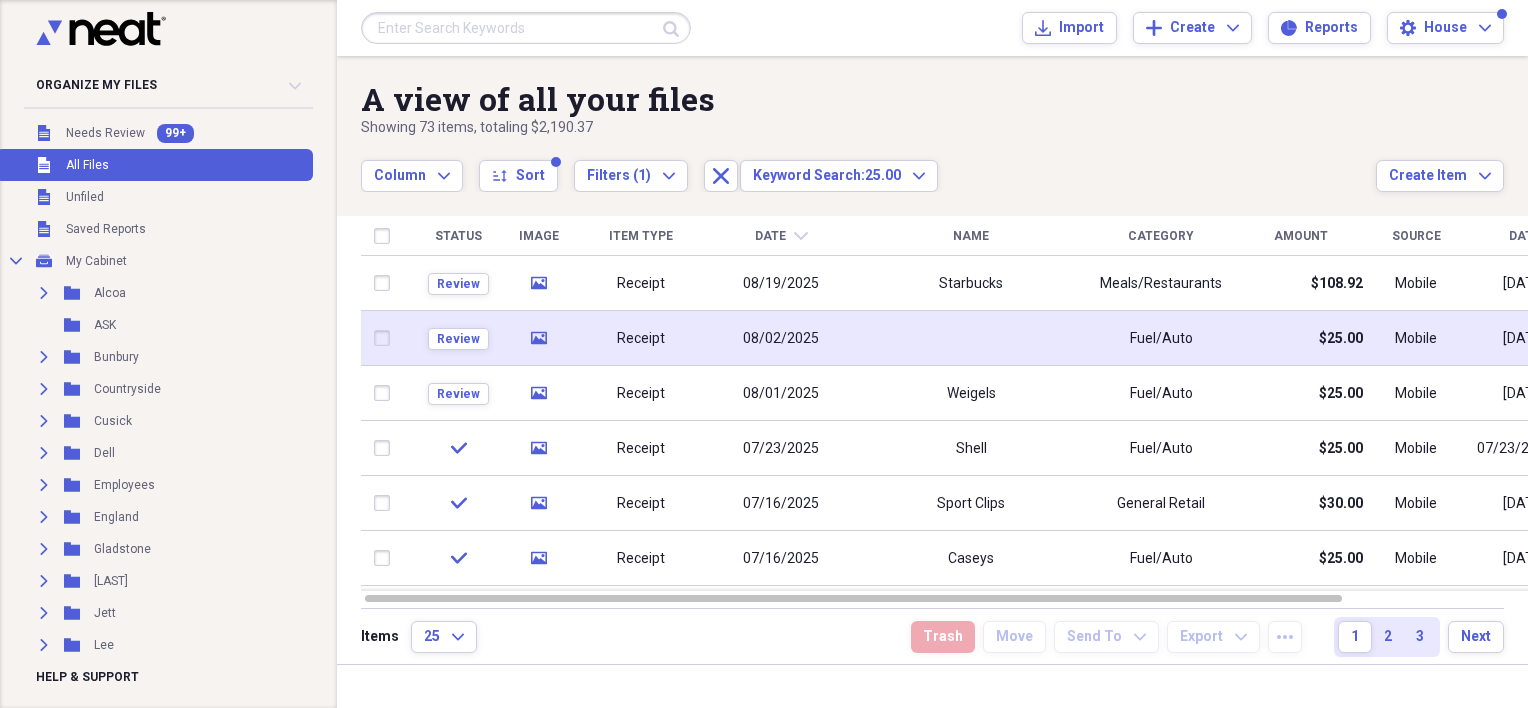 click on "Receipt" at bounding box center (641, 338) 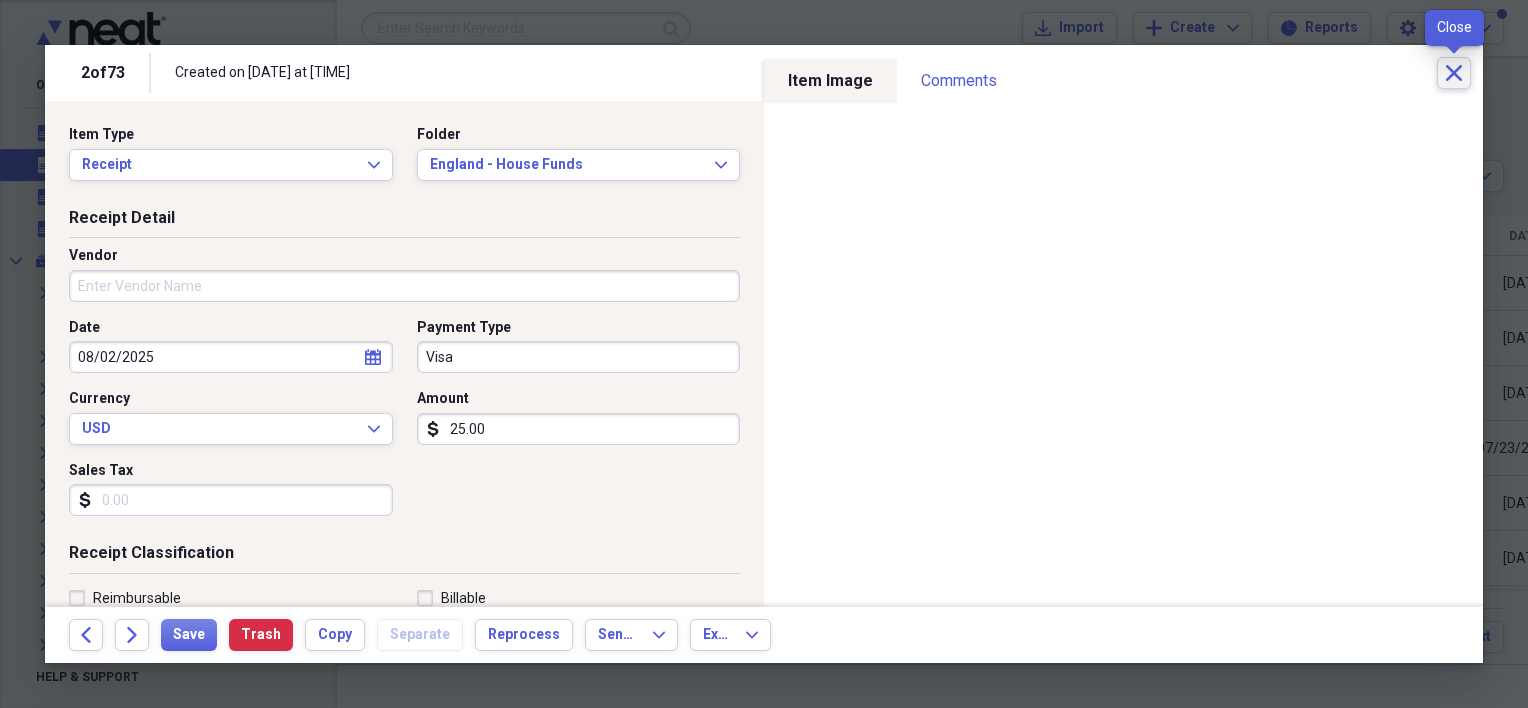 click on "Close" 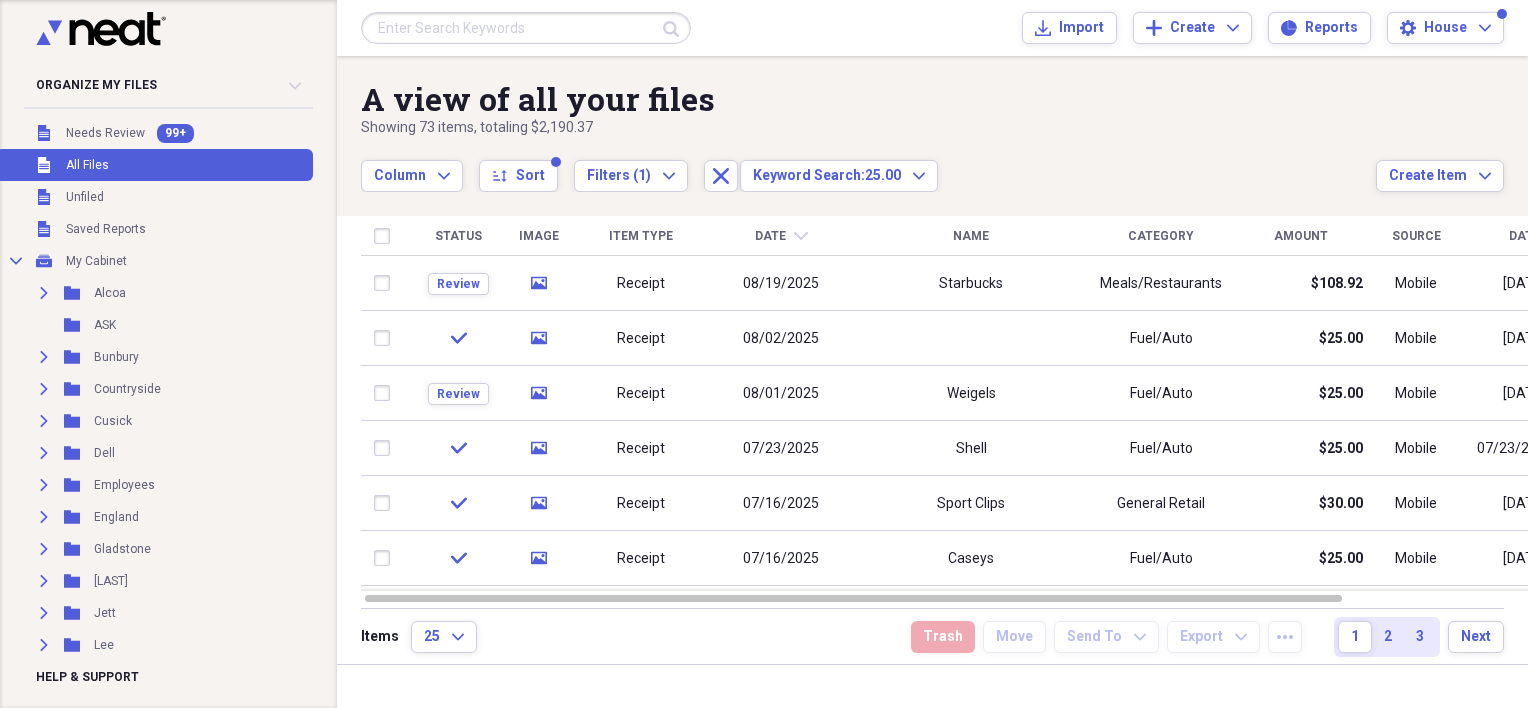 click at bounding box center (526, 28) 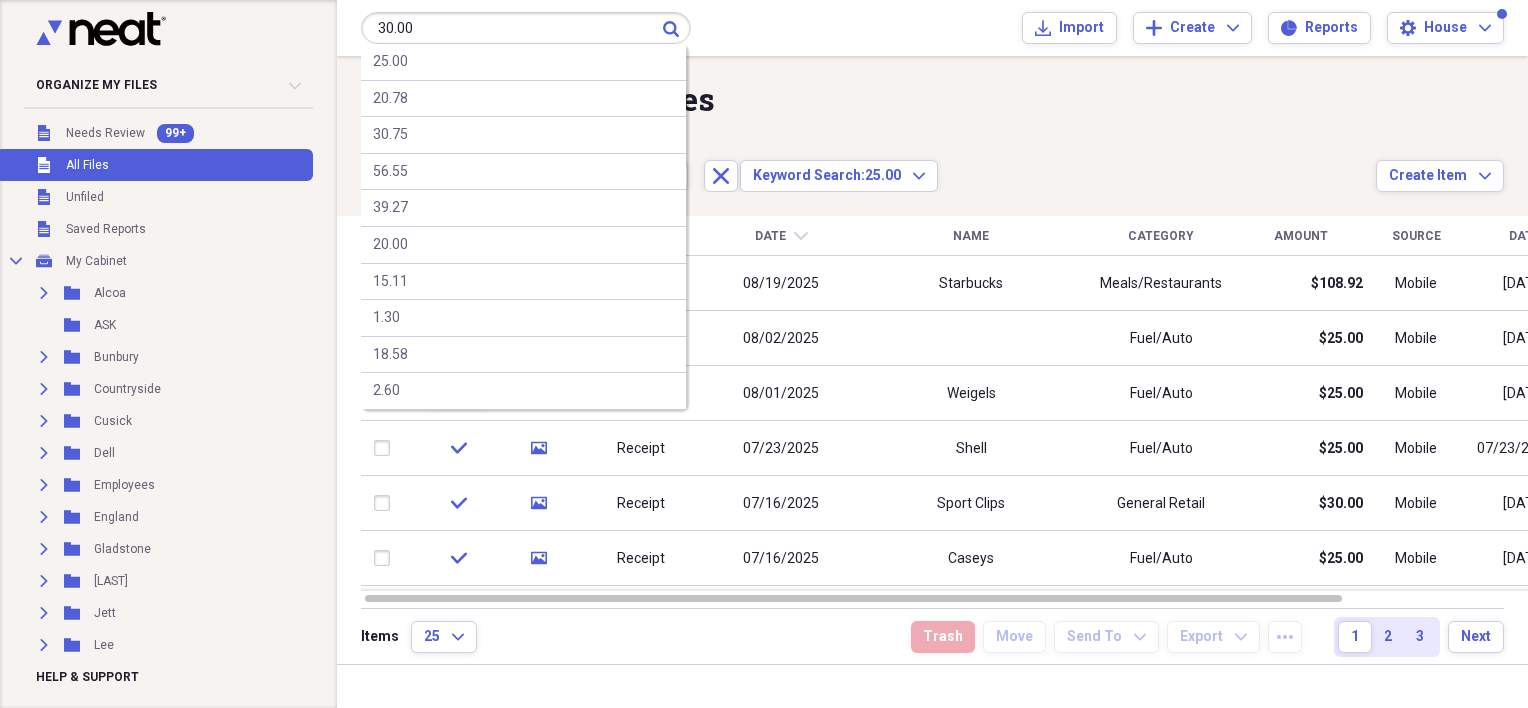 type on "30.00" 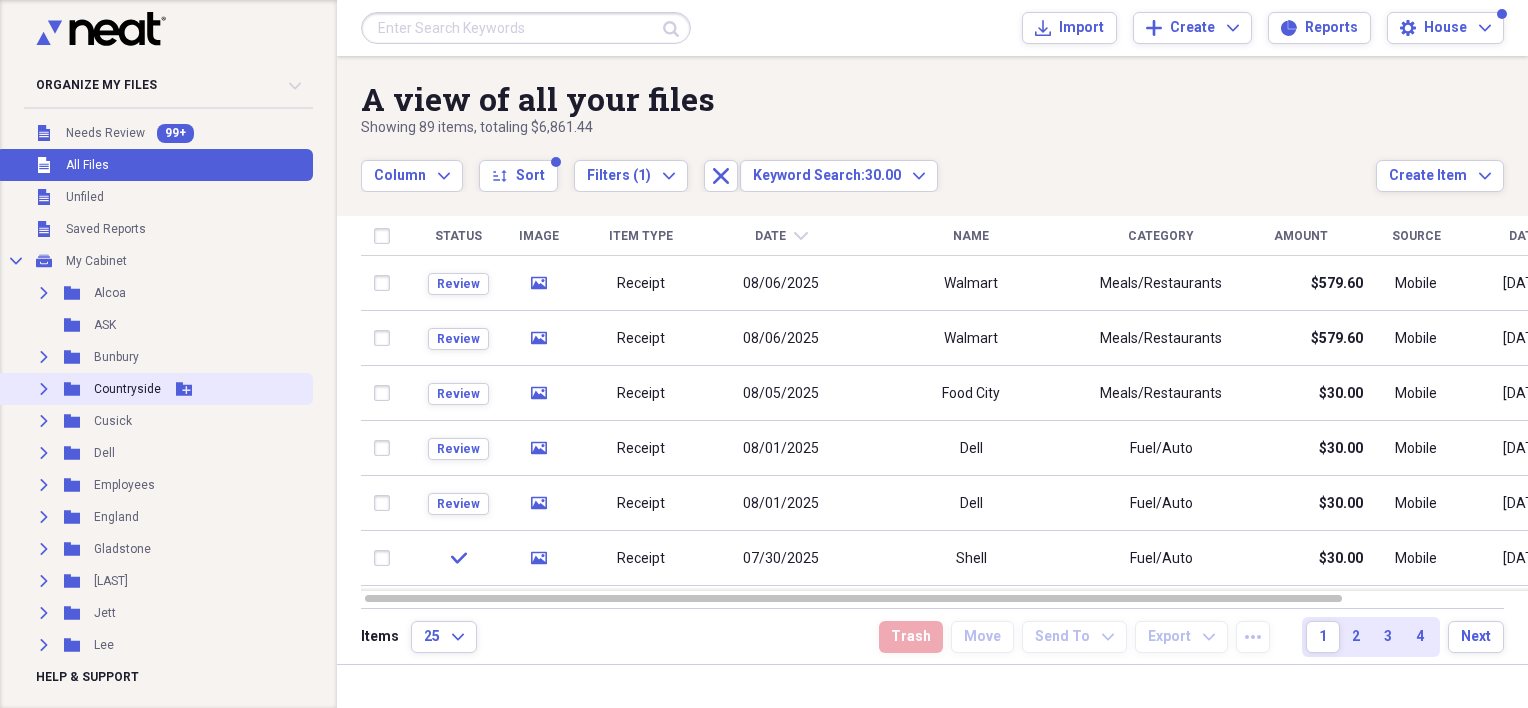 click on "Expand Folder Countryside Add Folder" at bounding box center (154, 389) 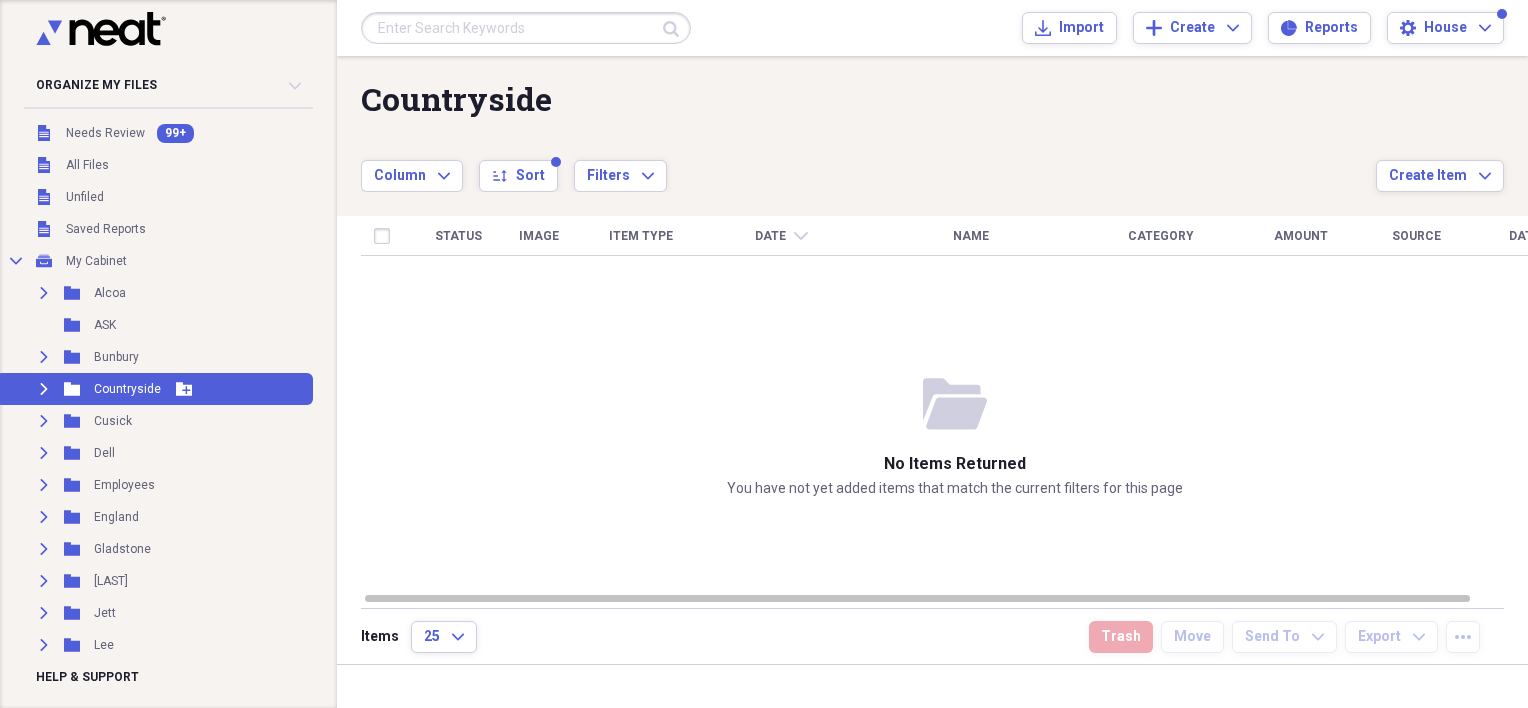 click on "Expand" 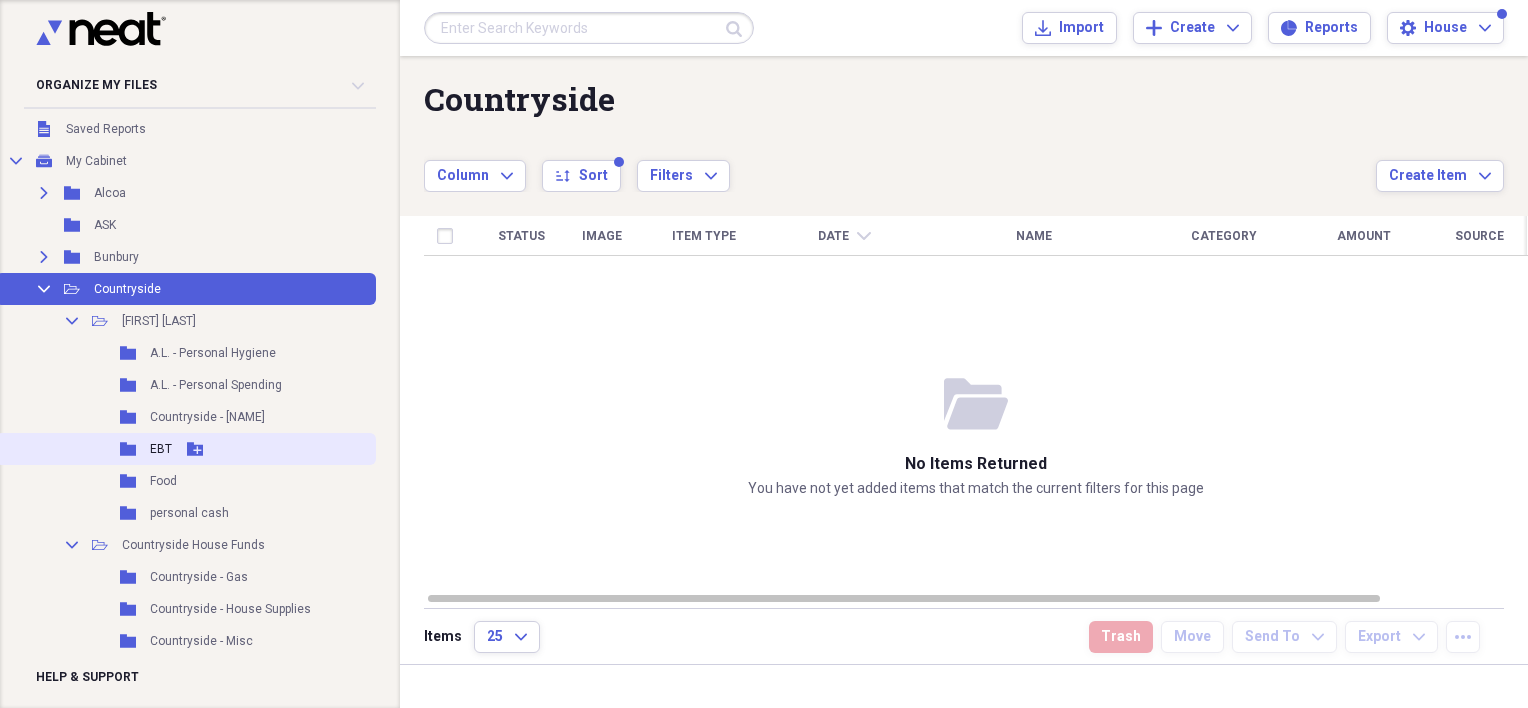 scroll, scrollTop: 200, scrollLeft: 0, axis: vertical 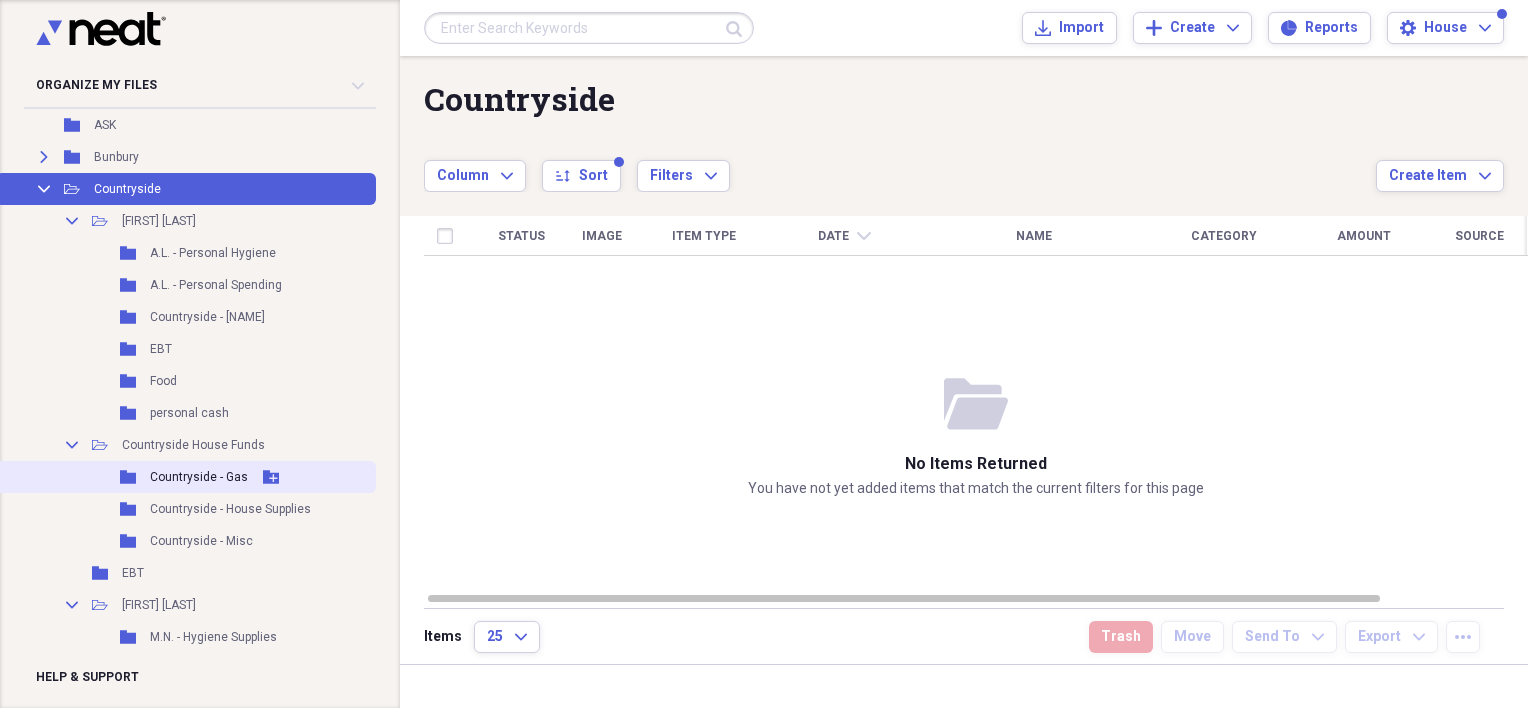 click on "Folder Countryside - Gas Add Folder" at bounding box center [186, 477] 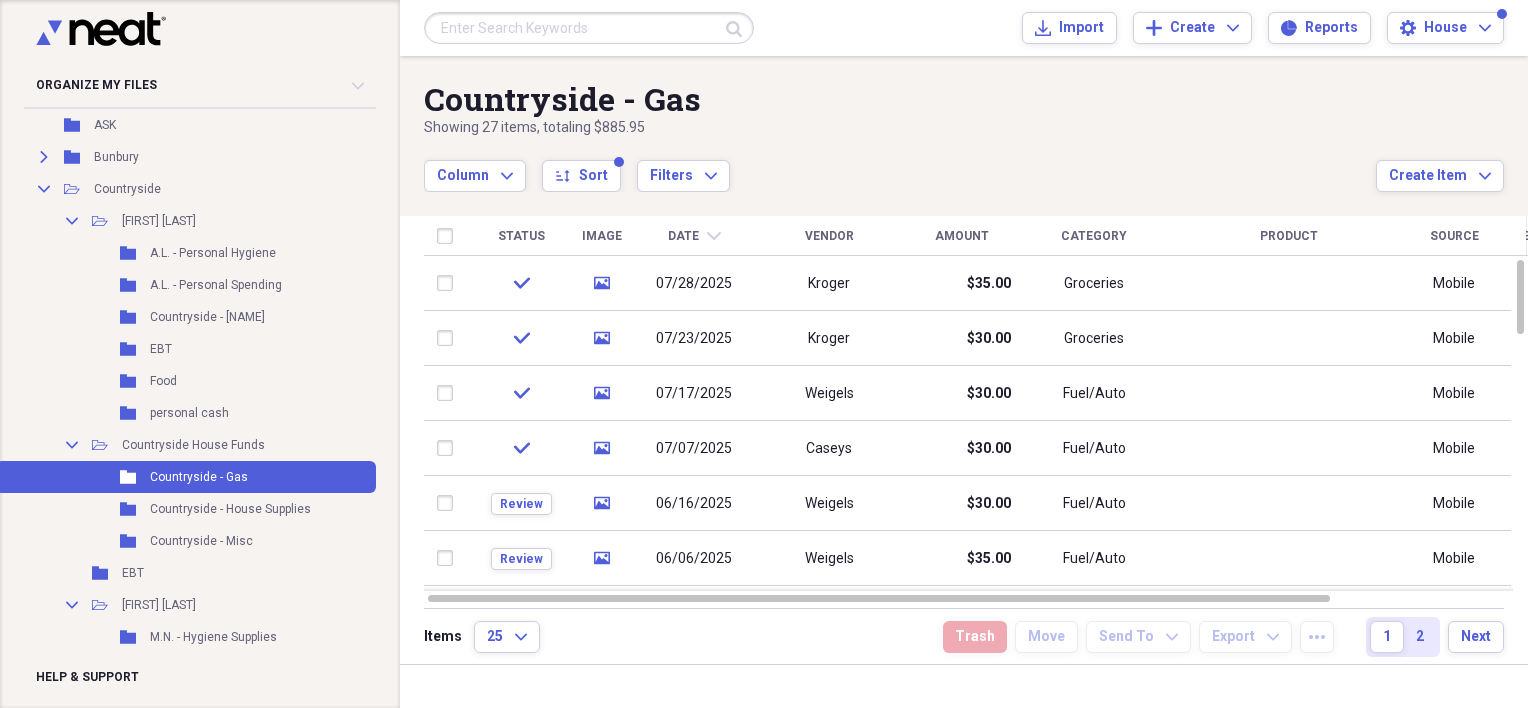 click at bounding box center [589, 28] 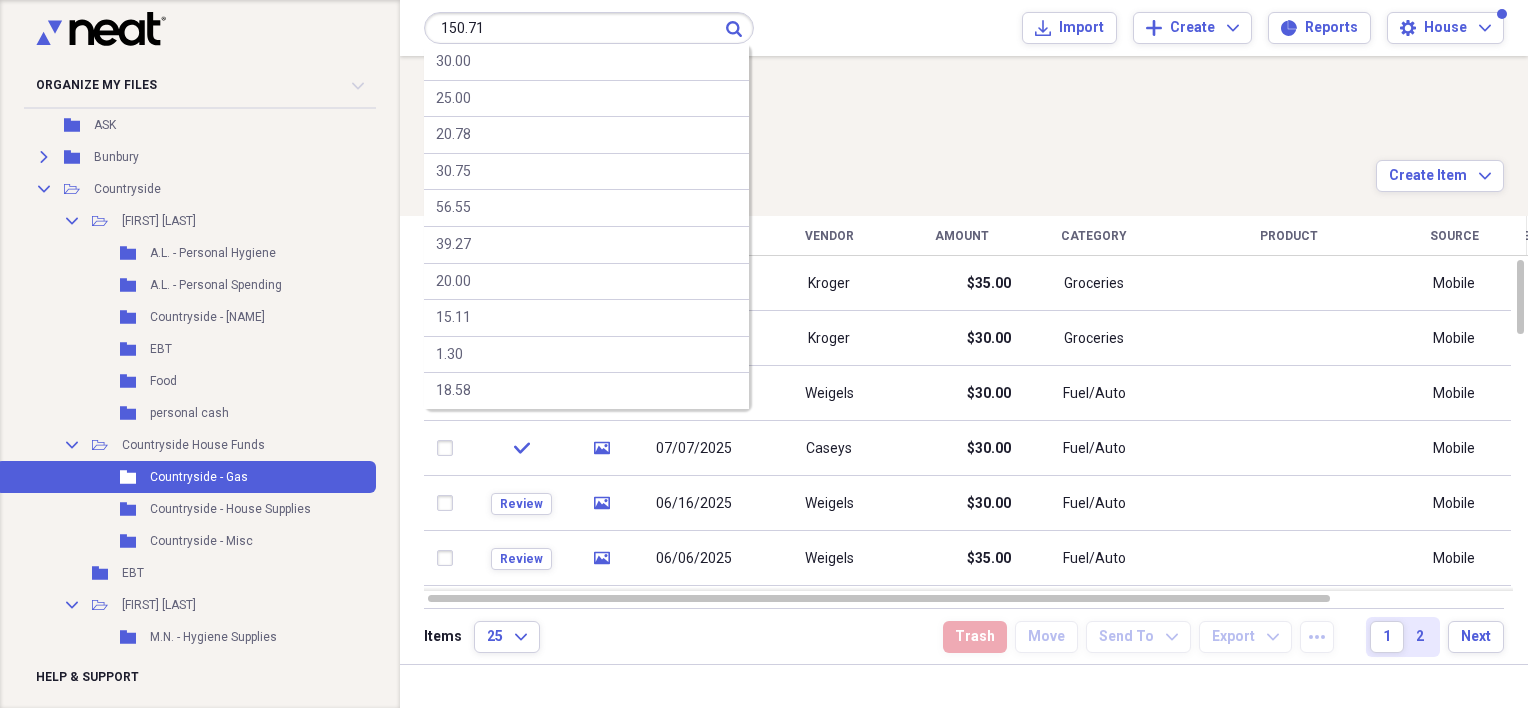 type on "150.71" 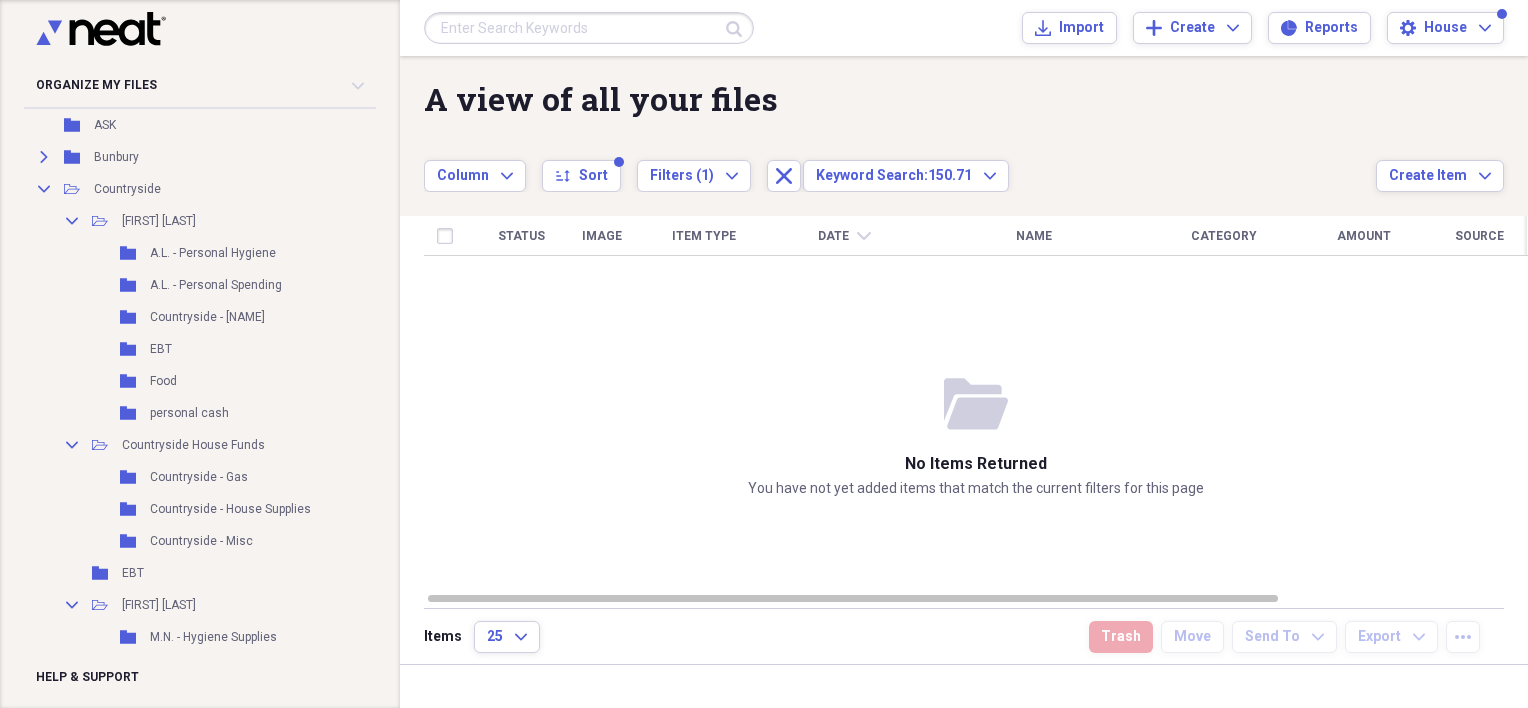 click at bounding box center (589, 28) 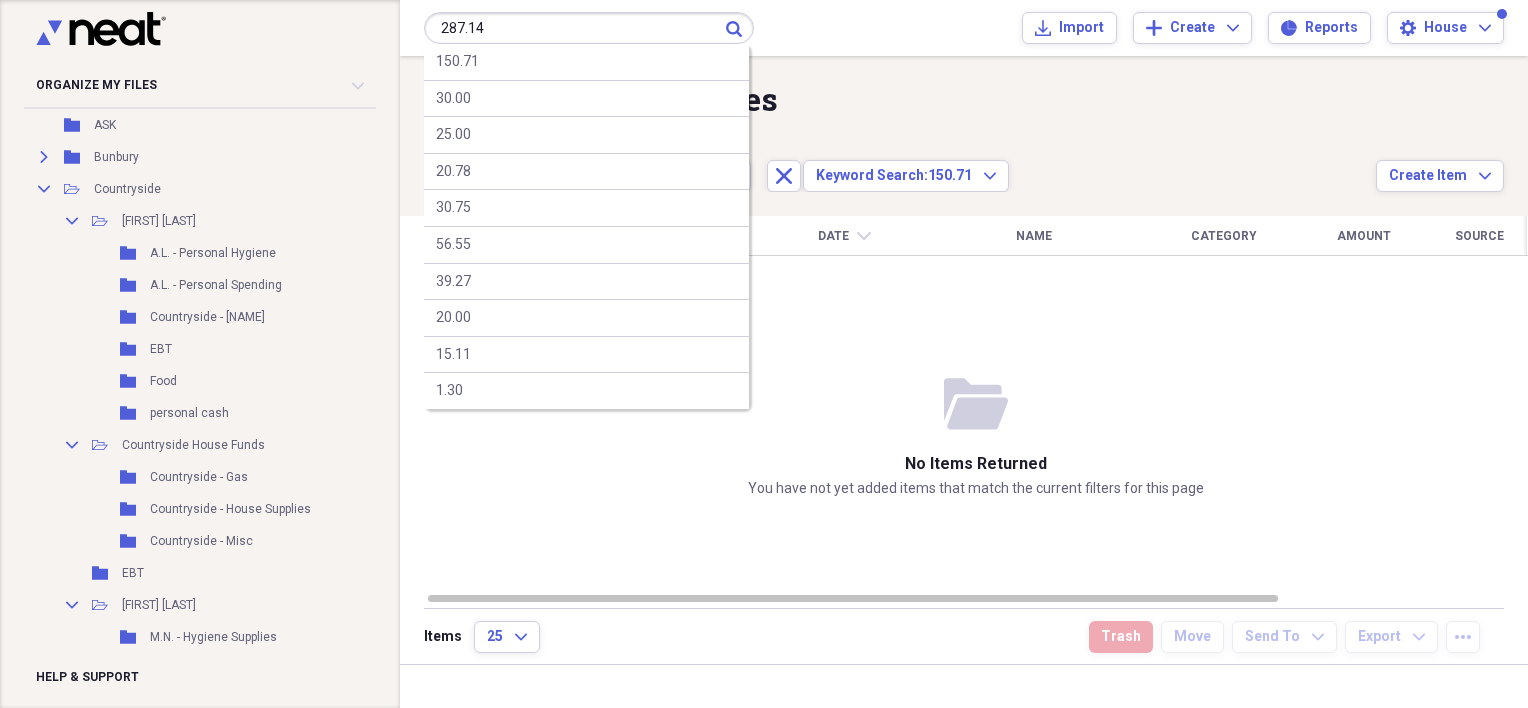 type on "287.14" 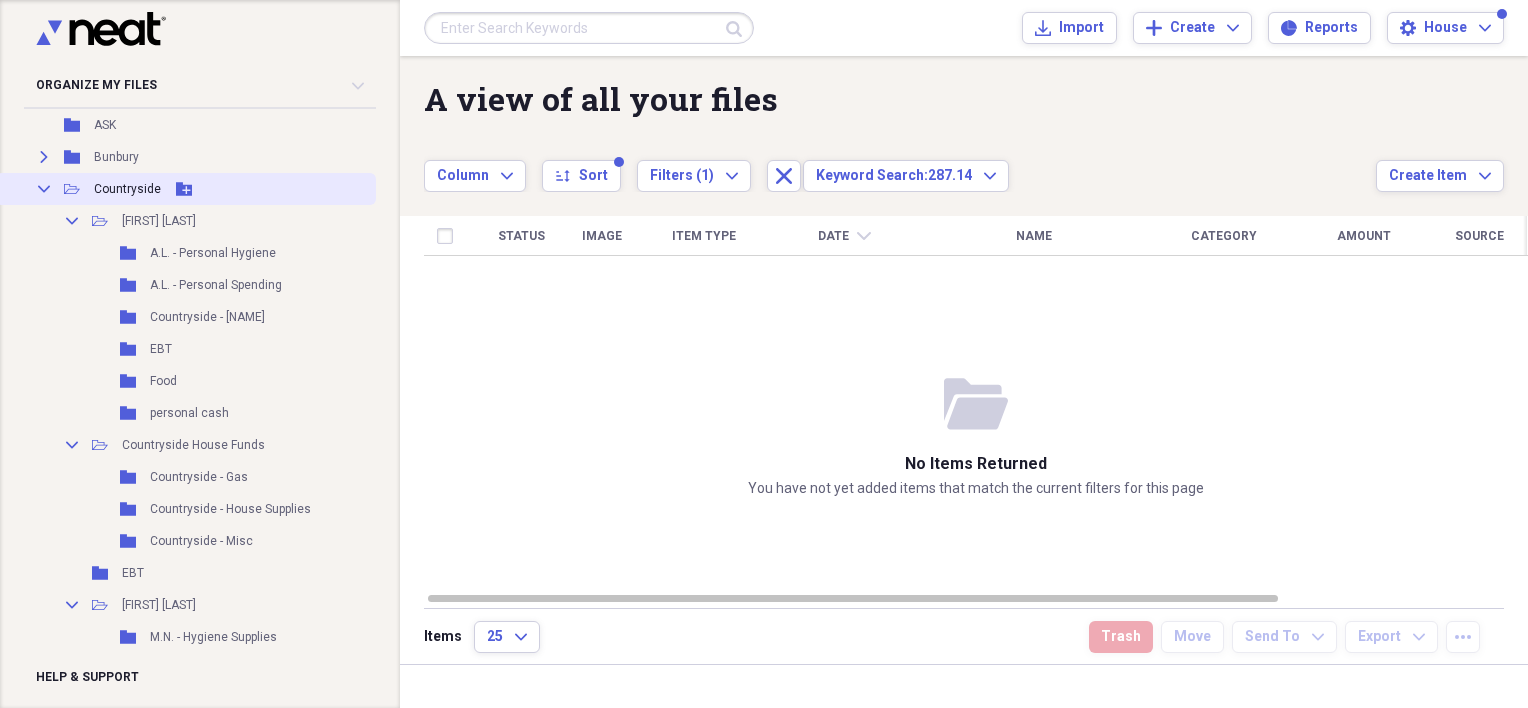 click on "Collapse" 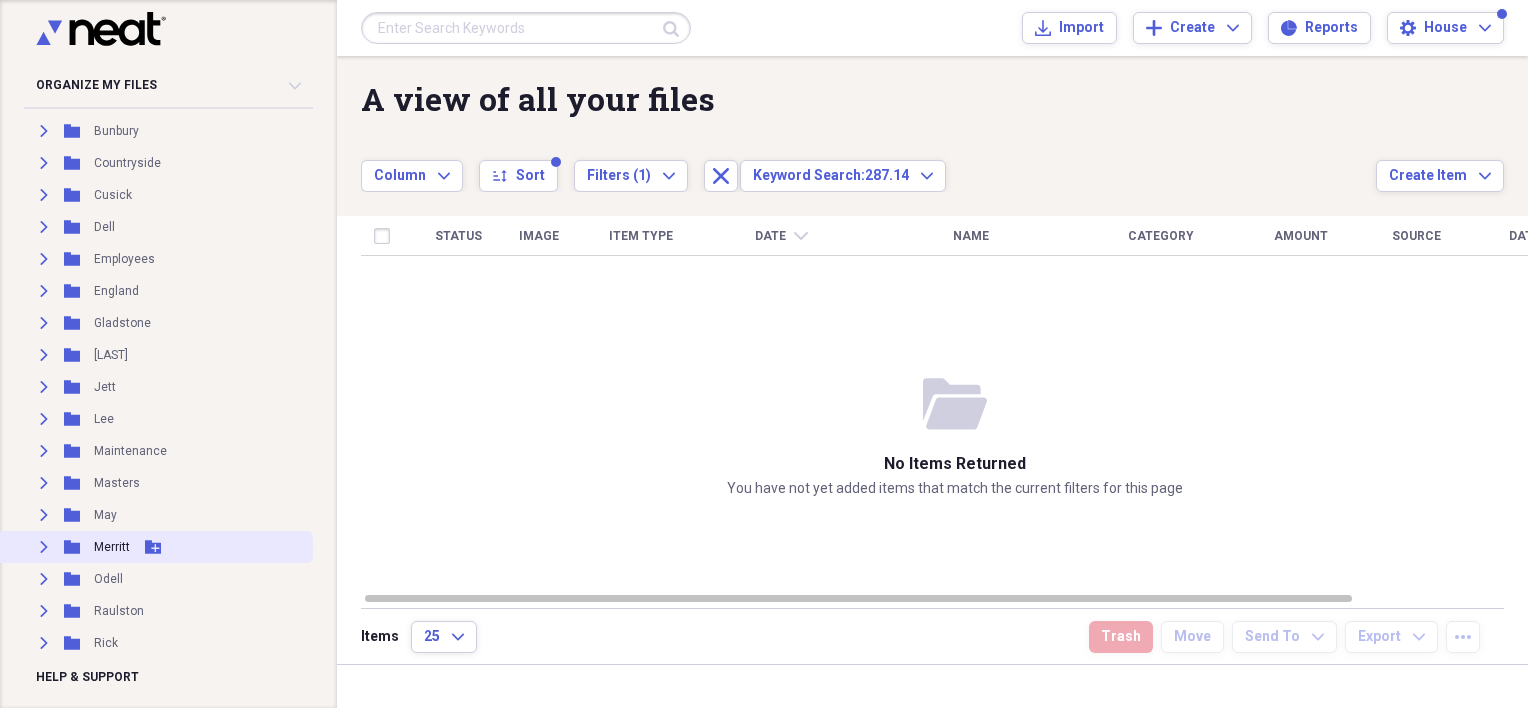 scroll, scrollTop: 300, scrollLeft: 0, axis: vertical 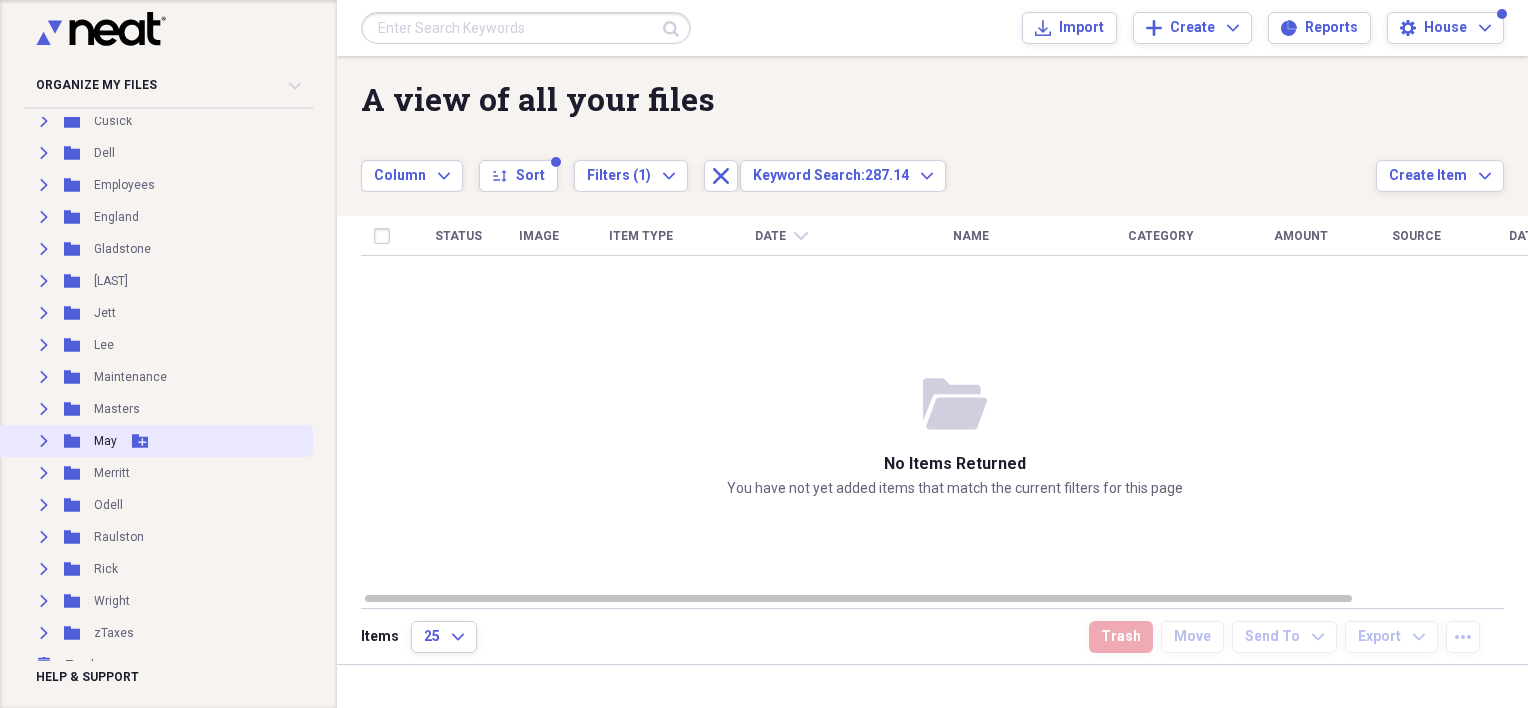 click on "Expand" 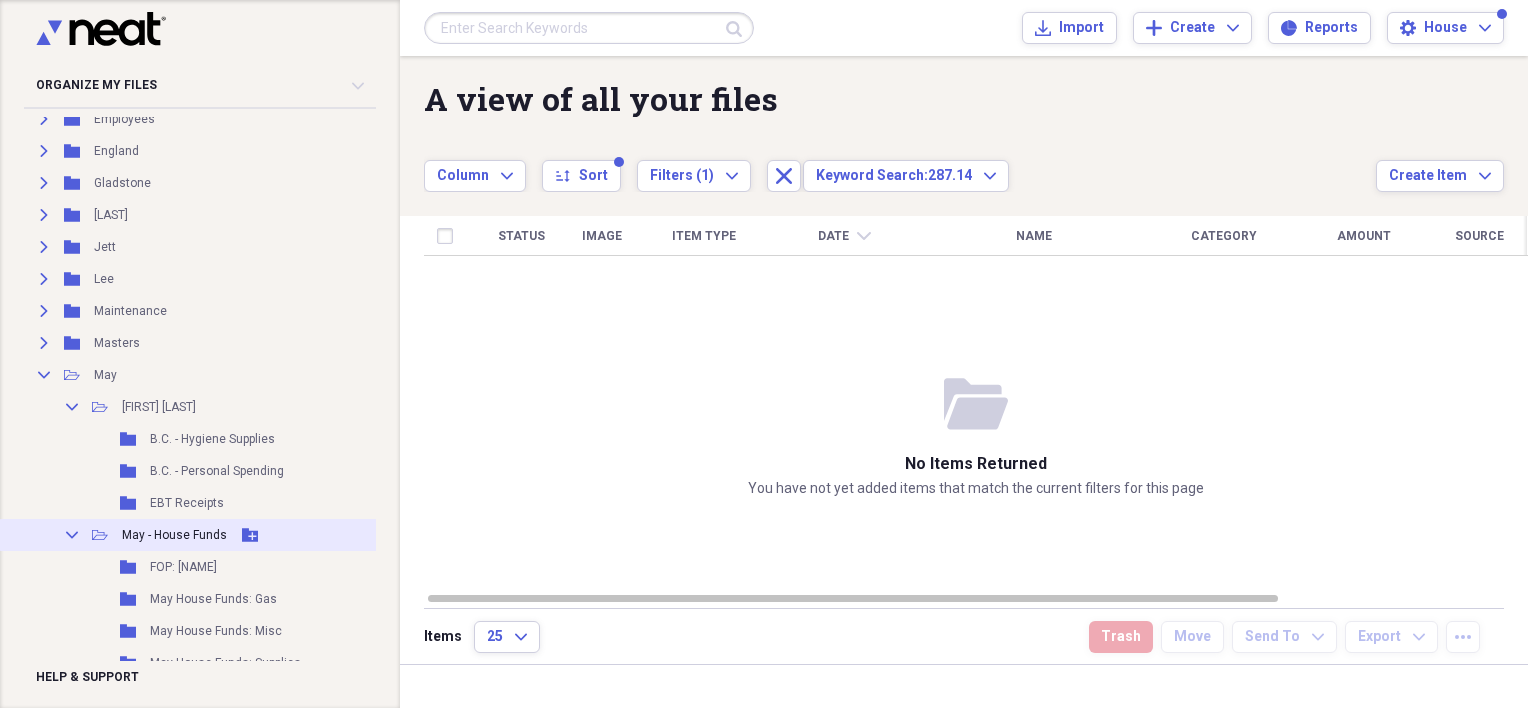 scroll, scrollTop: 400, scrollLeft: 0, axis: vertical 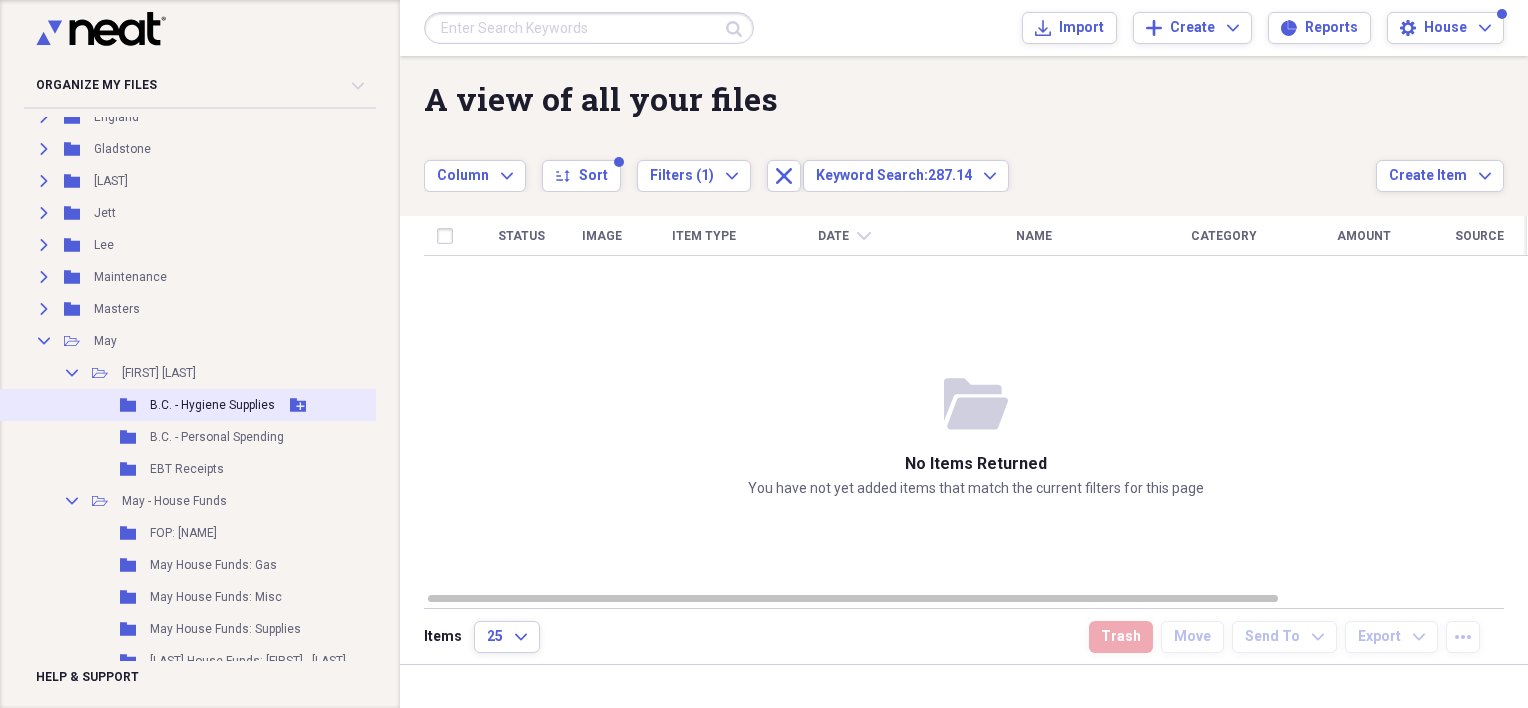 click on "B.C. - Hygiene Supplies" at bounding box center (212, 405) 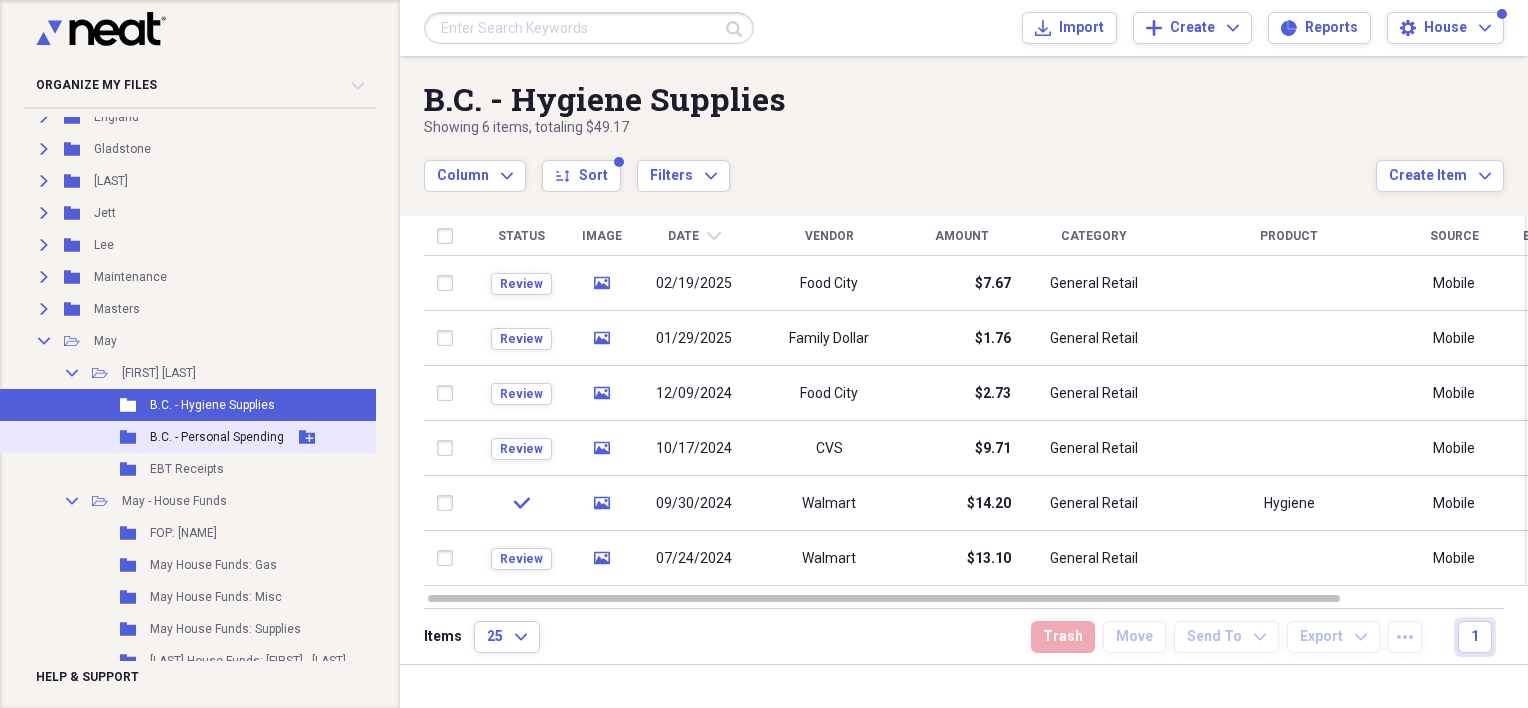 click on "B.C. - Personal Spending" at bounding box center (217, 437) 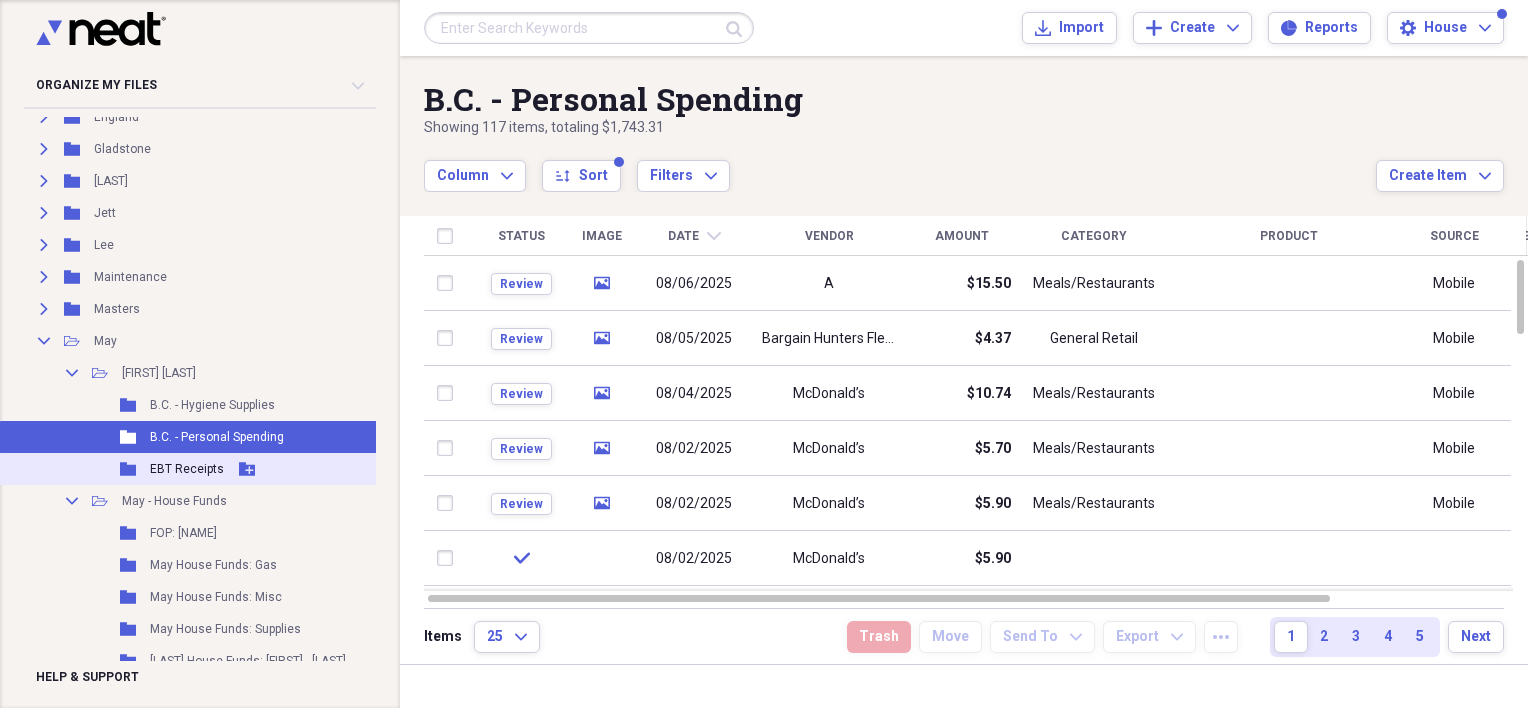 click on "EBT Receipts" at bounding box center (187, 469) 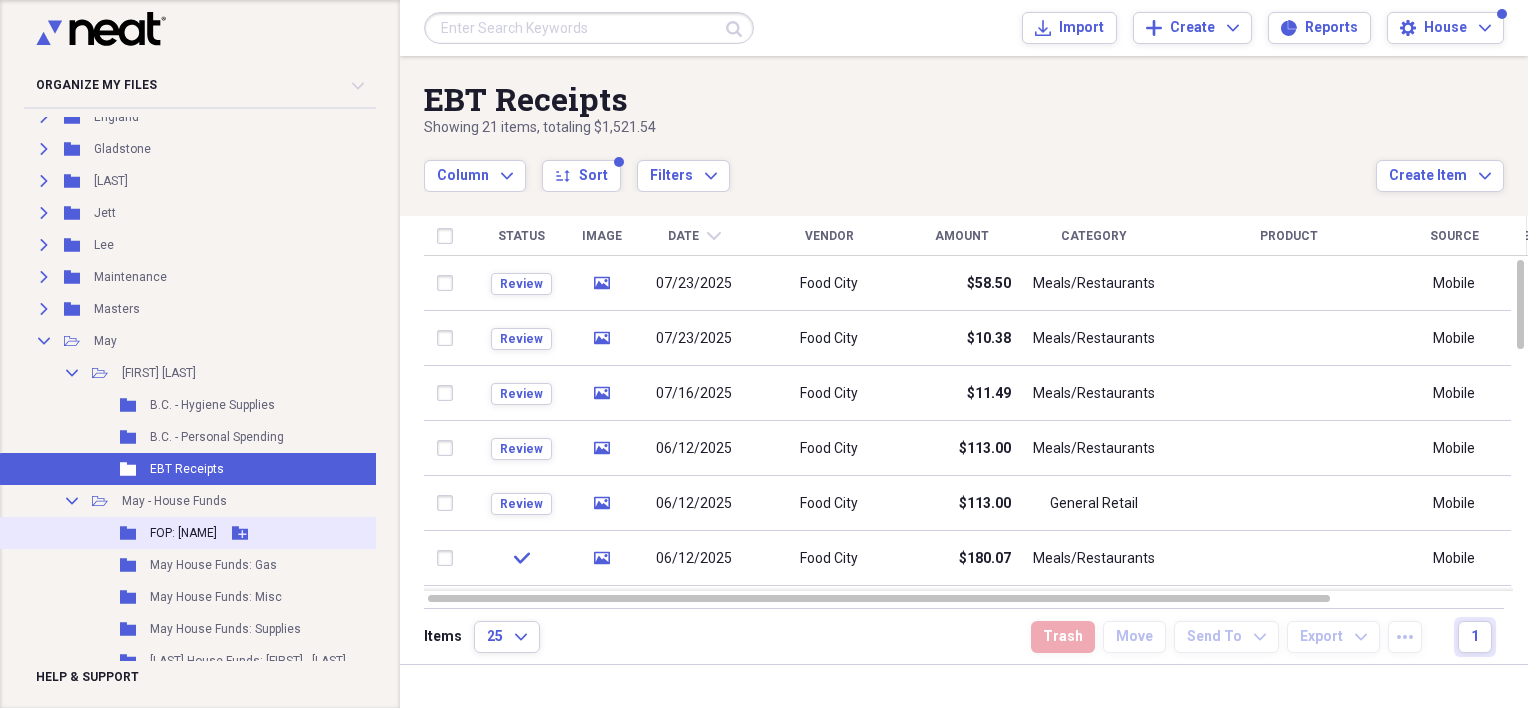 click on "FOP: [NAME]" at bounding box center [183, 533] 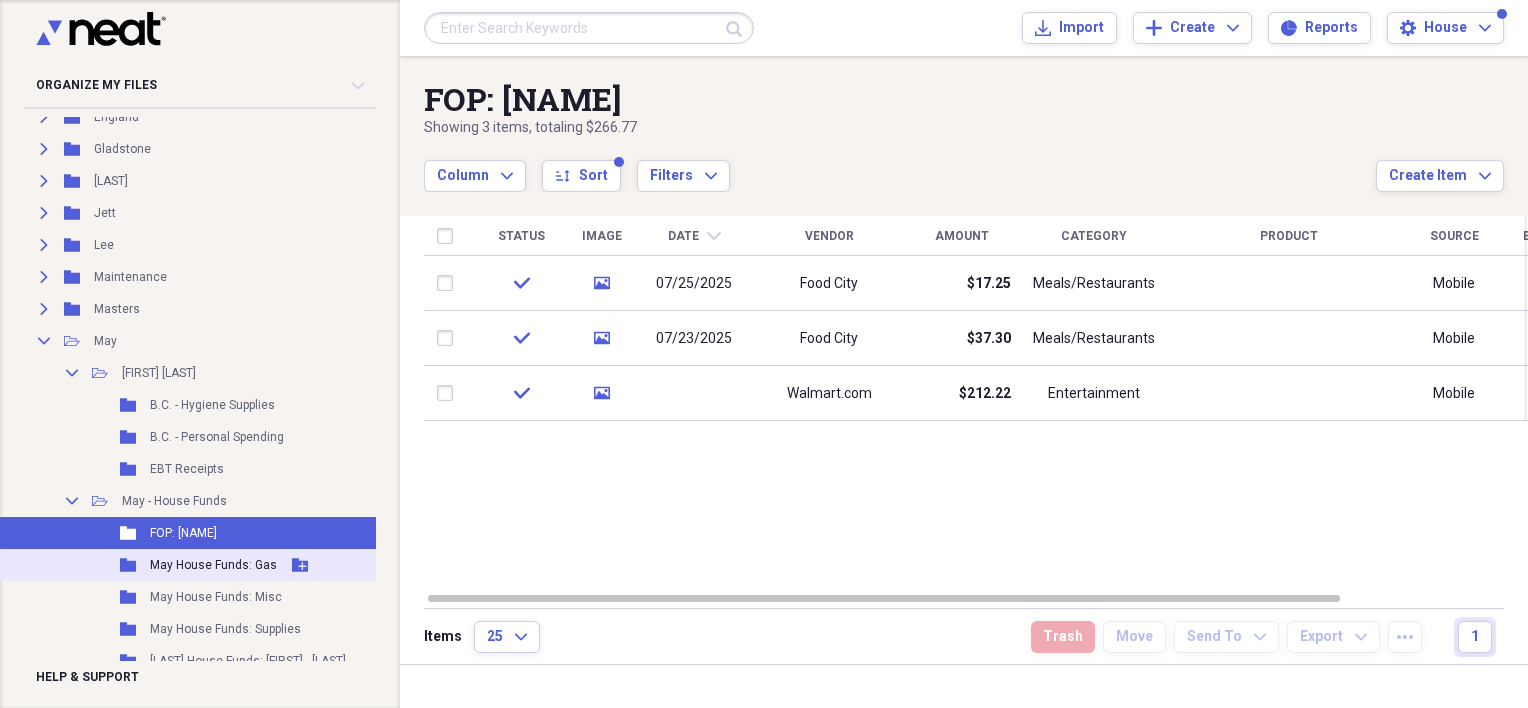 click on "Folder May House Funds: Gas Add Folder" at bounding box center [203, 565] 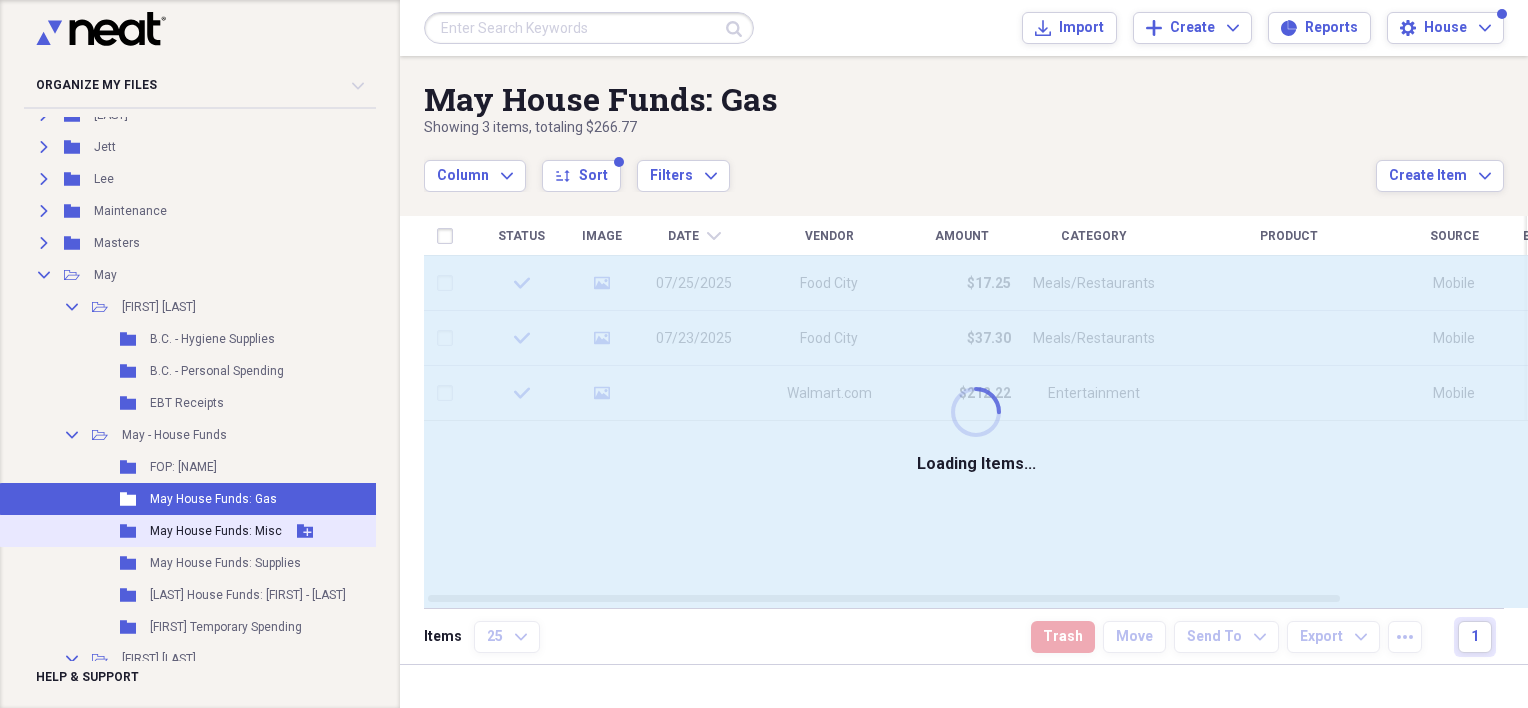 scroll, scrollTop: 500, scrollLeft: 0, axis: vertical 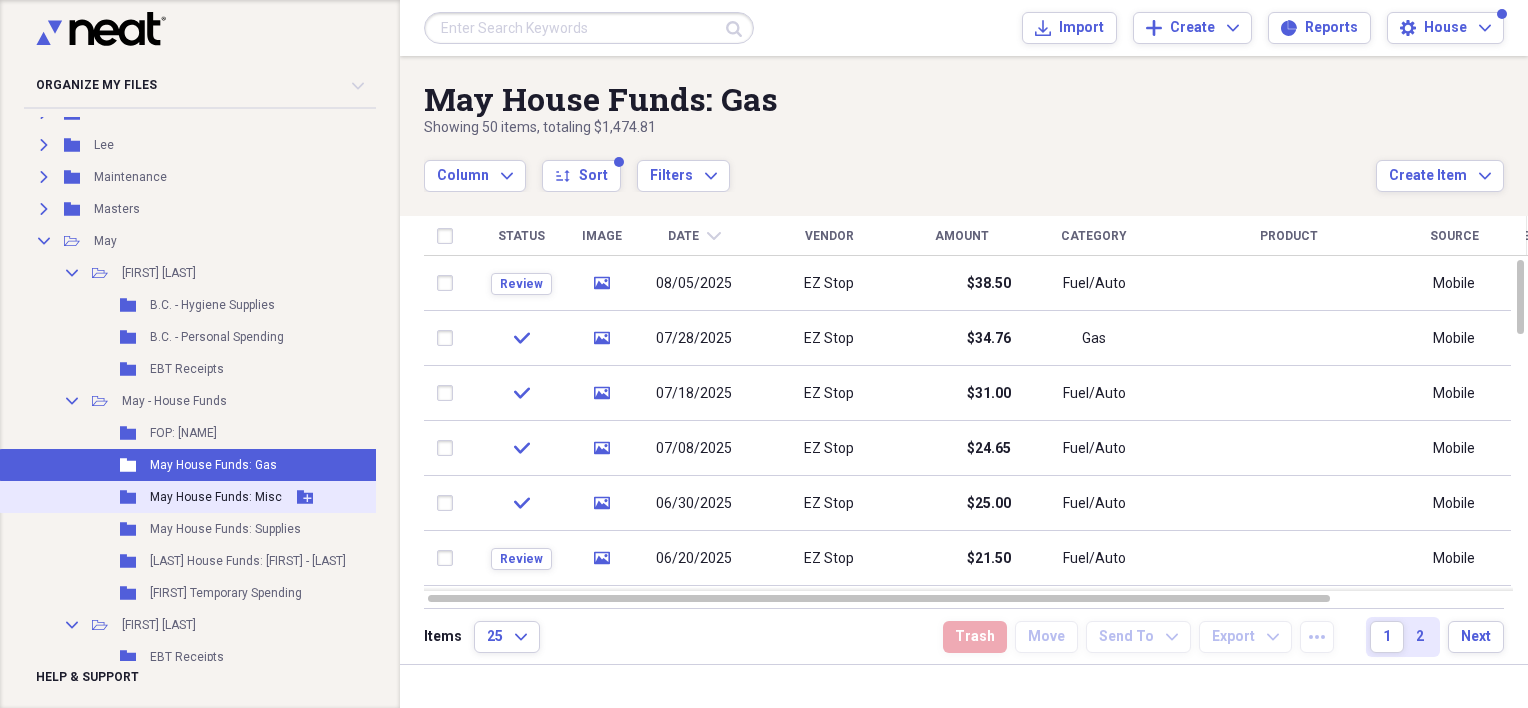 click on "Folder May House Funds: Misc Add Folder" at bounding box center [203, 497] 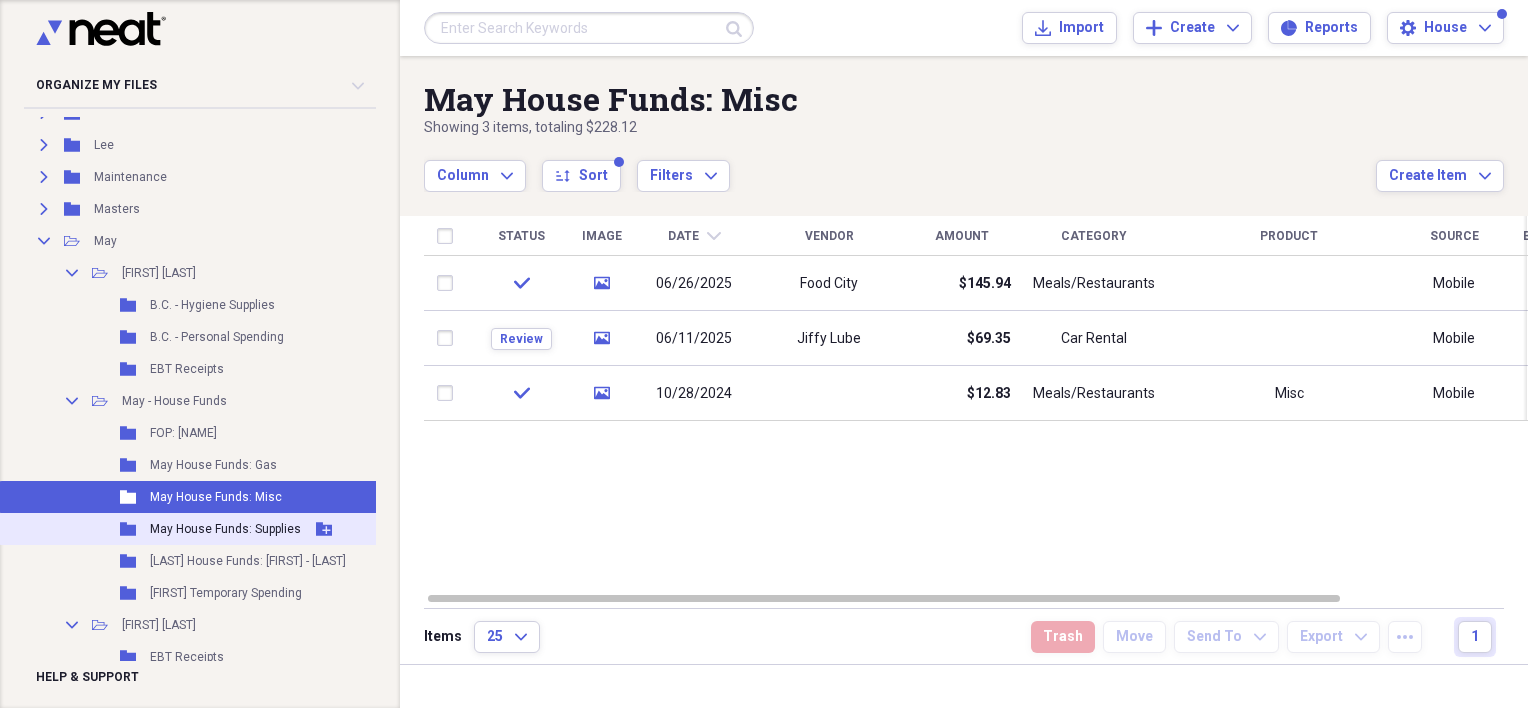 click on "May House Funds: Supplies" at bounding box center (225, 529) 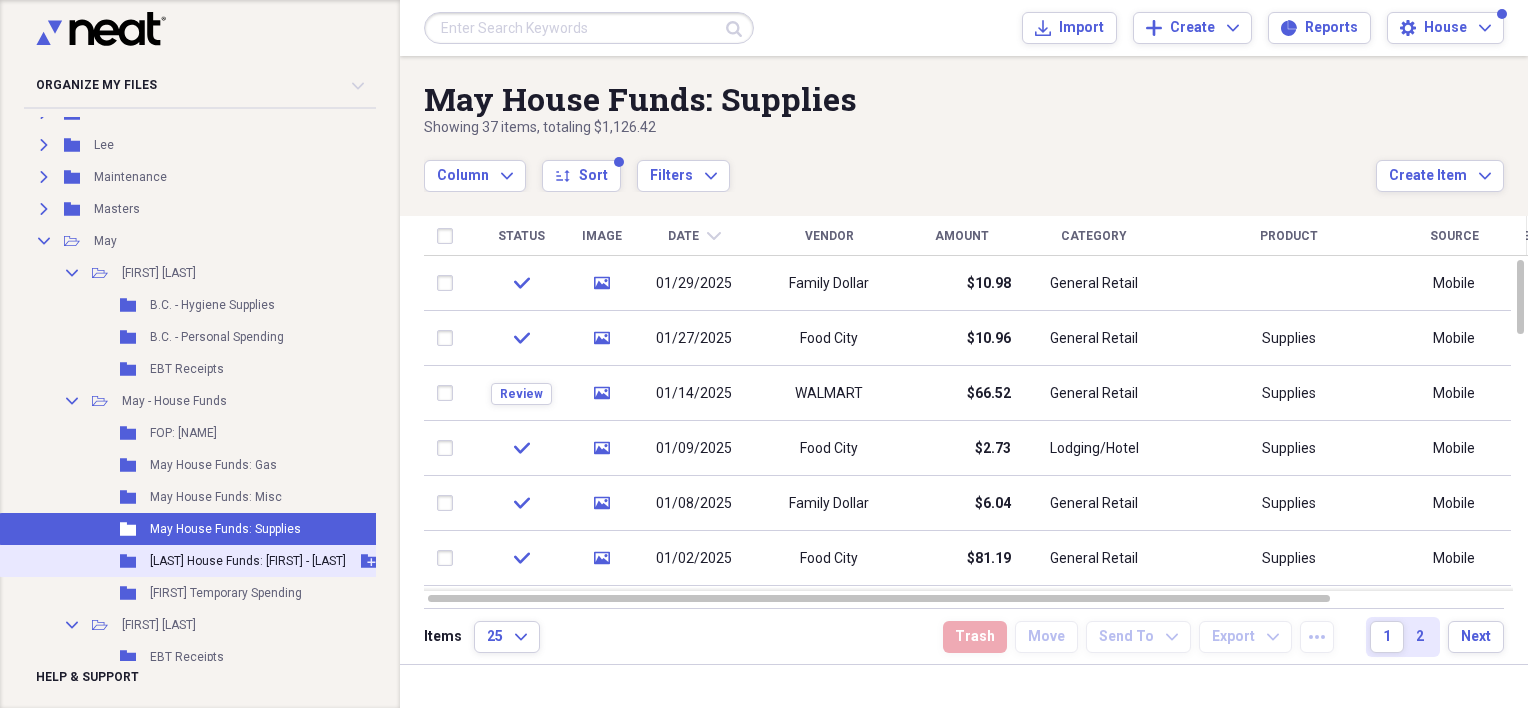 click on "Folder May House Funds: [NAME] - FOP Add Folder" at bounding box center [203, 561] 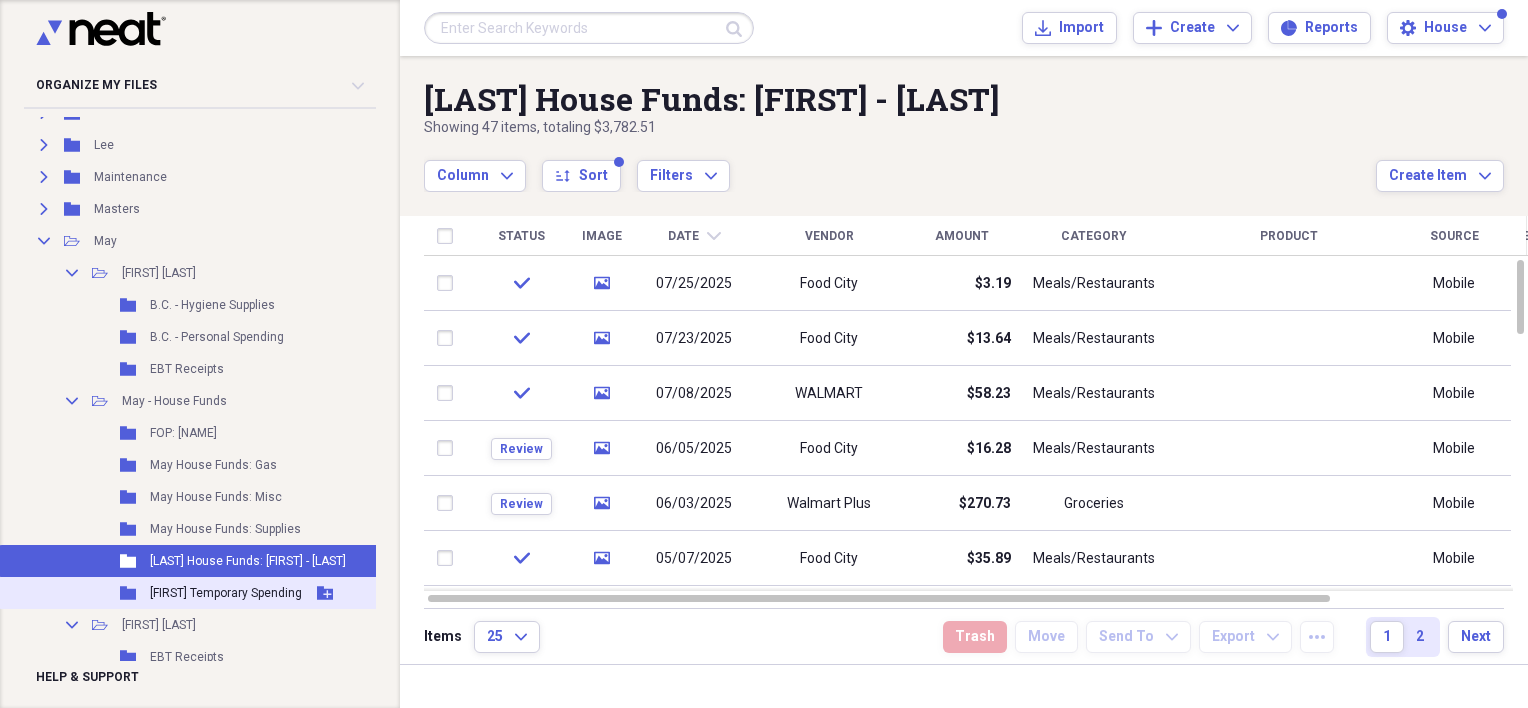 click on "Folder [NAME] Temporary Spending Add Folder" at bounding box center [203, 593] 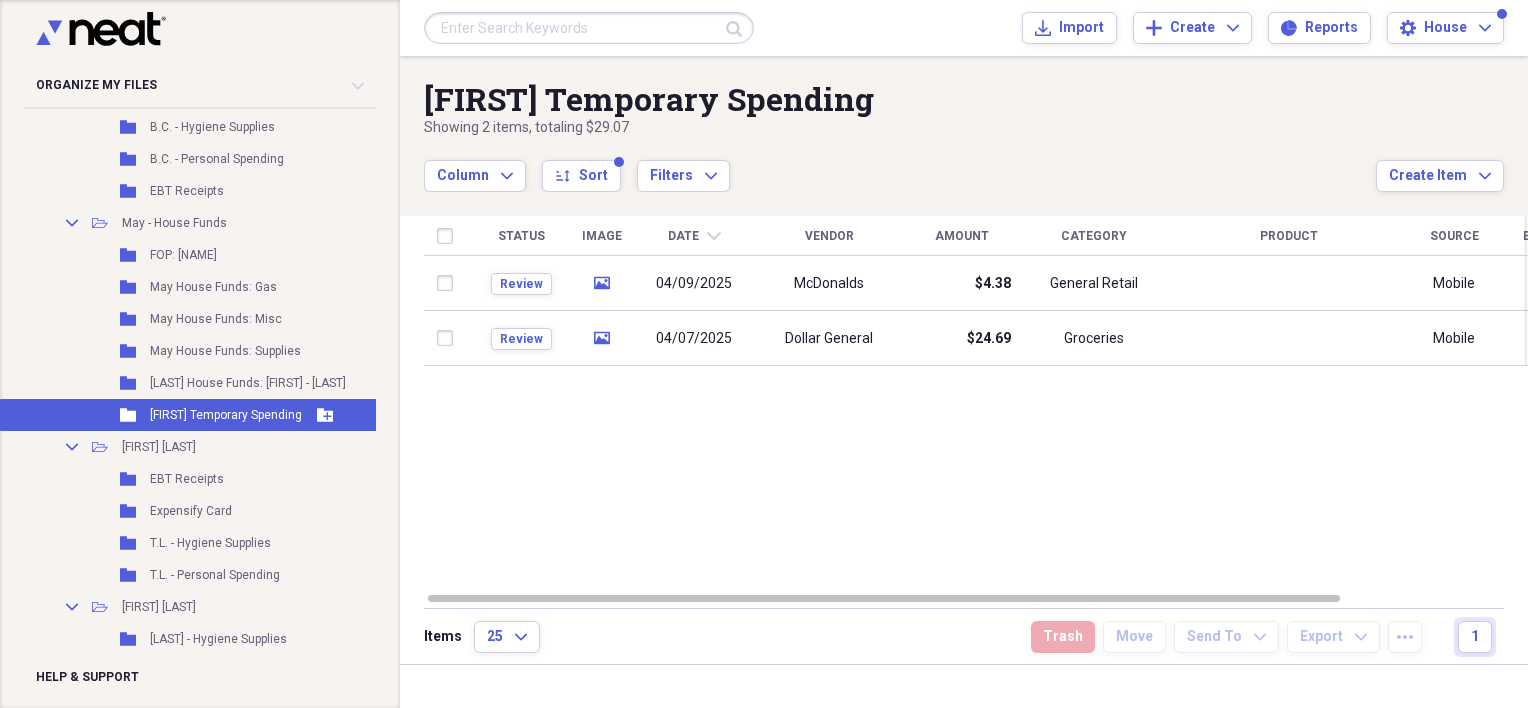 scroll, scrollTop: 700, scrollLeft: 0, axis: vertical 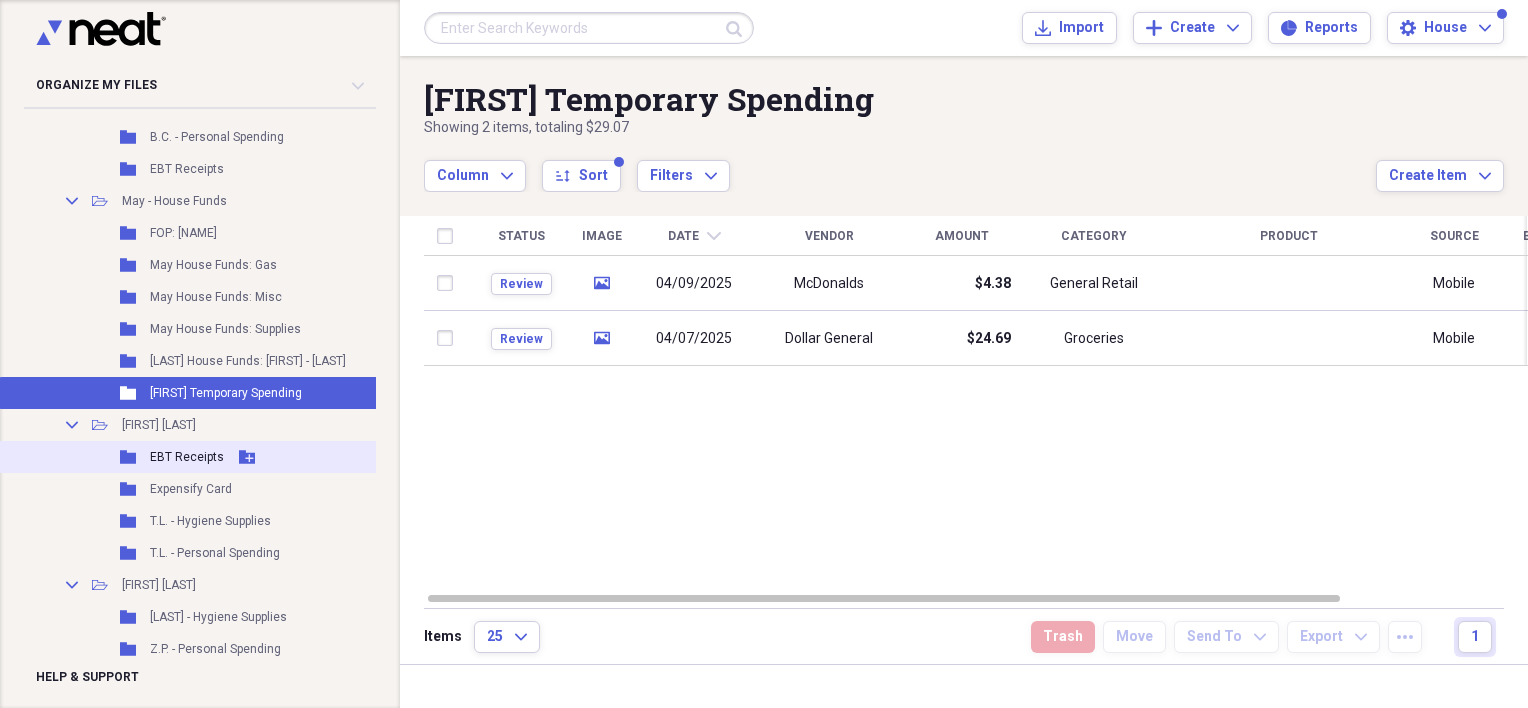 click on "EBT Receipts" at bounding box center [187, 457] 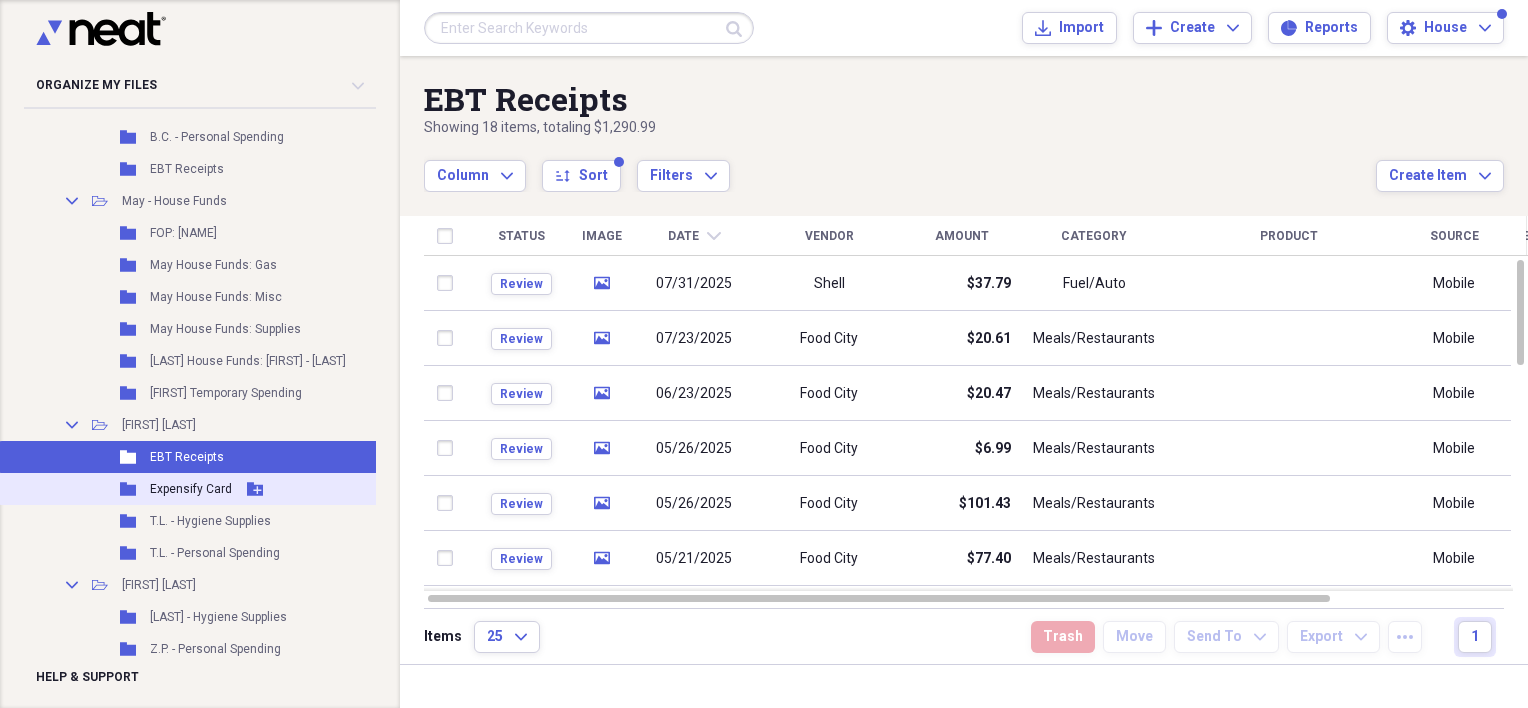 click on "Folder Expensify Card Add Folder" at bounding box center (203, 489) 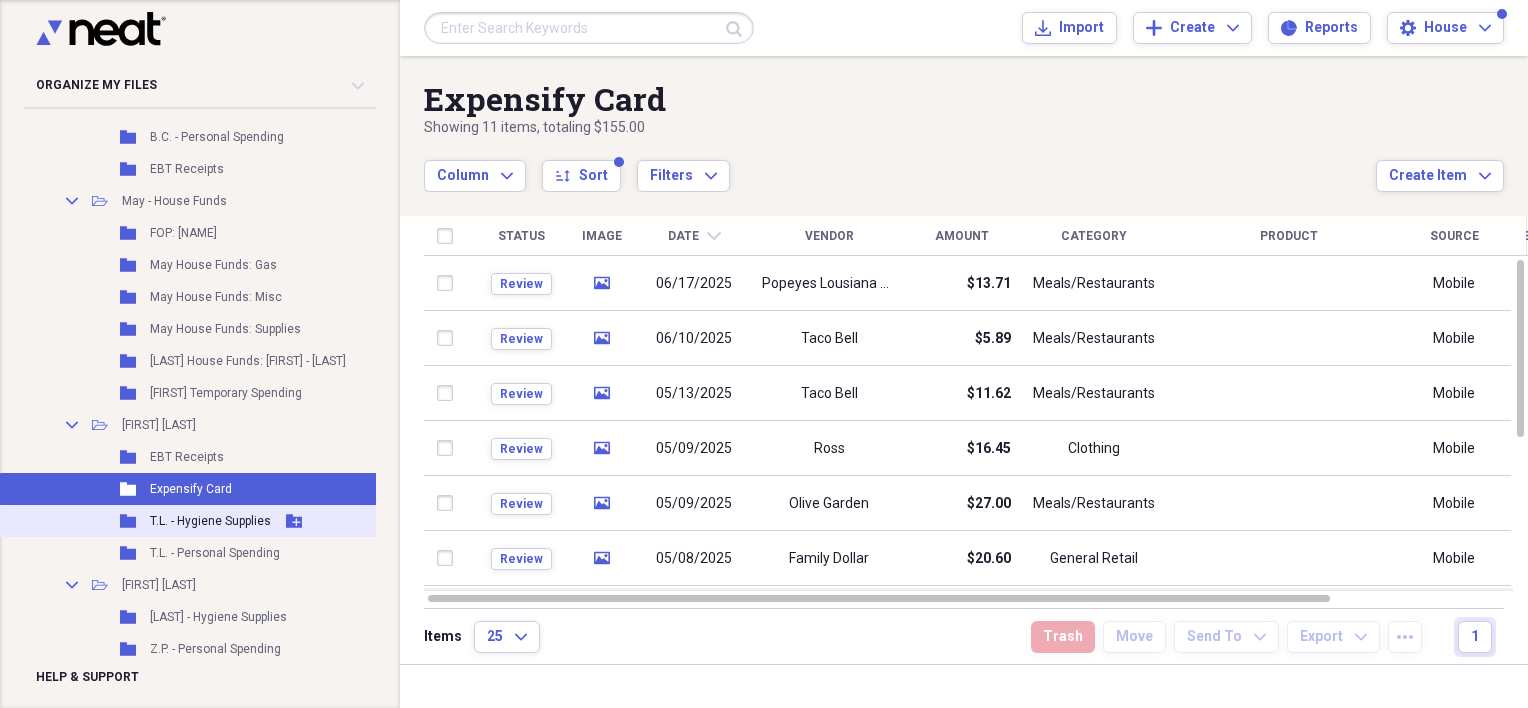 click on "Folder T.L. - Hygiene Supplies Add Folder" at bounding box center [203, 521] 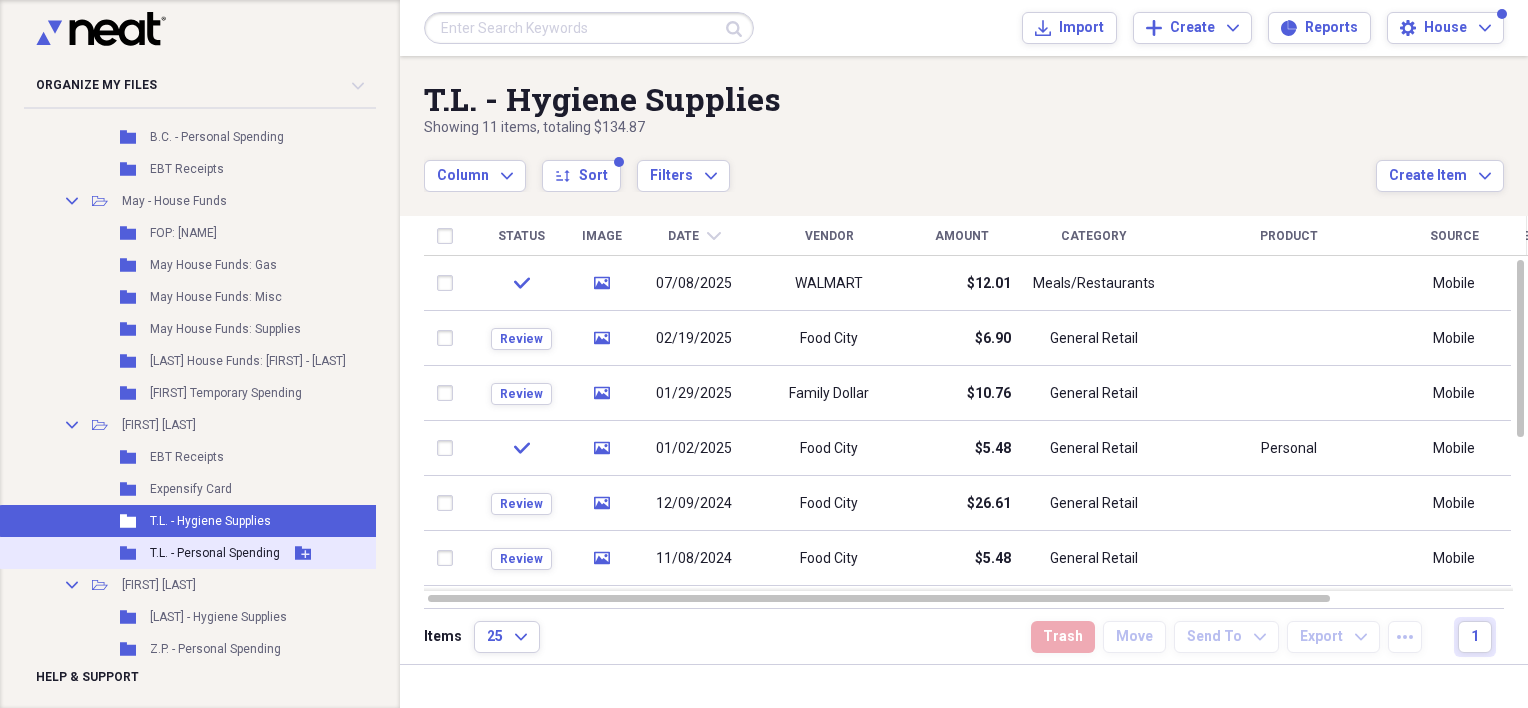 click on "T.L. - Personal Spending" at bounding box center [215, 553] 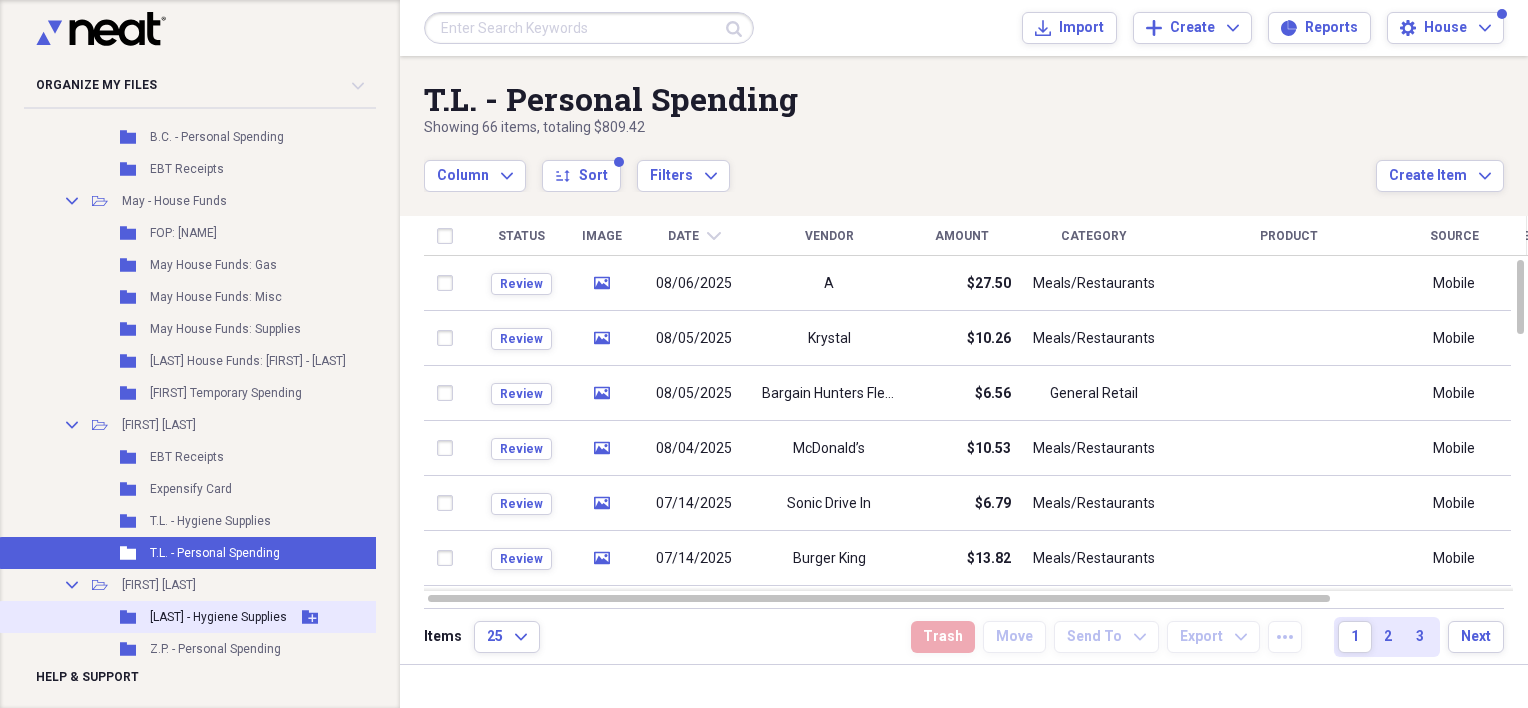 click on "[LAST] - Hygiene Supplies" at bounding box center (218, 617) 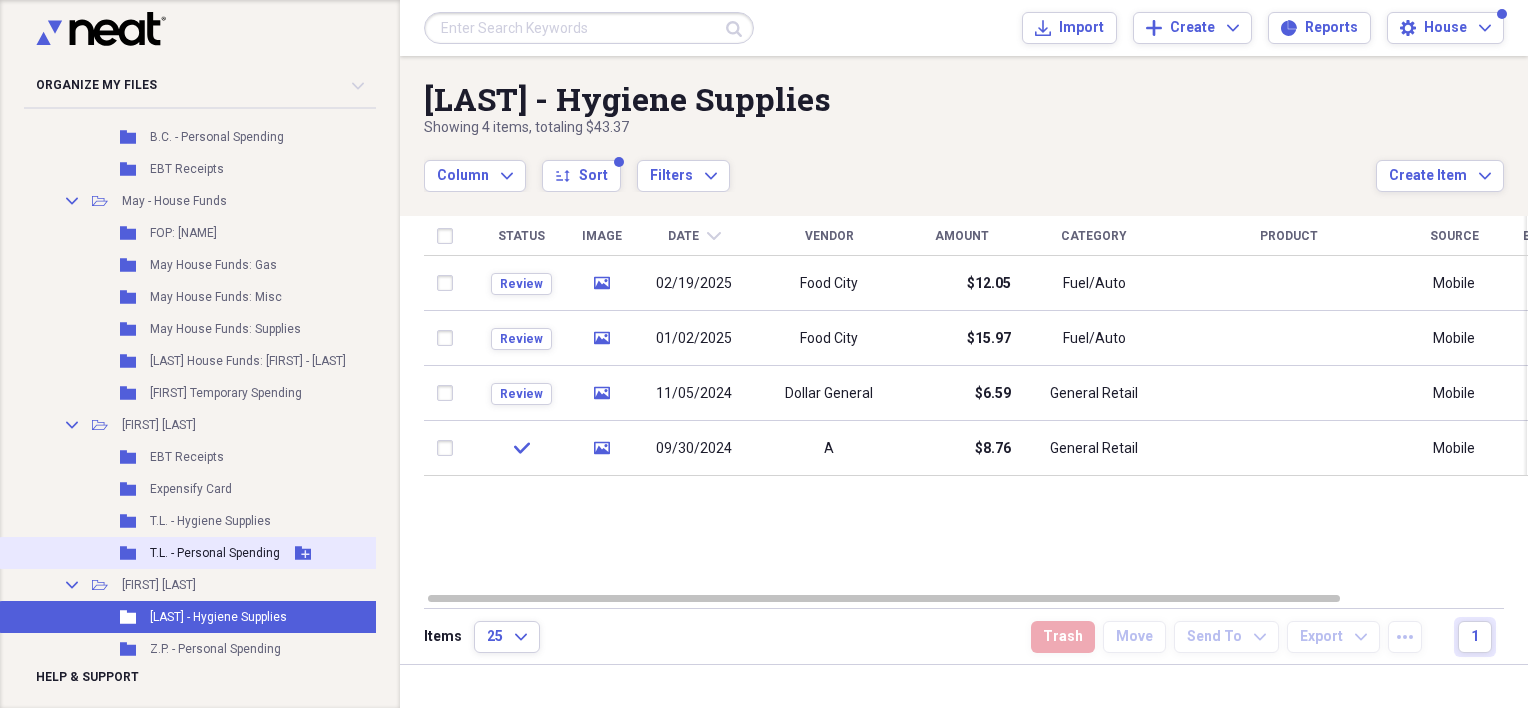 click on "T.L. - Personal Spending" at bounding box center [215, 553] 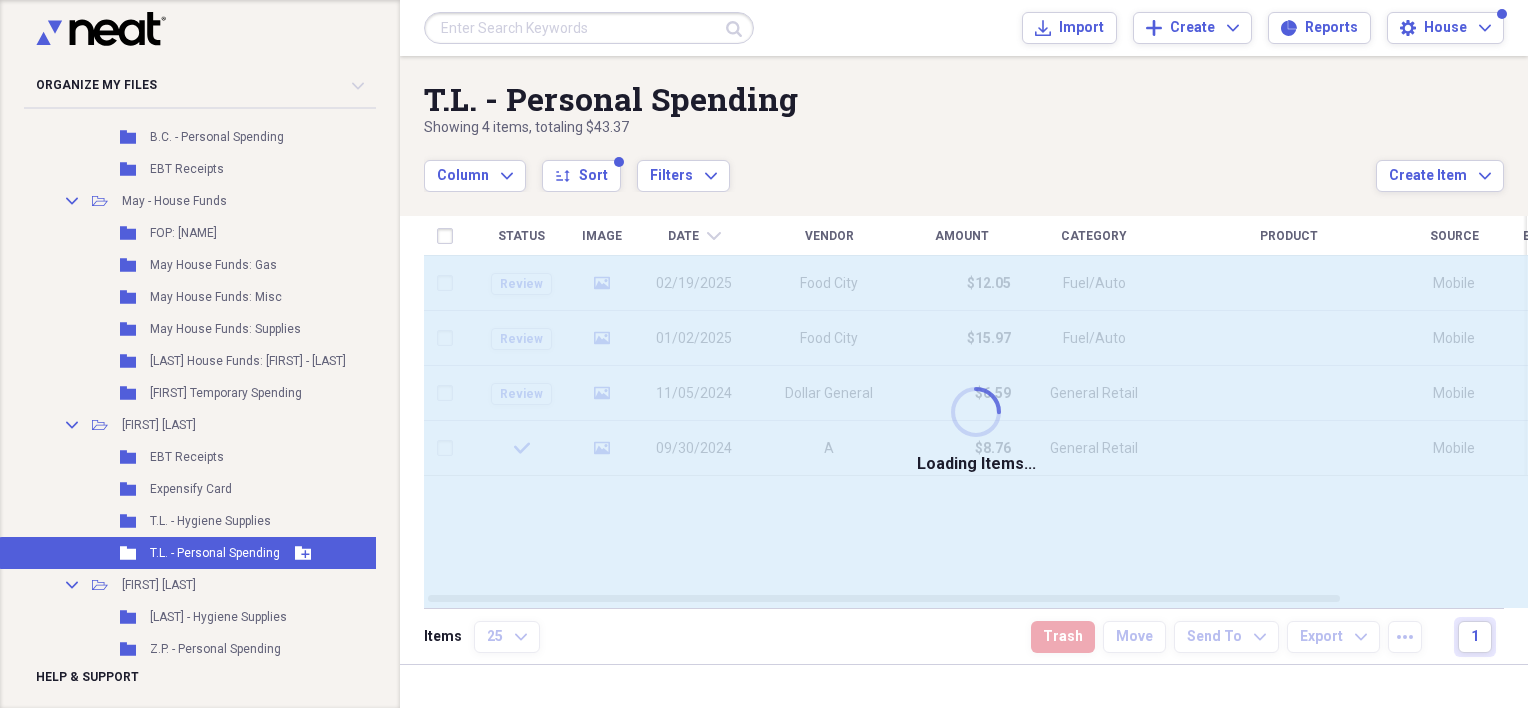 click on "T.L. - Personal Spending" at bounding box center (215, 553) 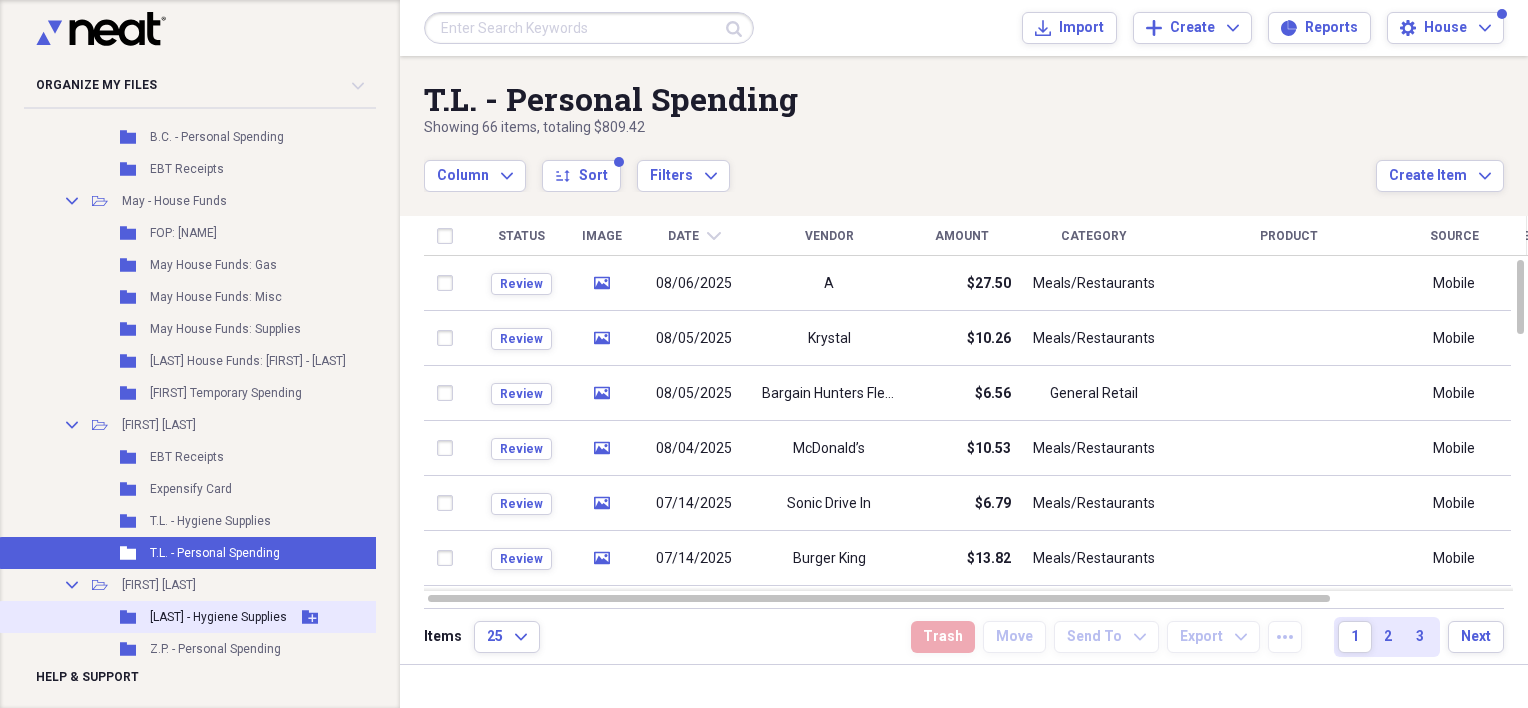 click on "[LAST] - Hygiene Supplies" at bounding box center (218, 617) 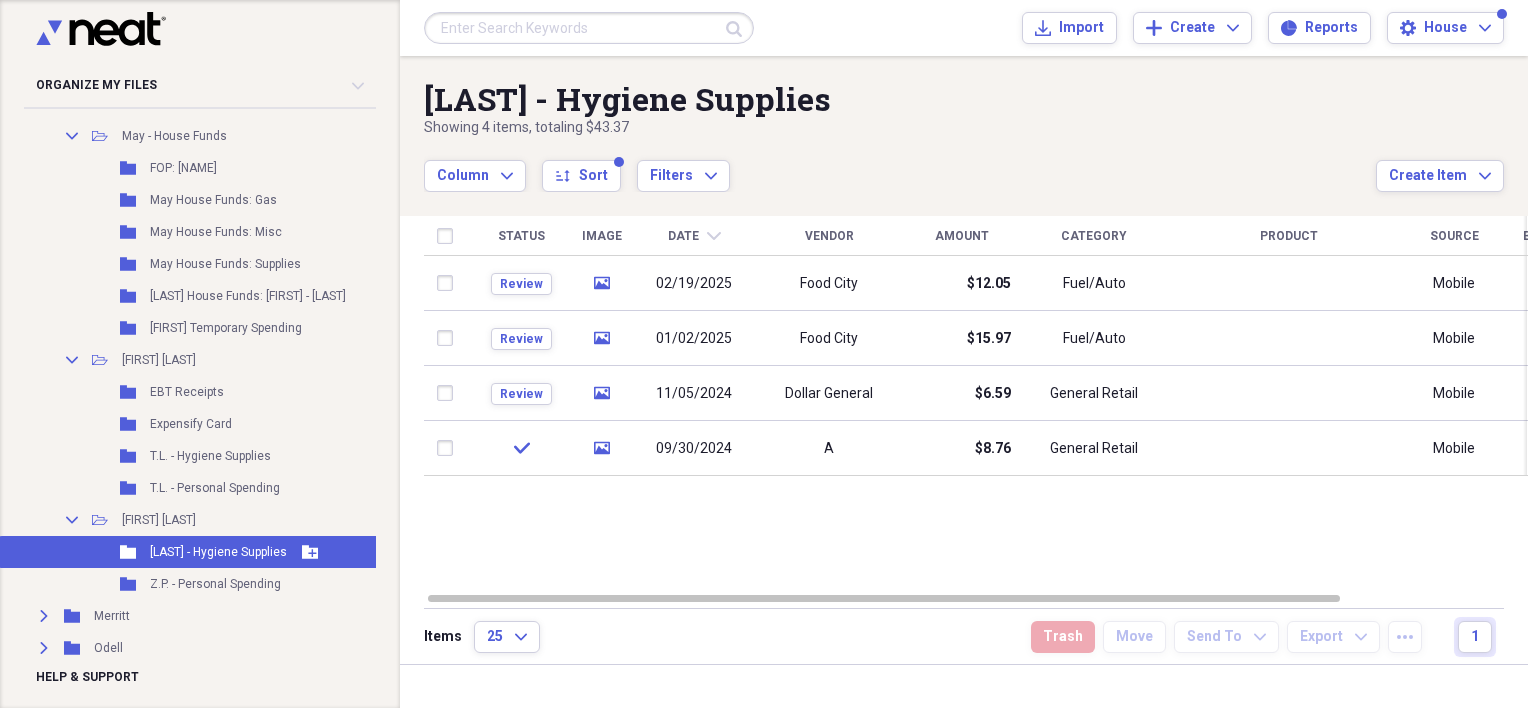 scroll, scrollTop: 800, scrollLeft: 0, axis: vertical 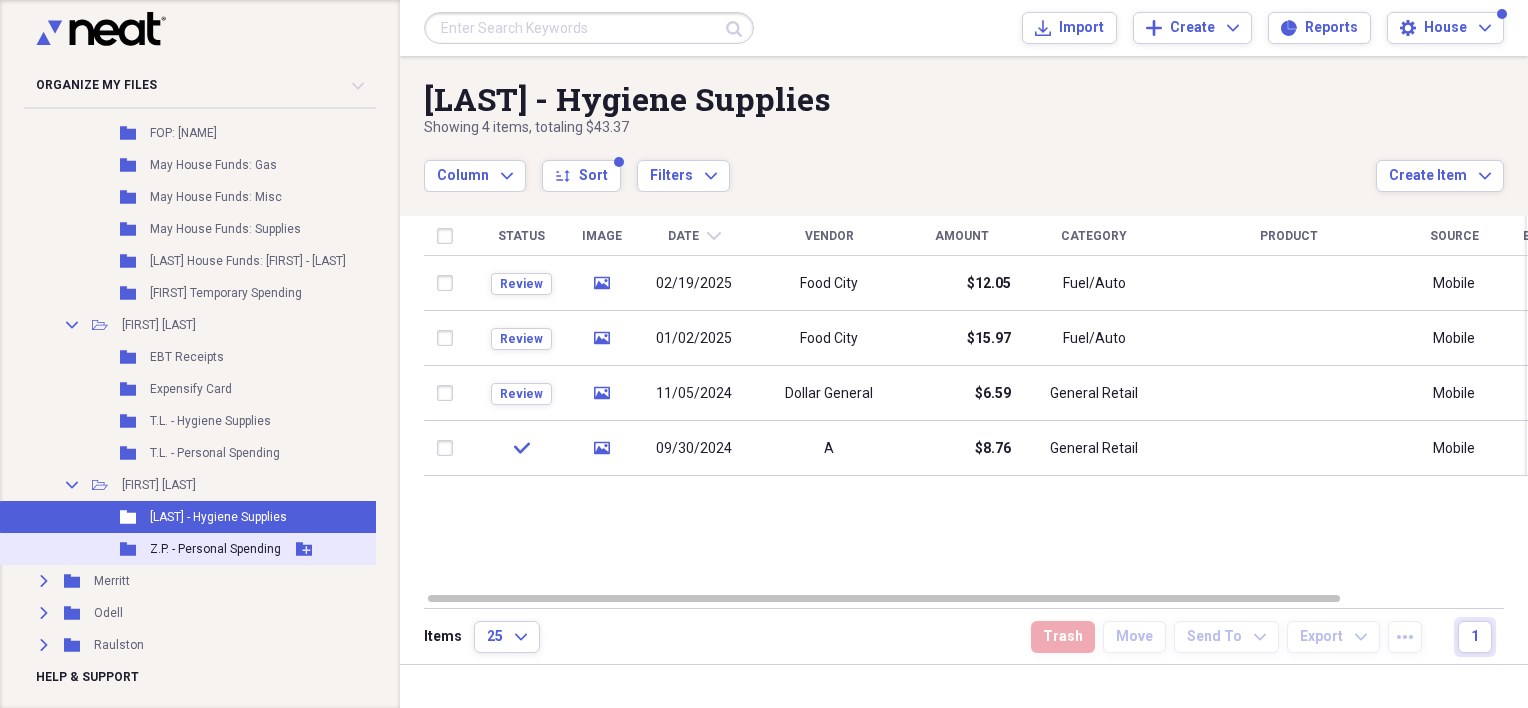 click on "Folder Z.P. - Personal Spending Add Folder" at bounding box center [203, 549] 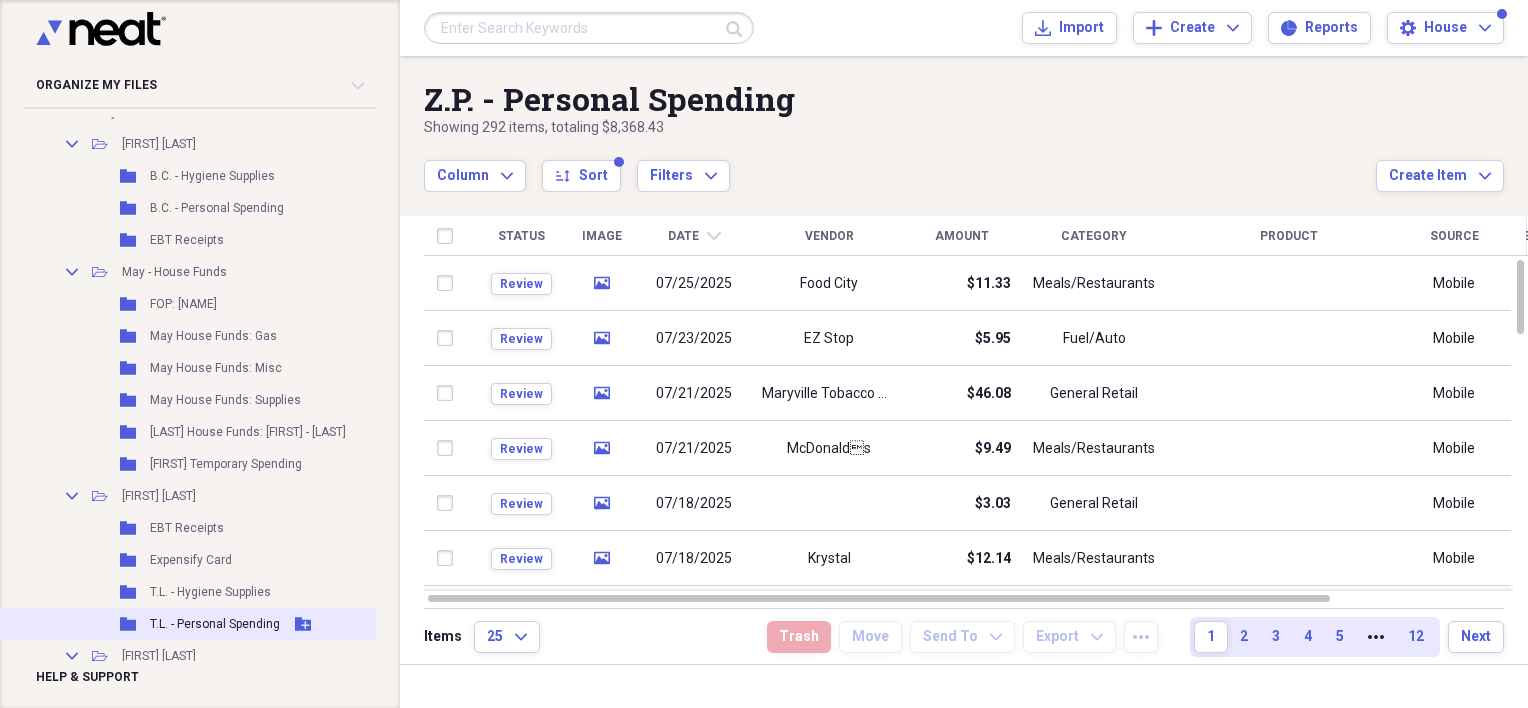 scroll, scrollTop: 400, scrollLeft: 0, axis: vertical 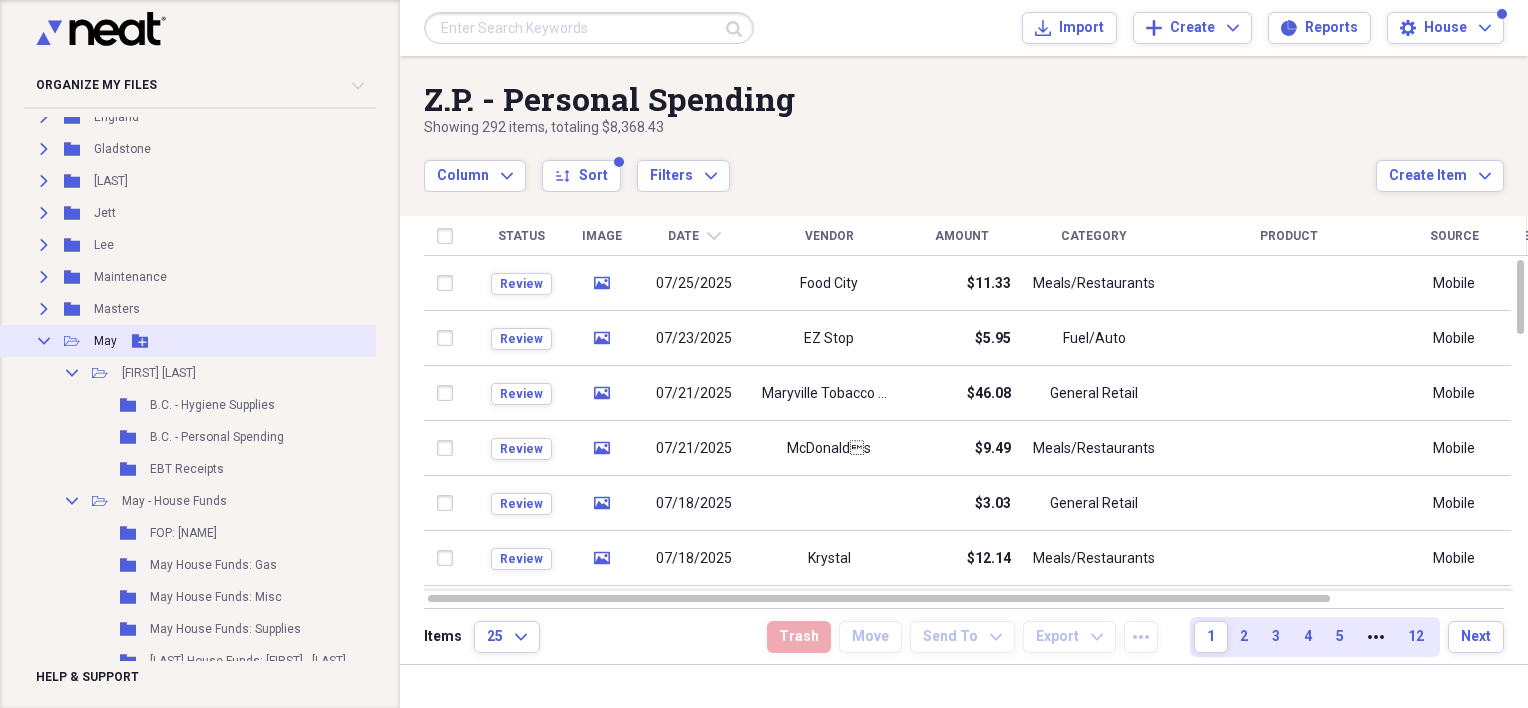 click on "Collapse" 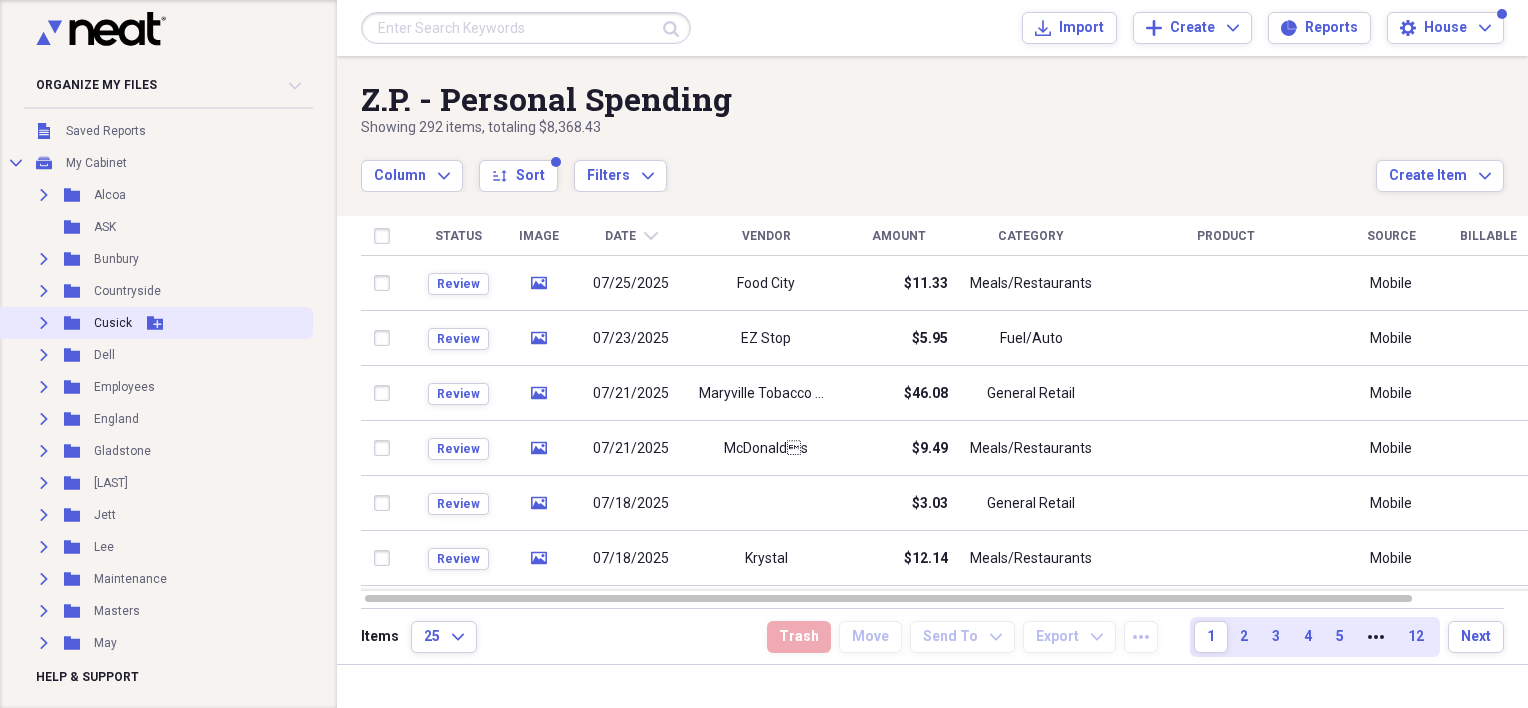 scroll, scrollTop: 0, scrollLeft: 0, axis: both 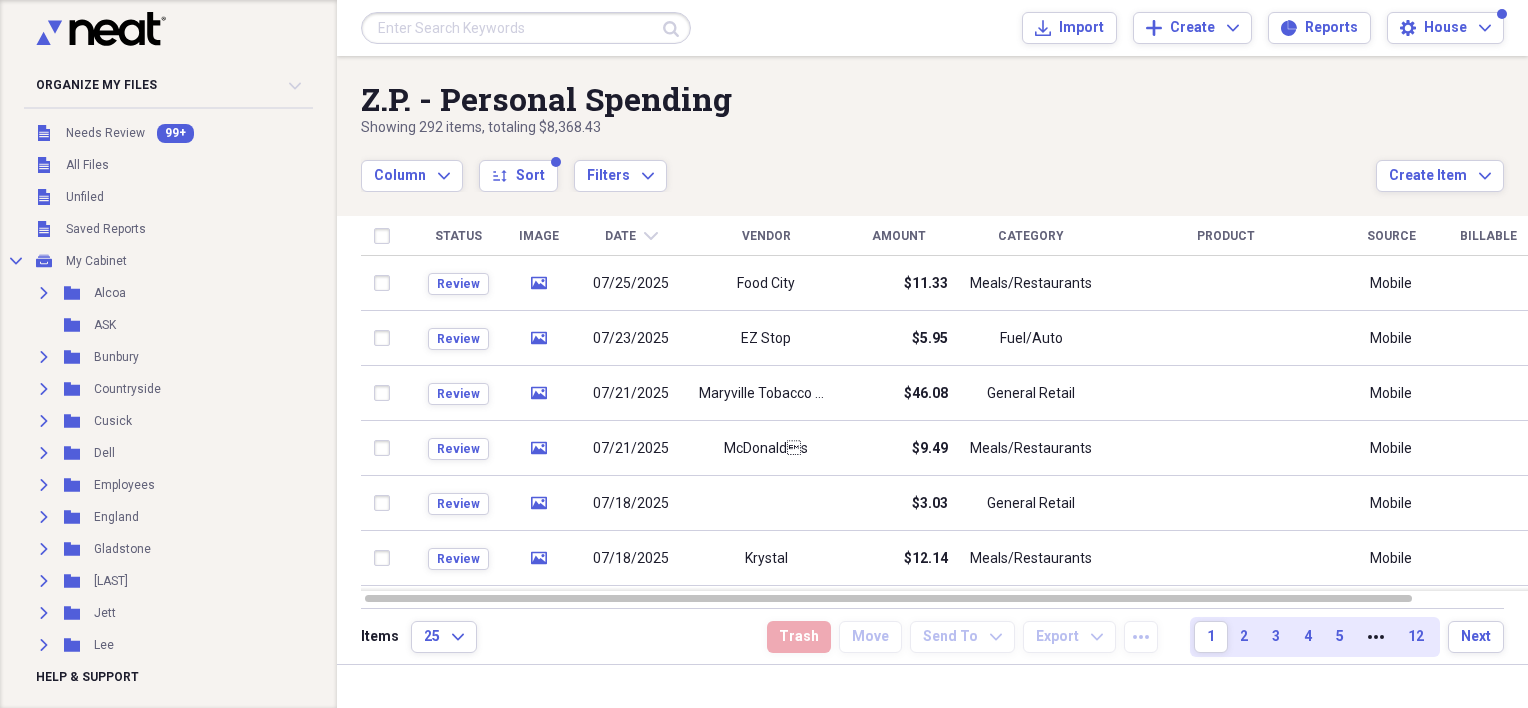 click at bounding box center (526, 28) 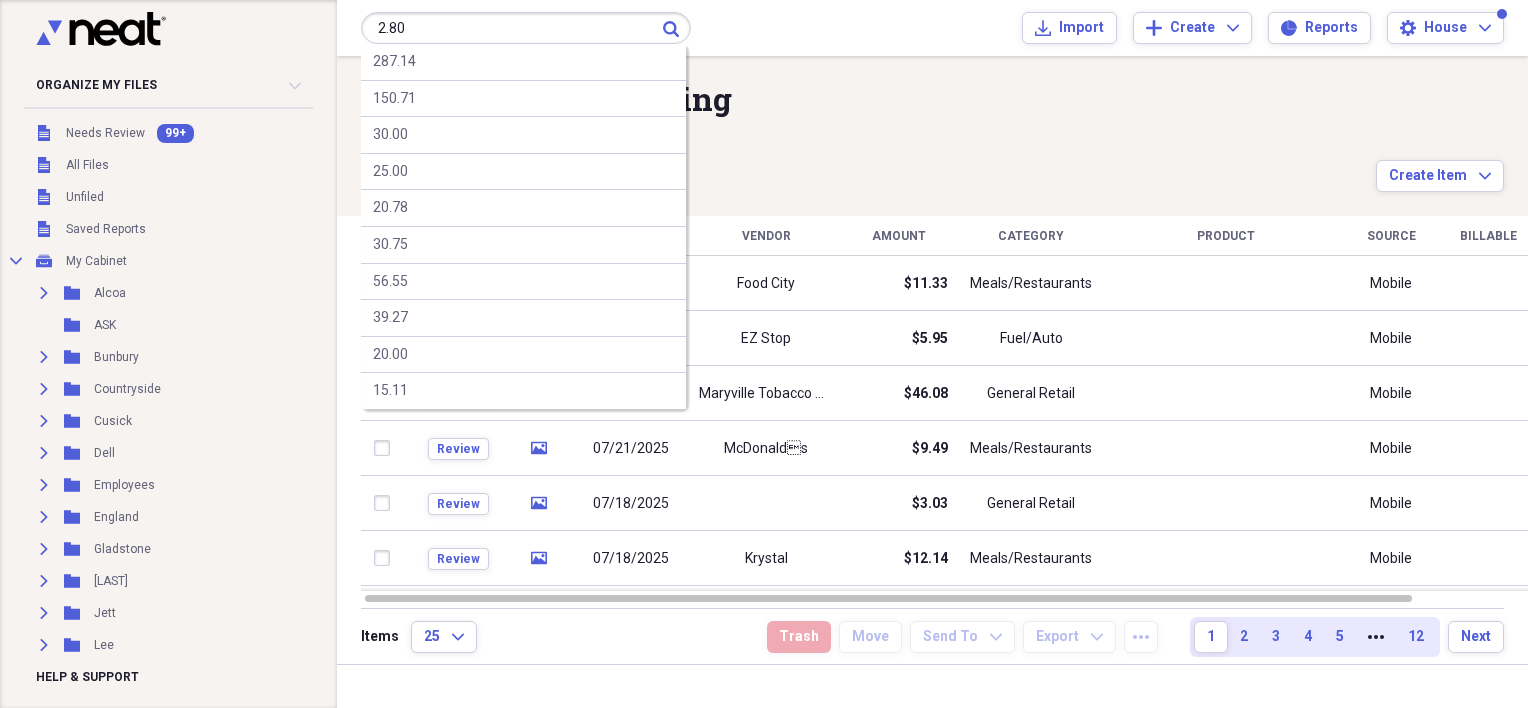 type on "2.80" 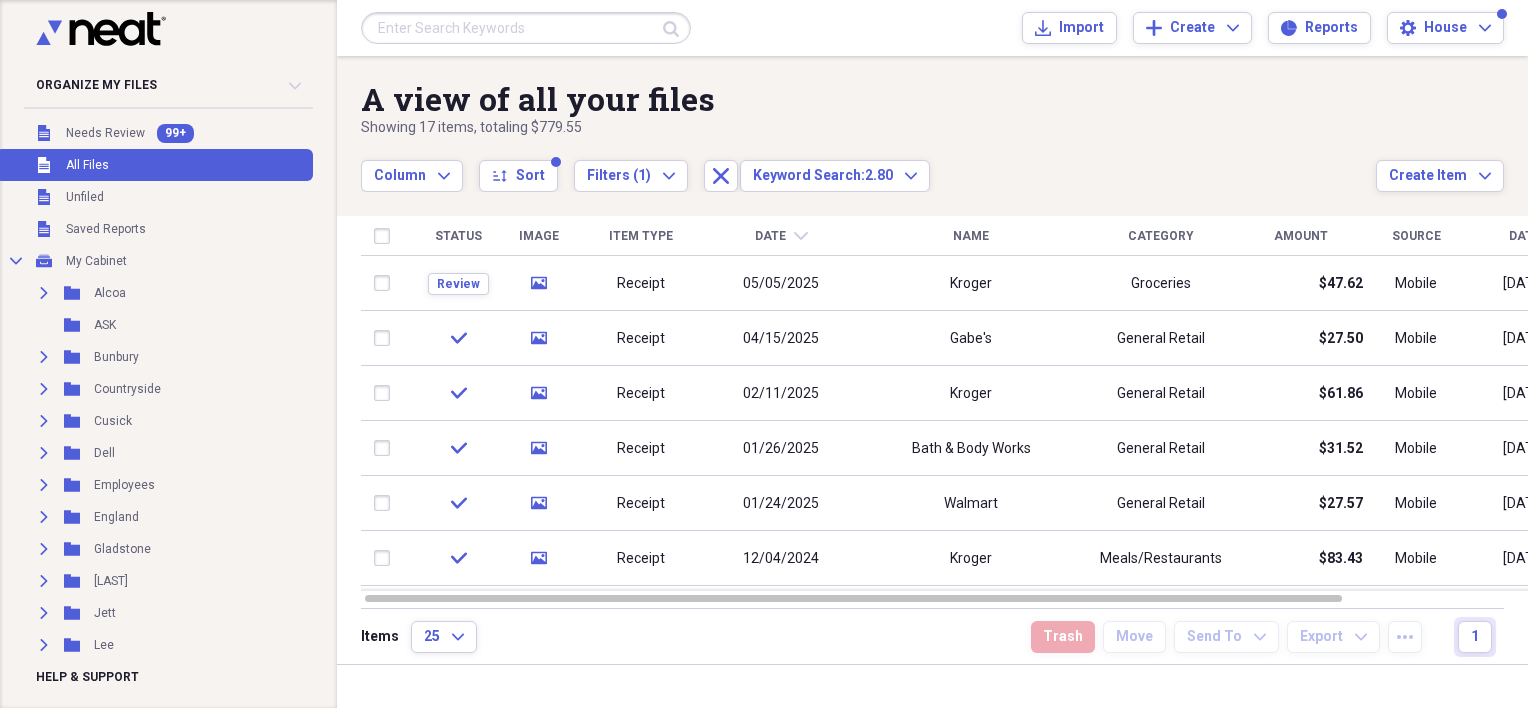 click at bounding box center [526, 28] 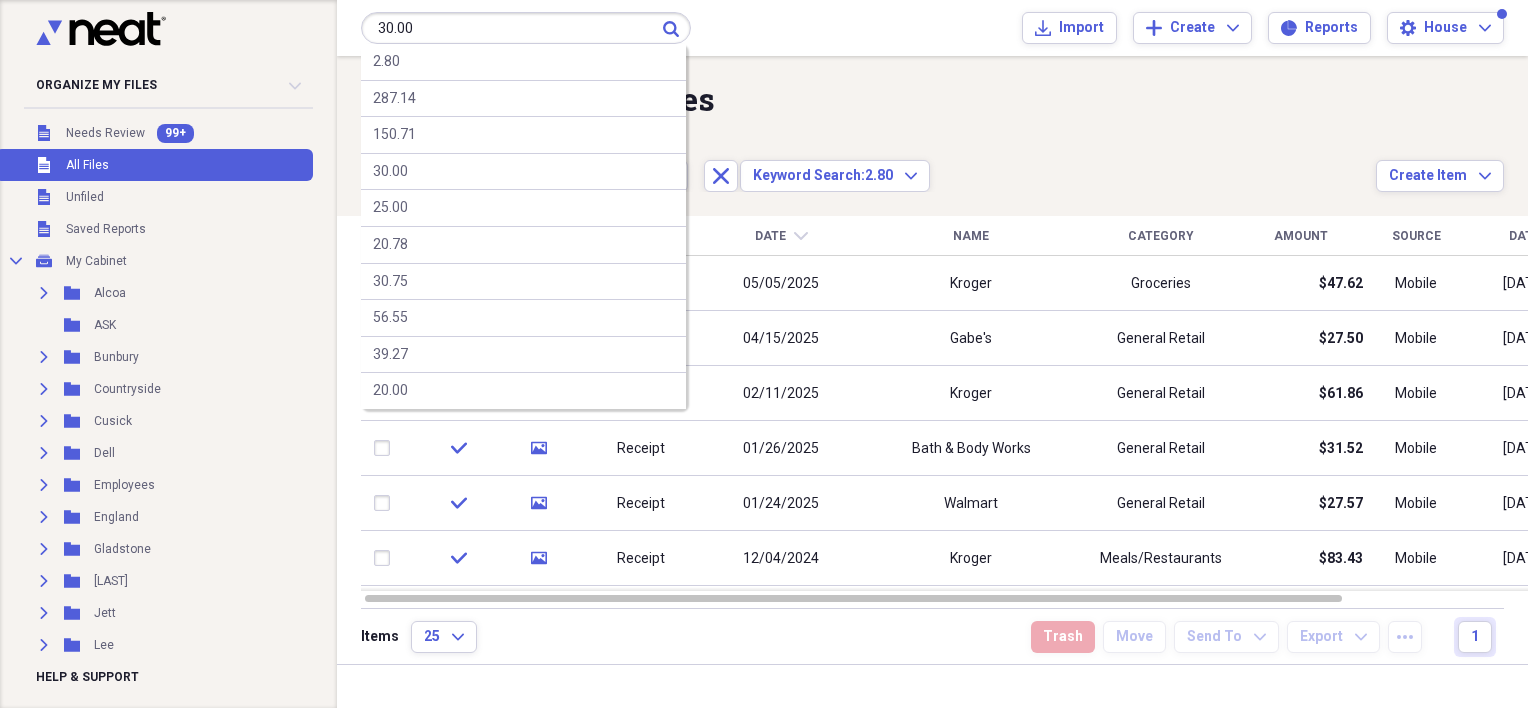 type on "30.00" 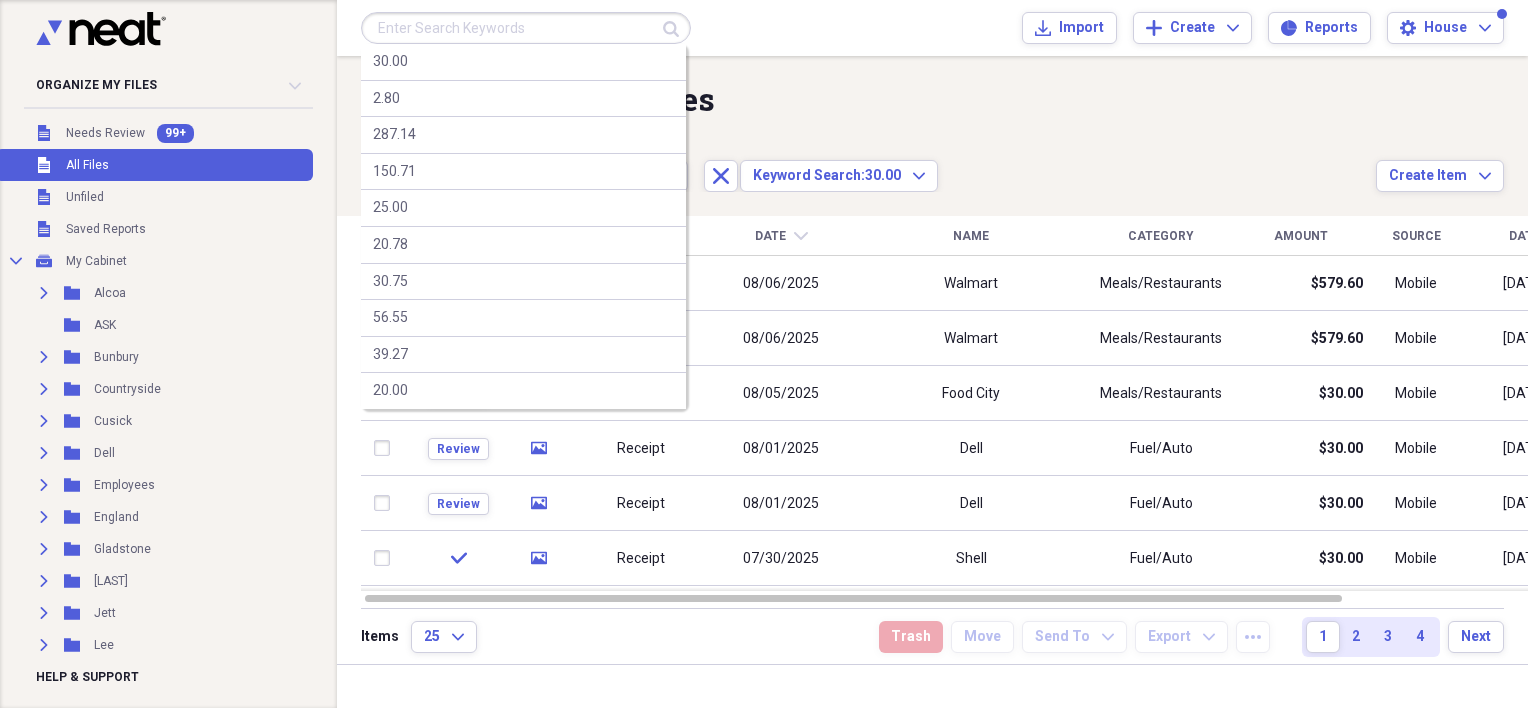 click at bounding box center [526, 28] 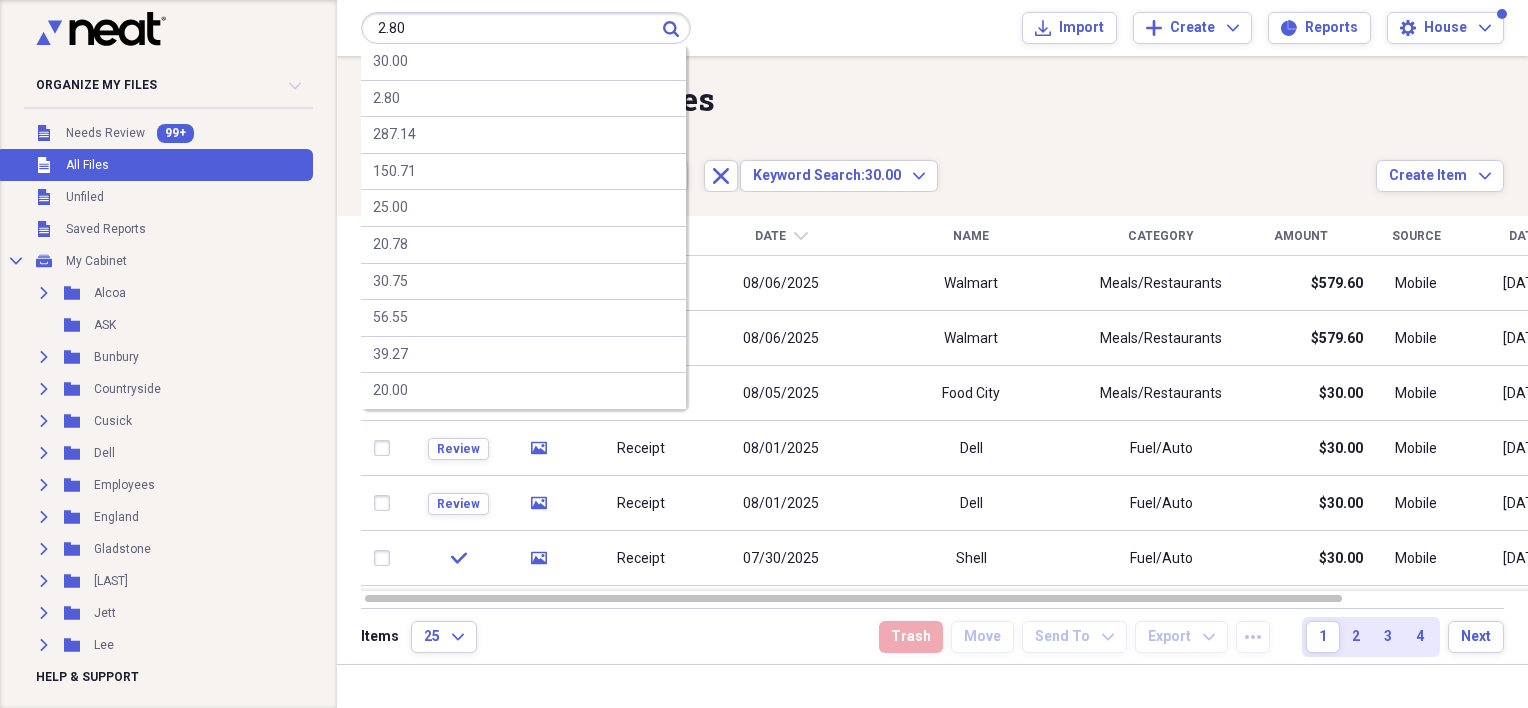 type on "2.80" 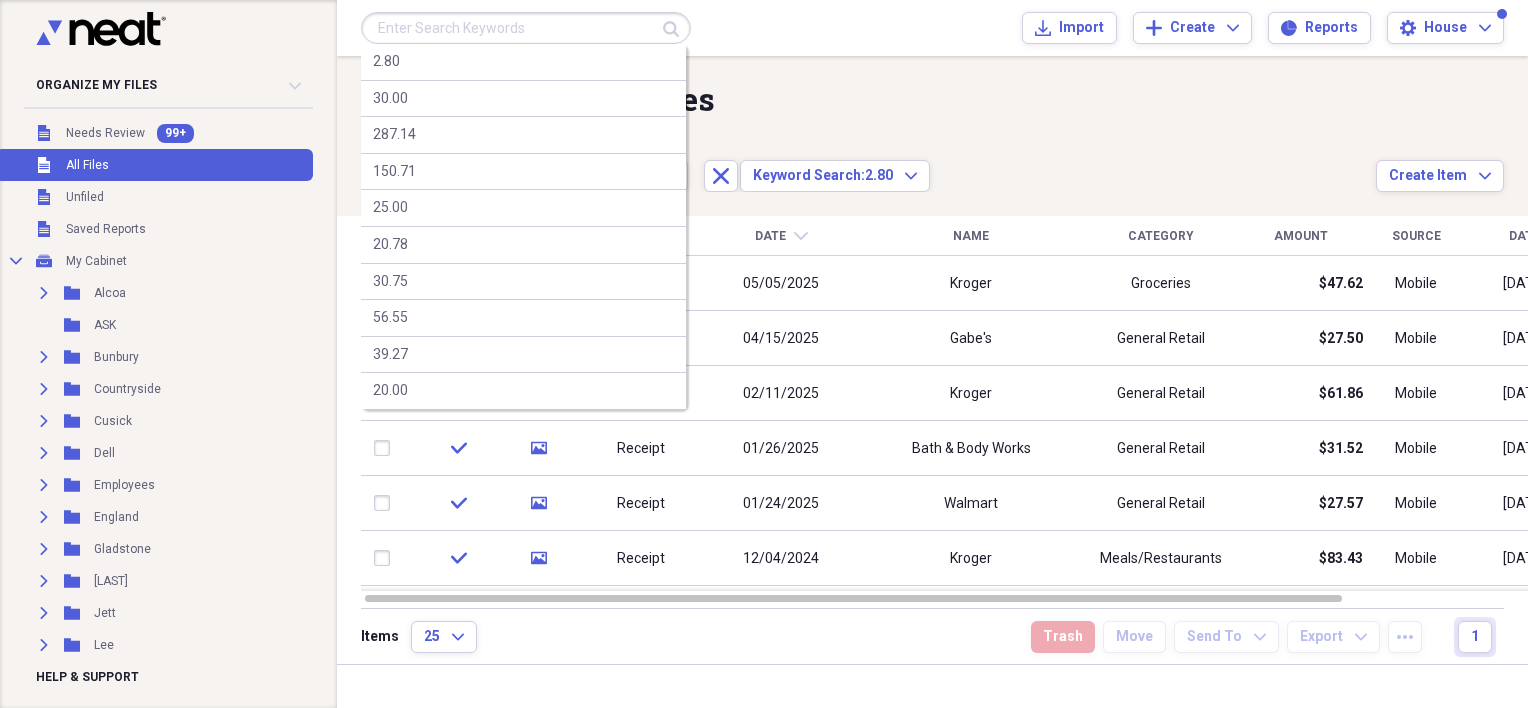 click at bounding box center (526, 28) 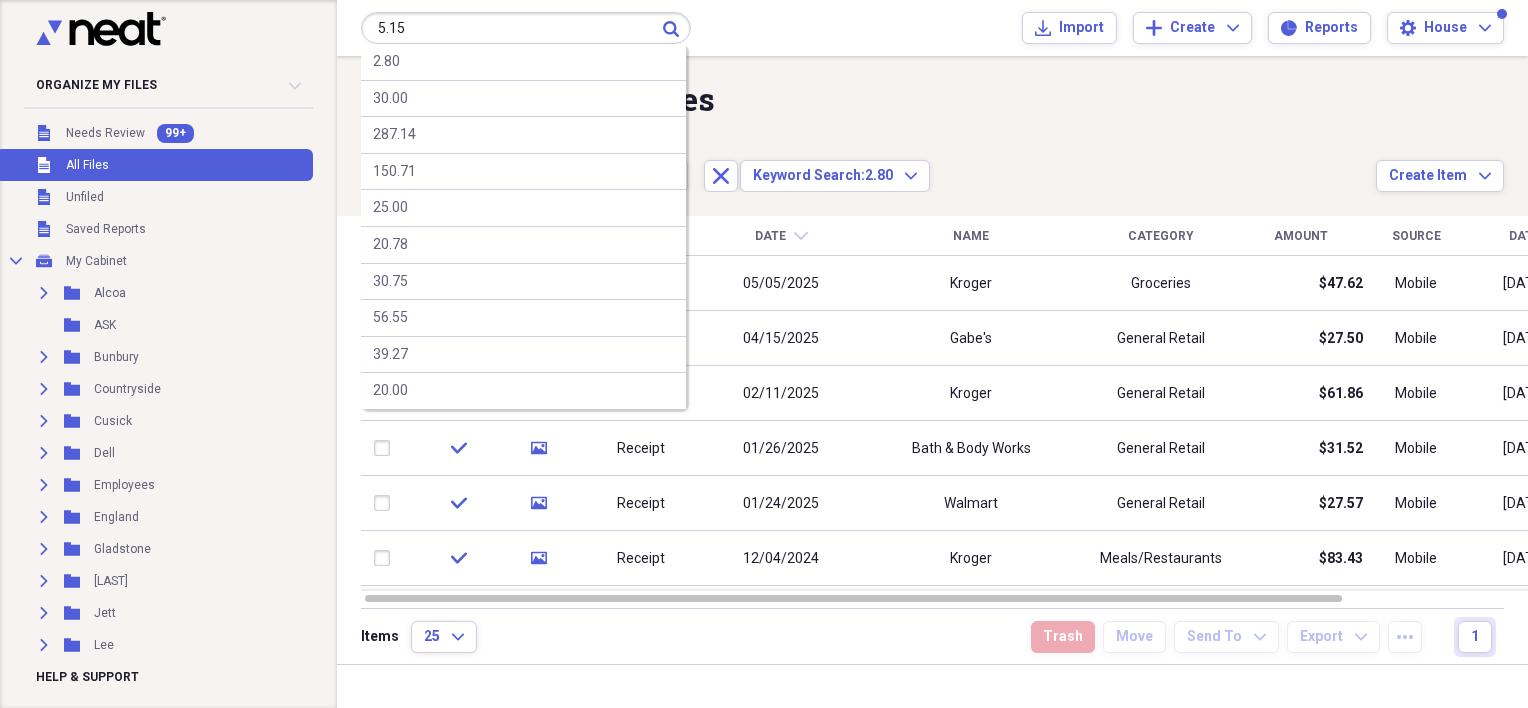 type on "5.15" 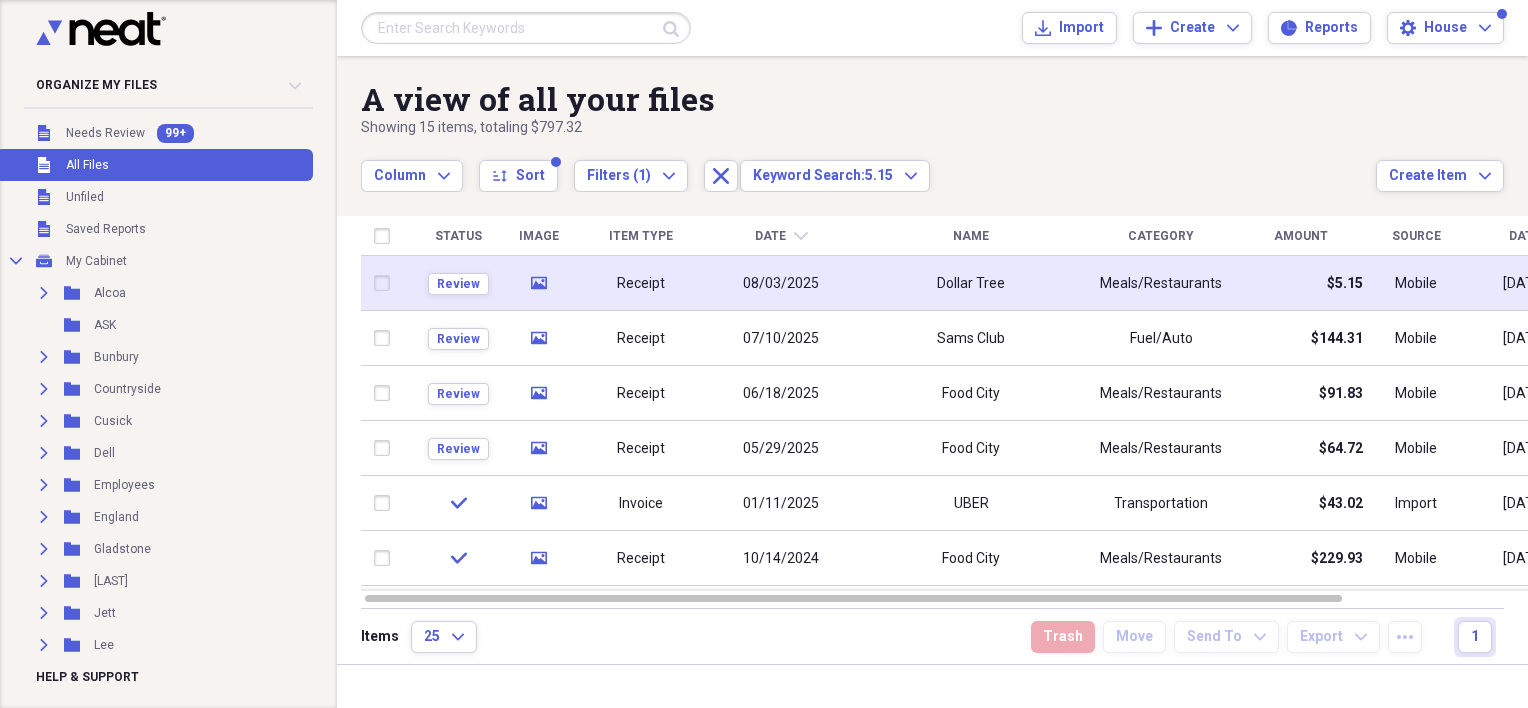 click on "08/03/2025" at bounding box center [781, 283] 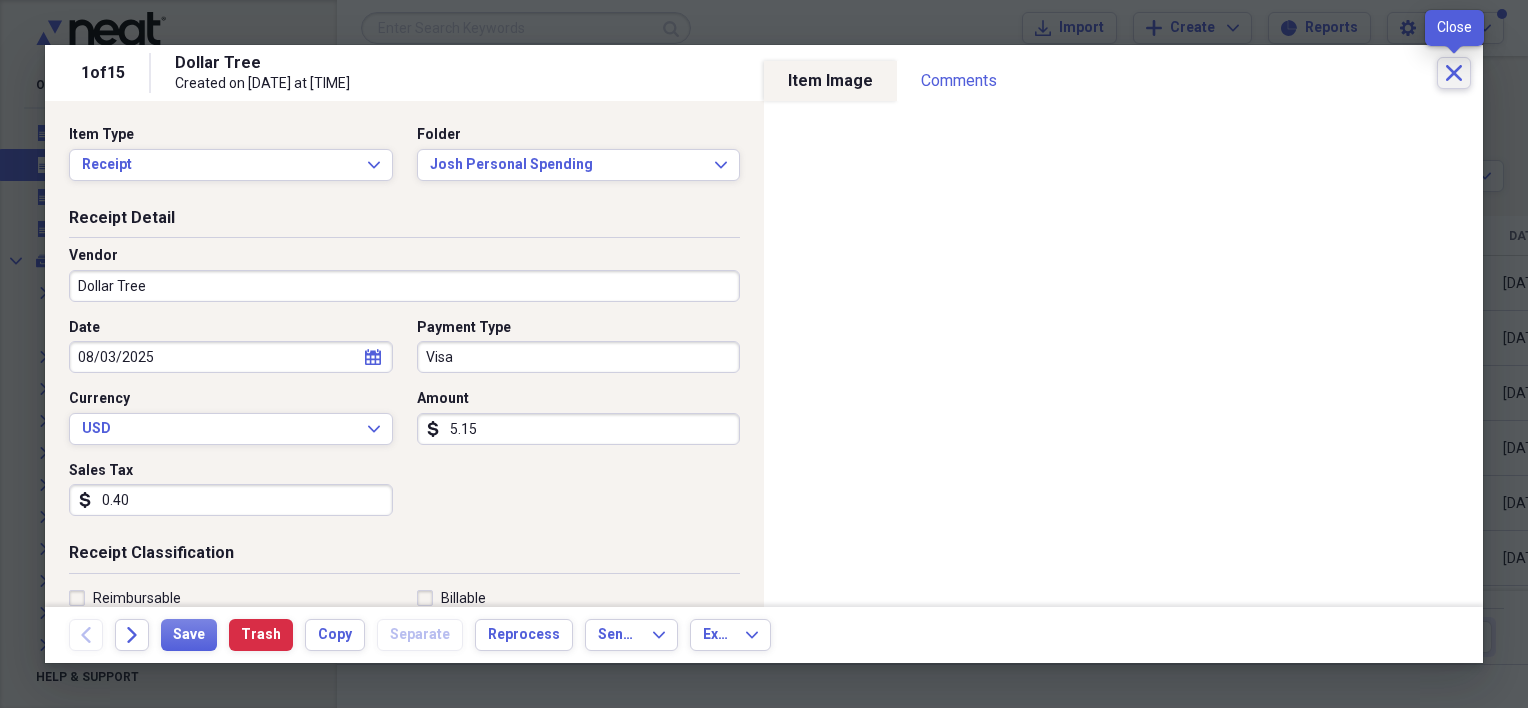 click on "Close" 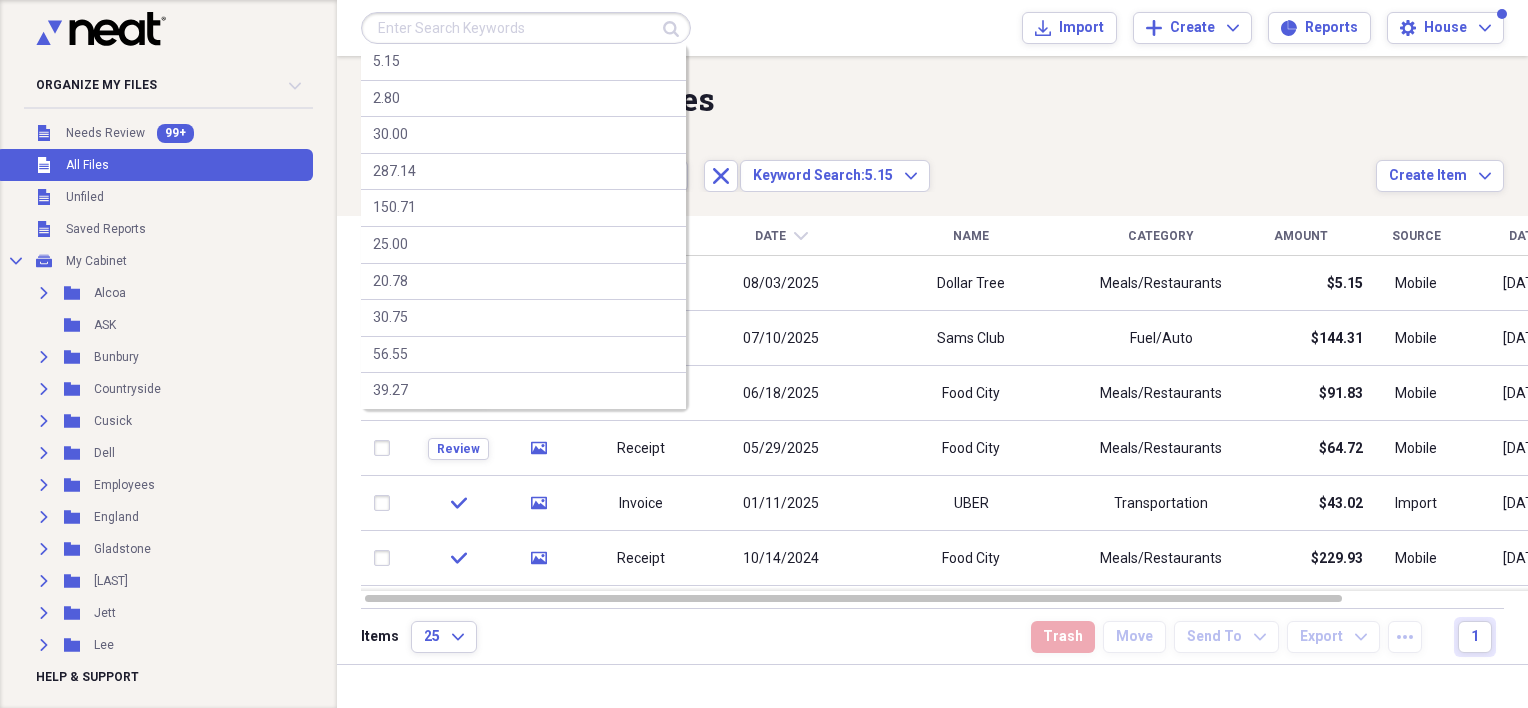 click at bounding box center [526, 28] 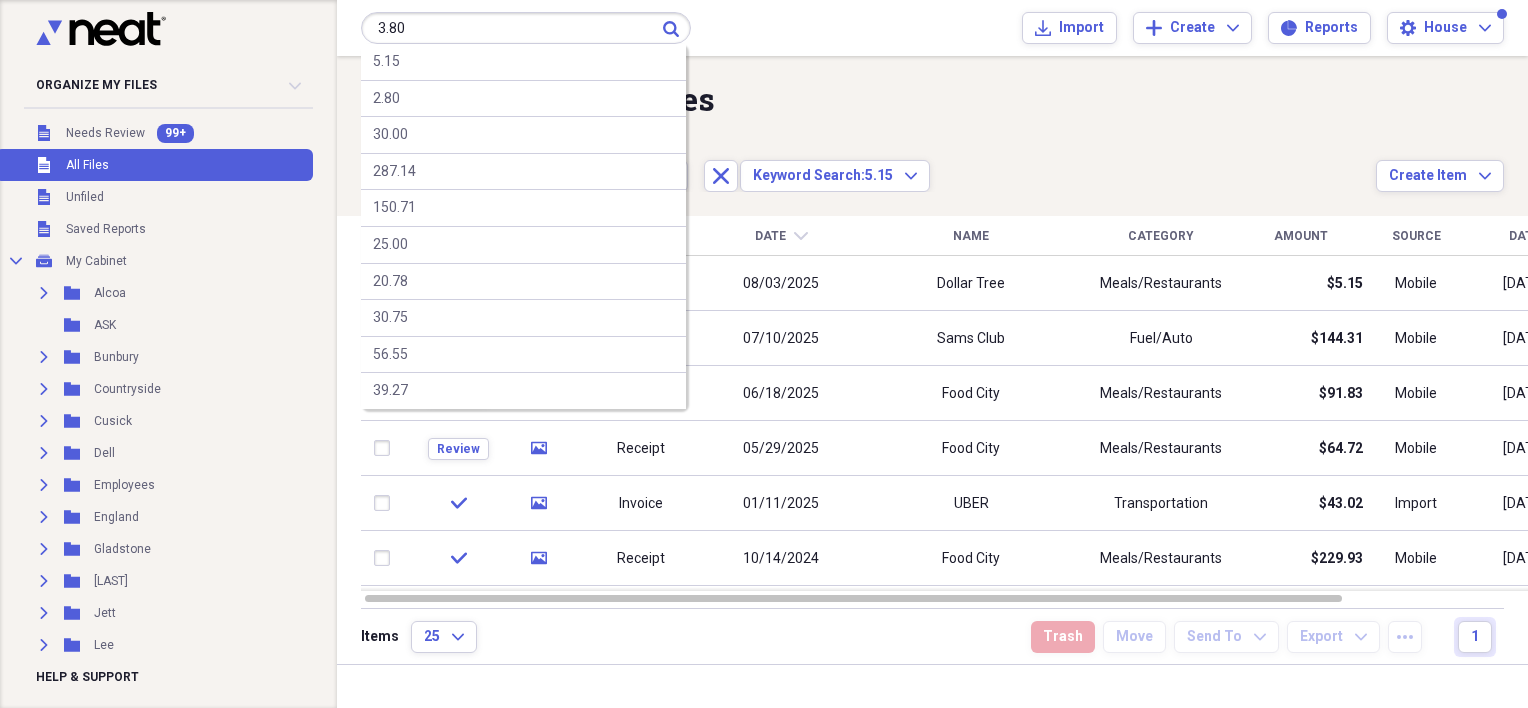 type on "3.80" 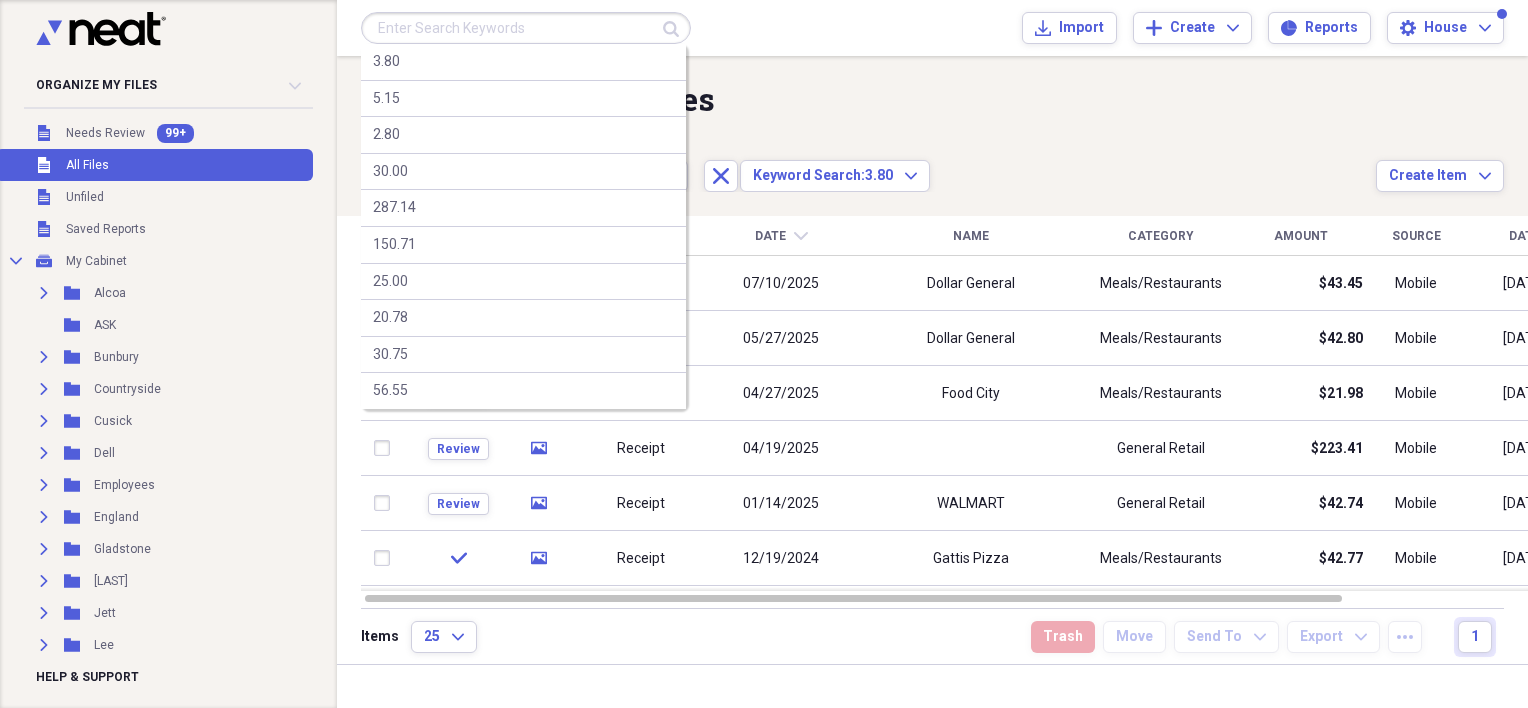 click at bounding box center [526, 28] 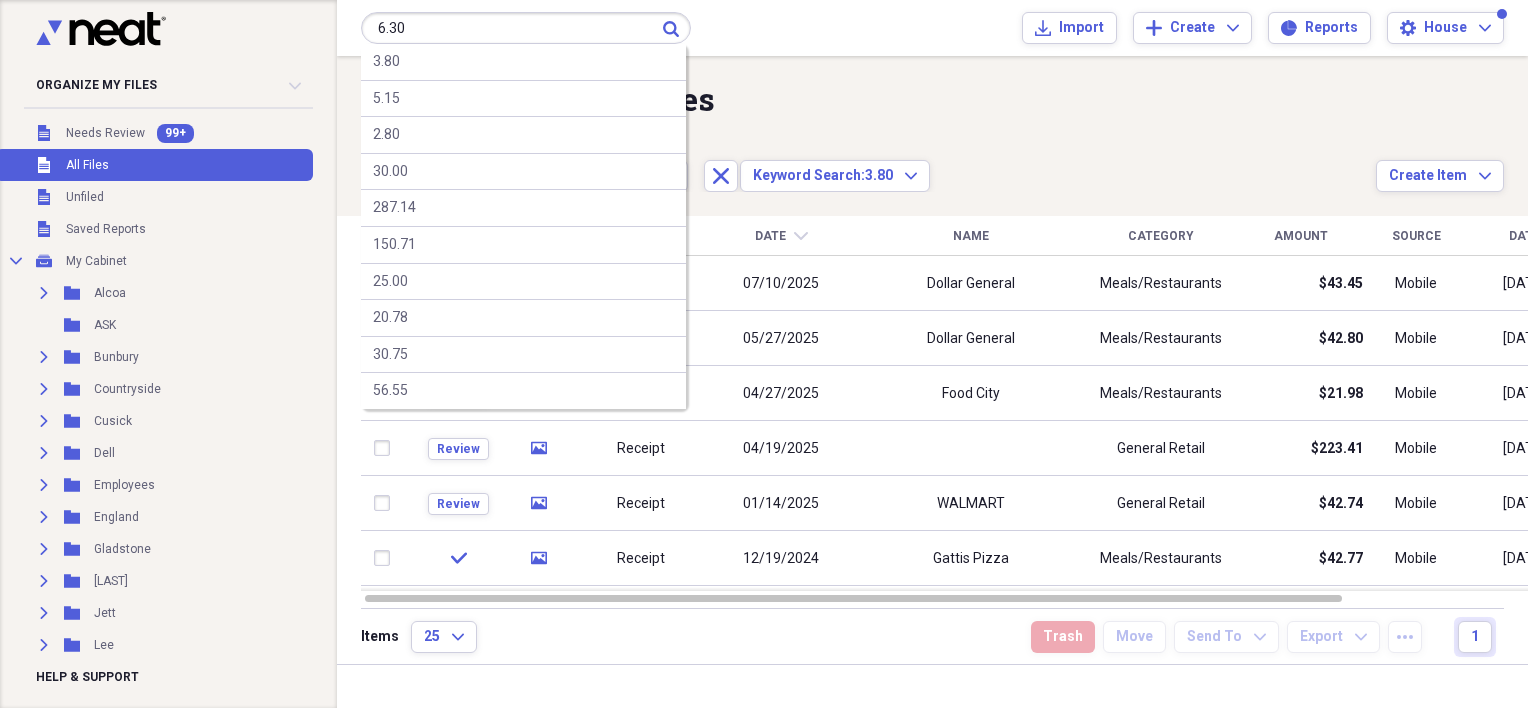 type on "6.30" 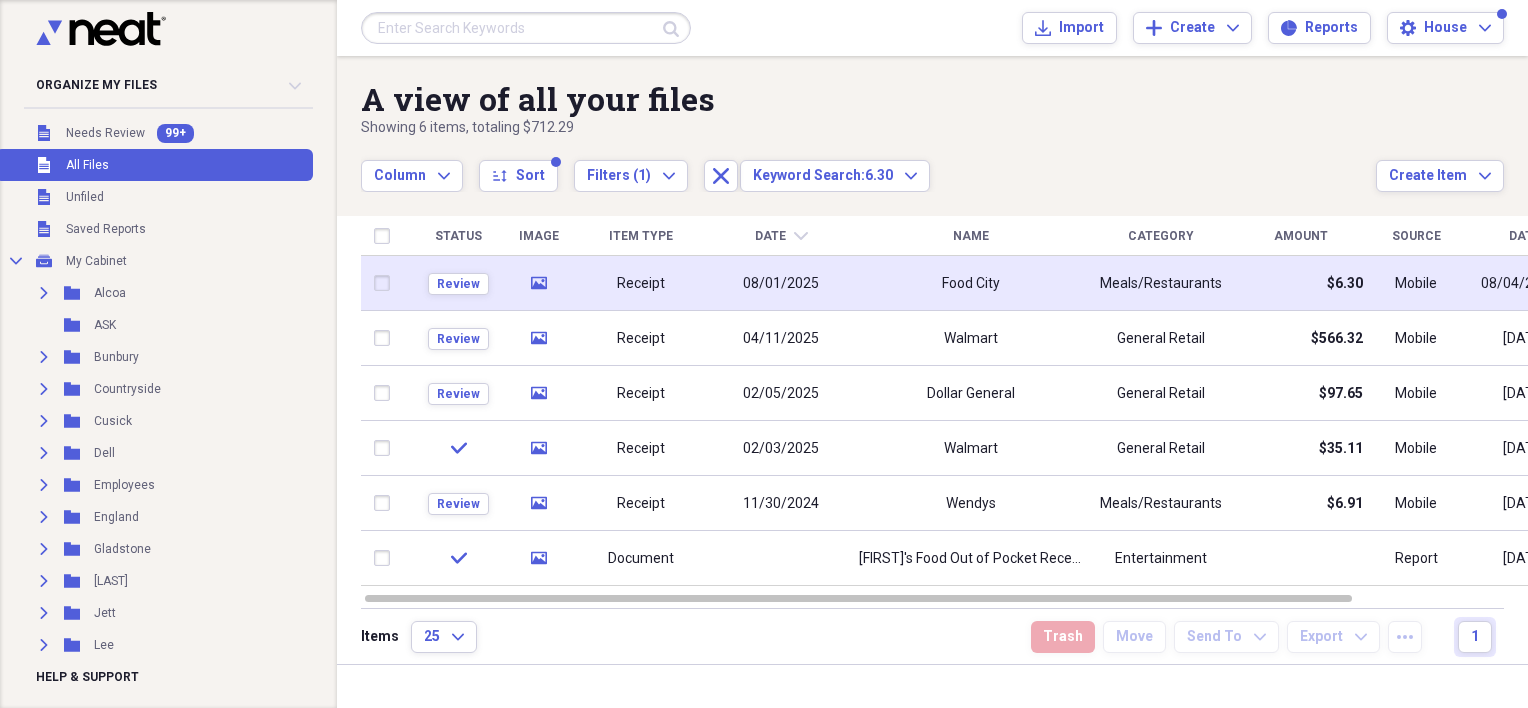 click on "Receipt" at bounding box center (641, 284) 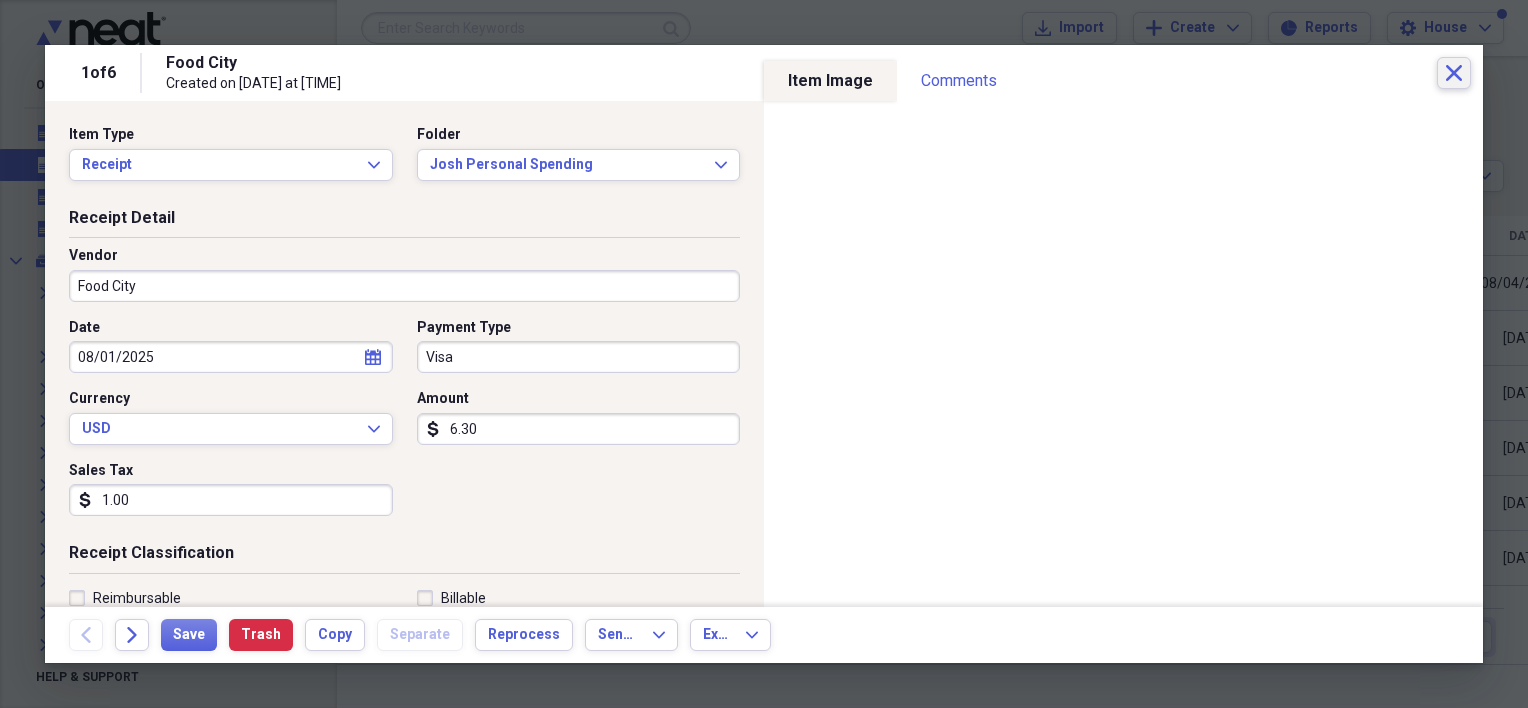 click on "Close" at bounding box center (1454, 73) 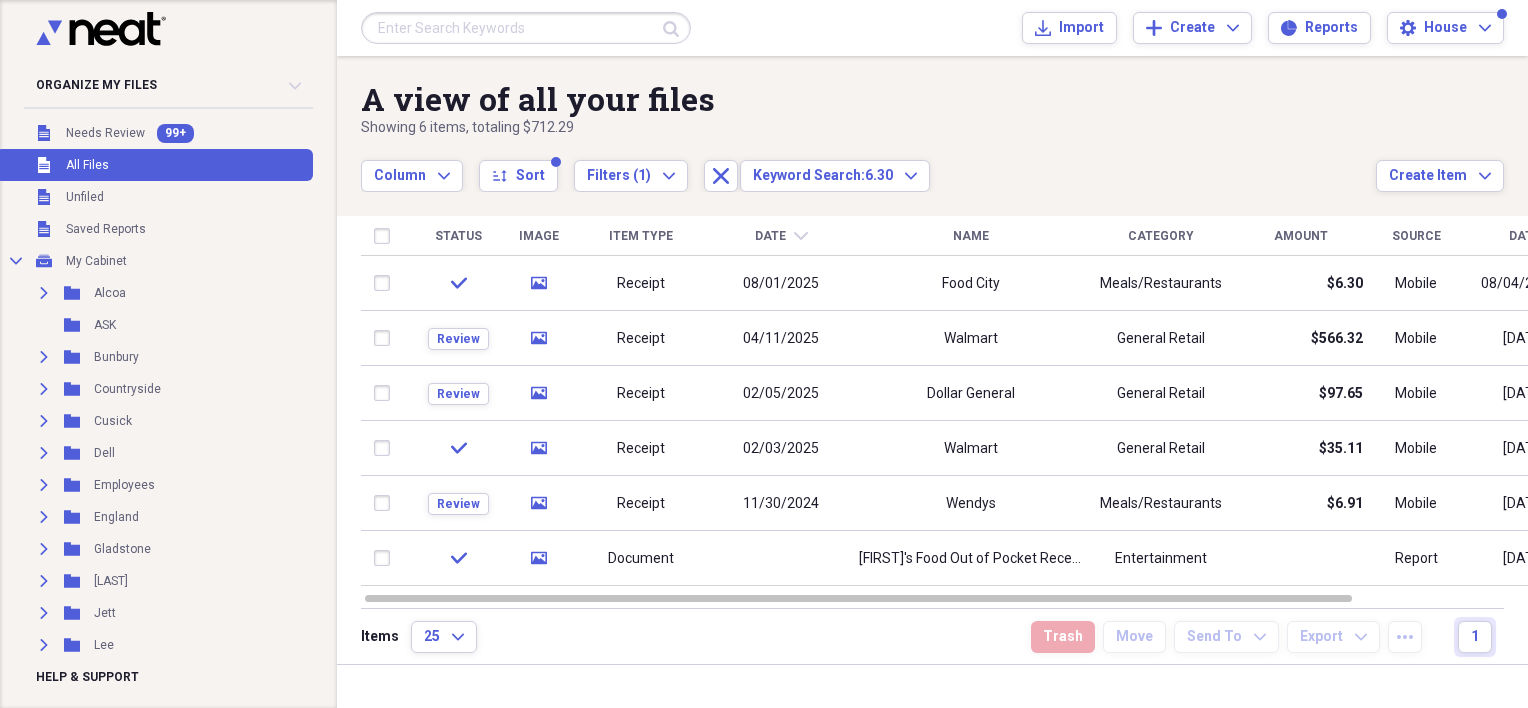 click at bounding box center (526, 28) 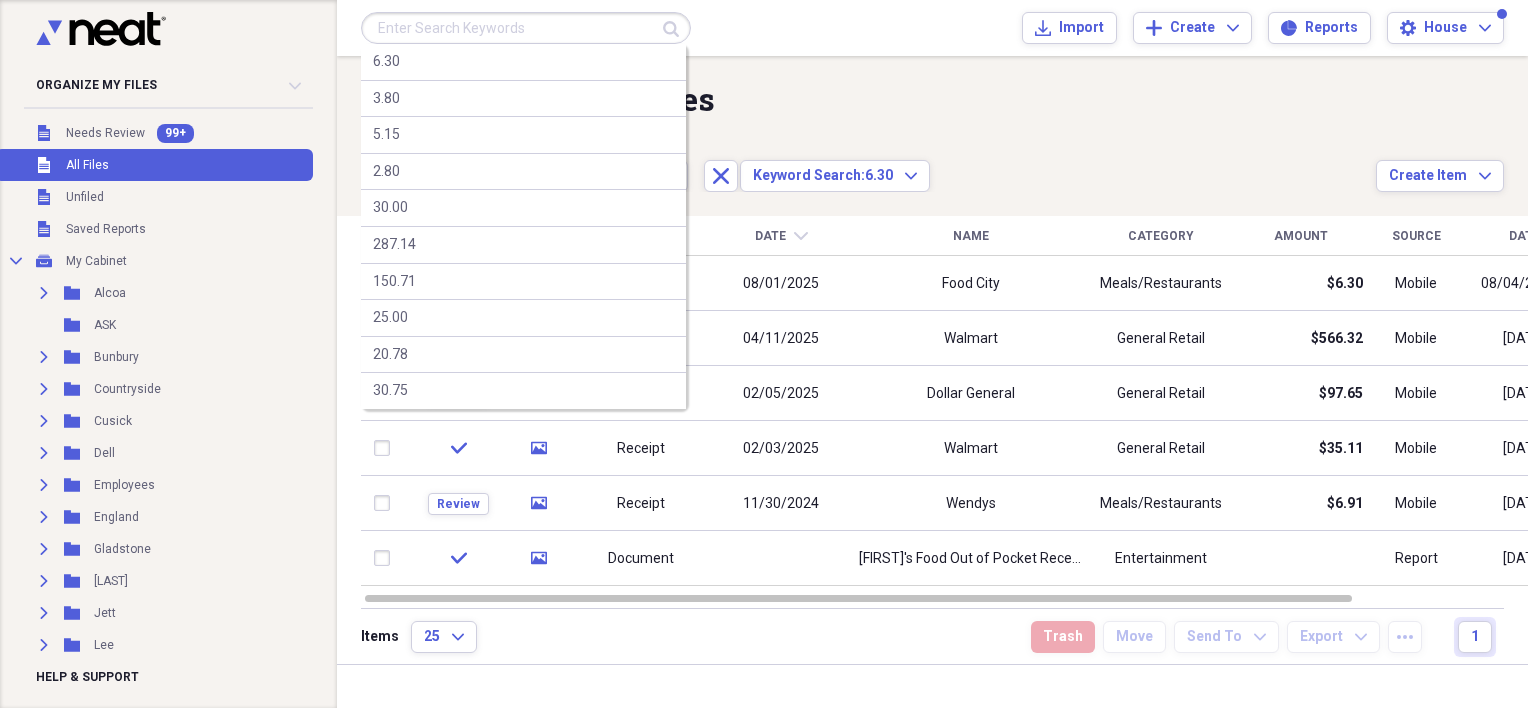 type on "6" 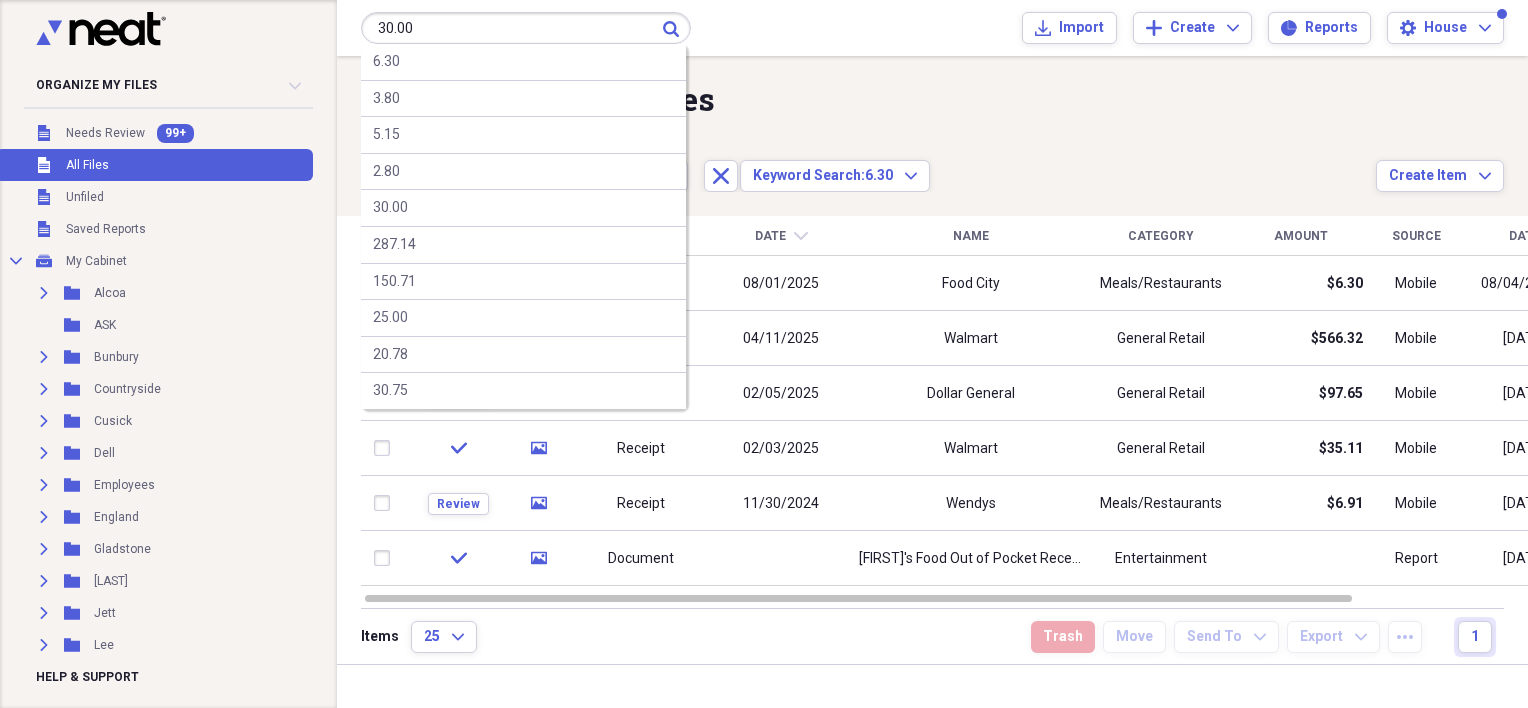 type on "30.00" 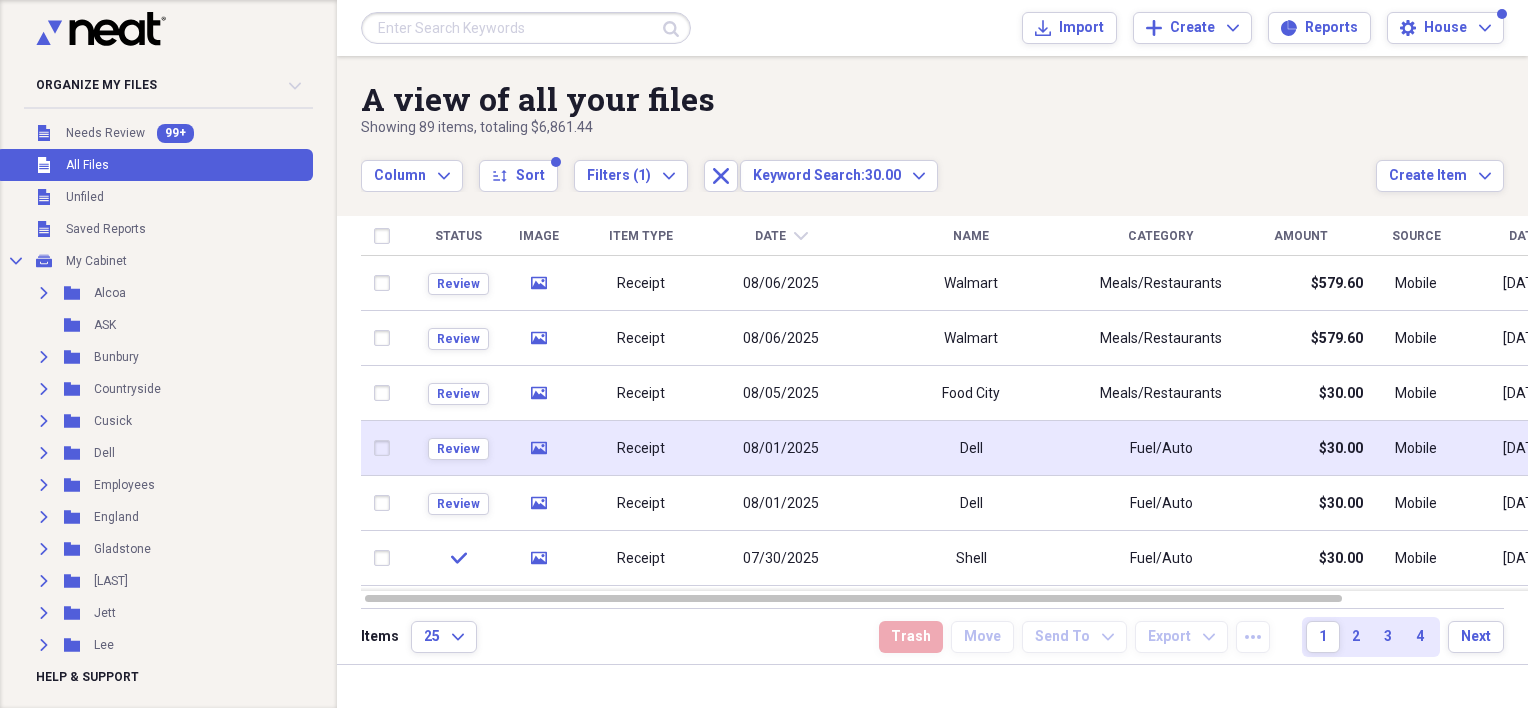 click on "08/01/2025" at bounding box center (781, 449) 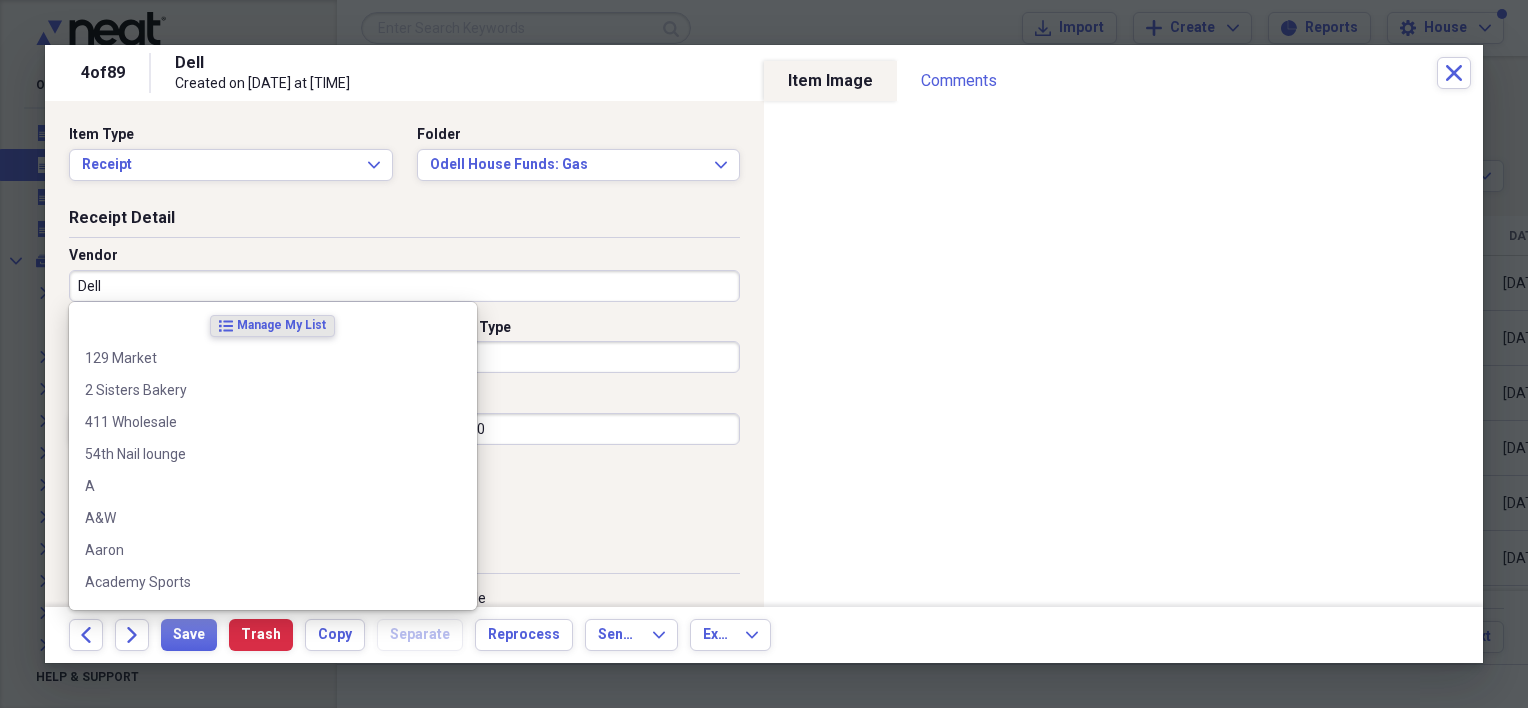 click on "Dell" at bounding box center [404, 286] 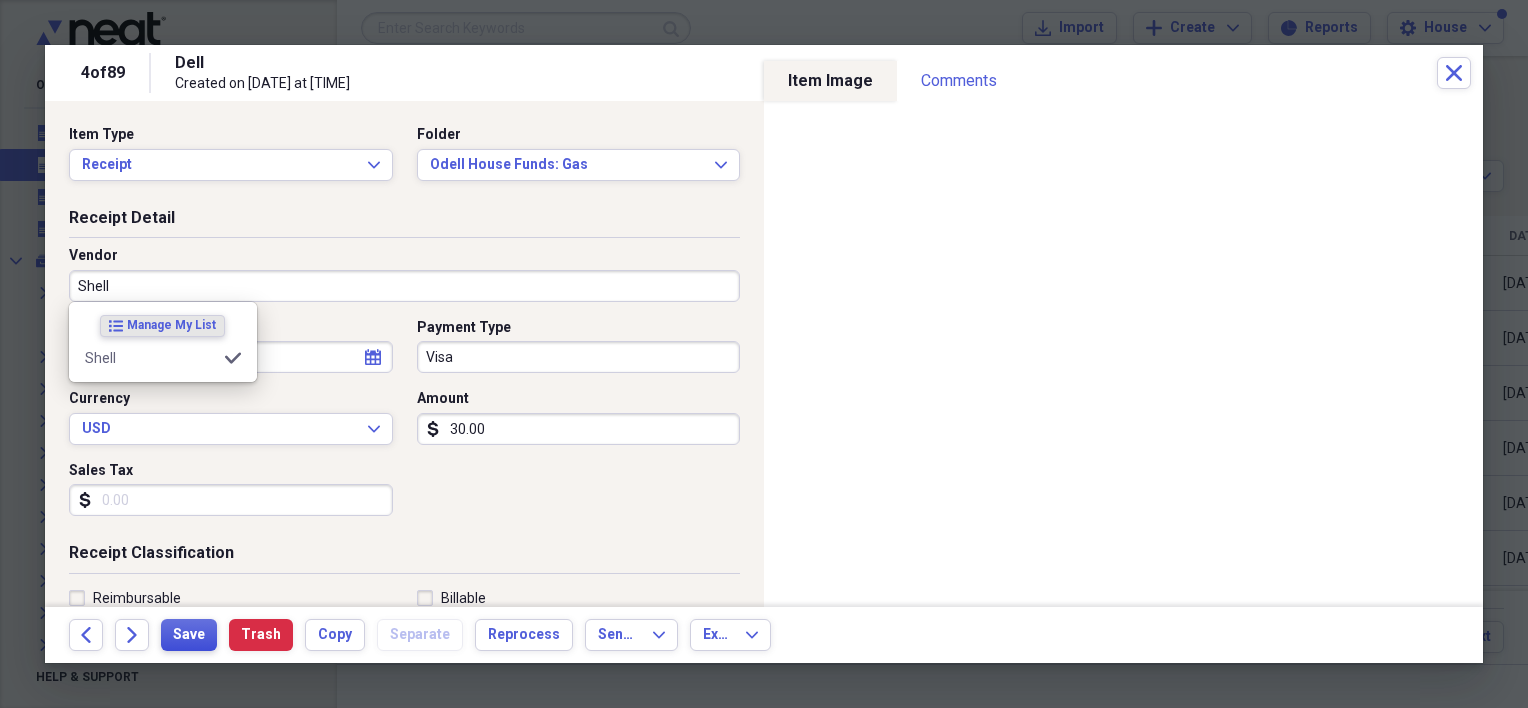 type on "Shell" 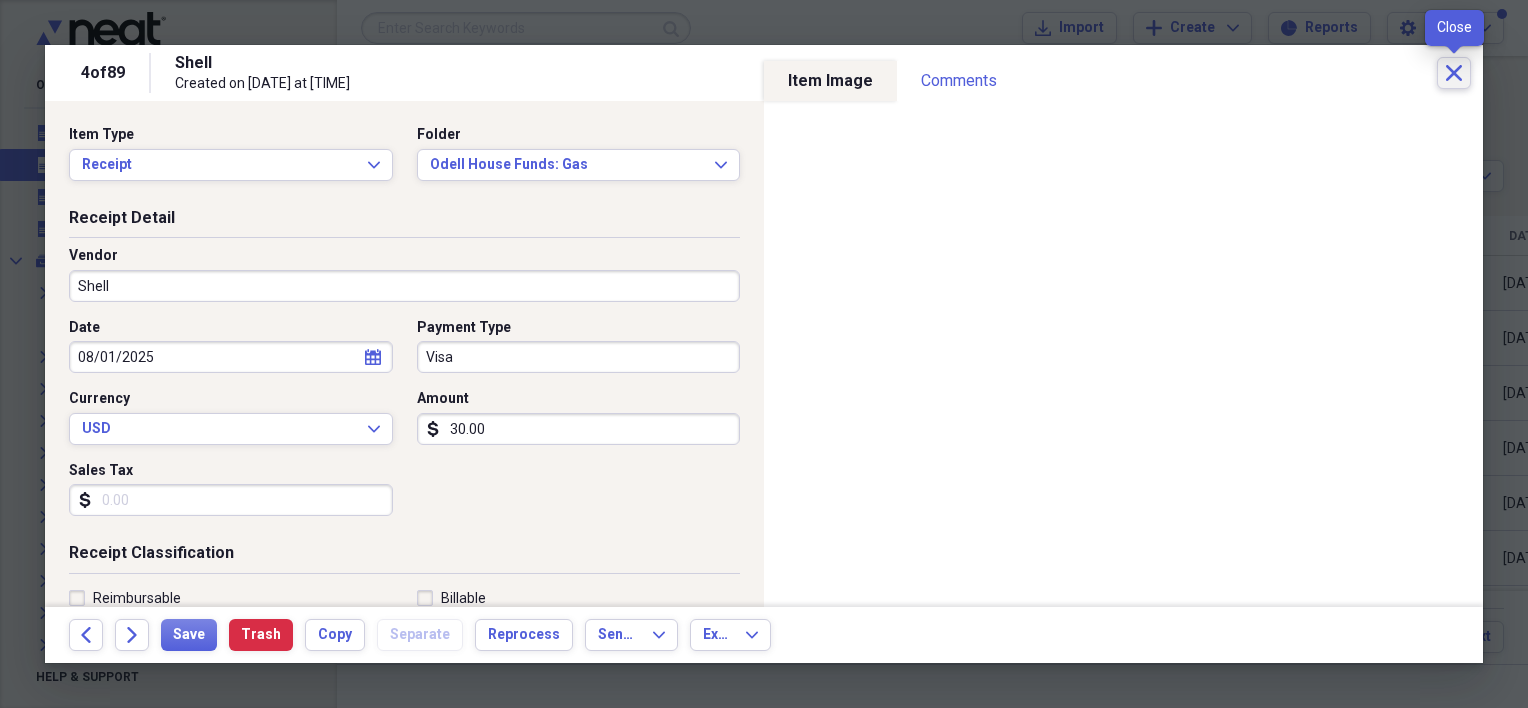 click on "Close" at bounding box center [1454, 73] 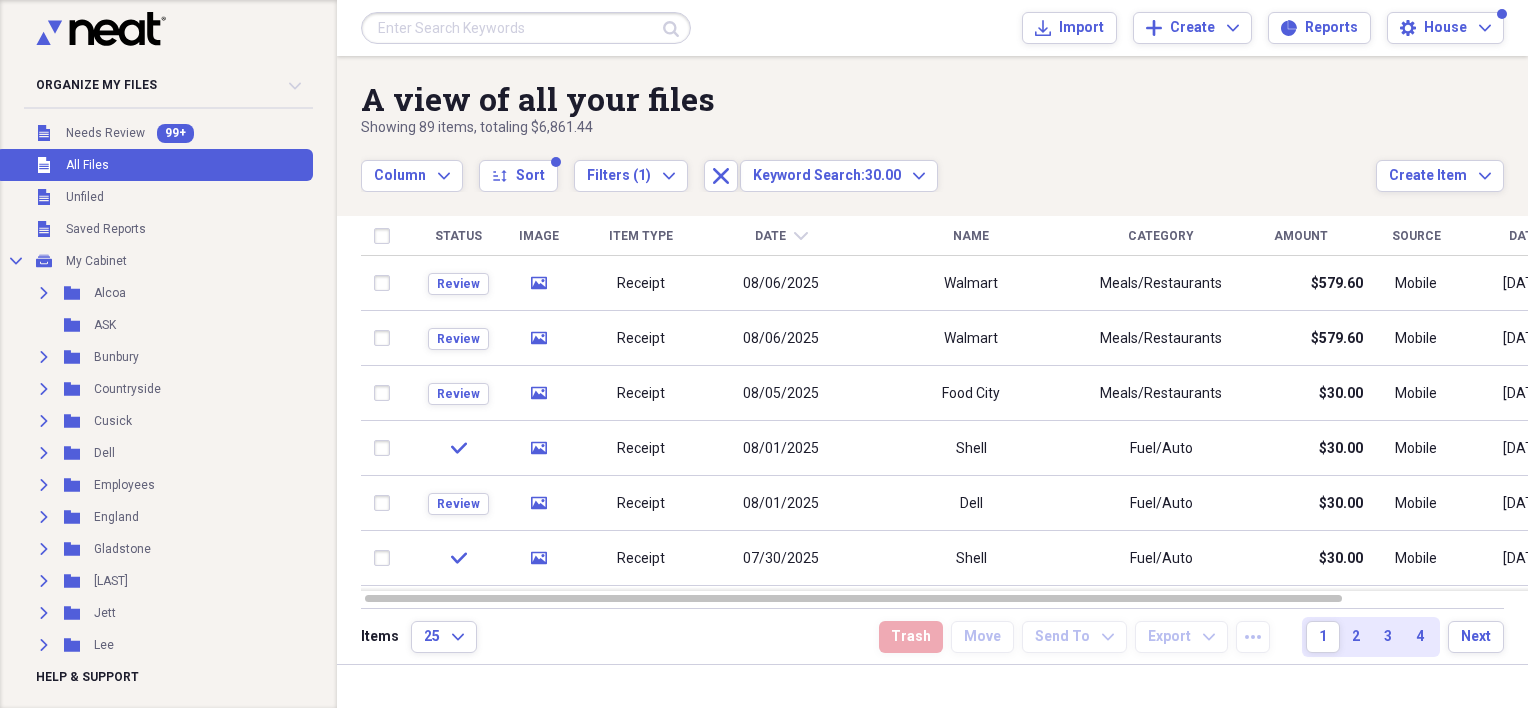 click at bounding box center [526, 28] 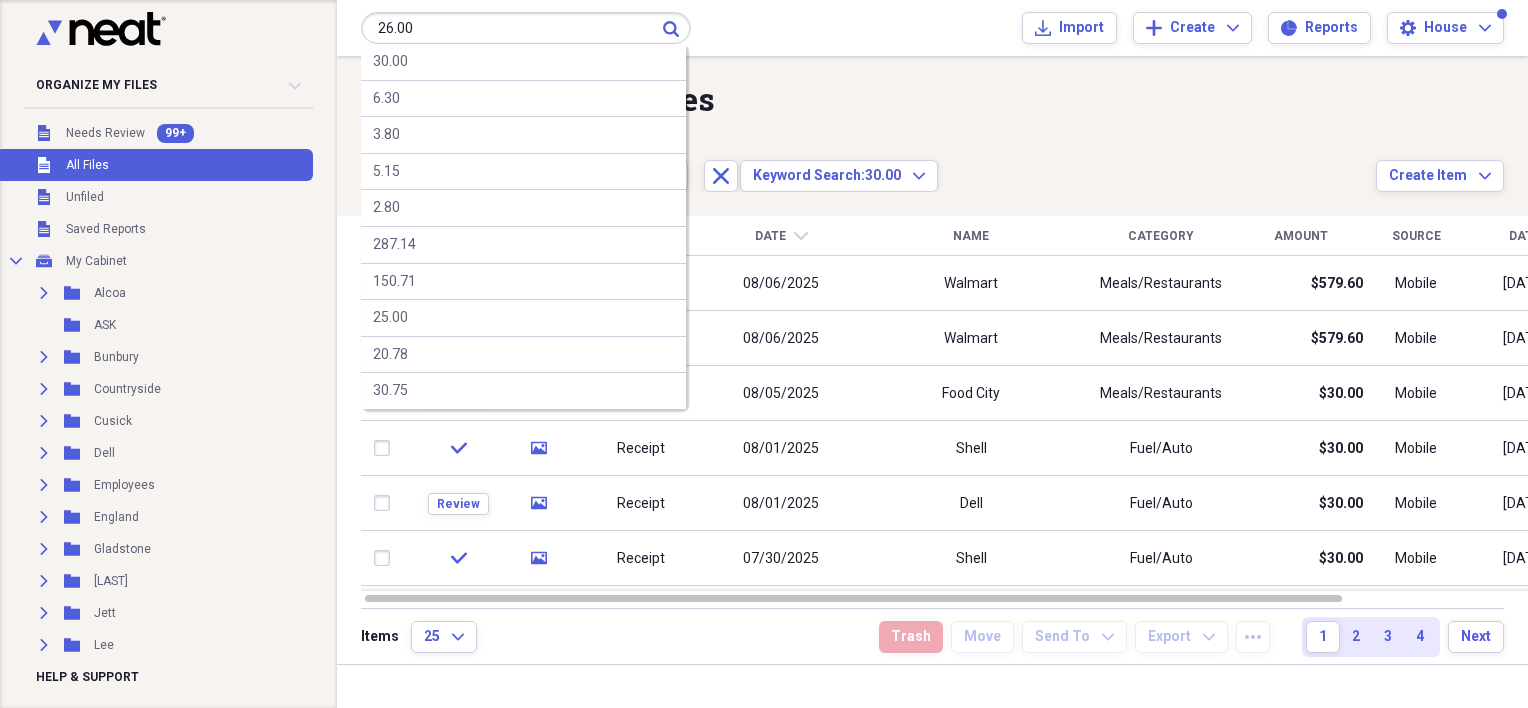 type on "26.00" 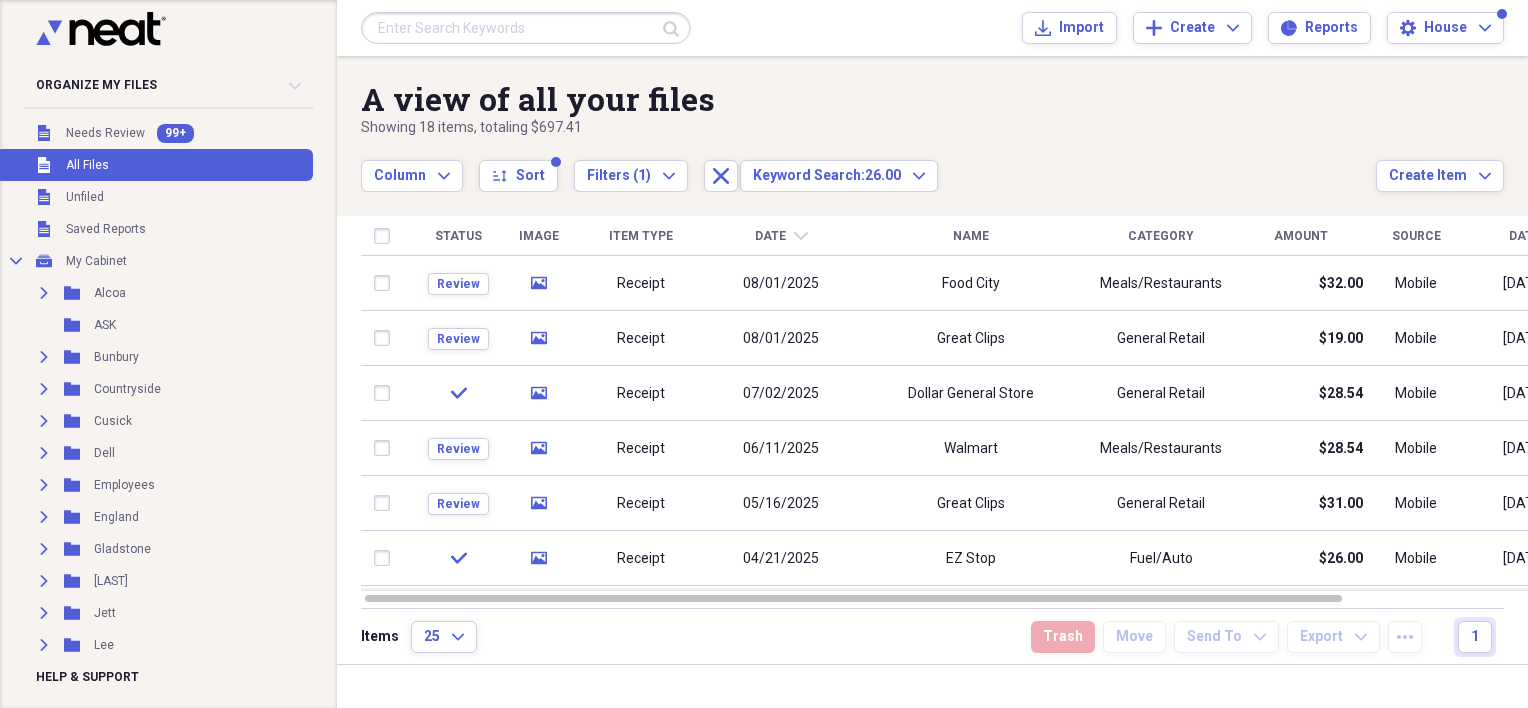 click at bounding box center [526, 28] 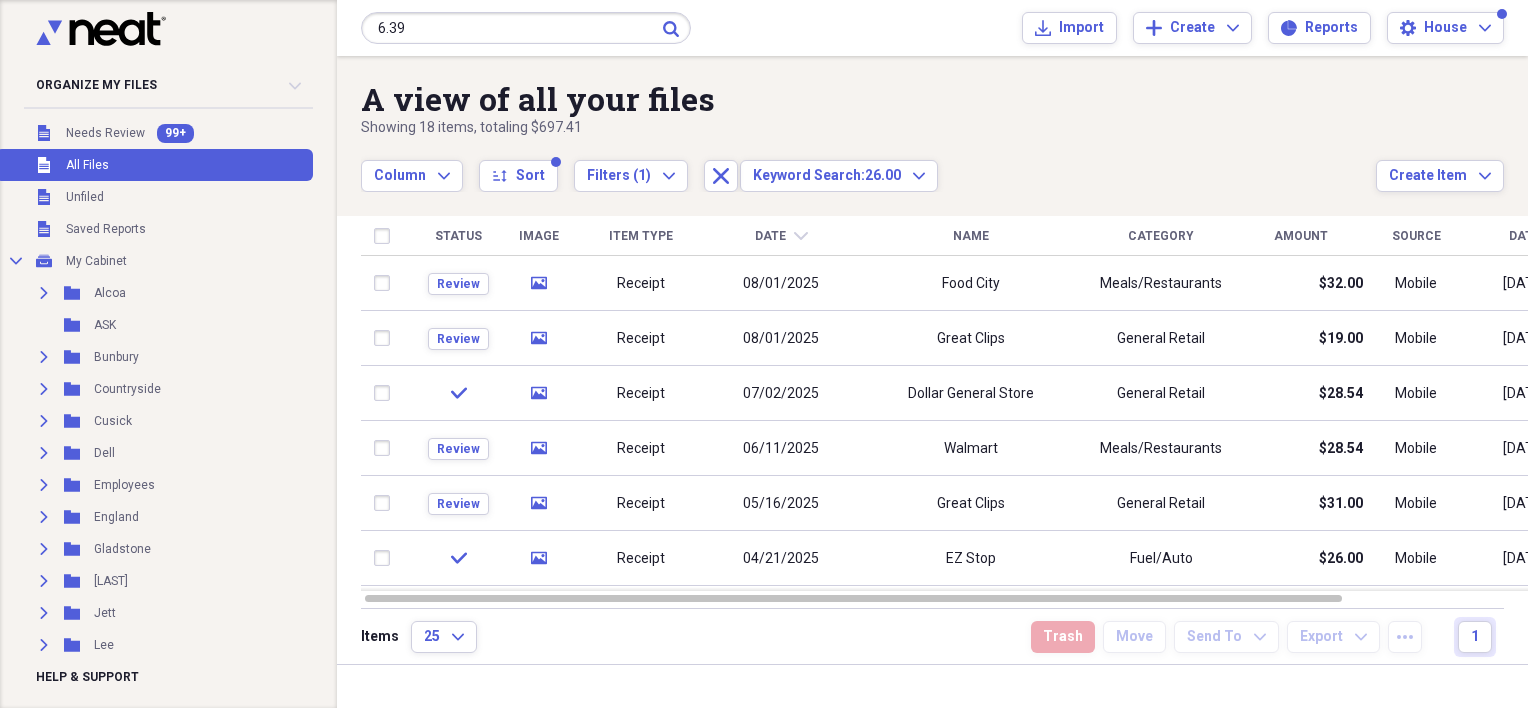 click on "A view of all your files" at bounding box center [868, 99] 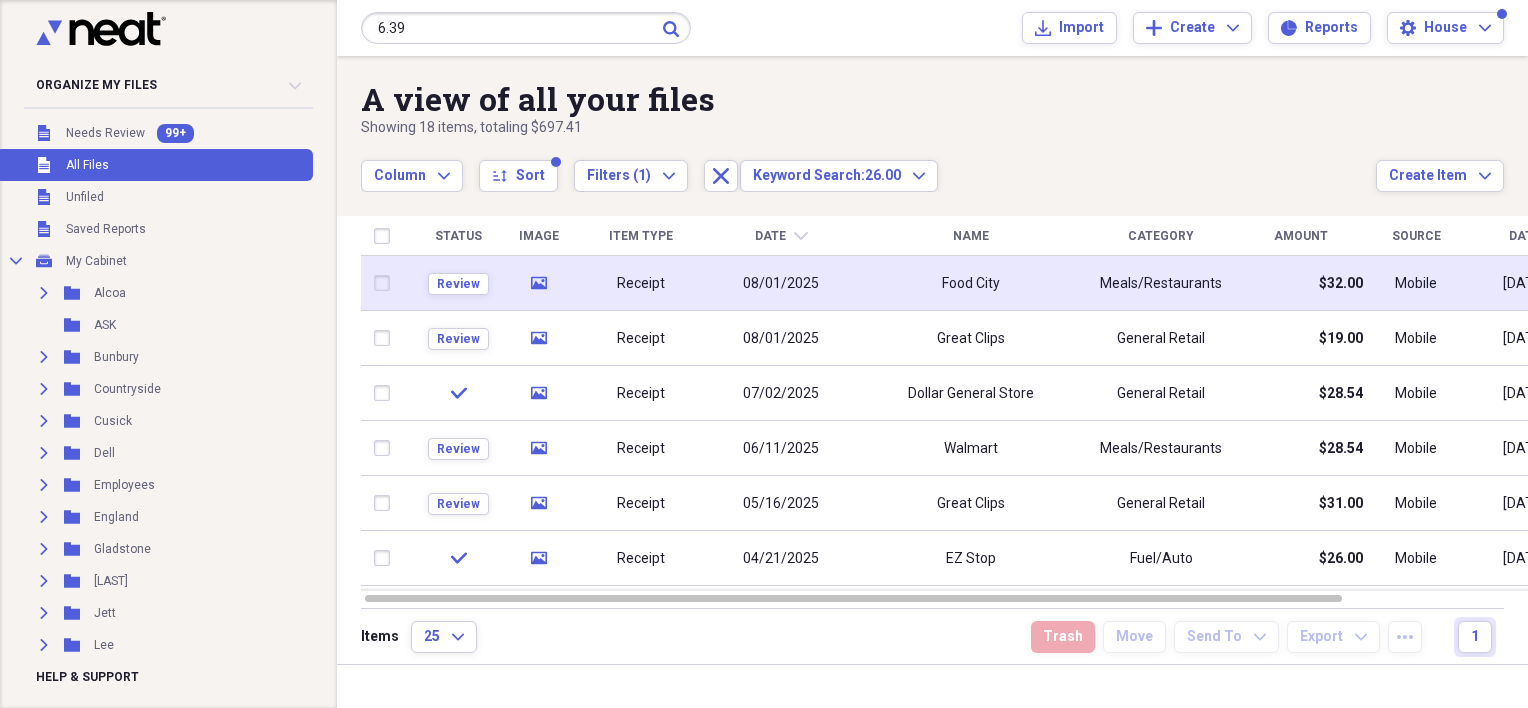click on "Receipt" at bounding box center (641, 283) 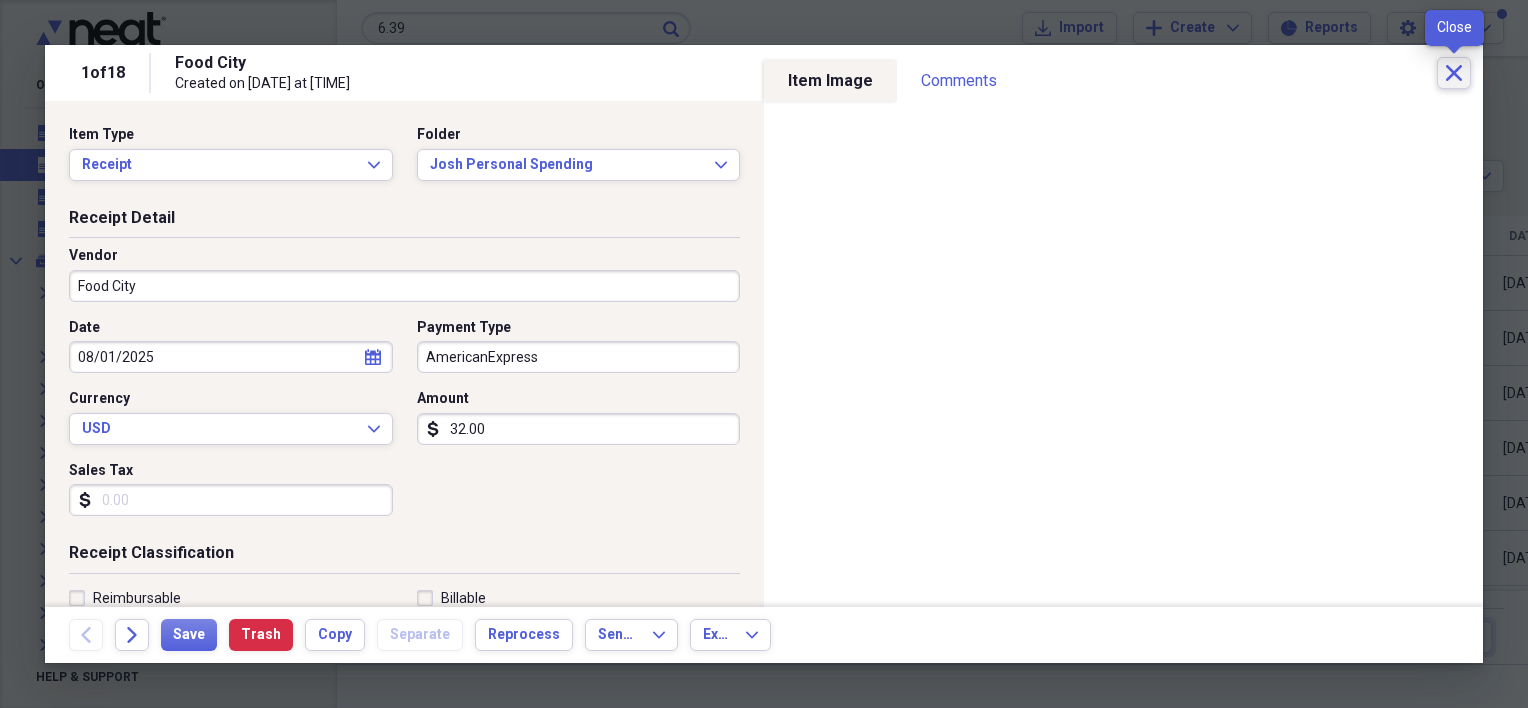 click on "Close" 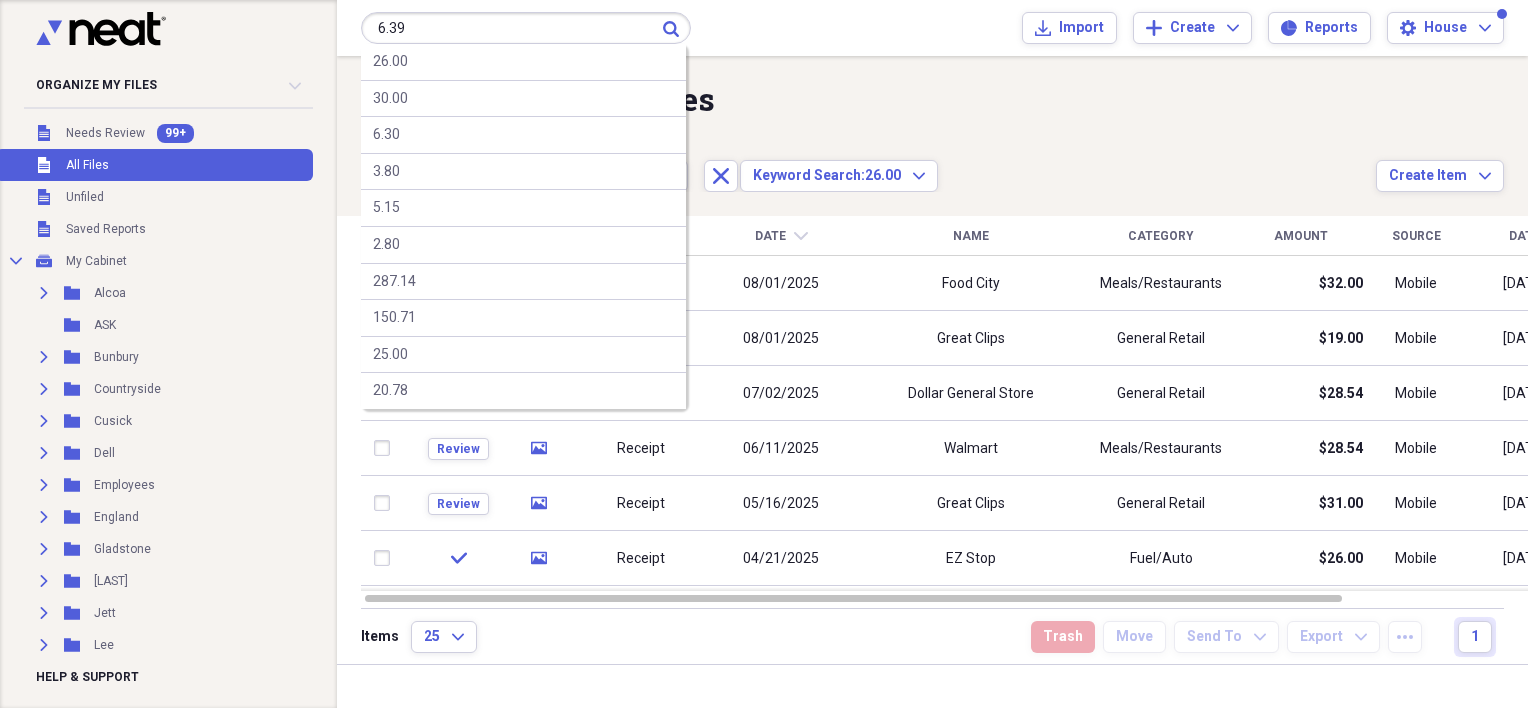 click on "6.39" at bounding box center (526, 28) 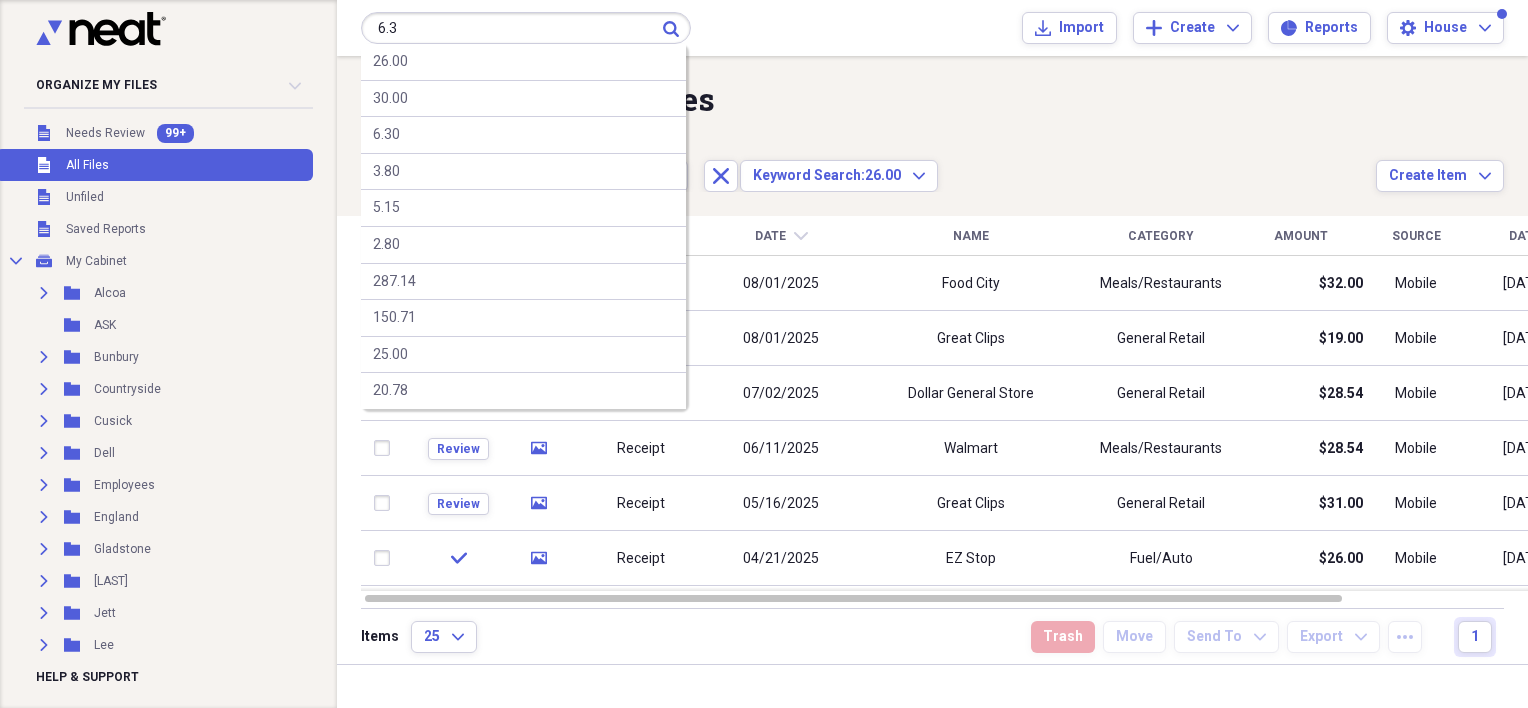 type on "6.39" 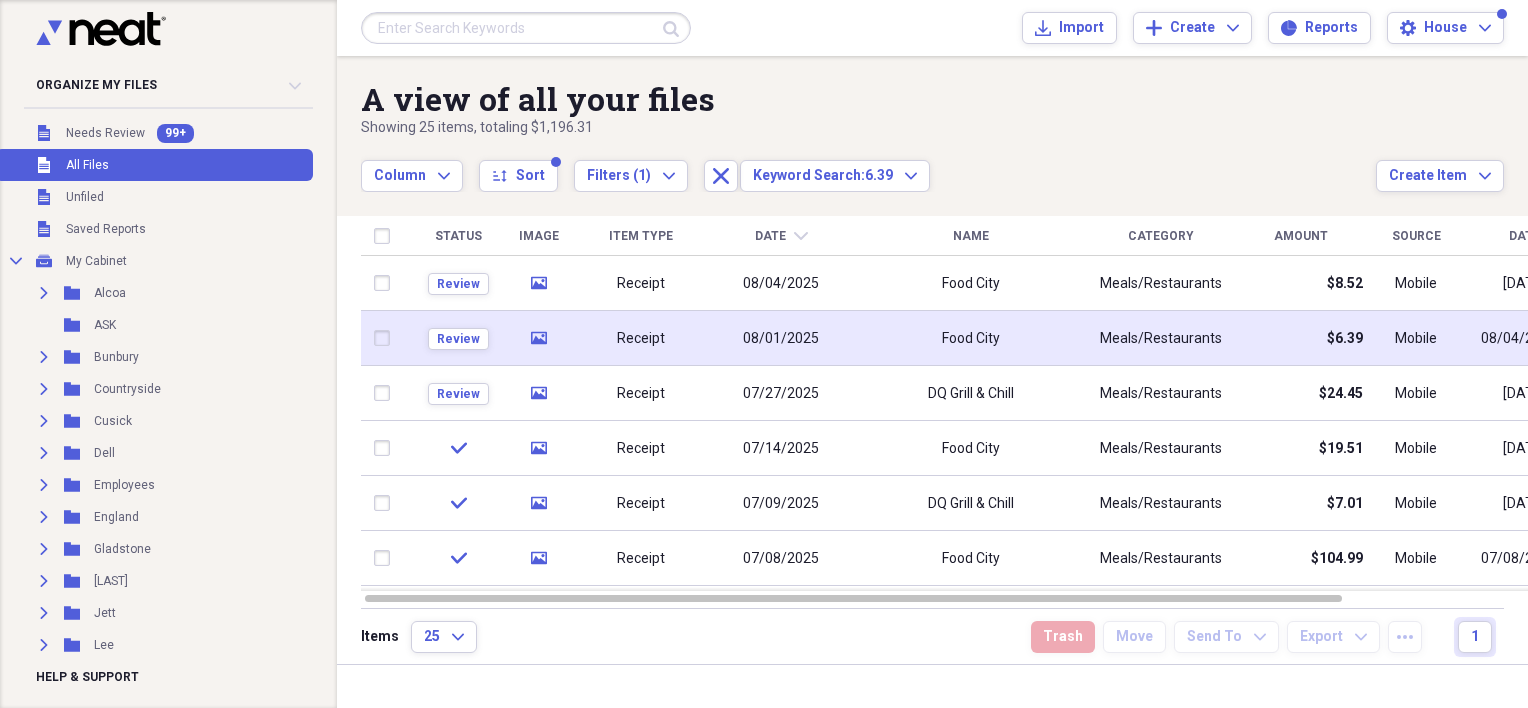 click on "Food City" at bounding box center [971, 338] 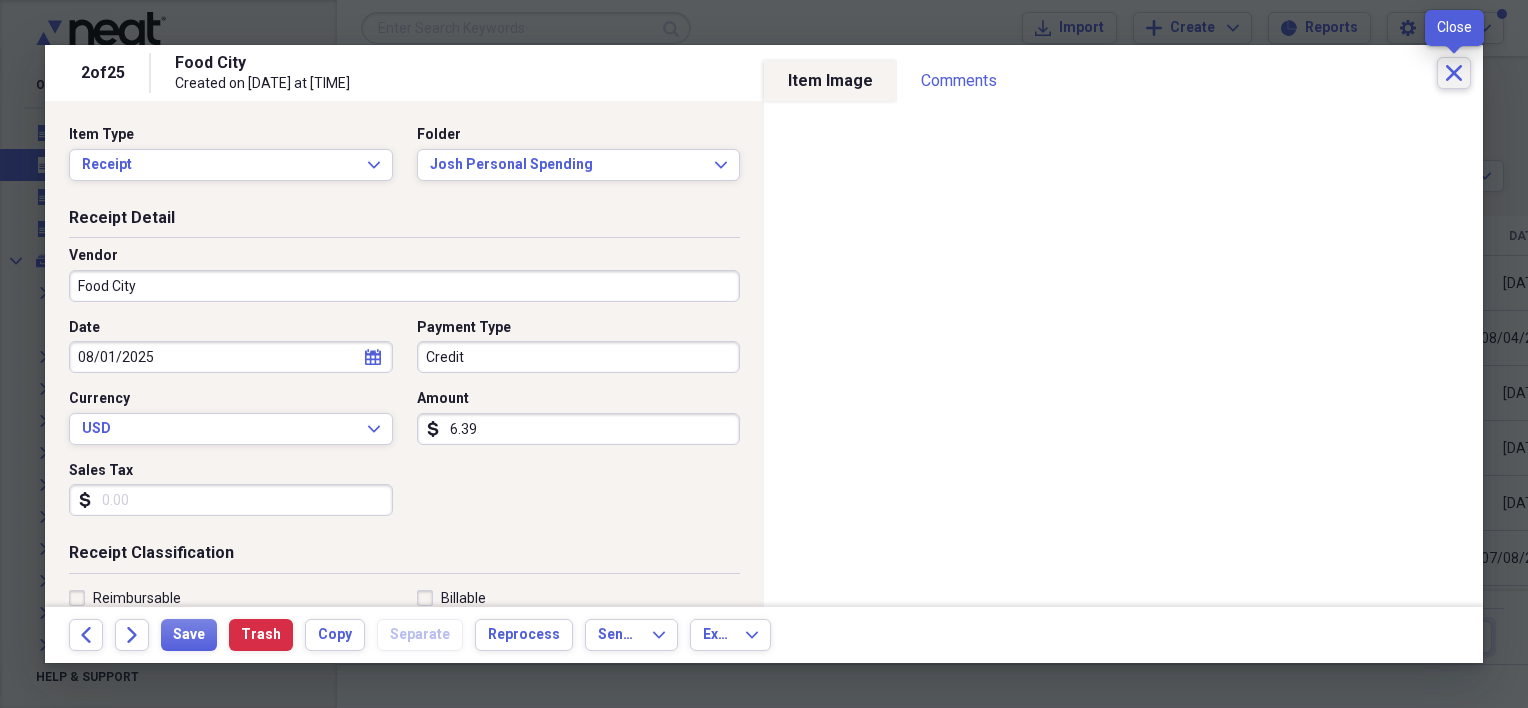 click 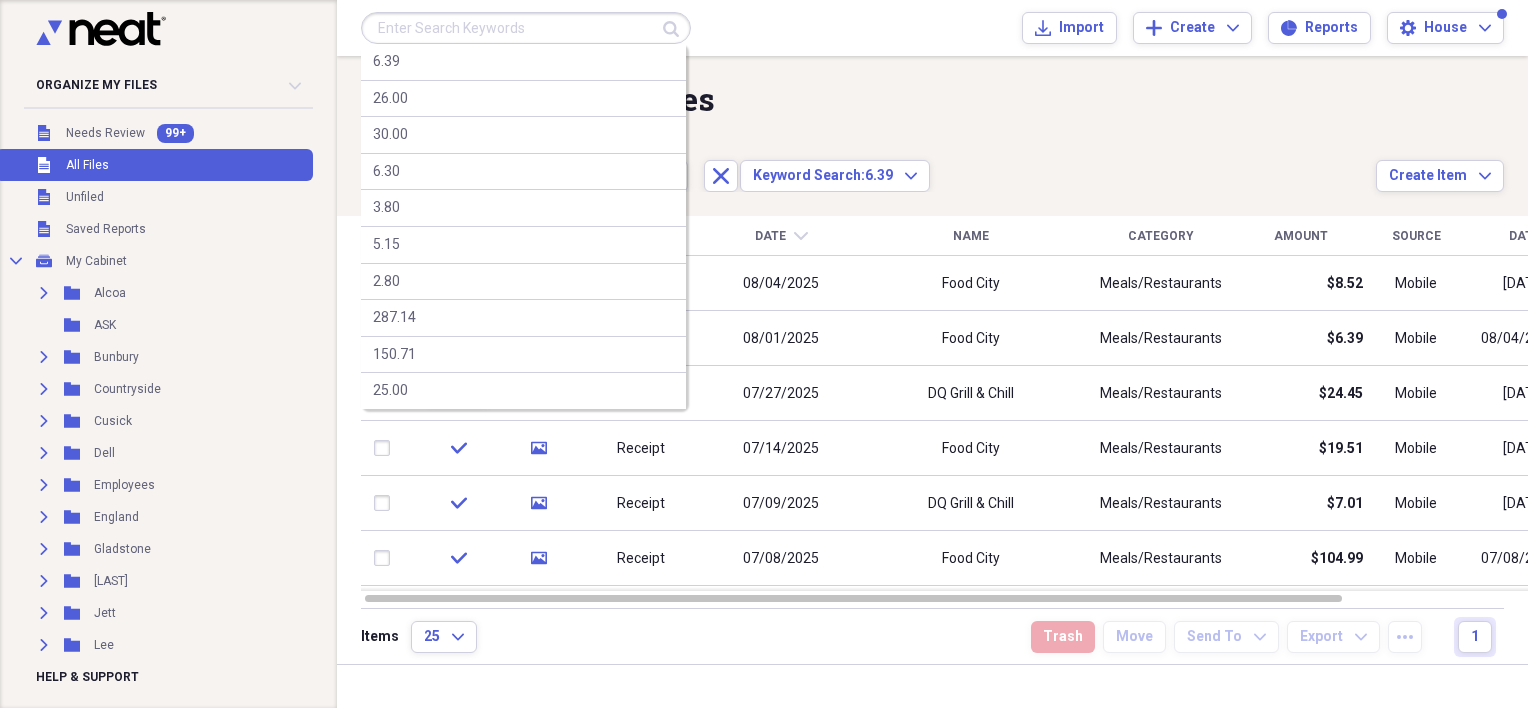 click at bounding box center [526, 28] 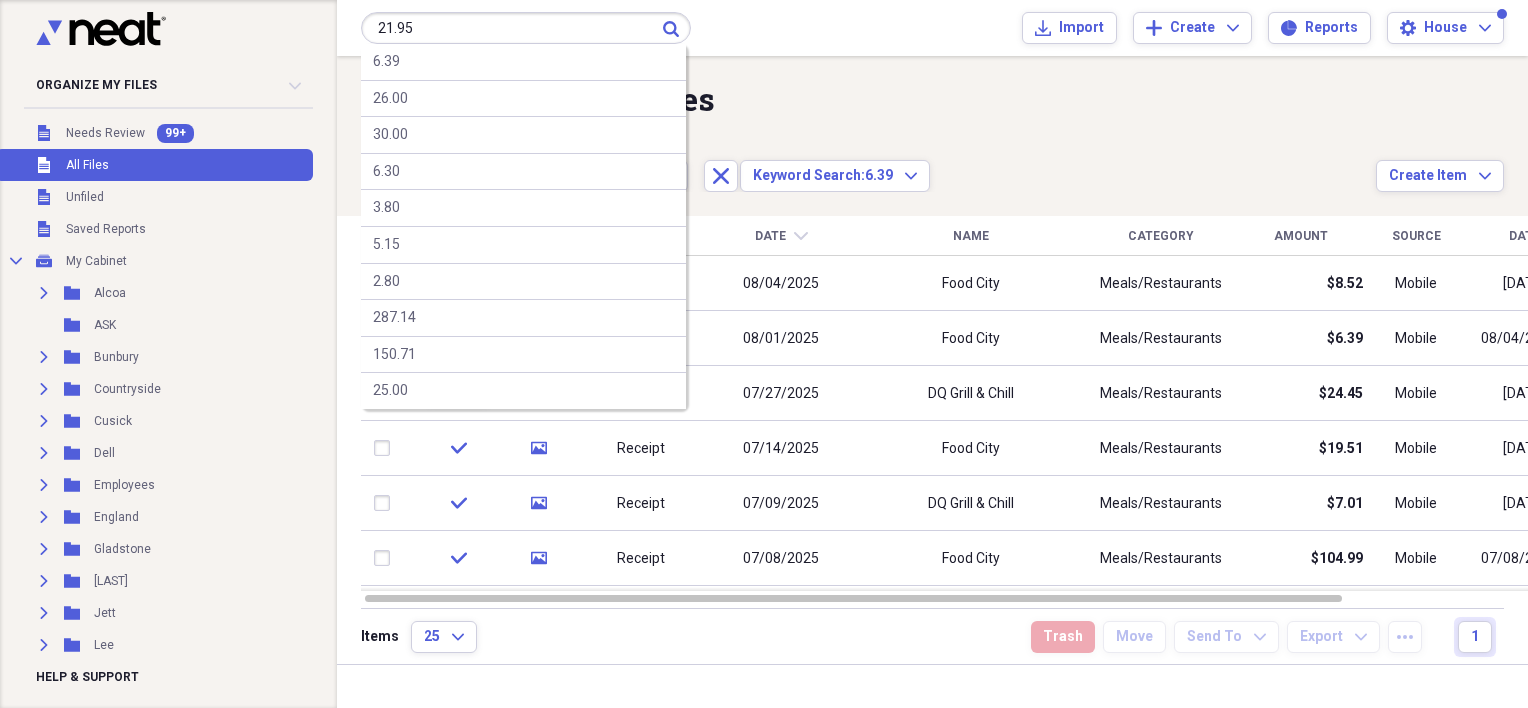 type on "21.95" 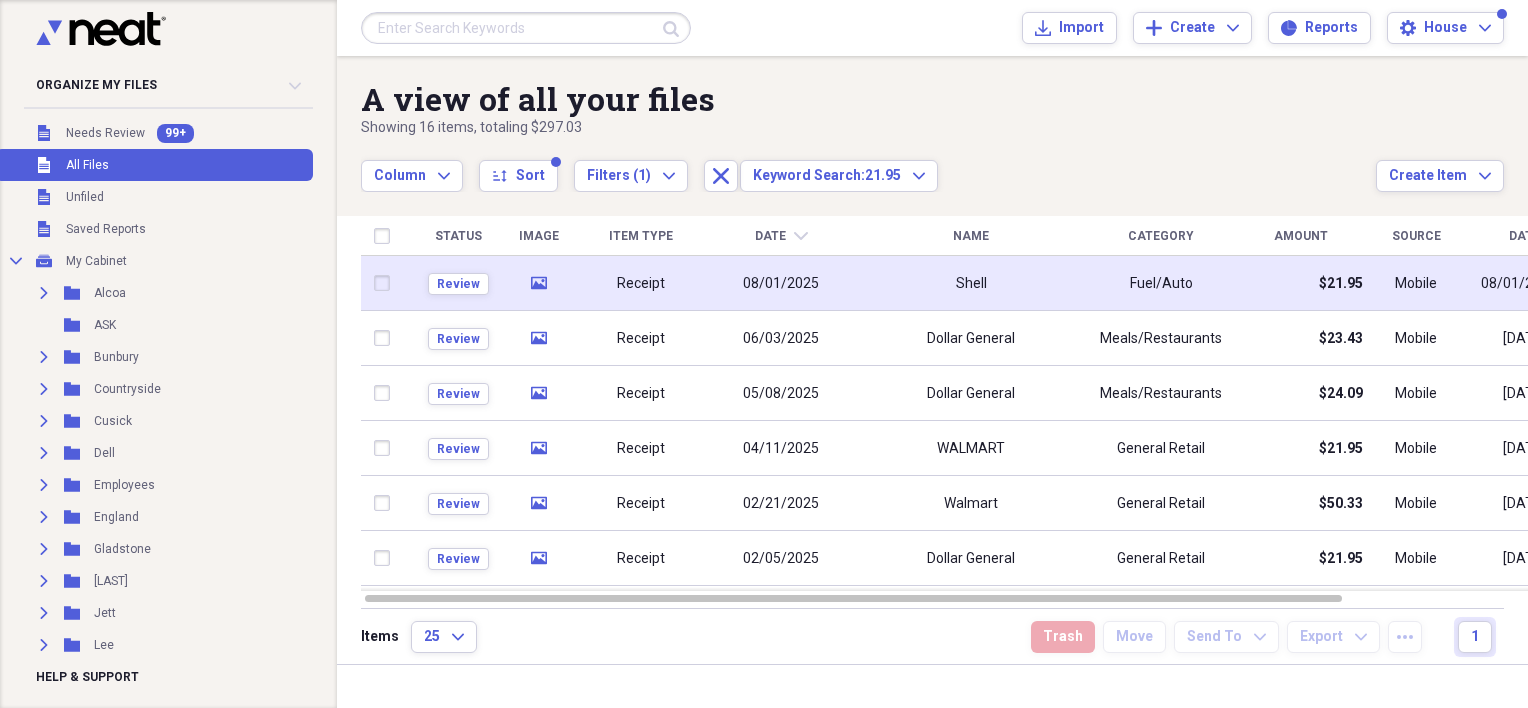 click on "Receipt" at bounding box center [641, 283] 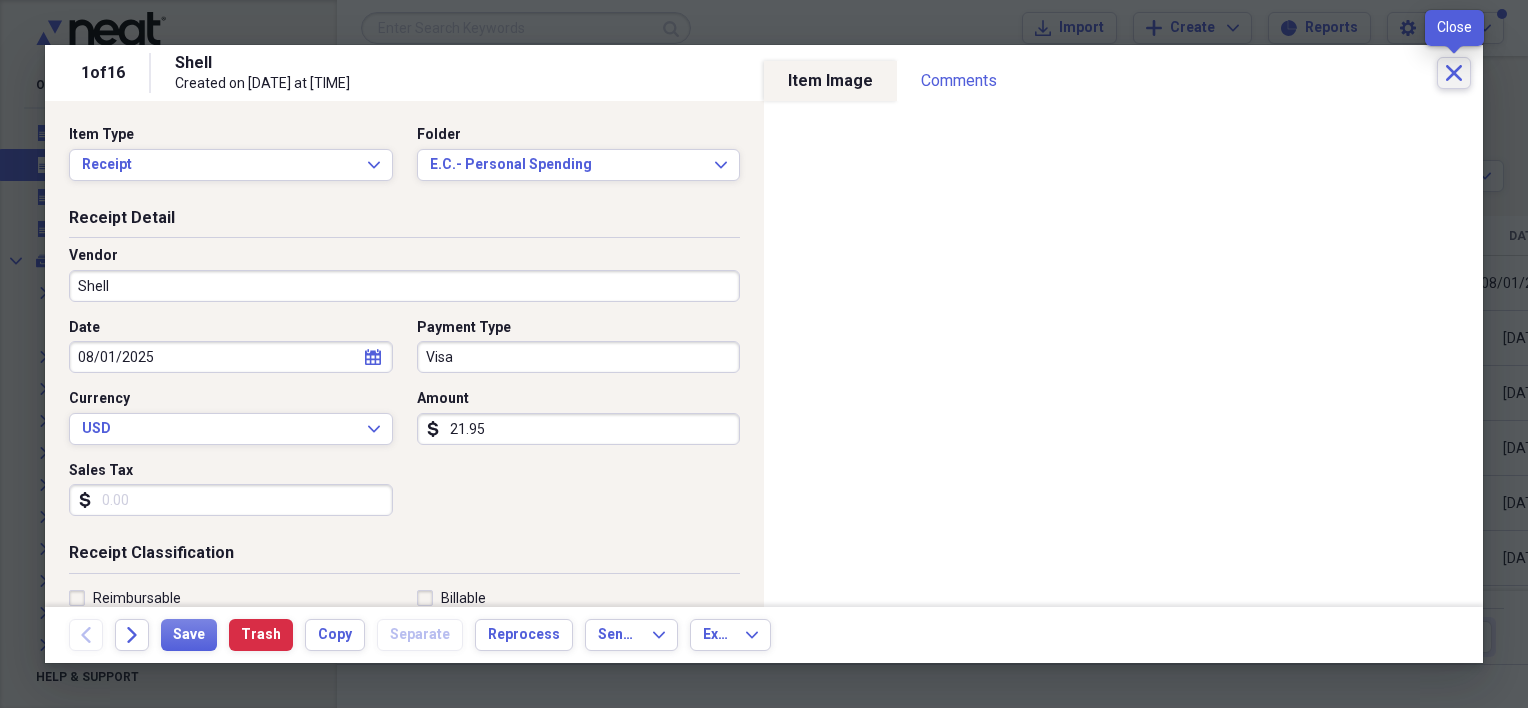 click 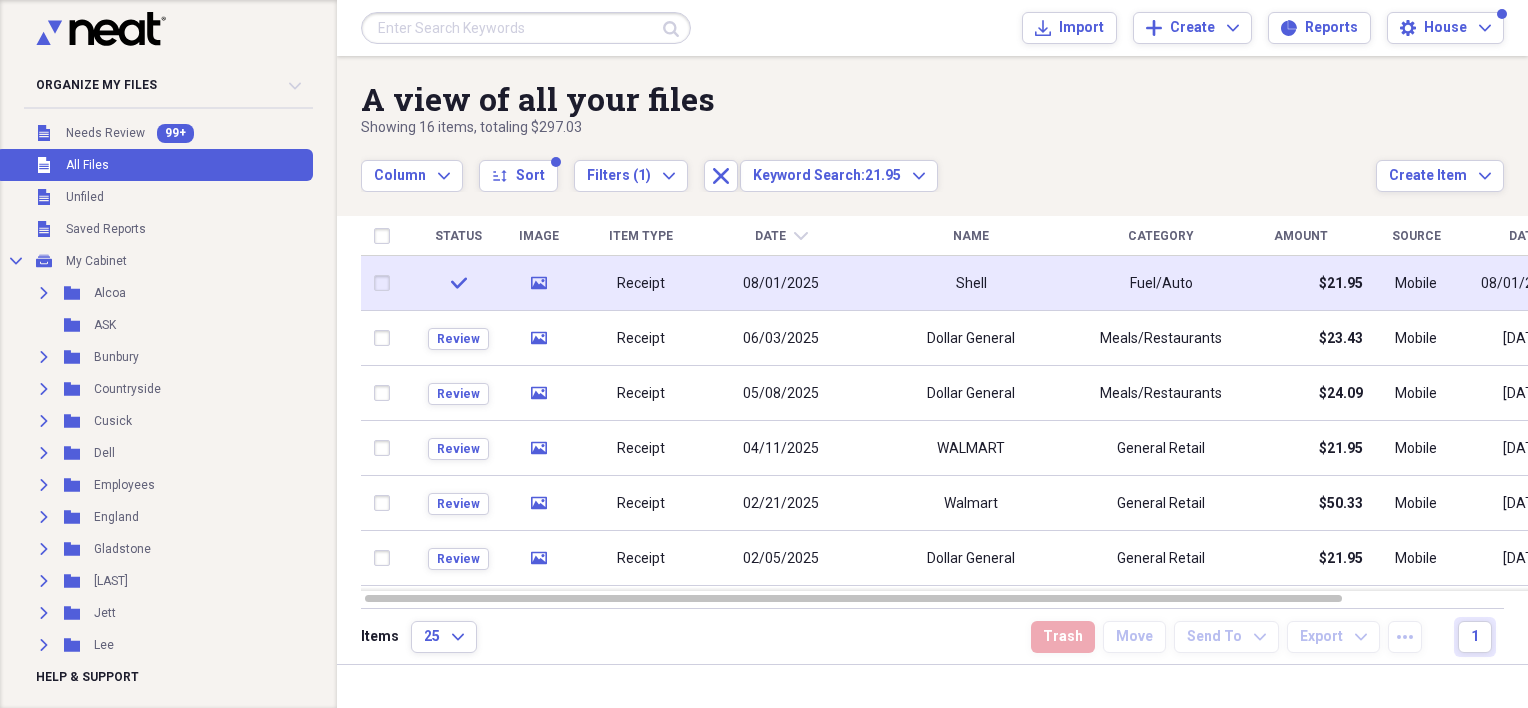 click on "Receipt" at bounding box center (641, 283) 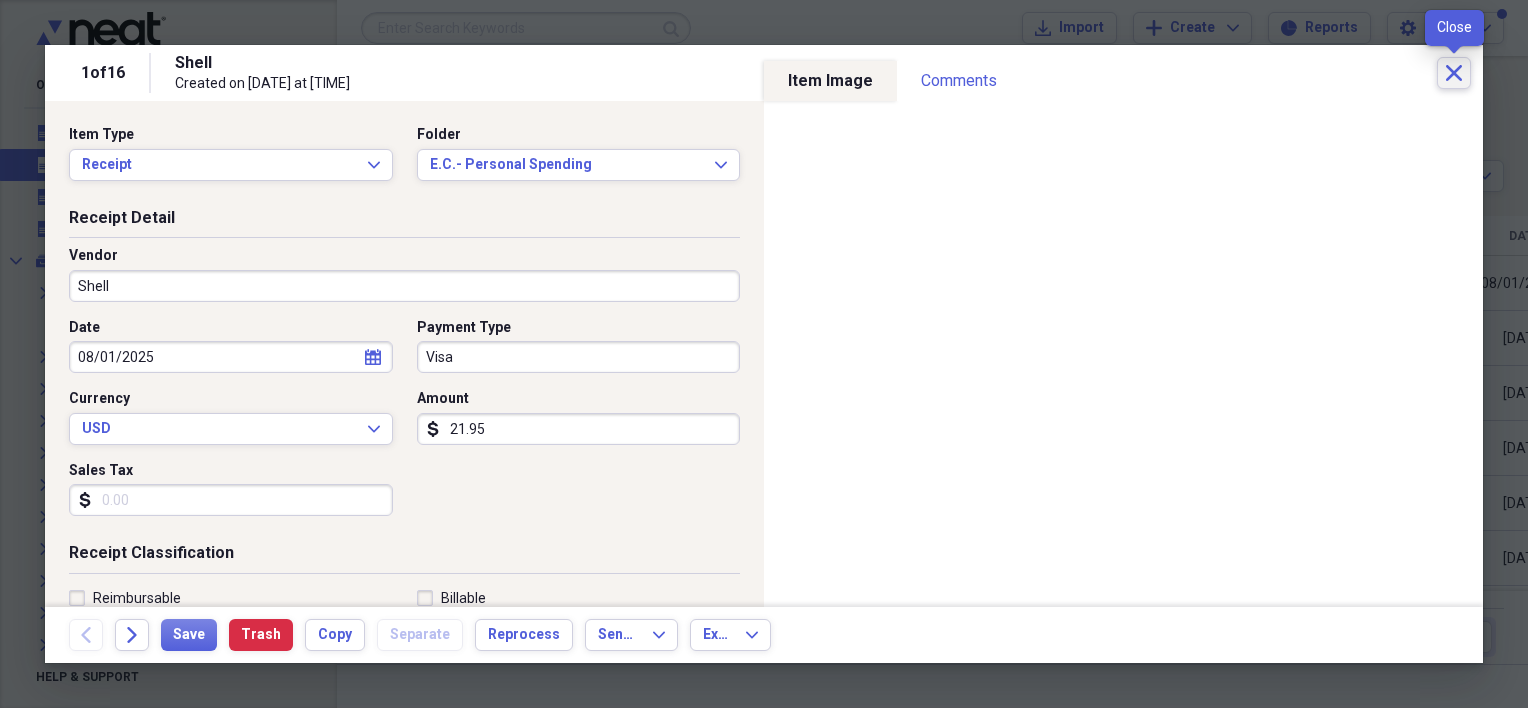 click 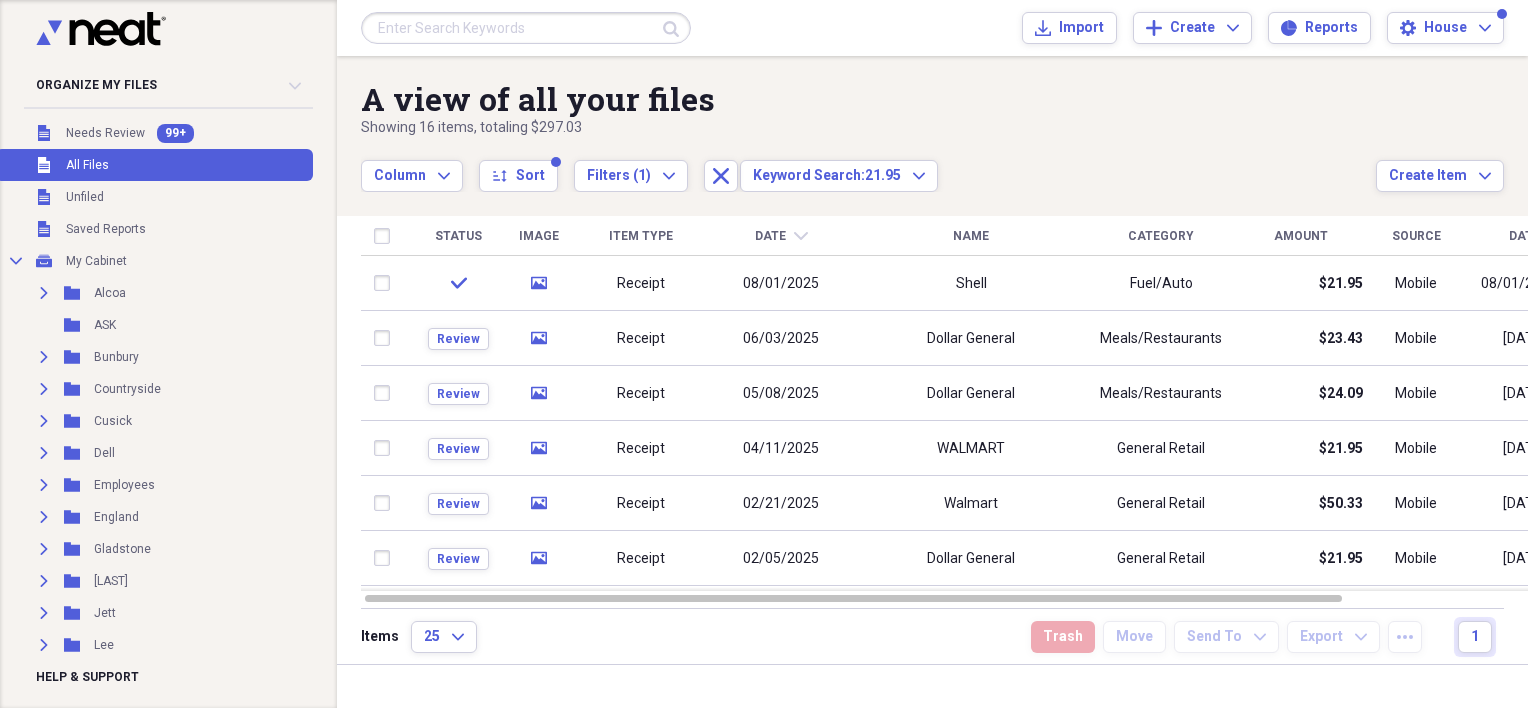 click at bounding box center [526, 28] 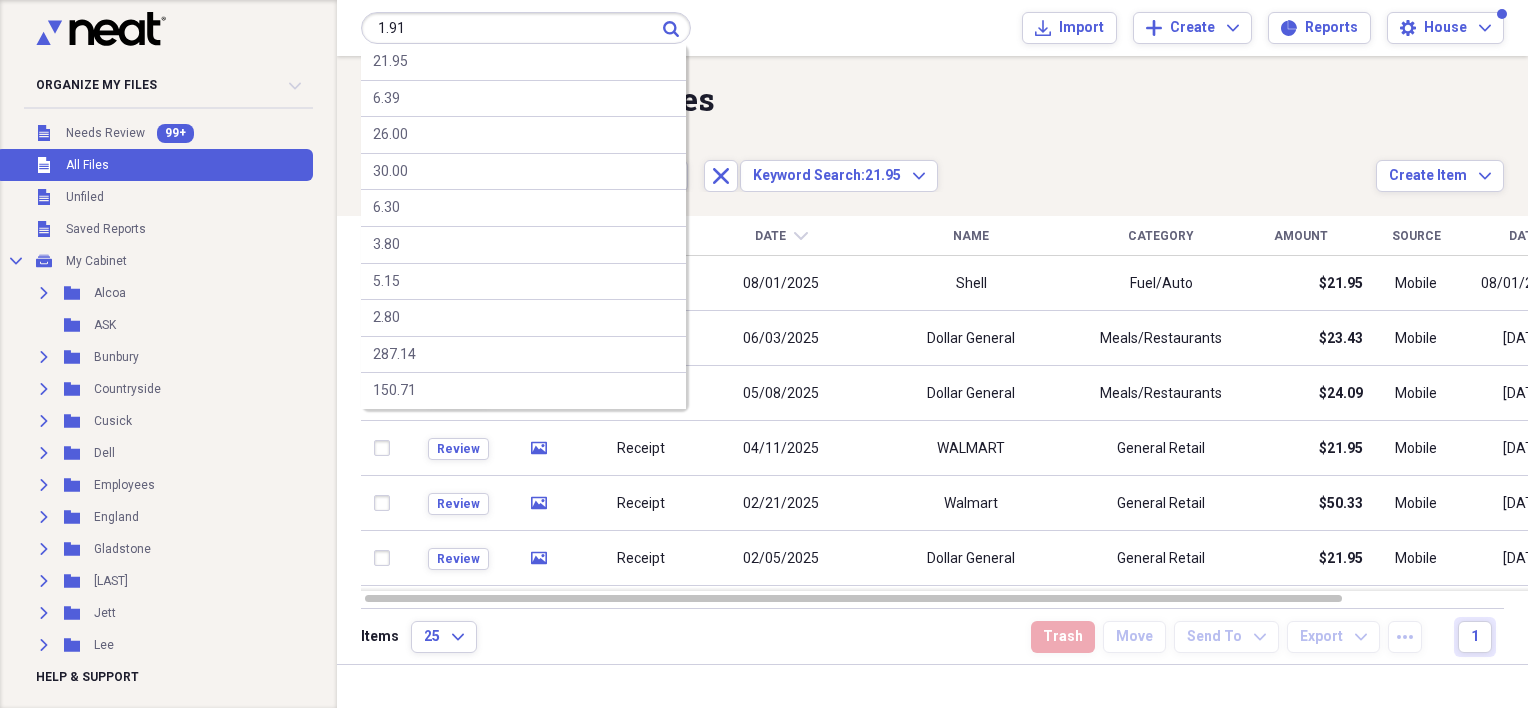 type on "1.91" 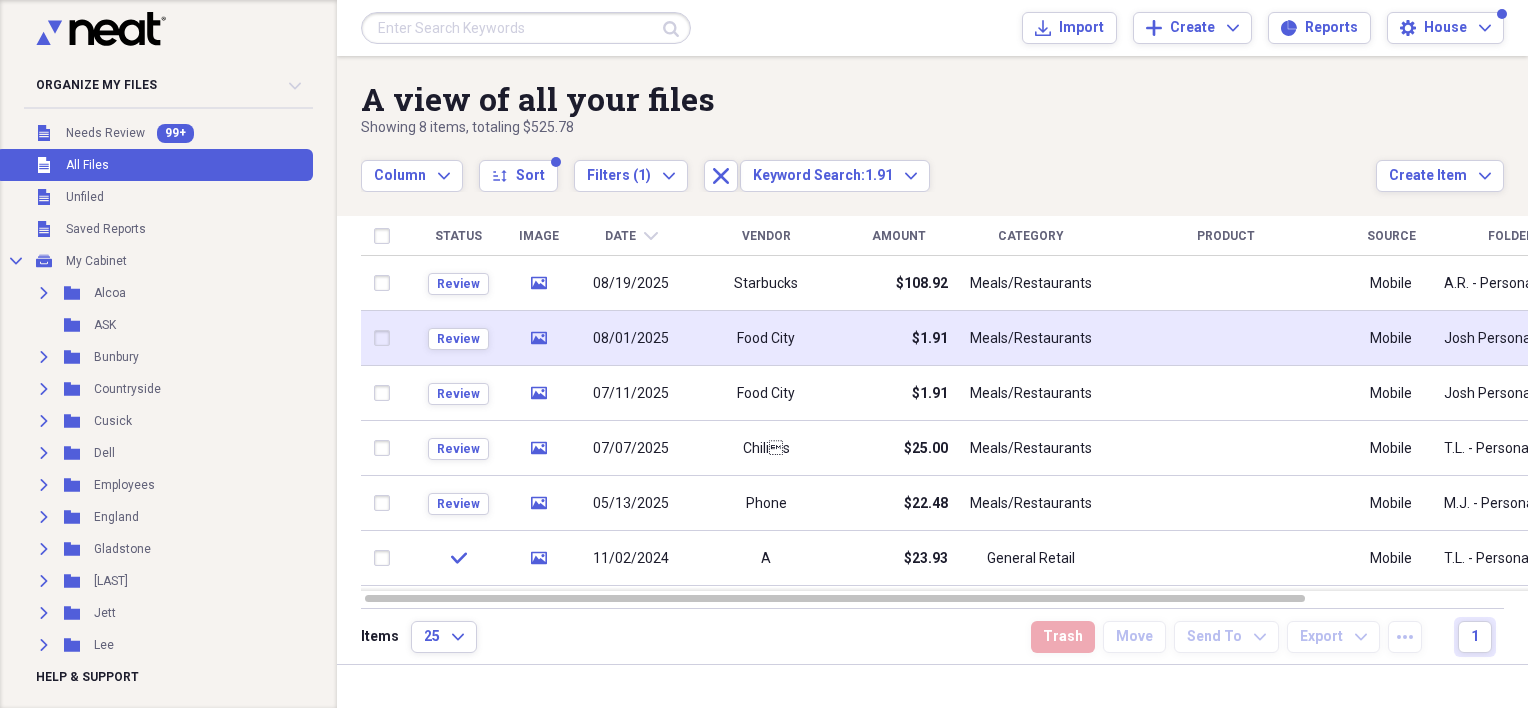 click on "Food City" at bounding box center [766, 339] 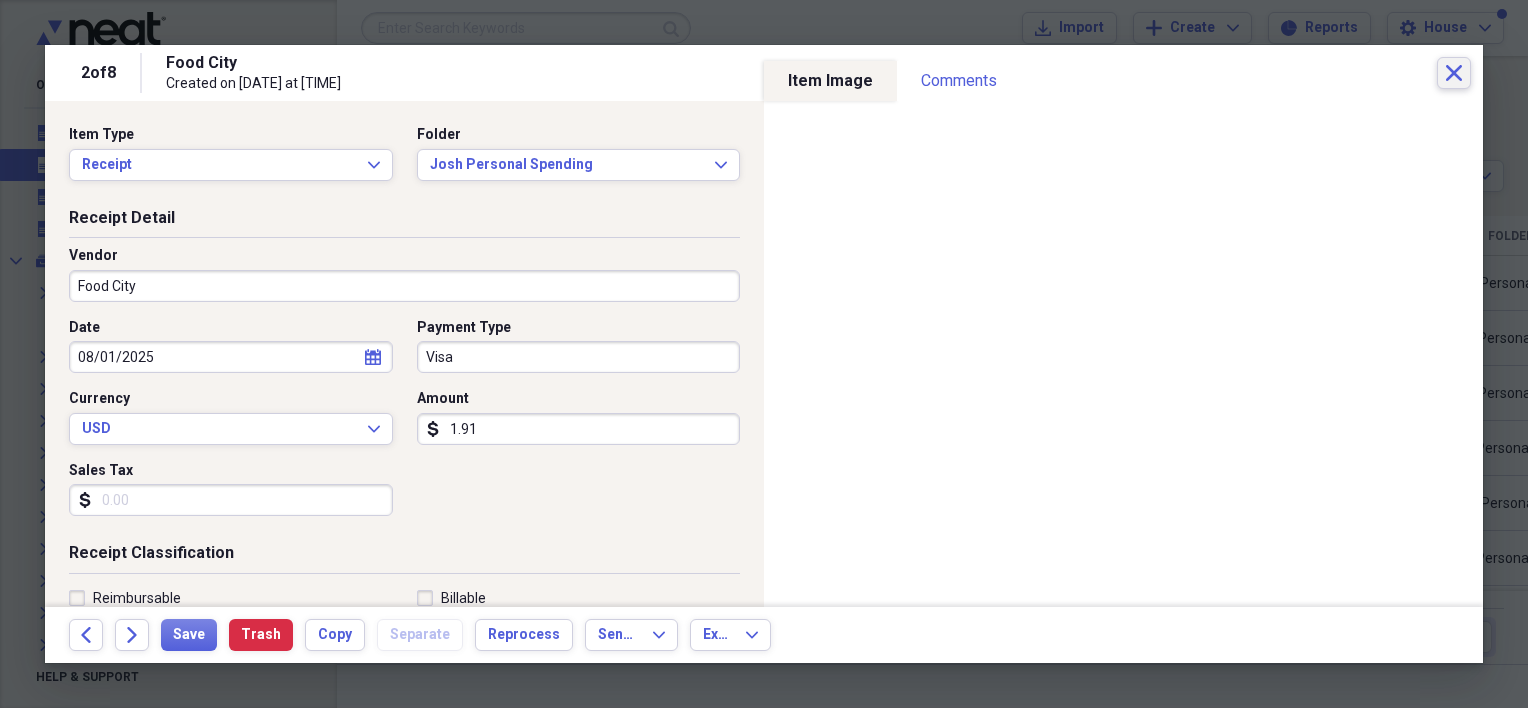 click on "Close" at bounding box center (1454, 73) 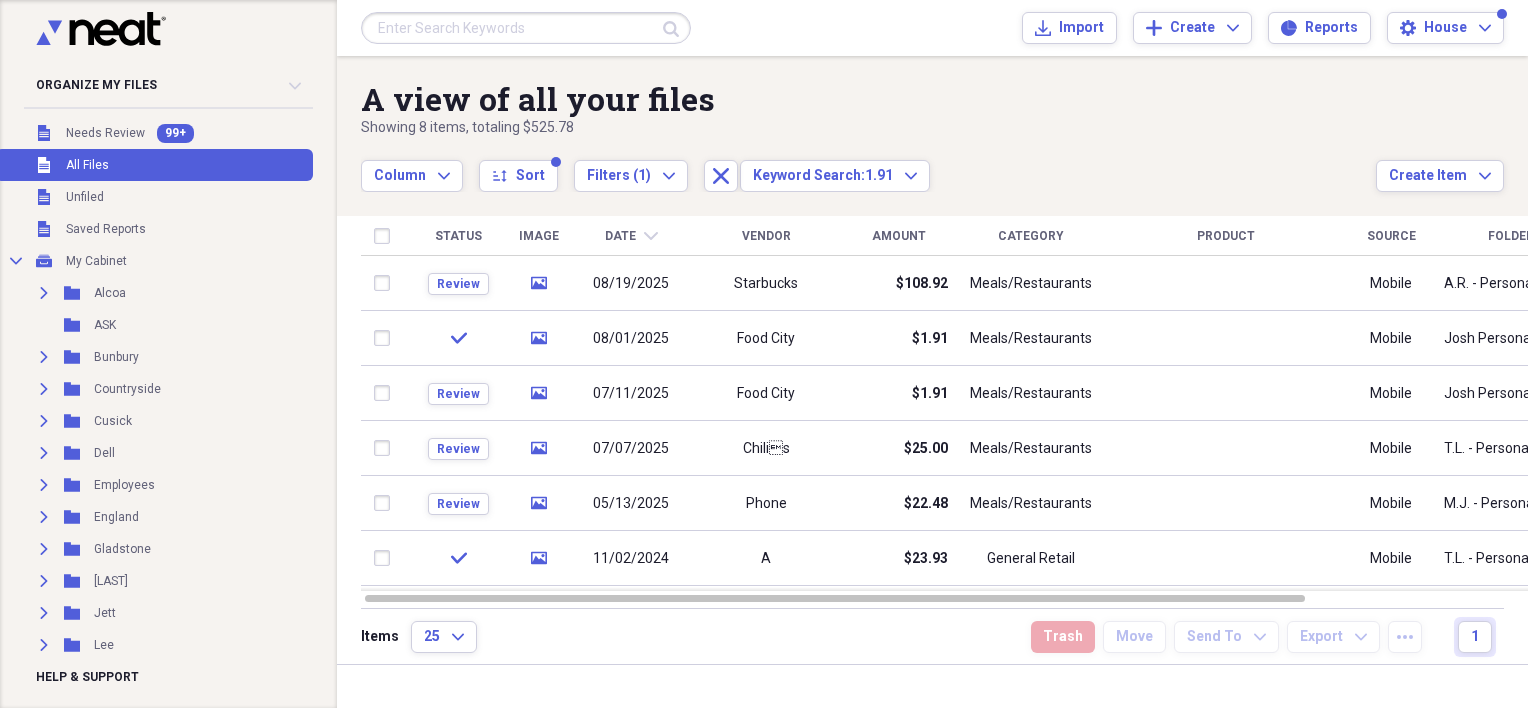click at bounding box center (526, 28) 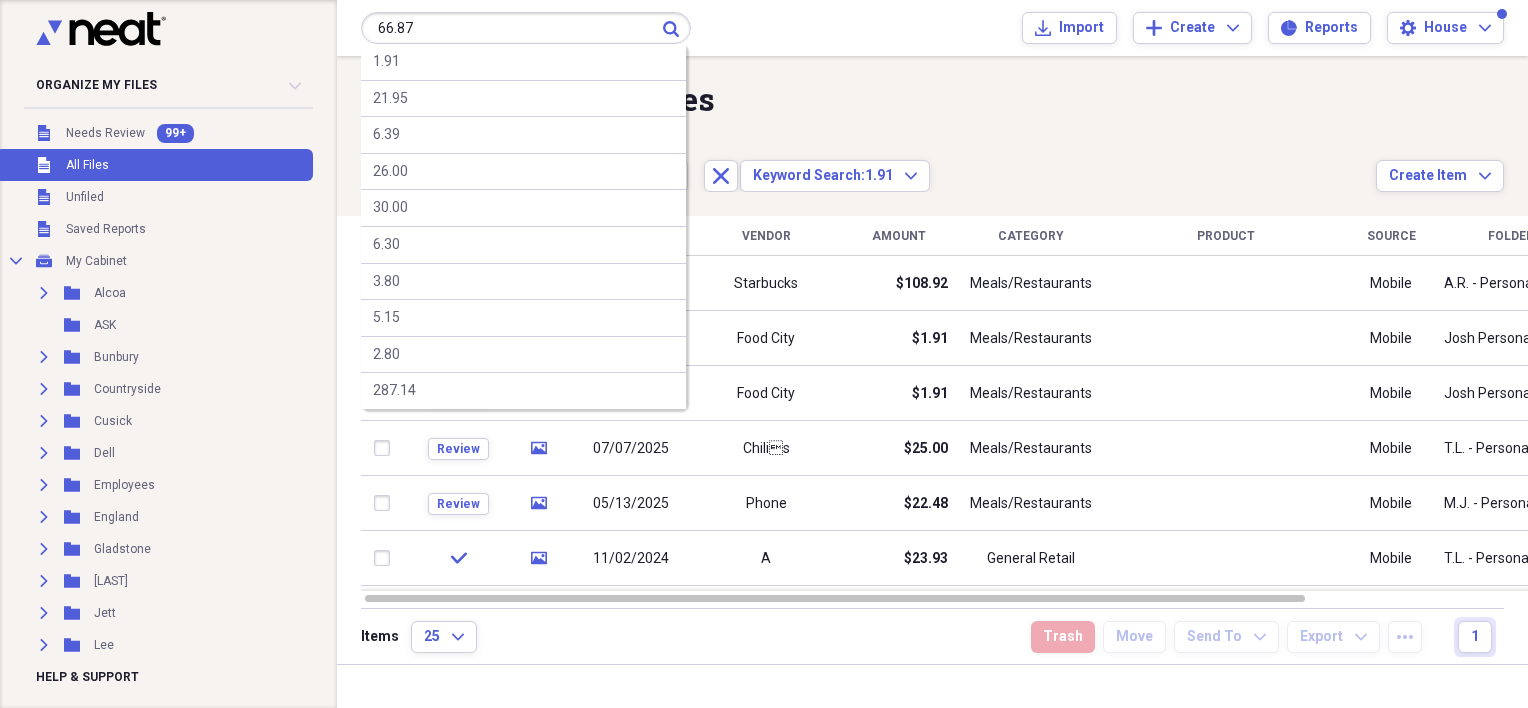type on "66.87" 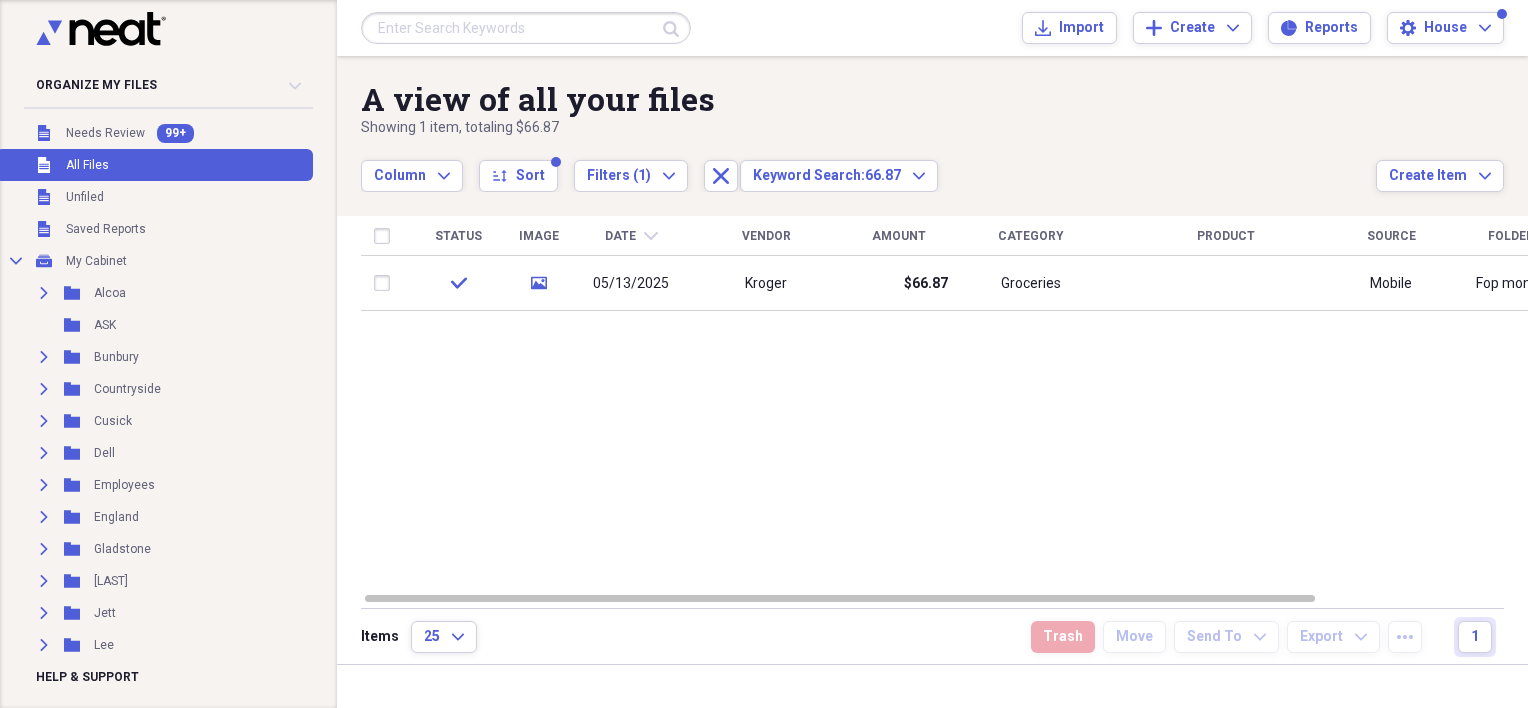 click at bounding box center [526, 28] 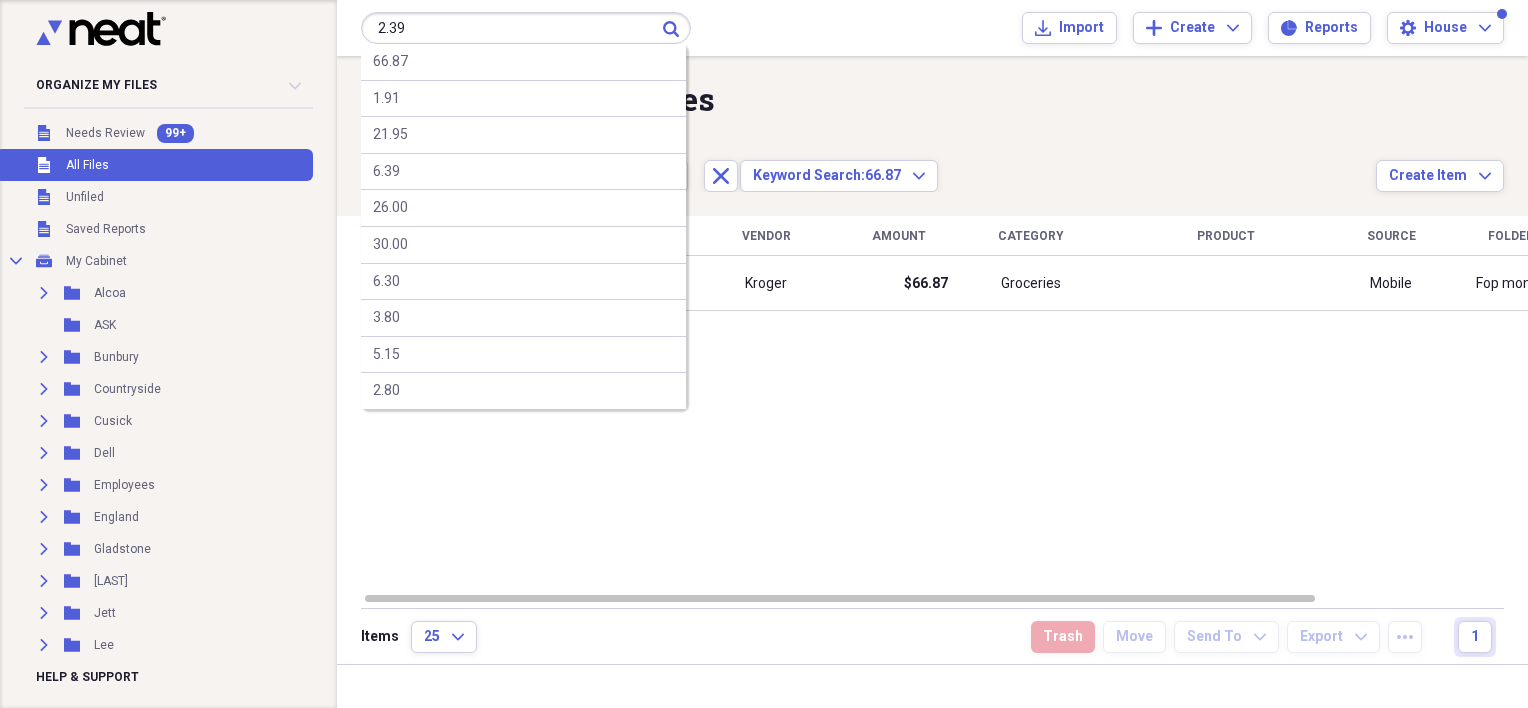 type on "2.39" 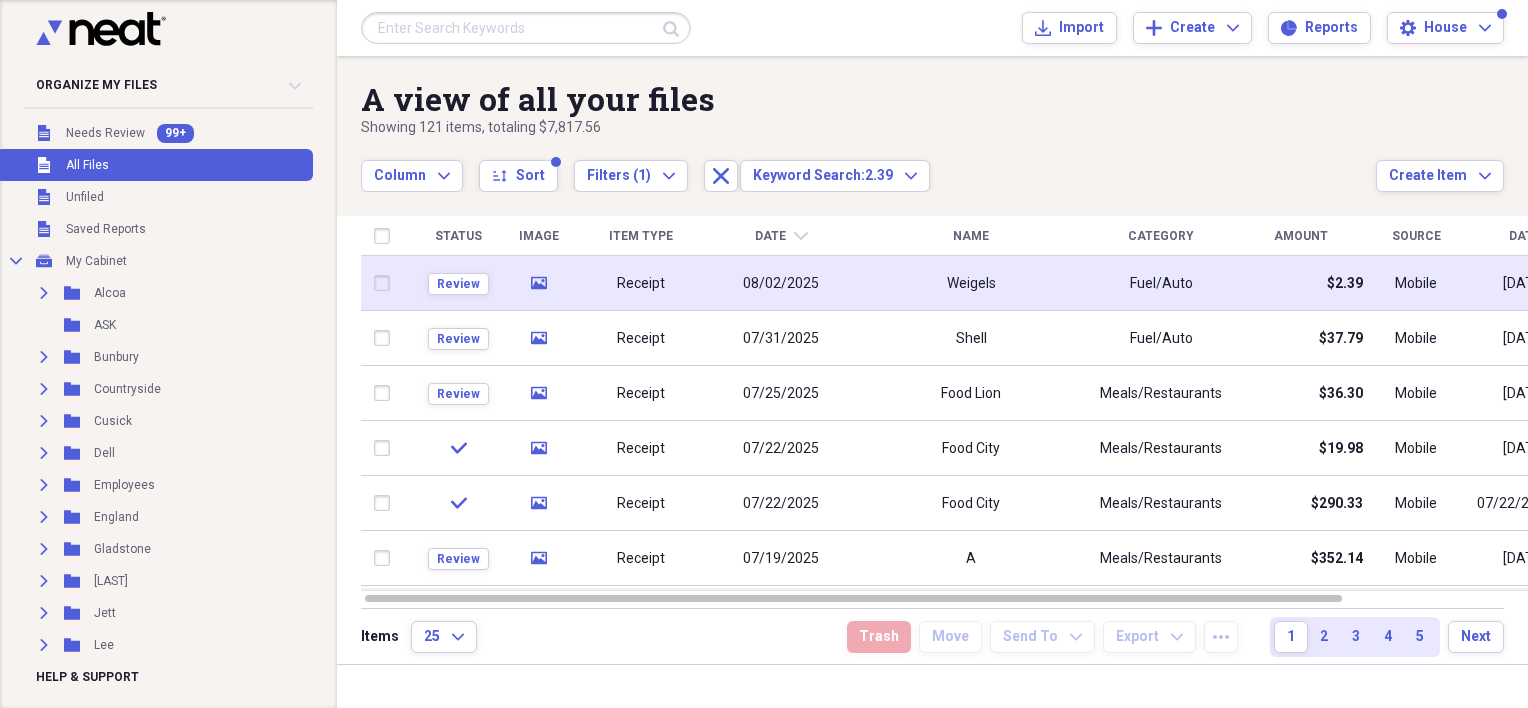 click on "Receipt" at bounding box center (641, 284) 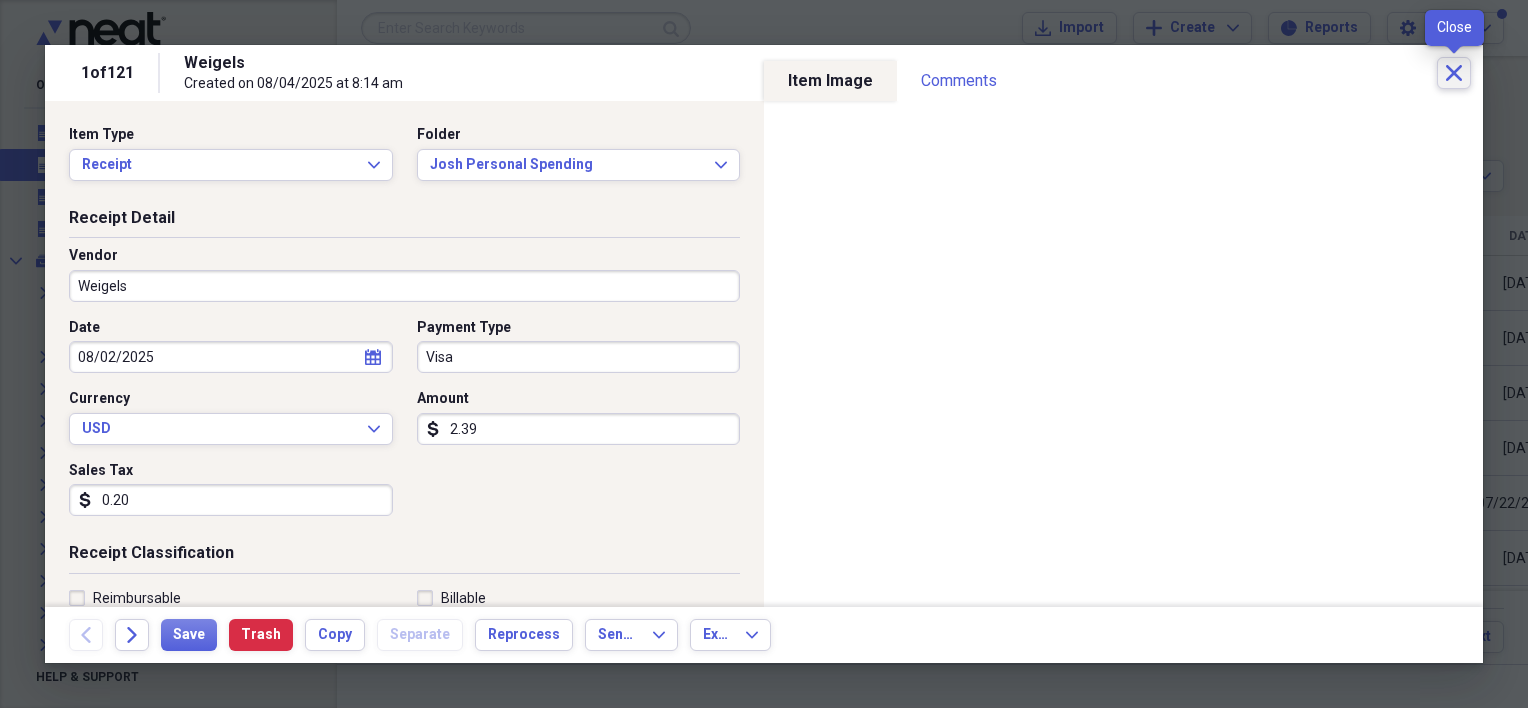 click on "Close" at bounding box center [1454, 73] 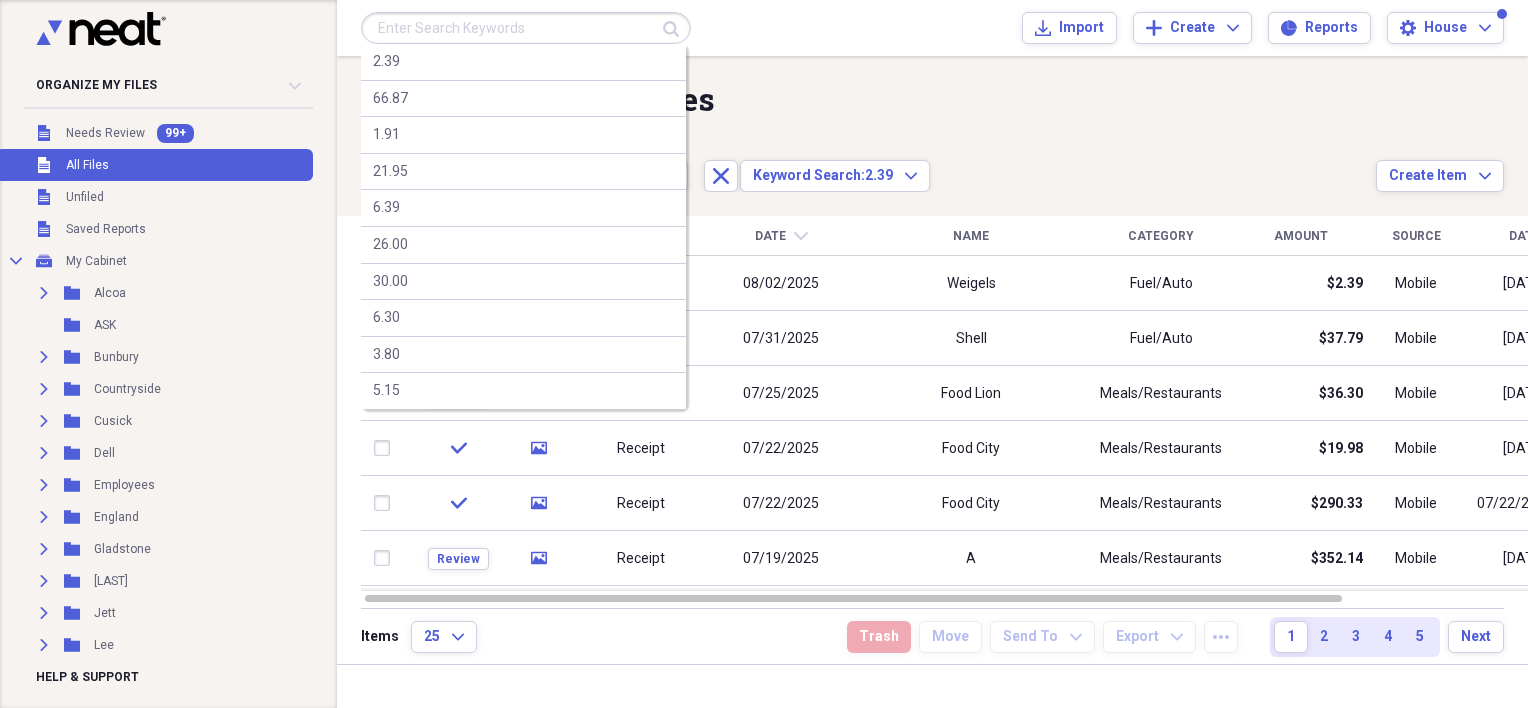click at bounding box center [526, 28] 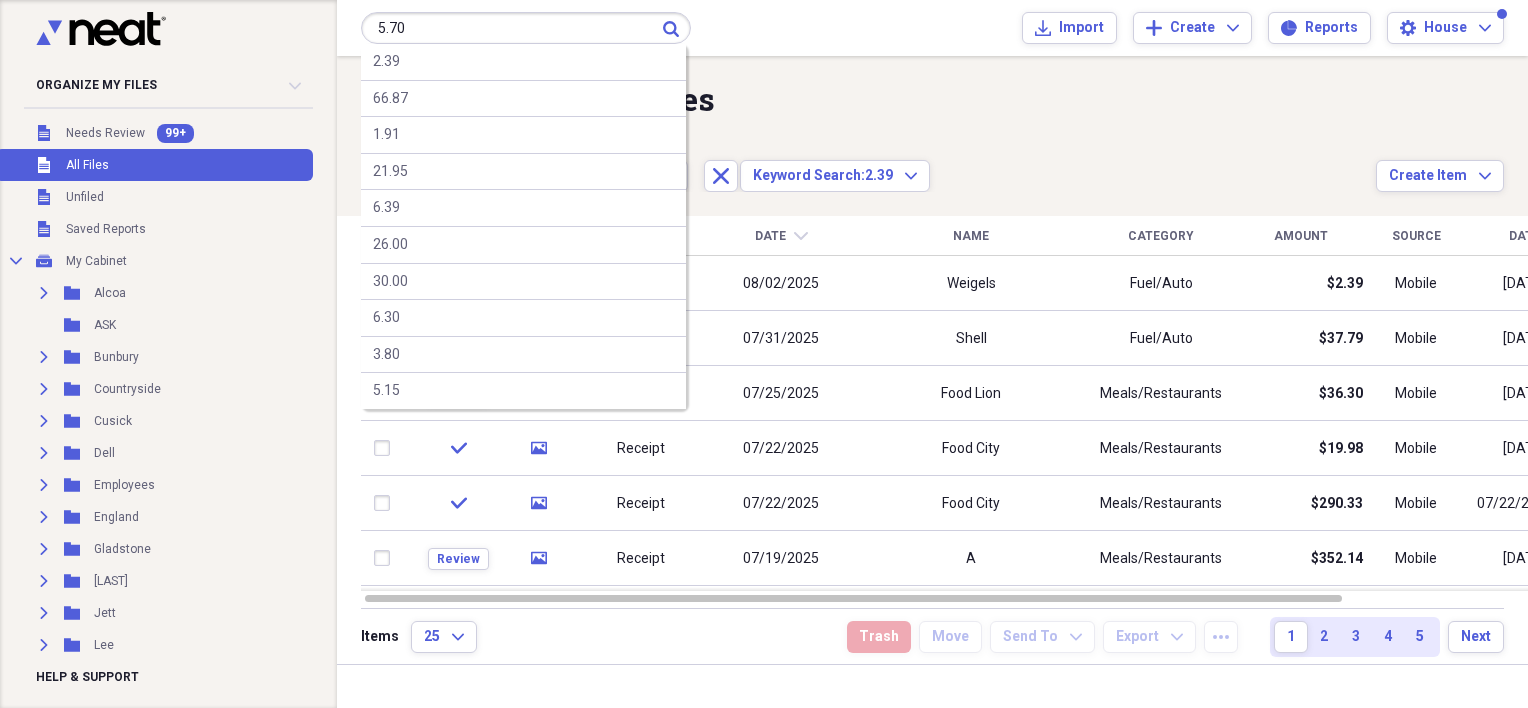 type on "5.70" 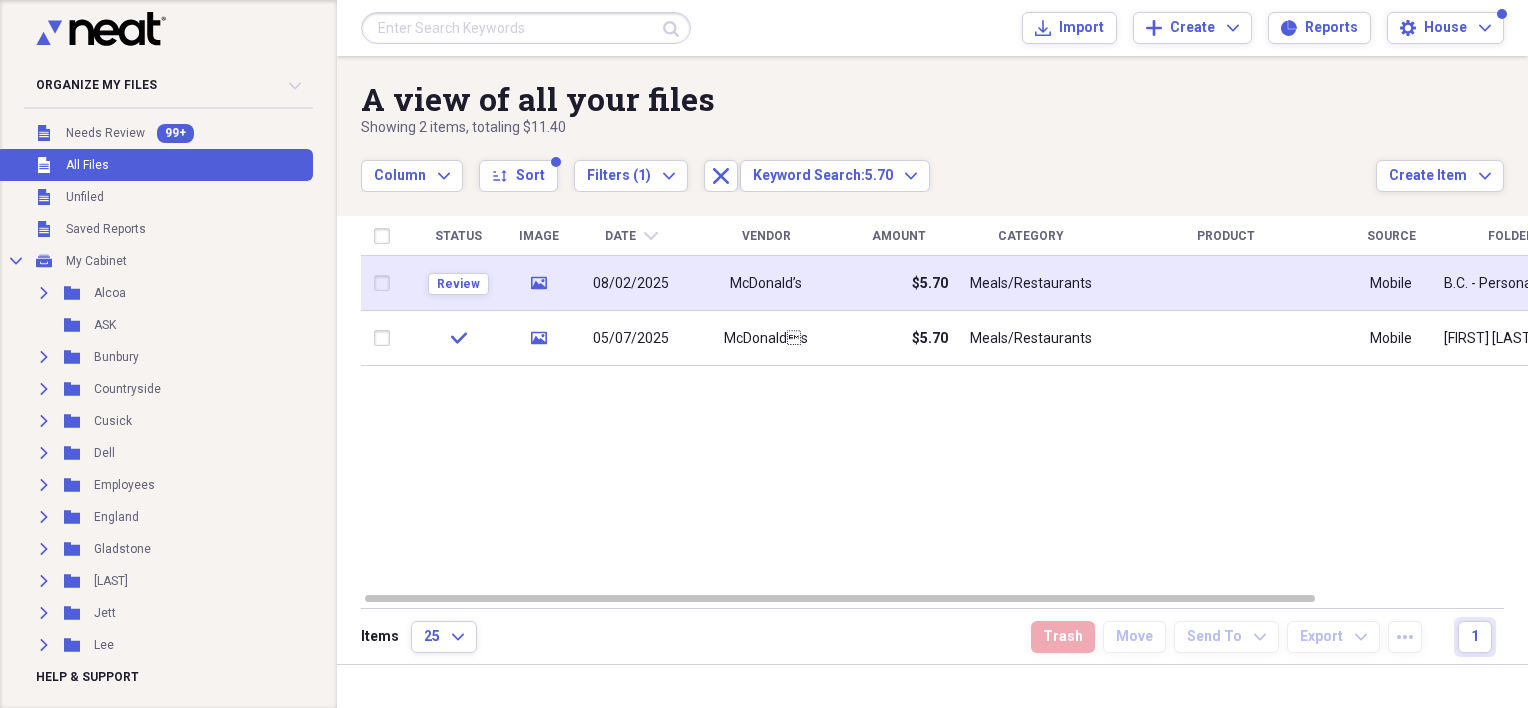 click on "$5.70" at bounding box center [898, 283] 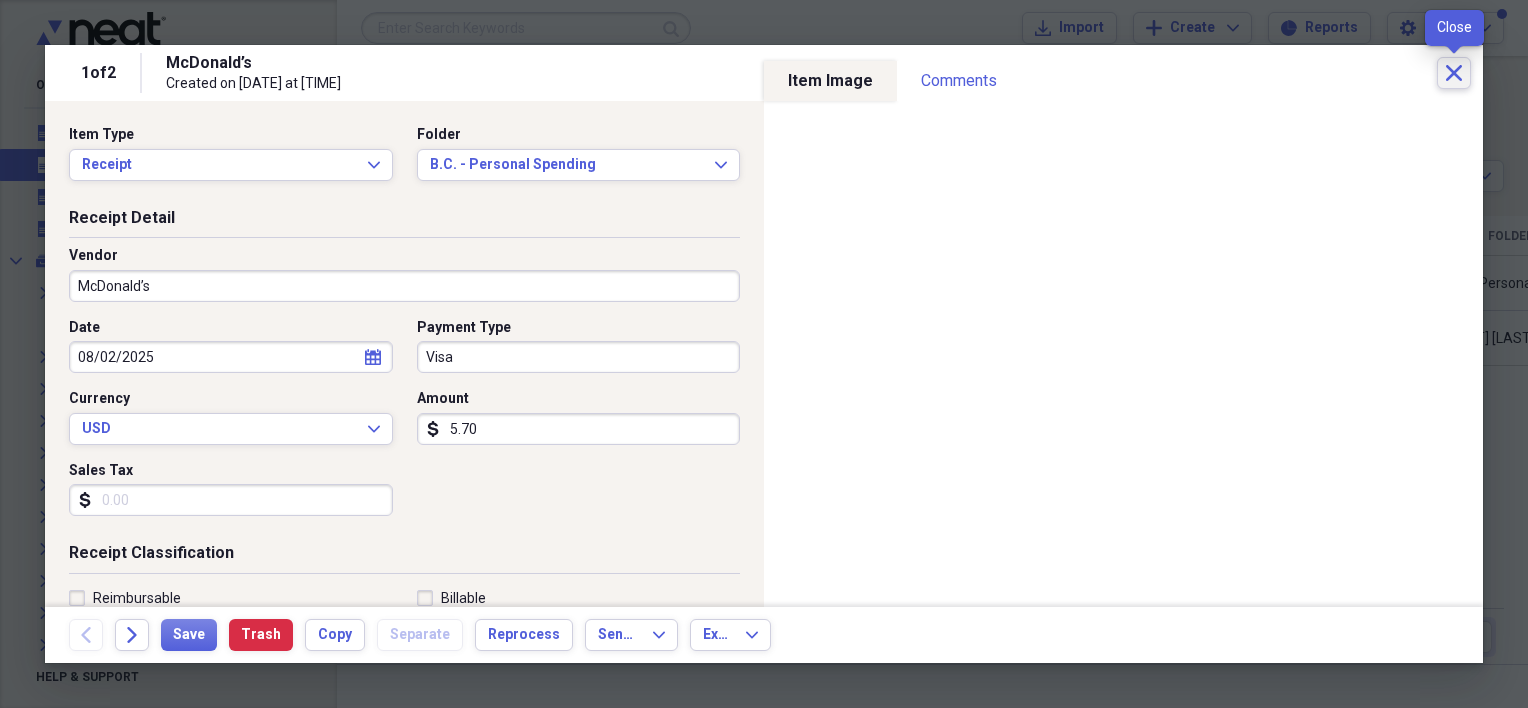 click on "Close" 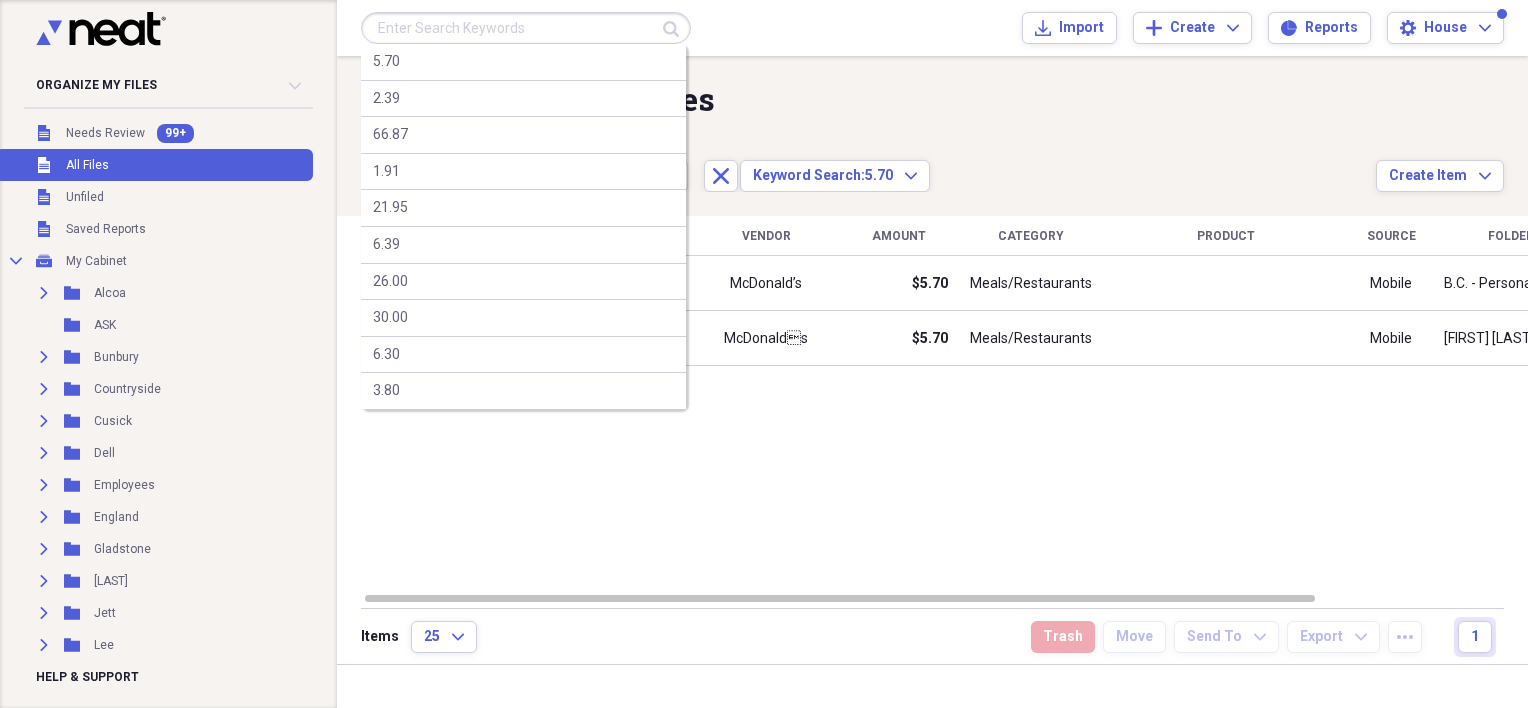 click at bounding box center (526, 28) 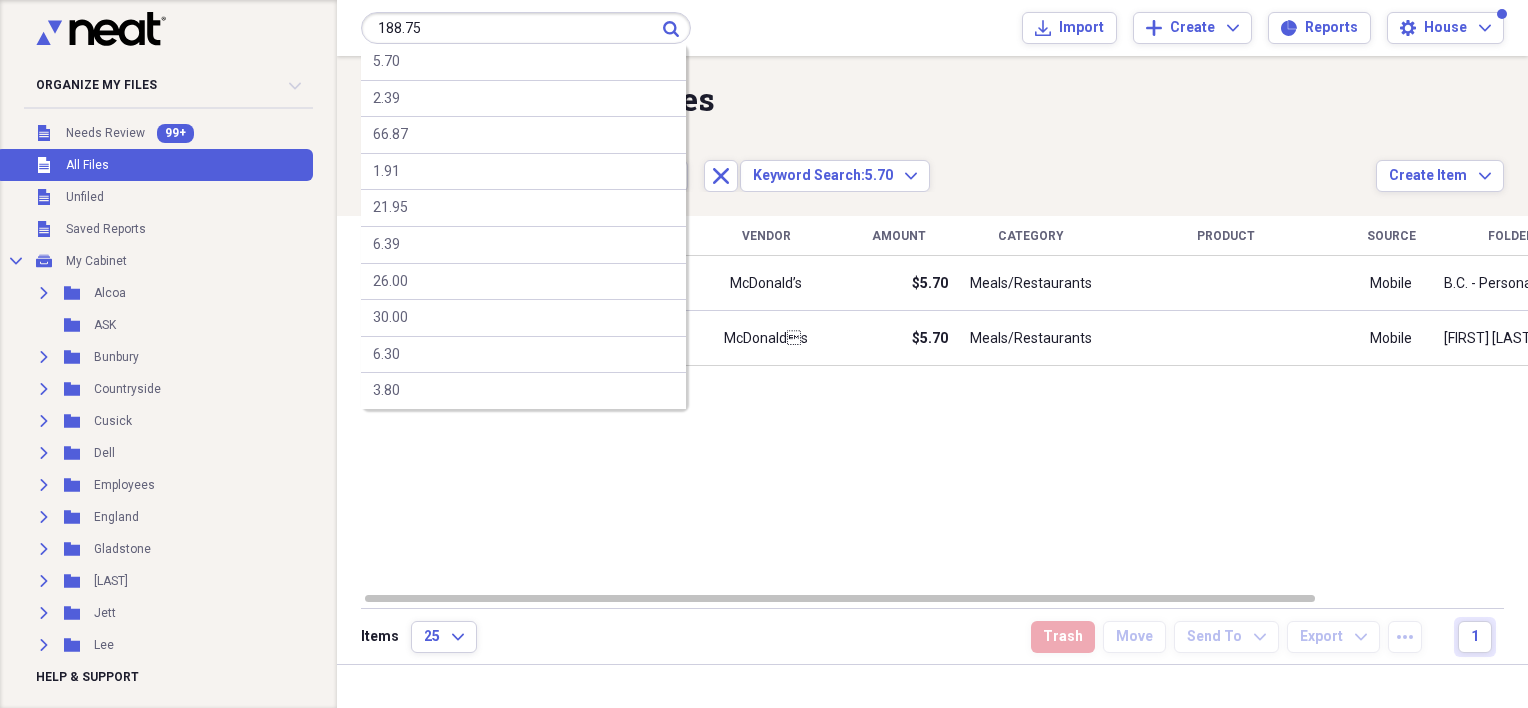 type on "188.75" 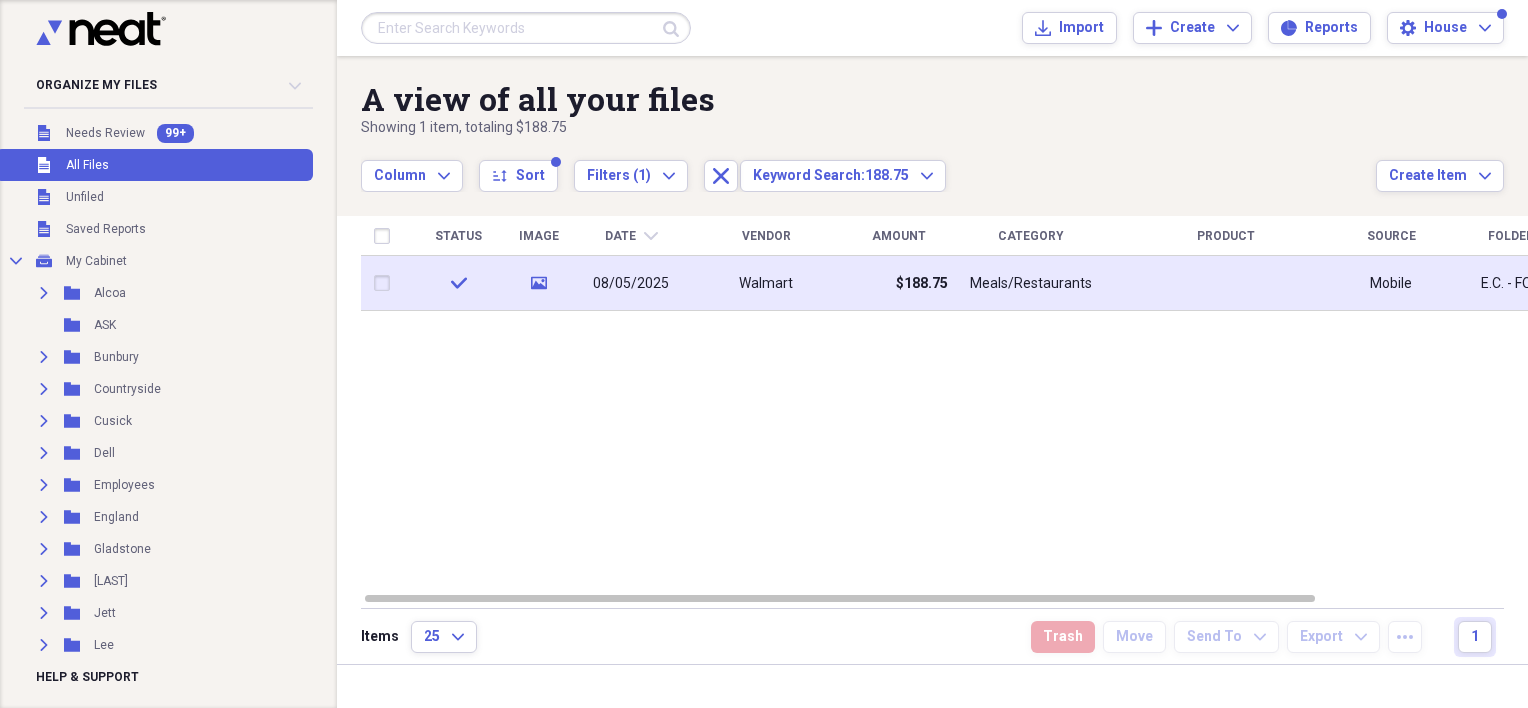 click on "08/05/2025" at bounding box center (631, 284) 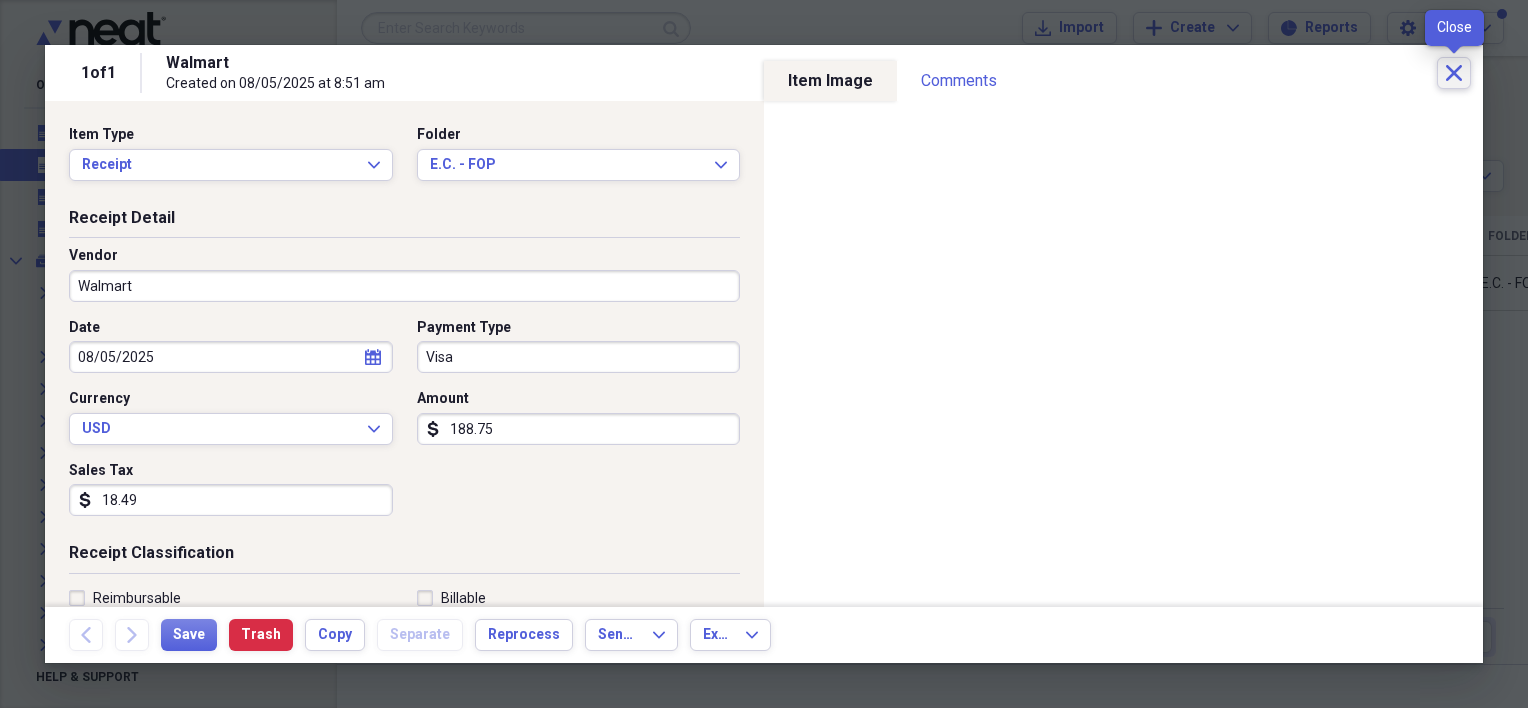 click 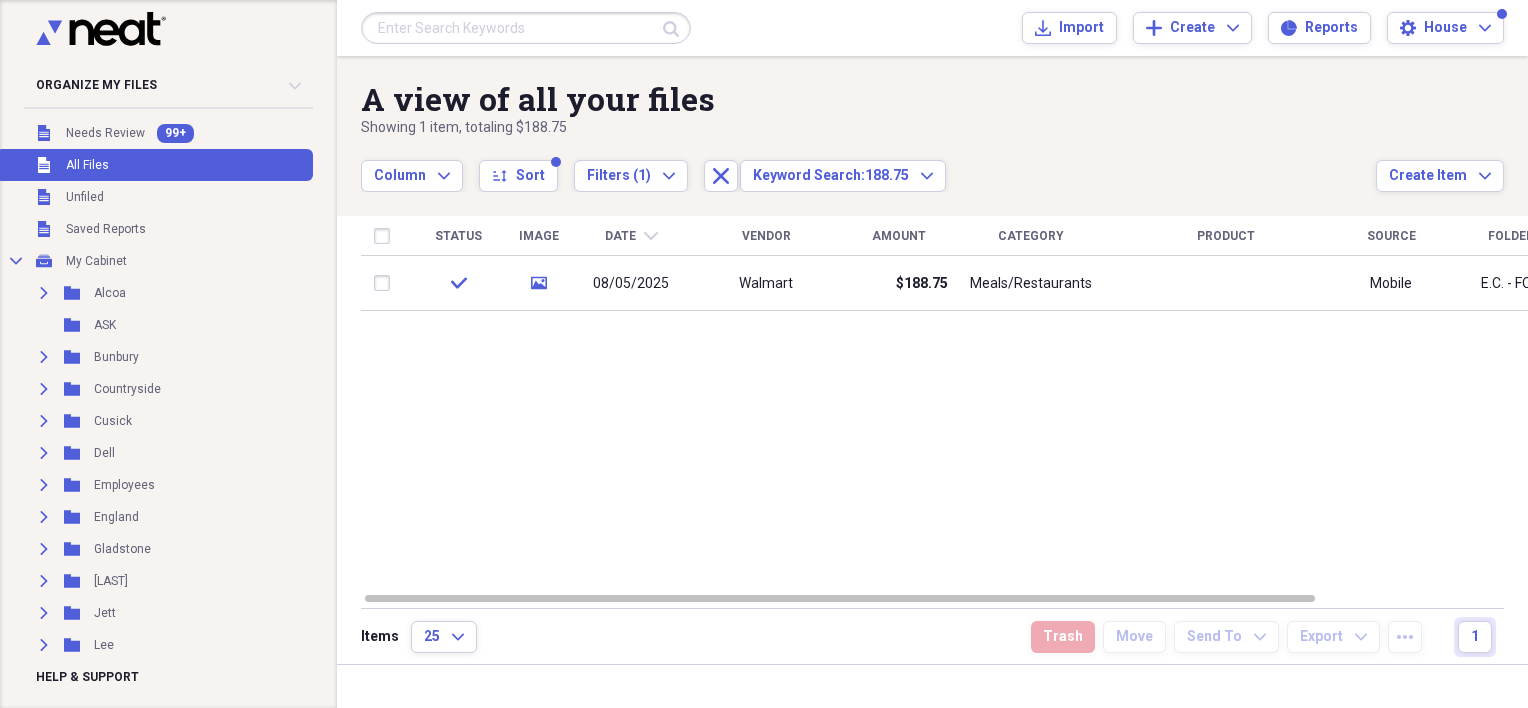 click at bounding box center [526, 28] 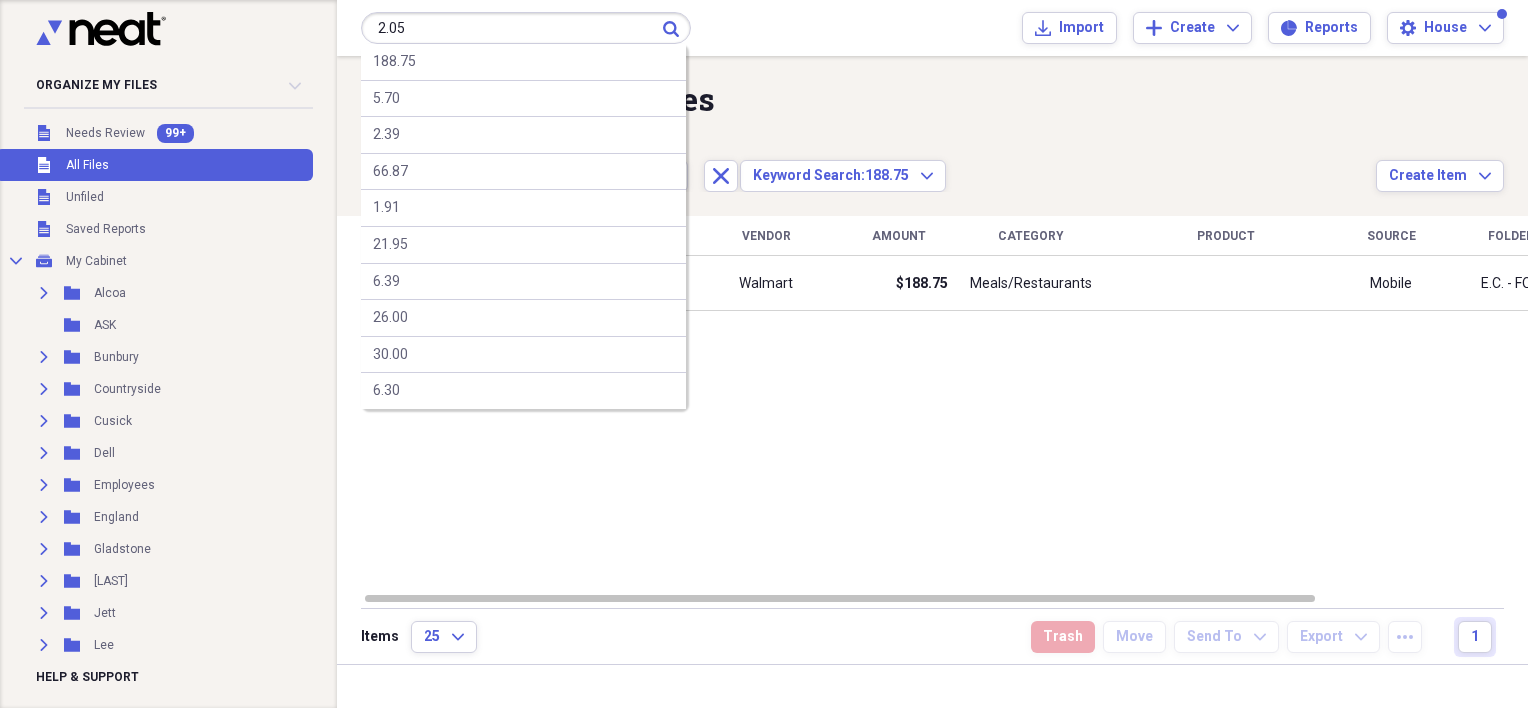type on "2.05" 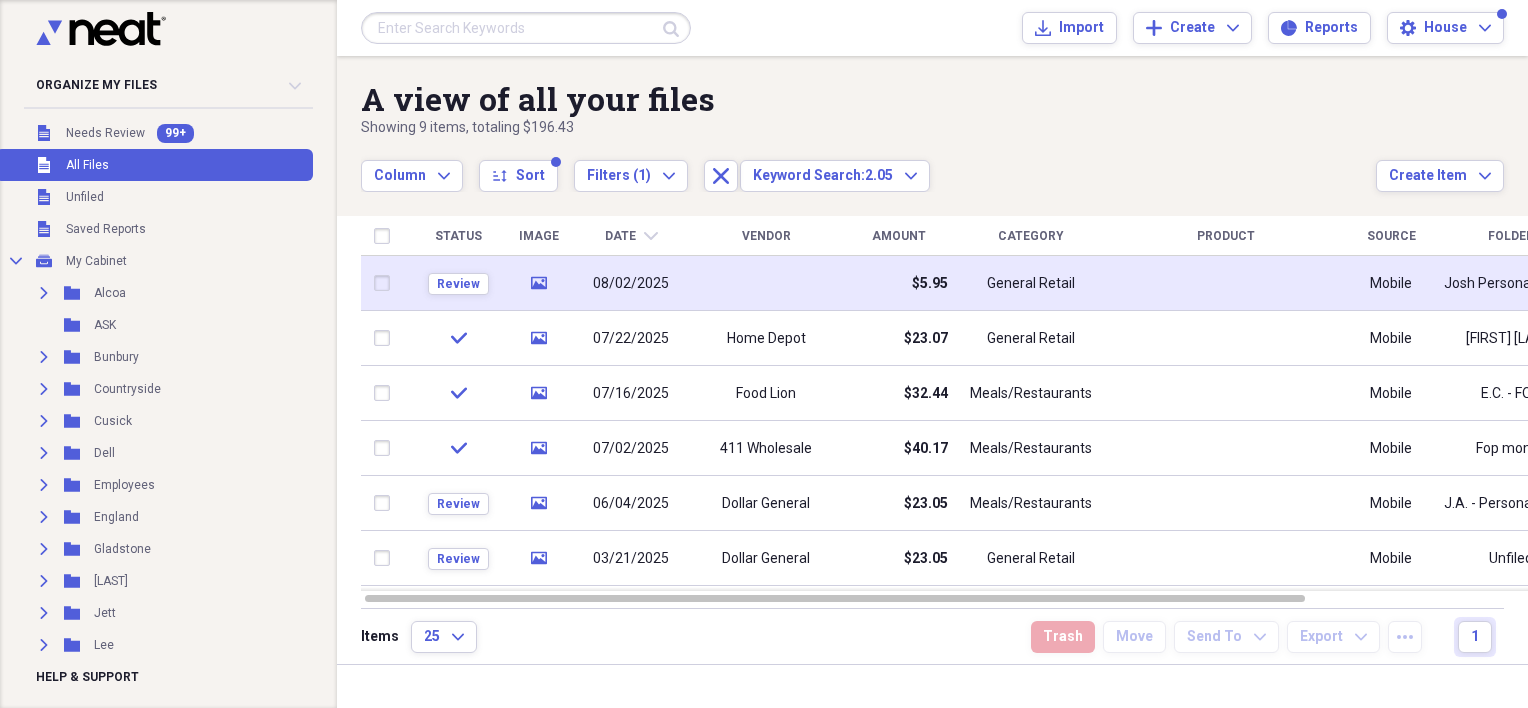 click at bounding box center [766, 283] 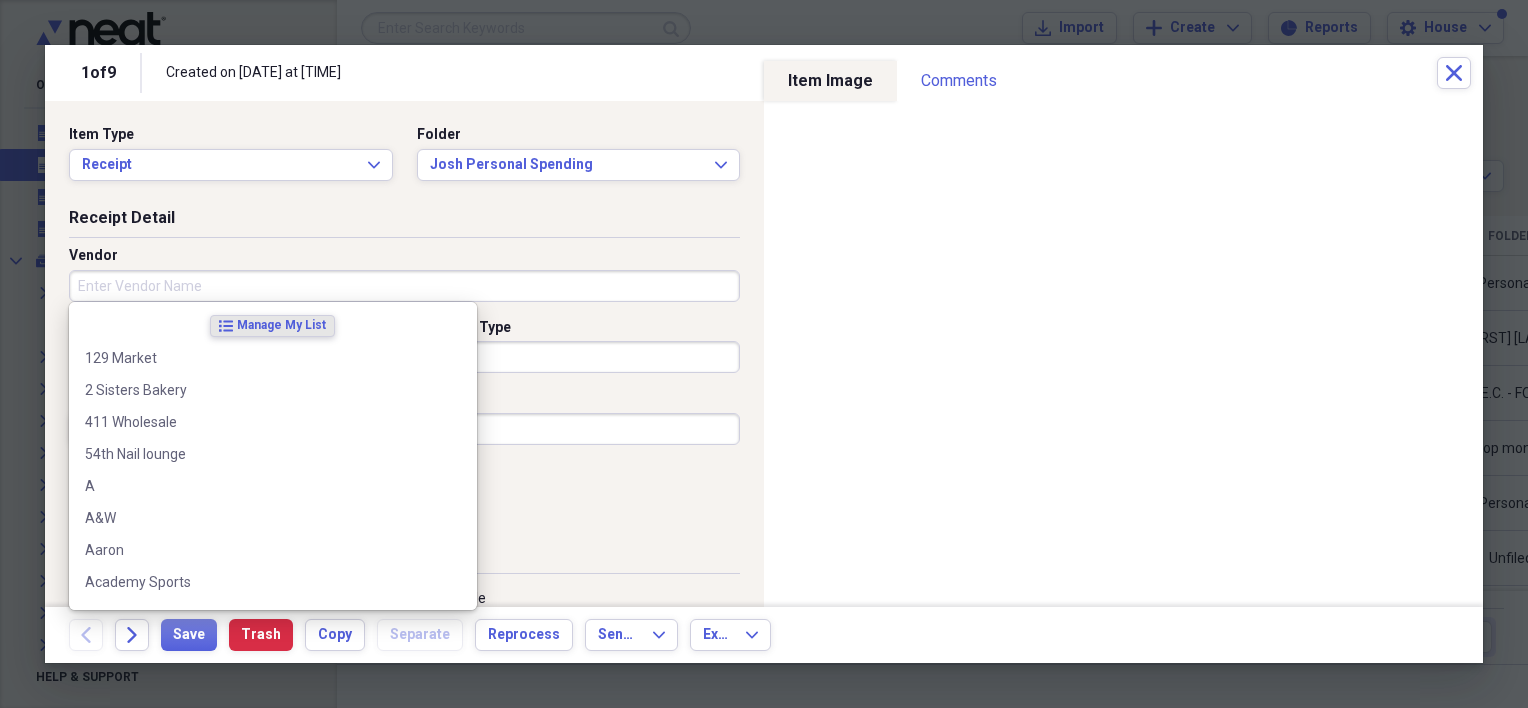click on "Vendor" at bounding box center (404, 286) 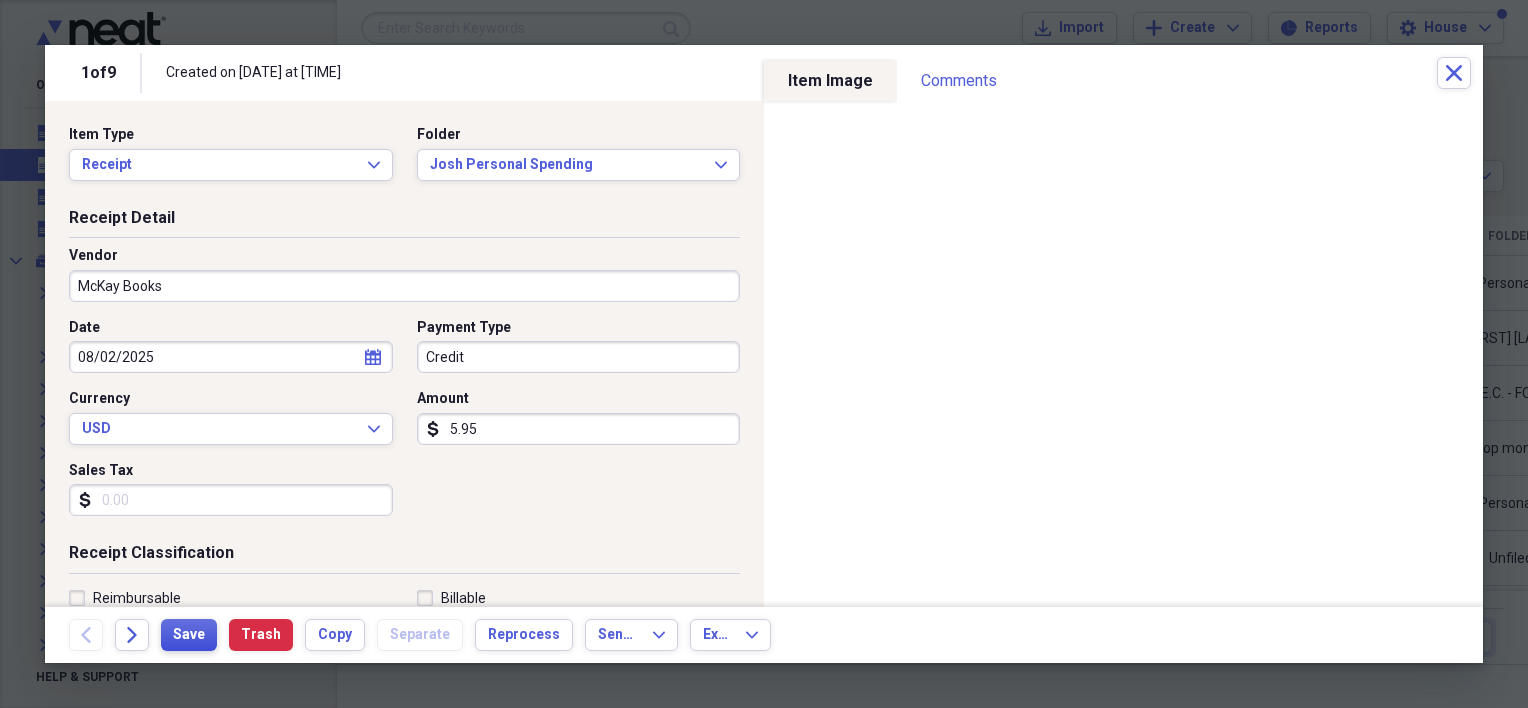 click on "Save" at bounding box center [189, 635] 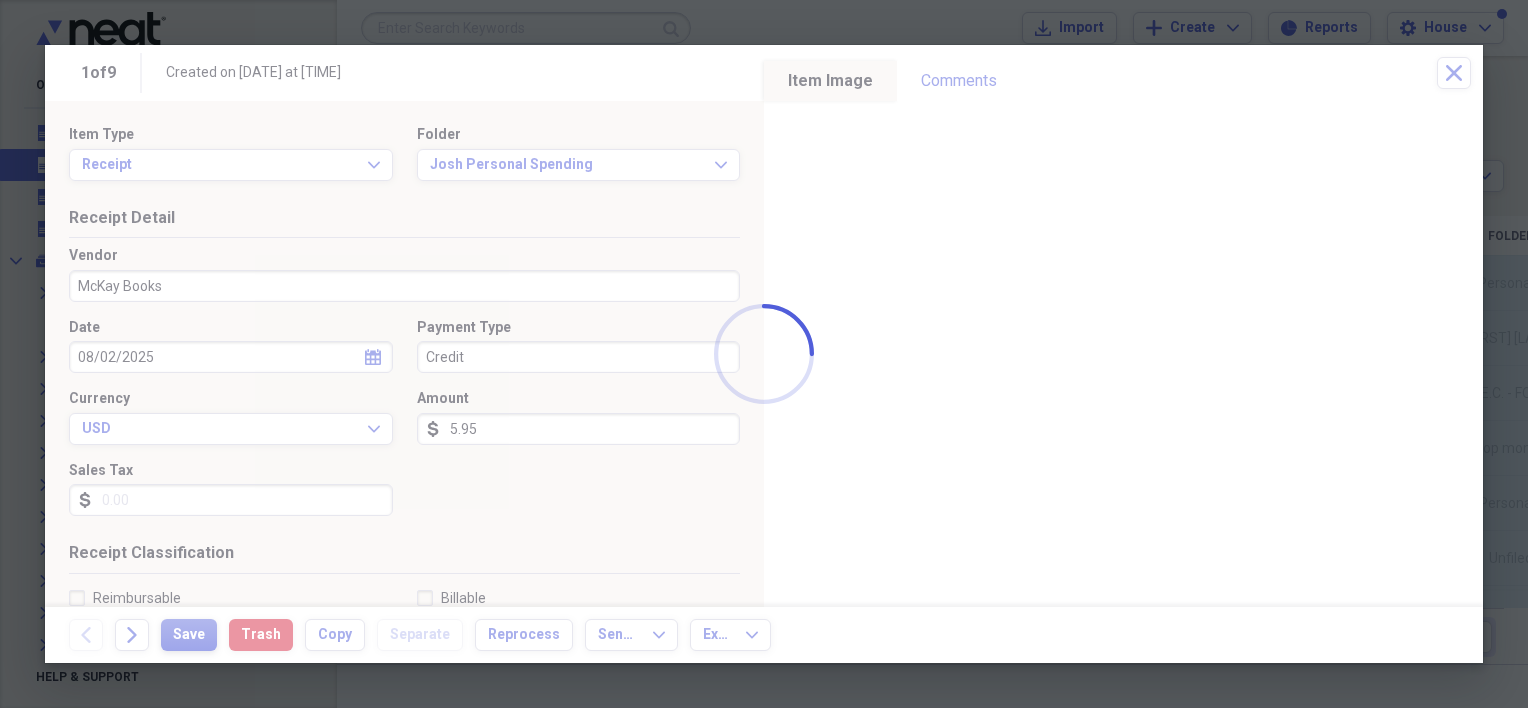 type on "McKay Books" 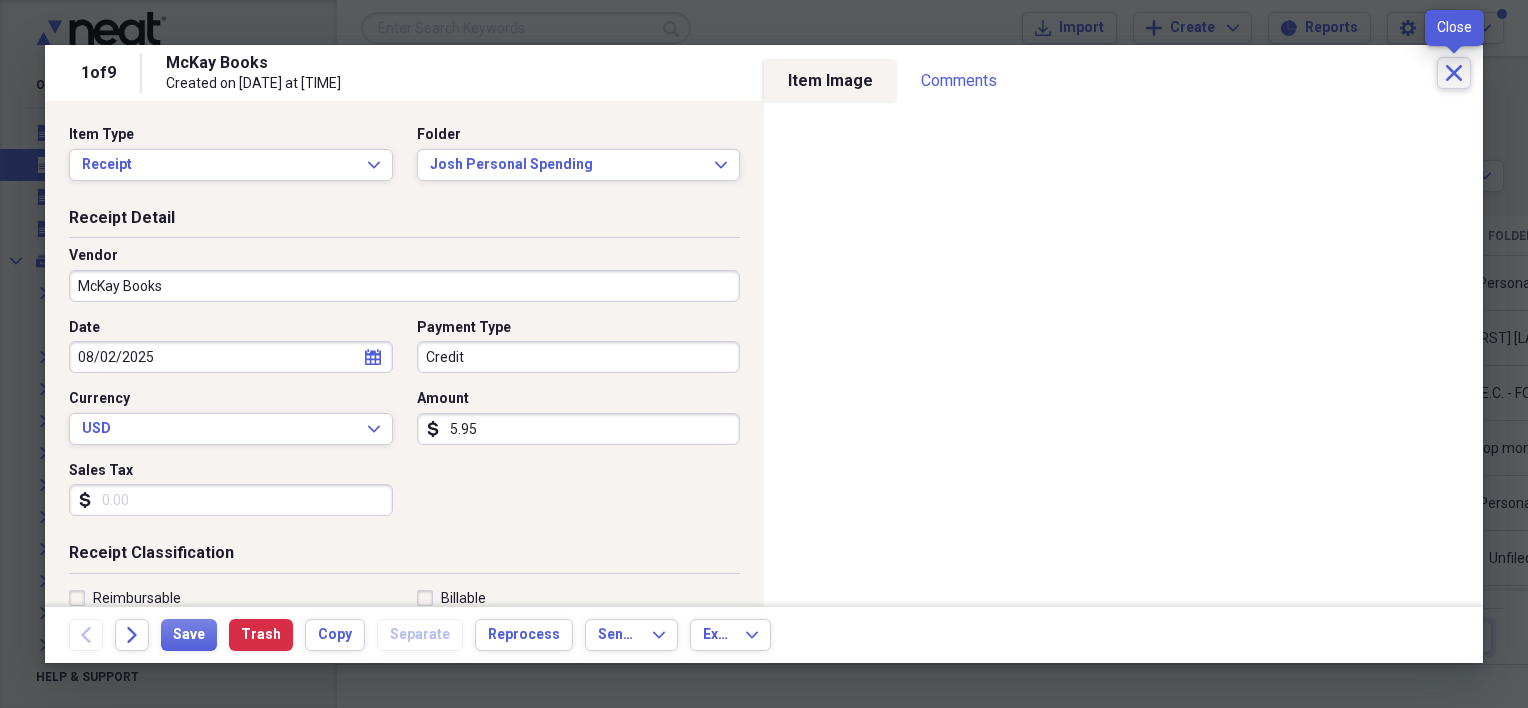 click on "Close" at bounding box center (1454, 73) 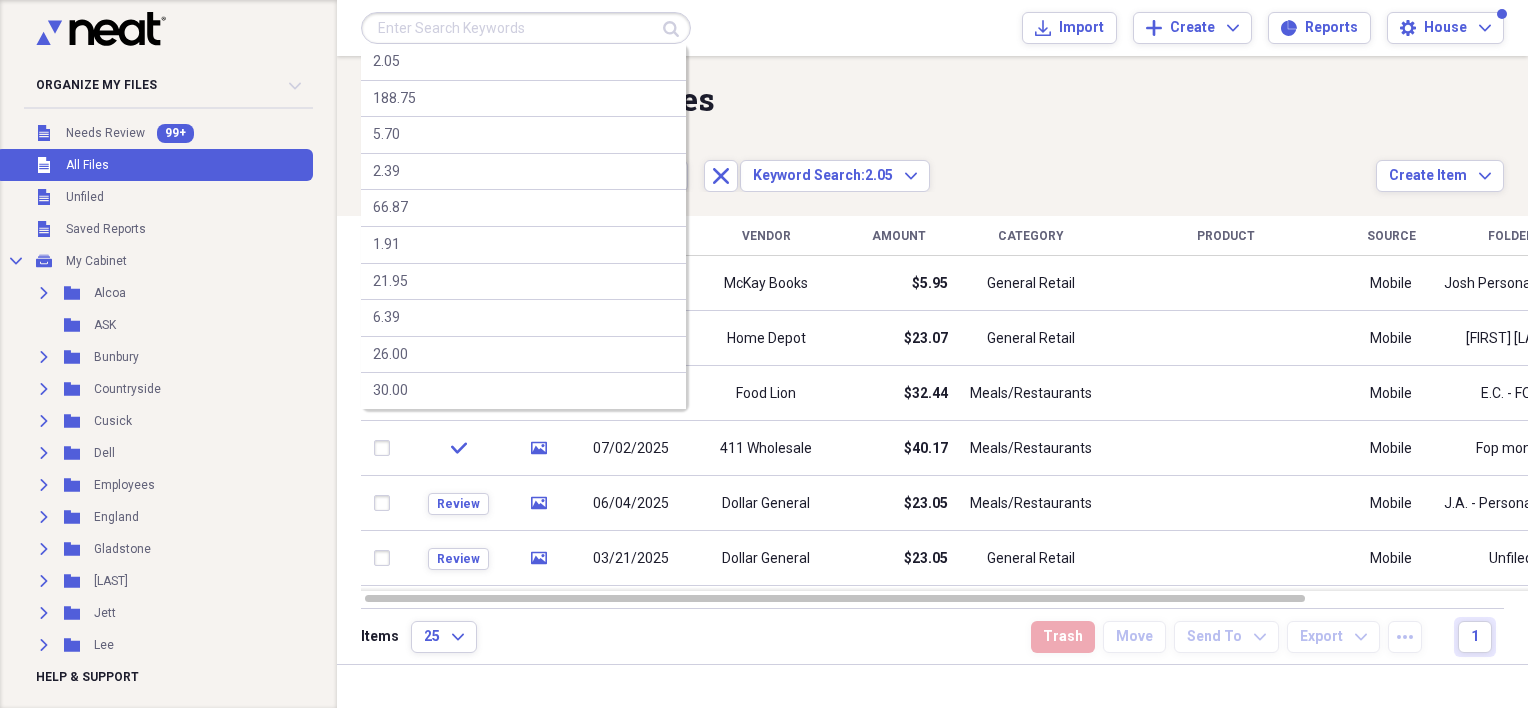 click at bounding box center [526, 28] 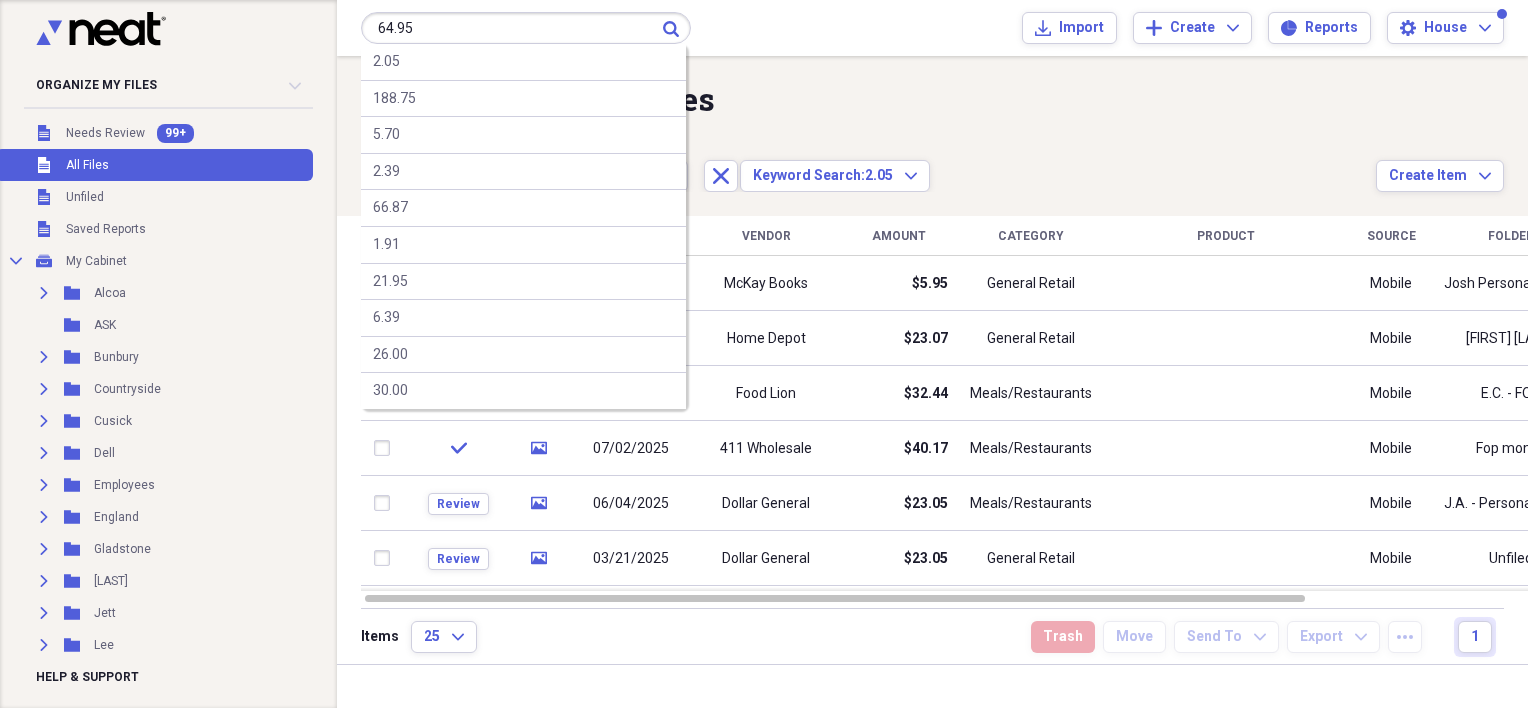 type on "64.95" 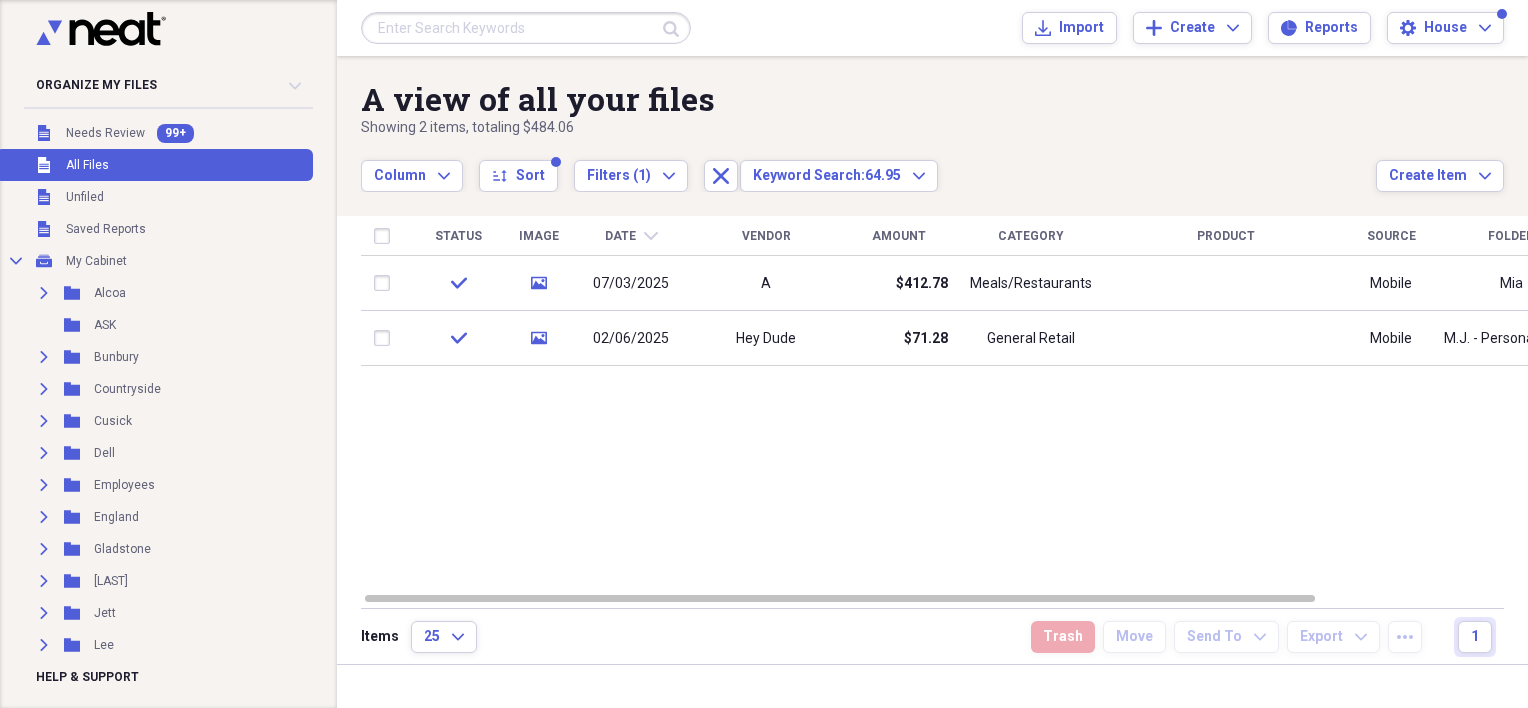 click at bounding box center [526, 28] 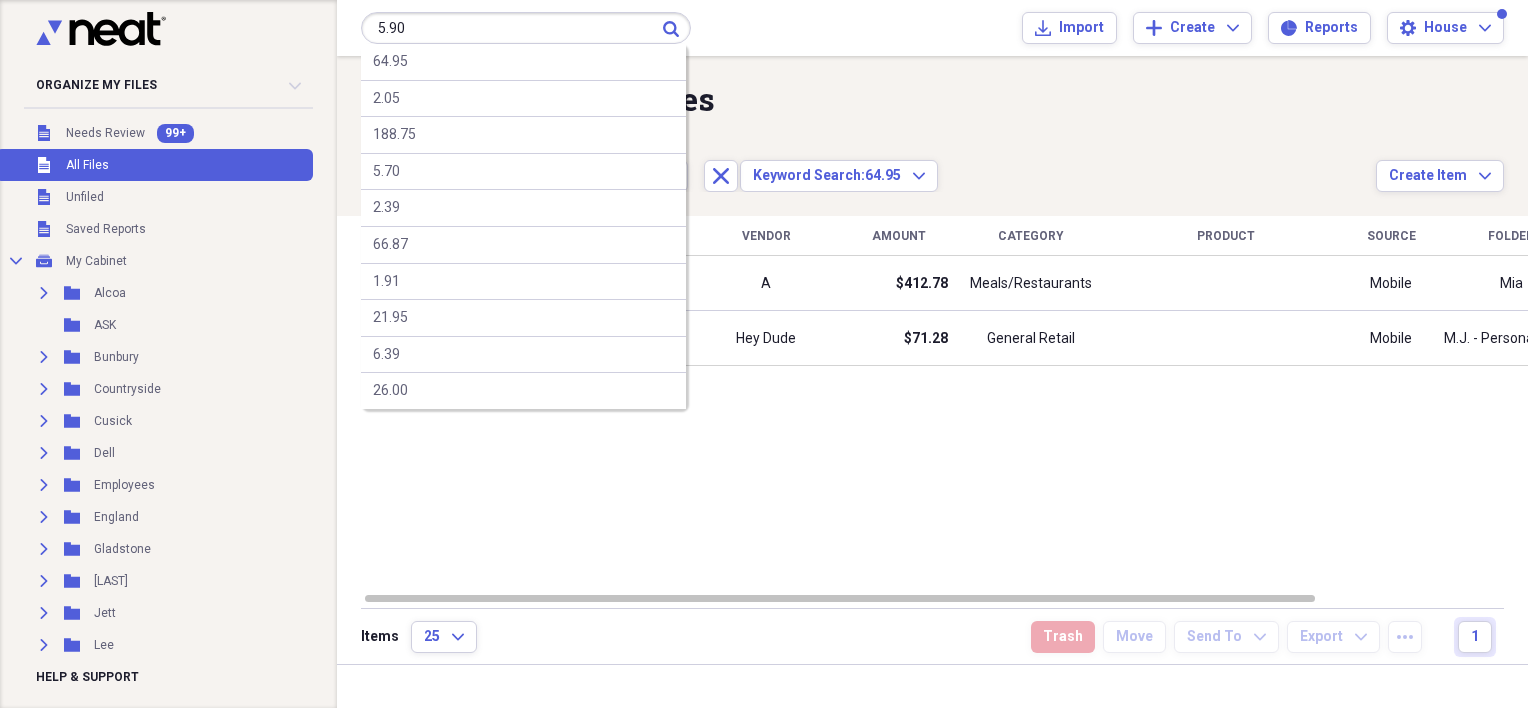 type on "5.90" 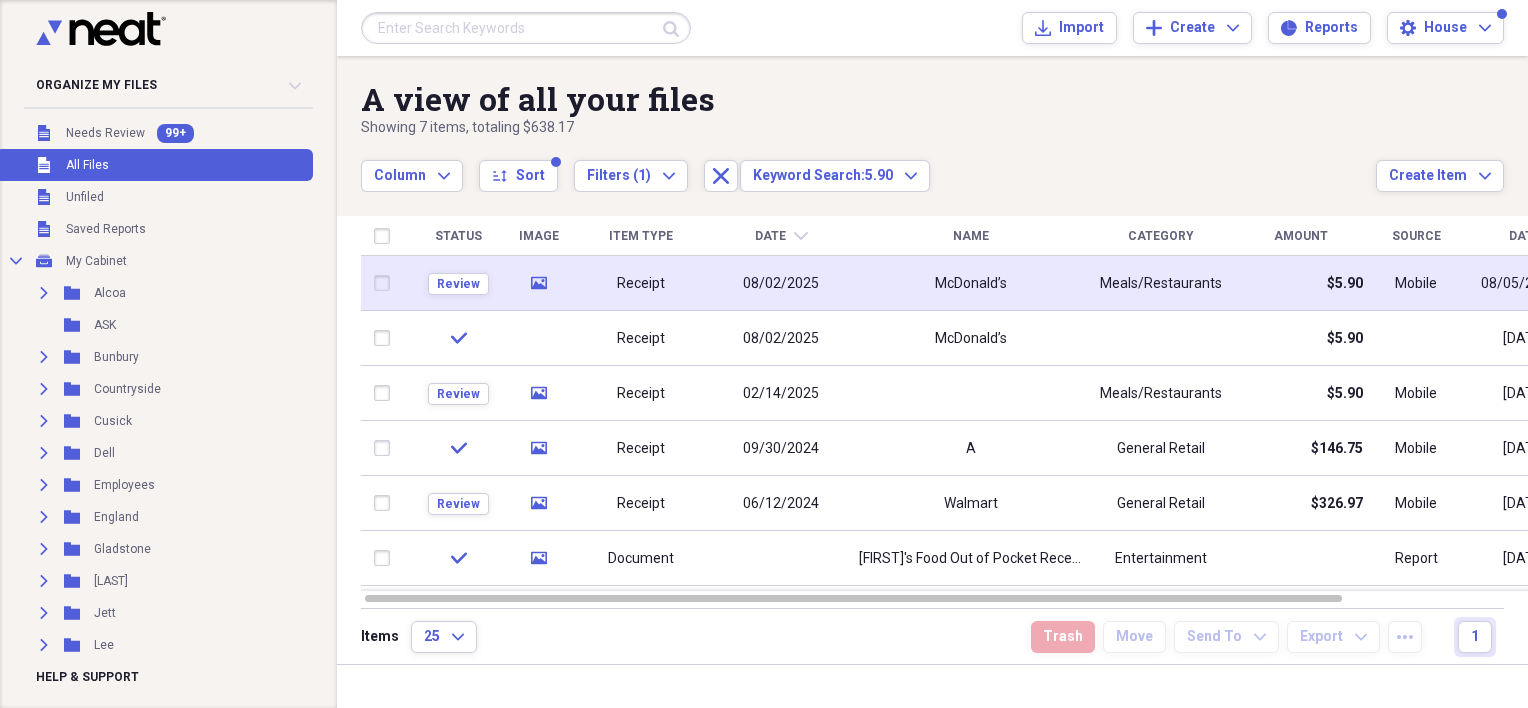 click on "08/02/2025" at bounding box center (781, 283) 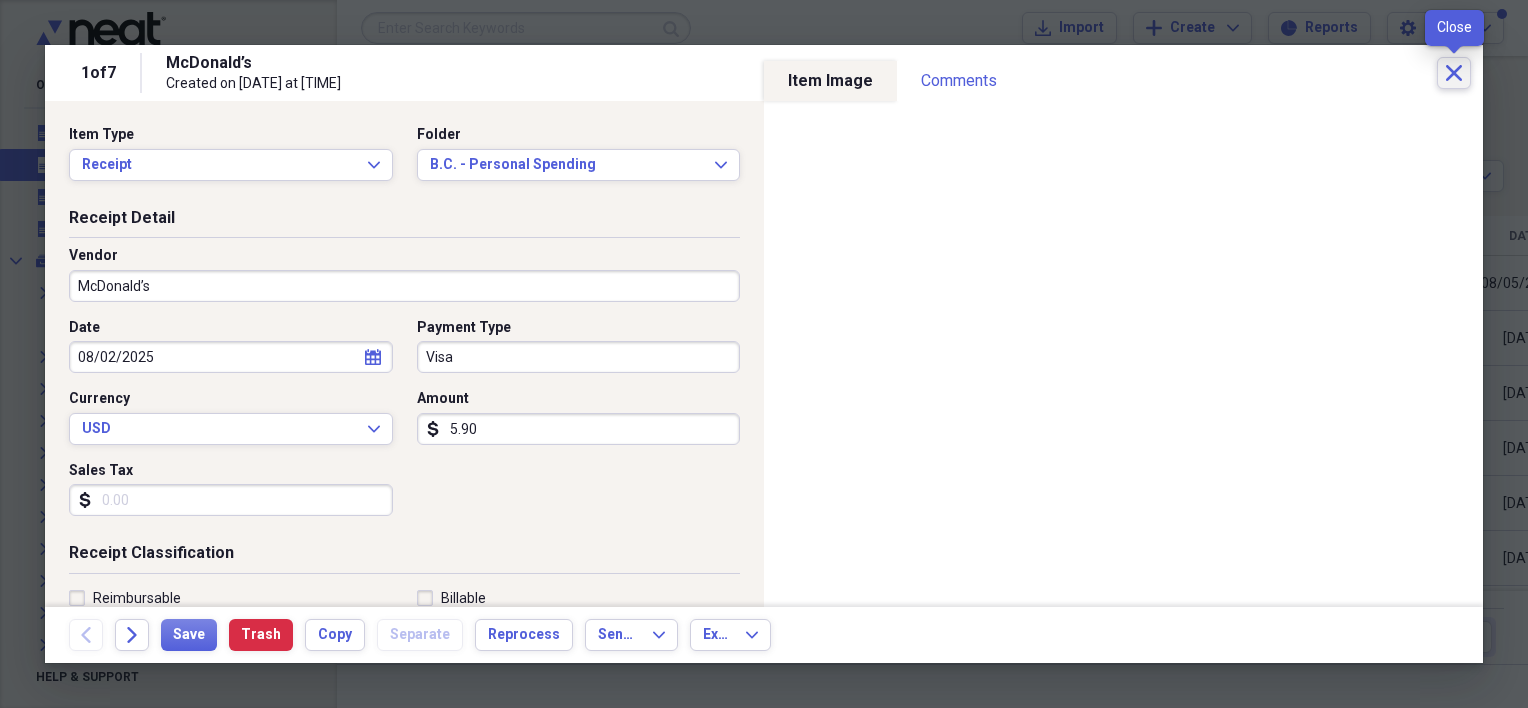 click on "Close" at bounding box center [1454, 73] 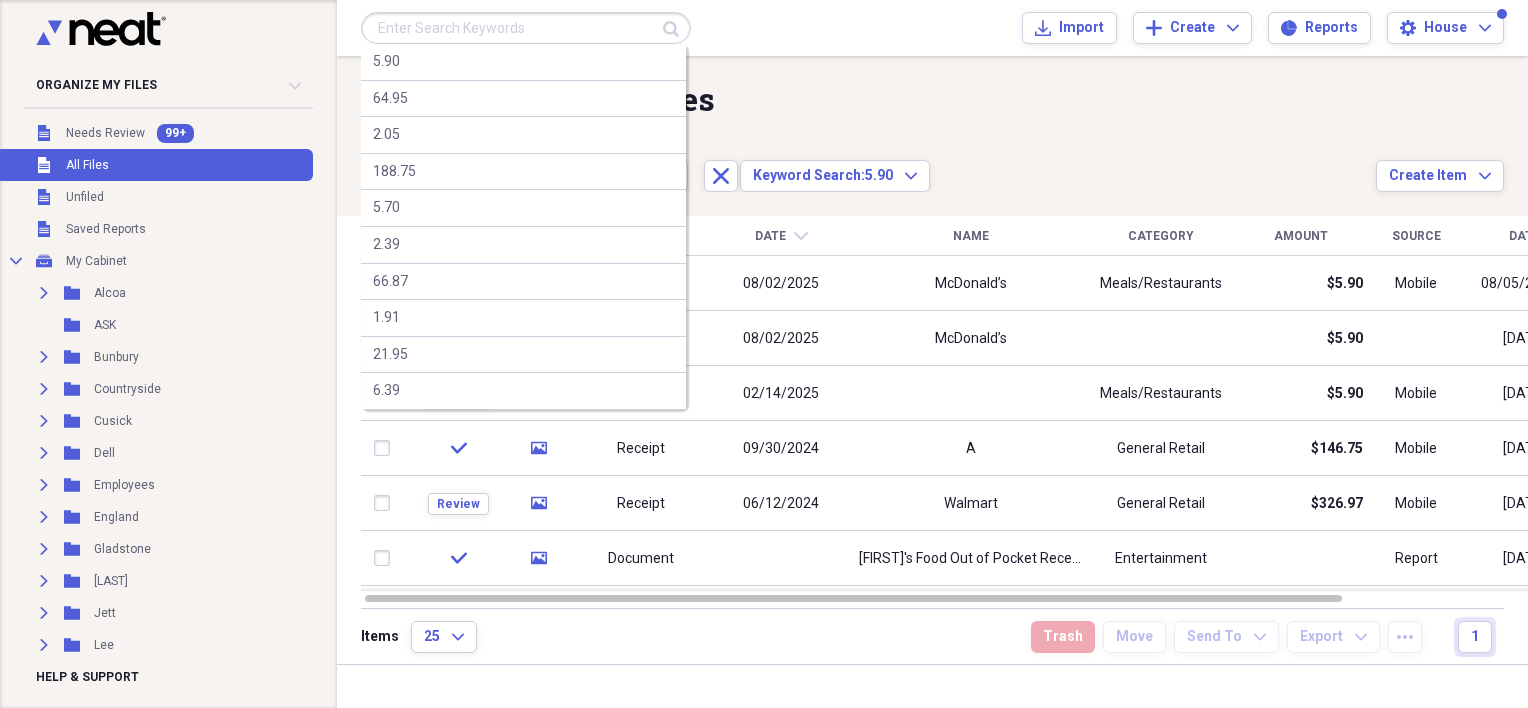 click at bounding box center (526, 28) 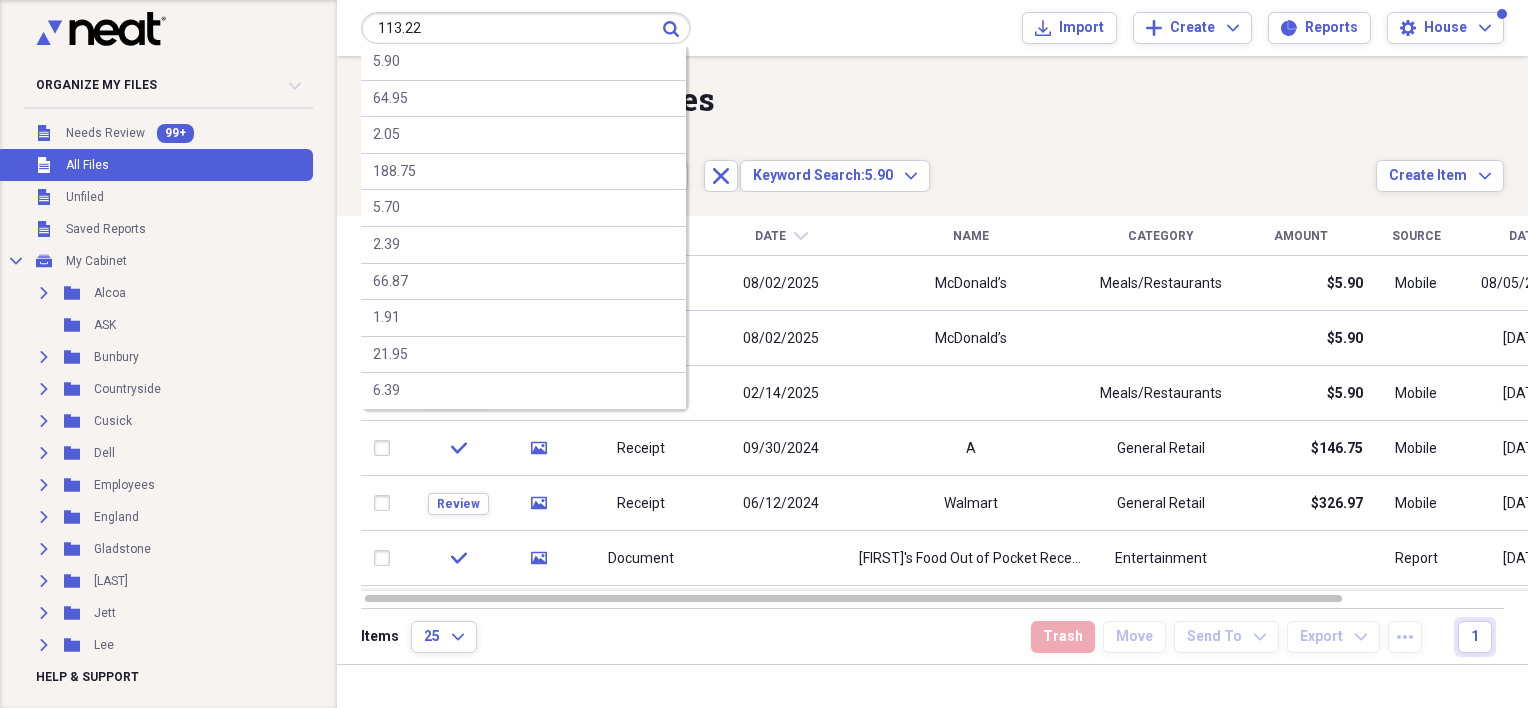 type on "113.22" 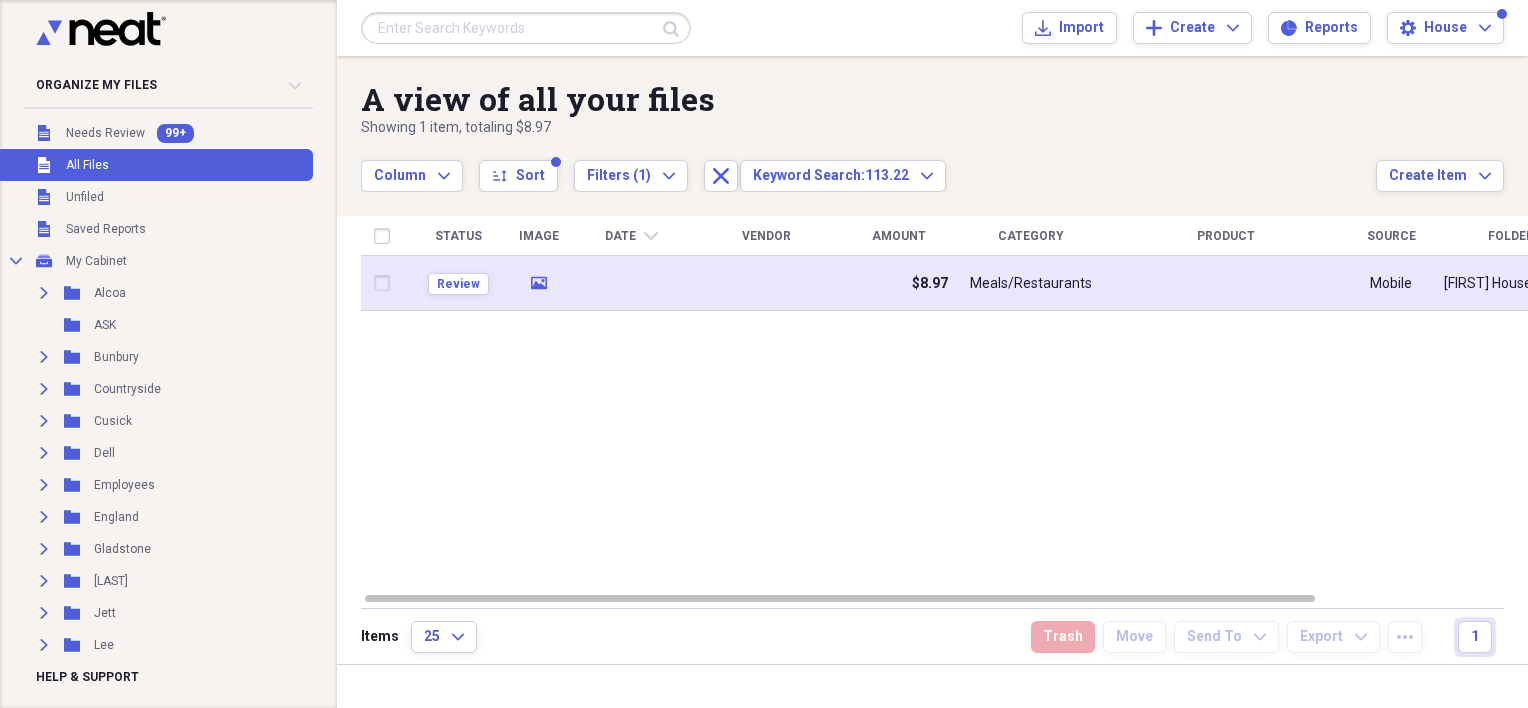 click at bounding box center [631, 283] 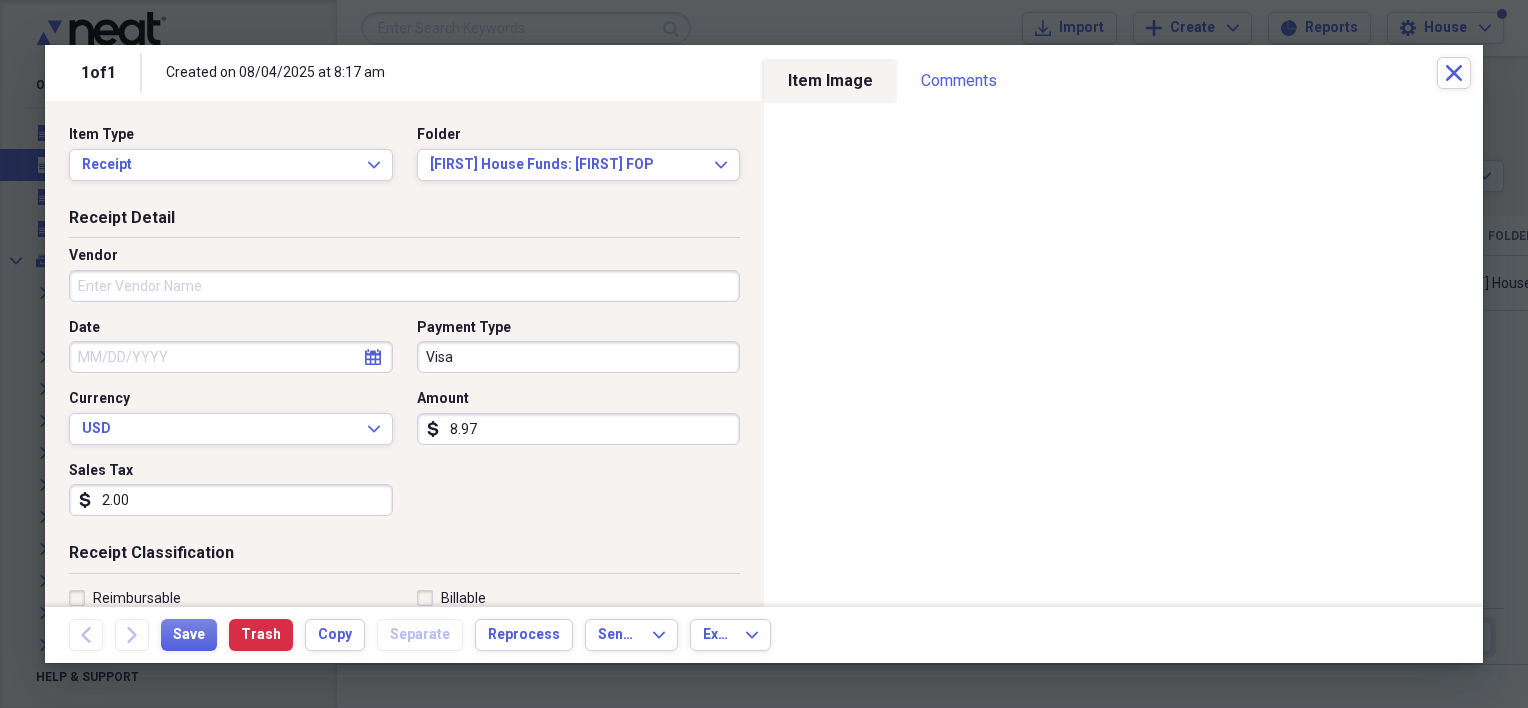 click on "8.97" at bounding box center (579, 429) 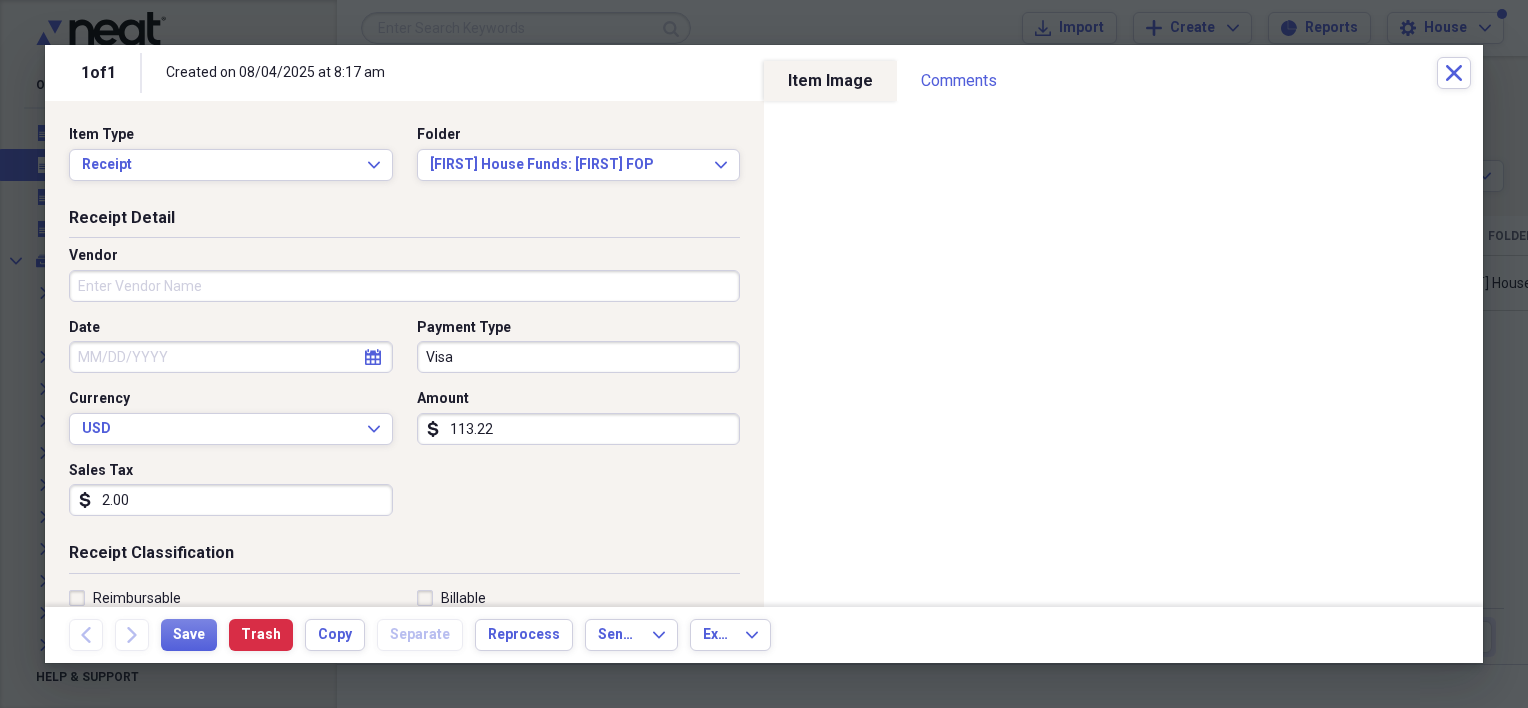 type on "113.22" 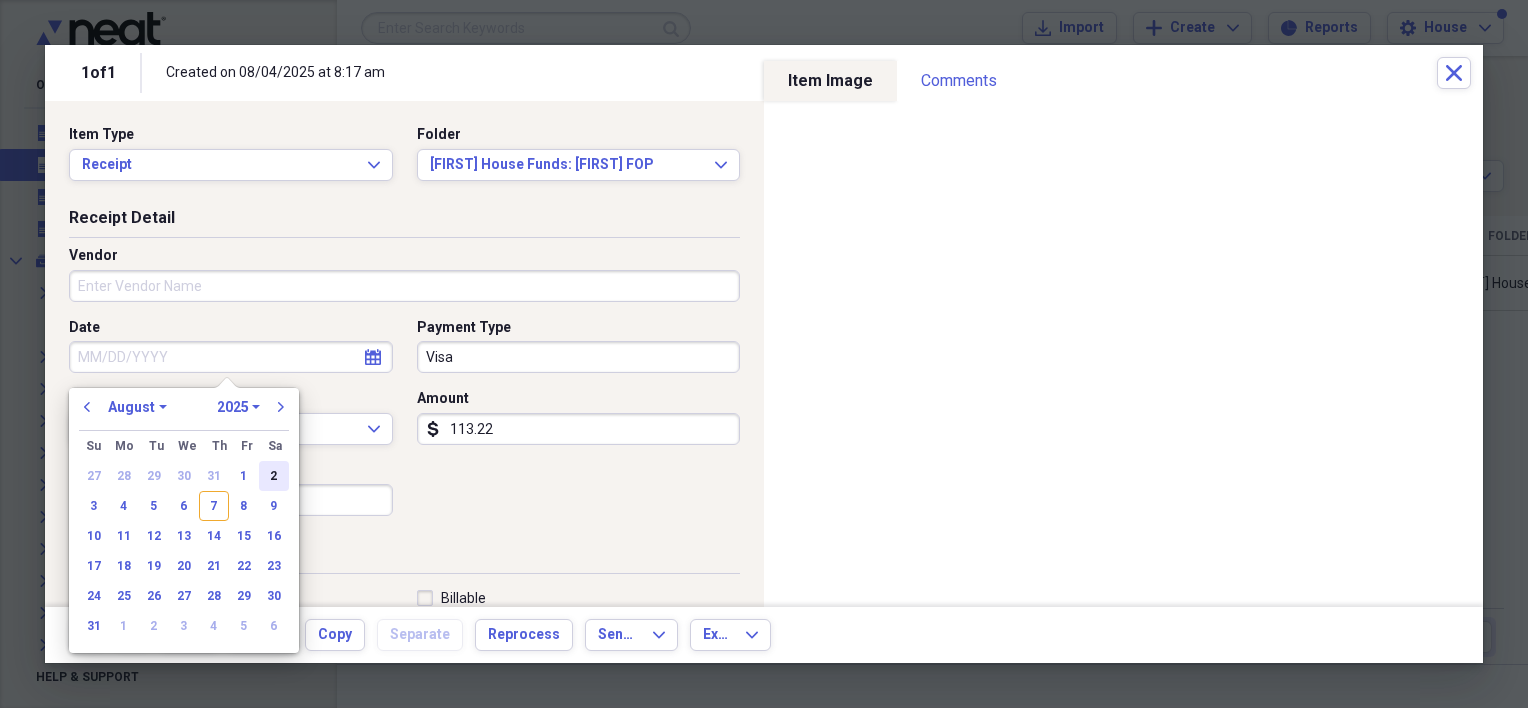 click on "2" at bounding box center (274, 476) 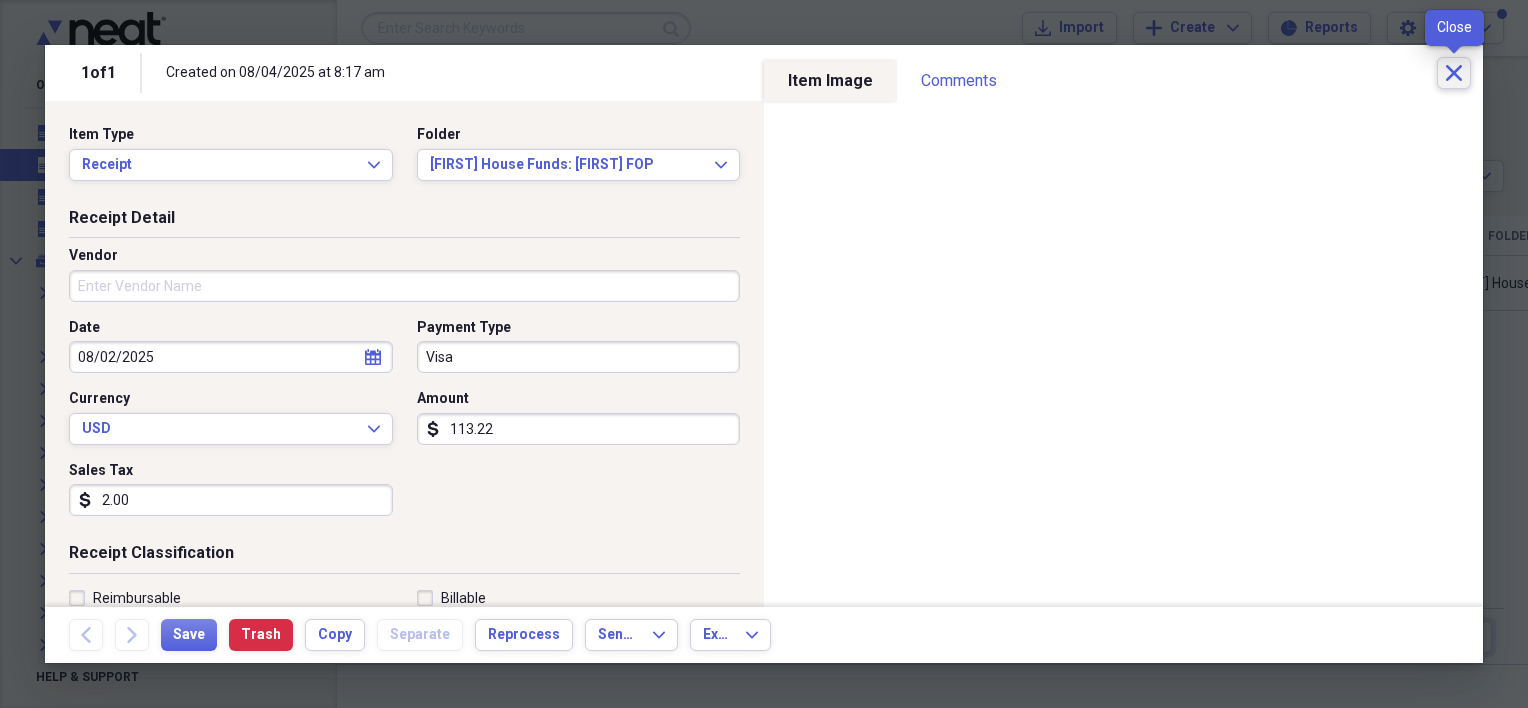 click on "Close" 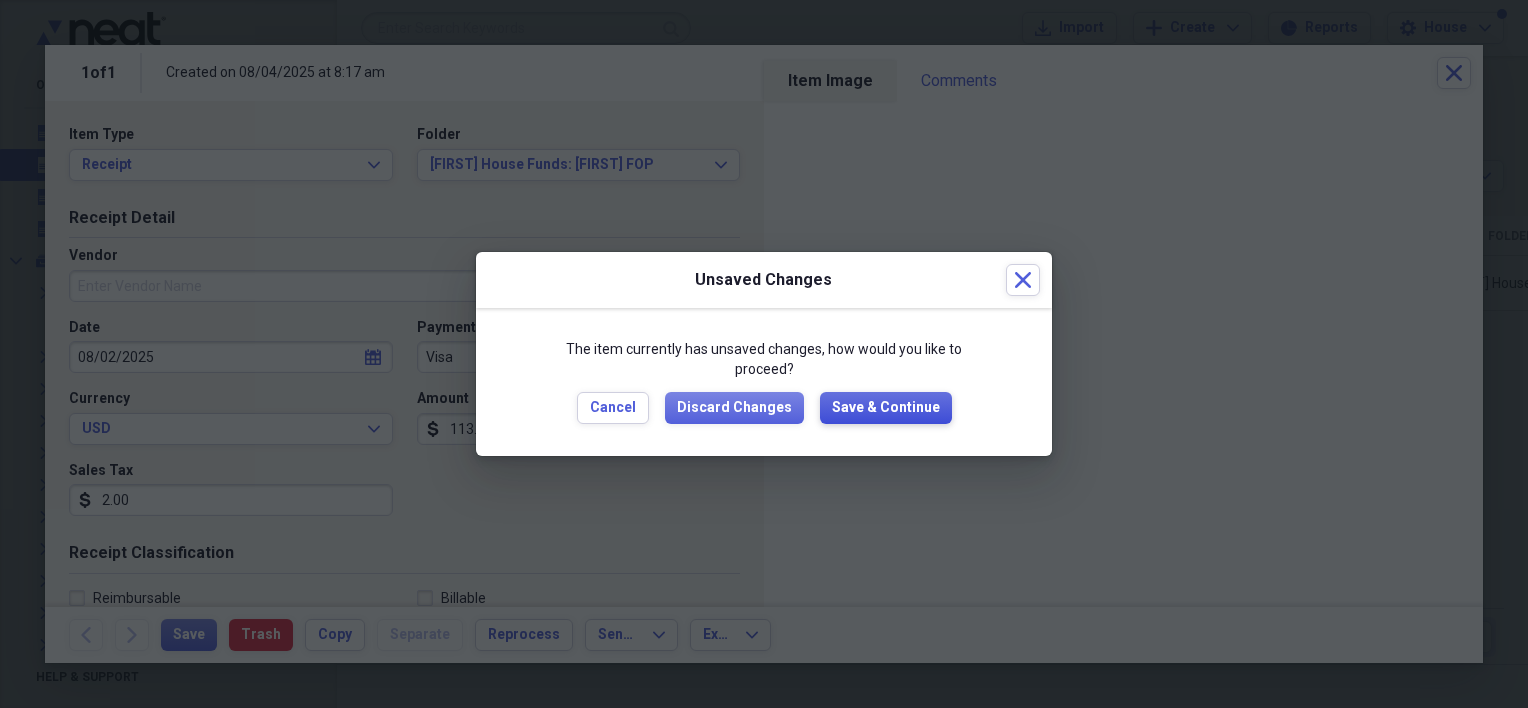 click on "Save & Continue" at bounding box center [886, 408] 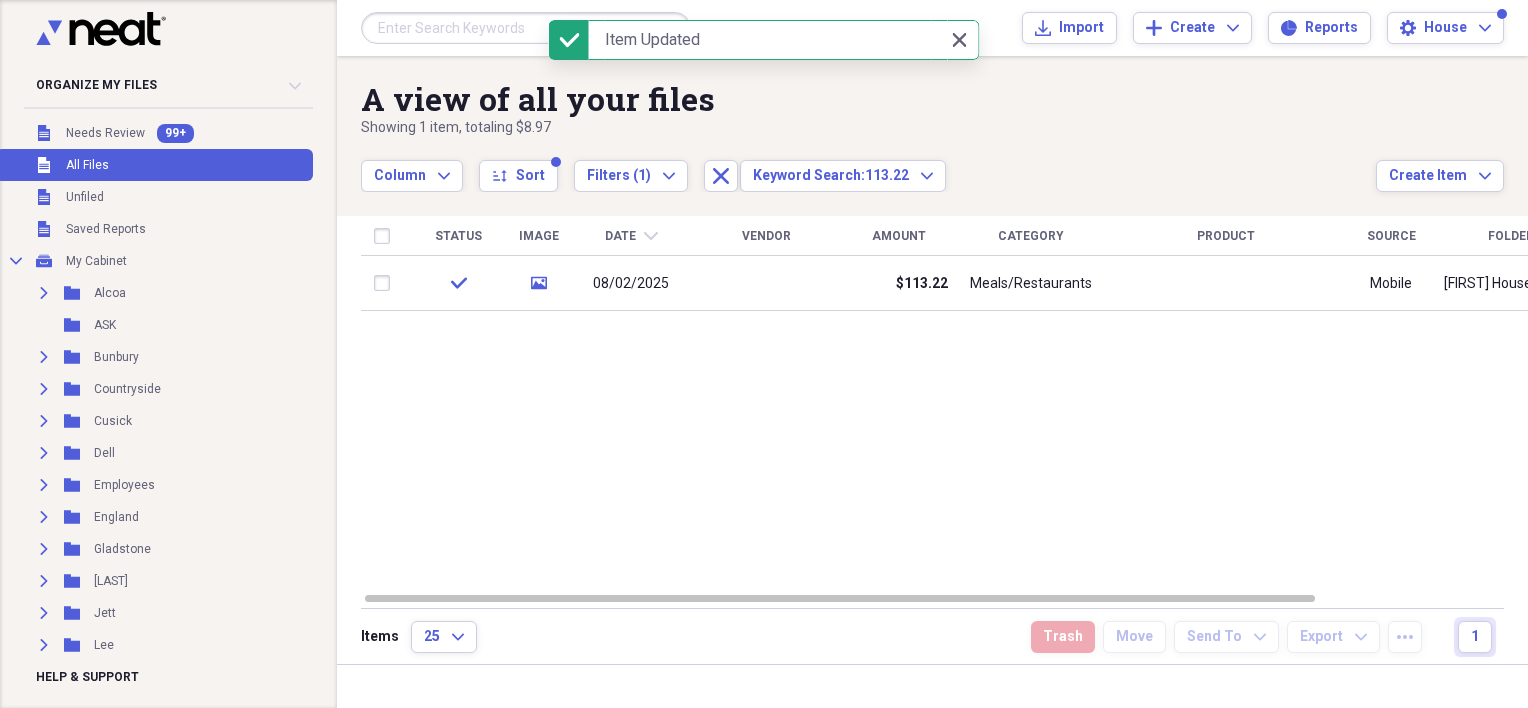 click at bounding box center [526, 28] 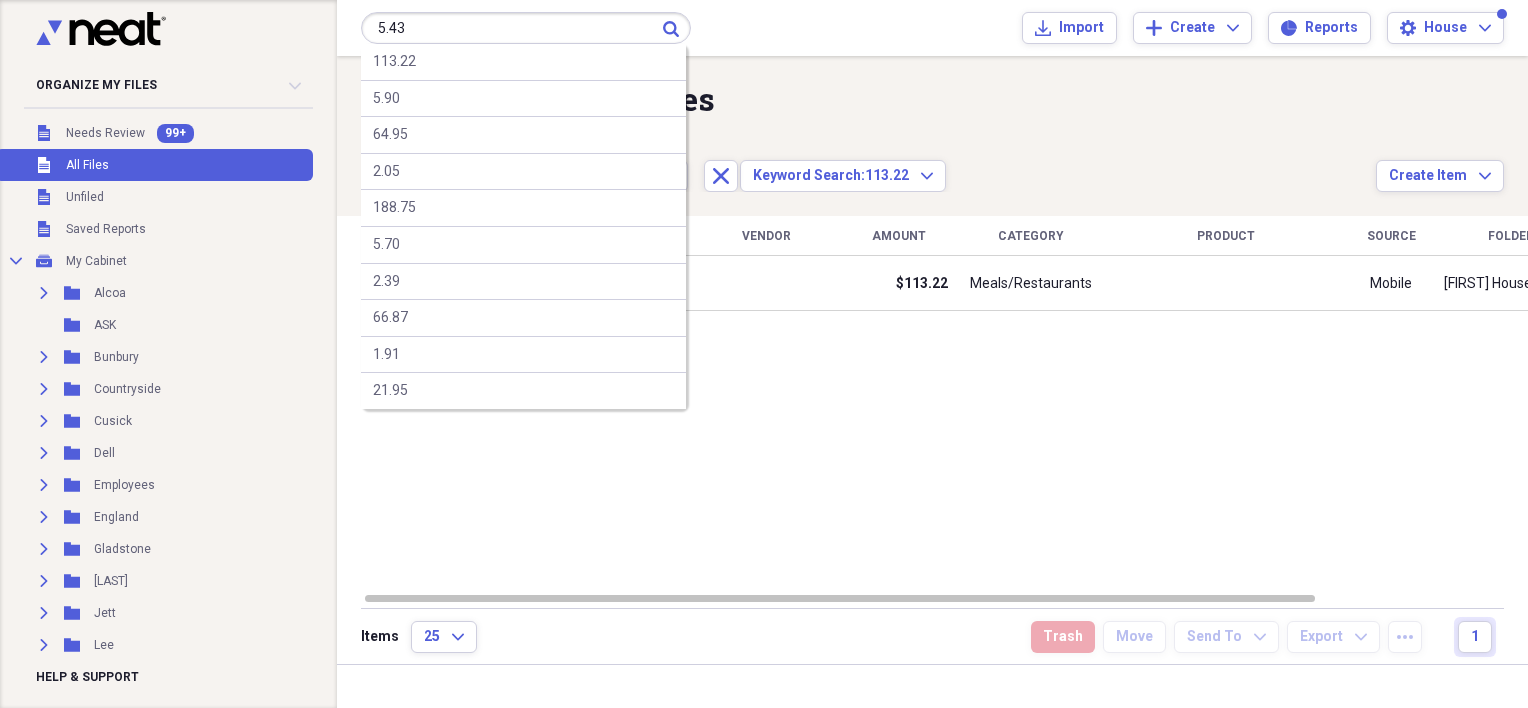 type on "5.43" 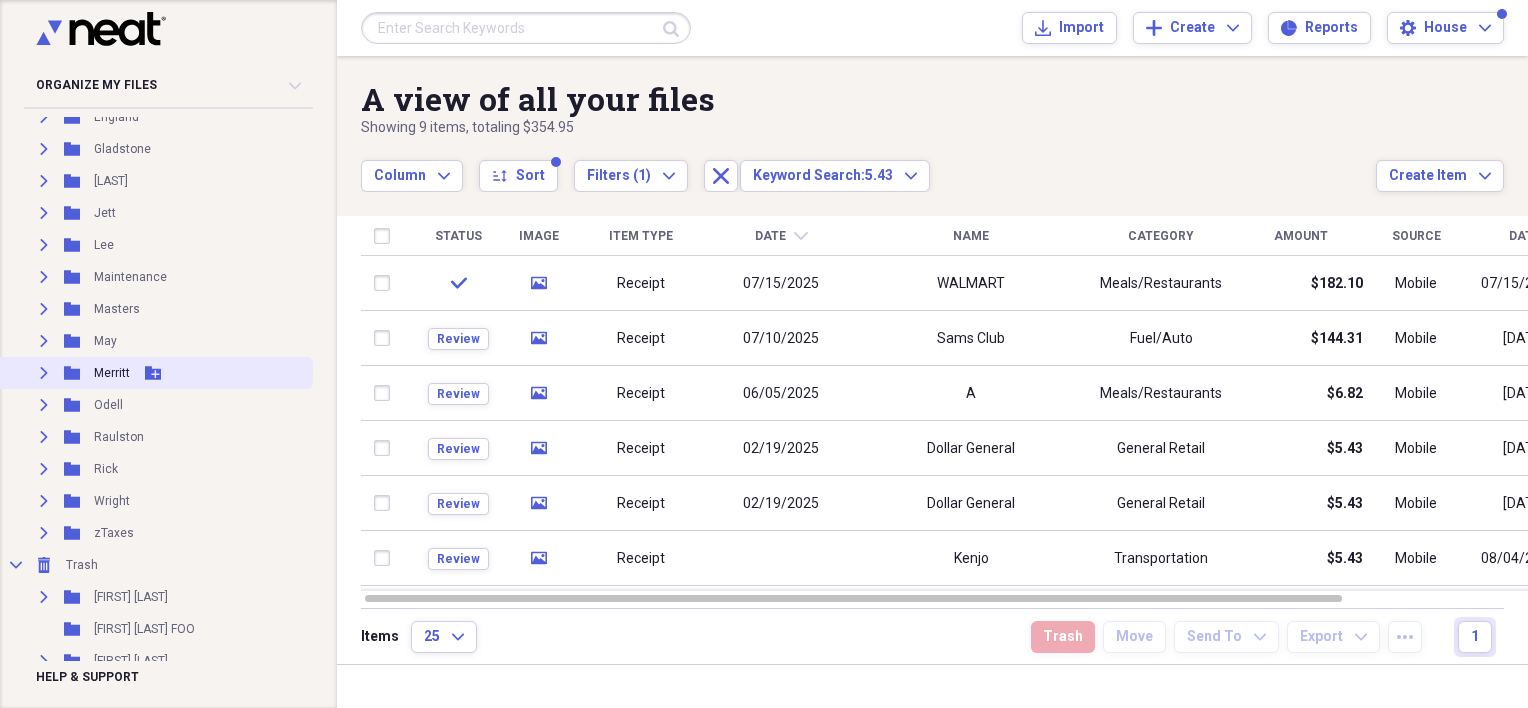 scroll, scrollTop: 300, scrollLeft: 0, axis: vertical 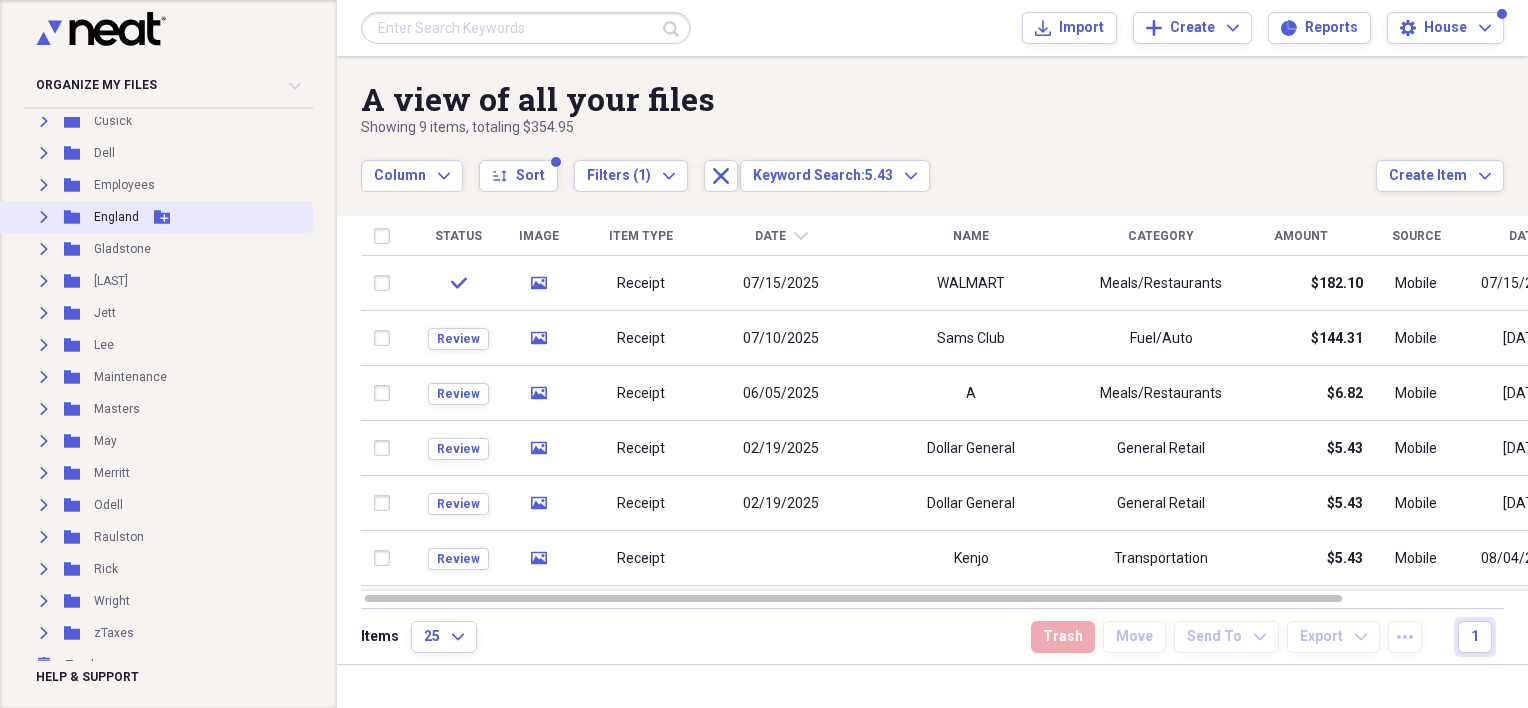 click on "Expand Folder [NAME] Add Folder" at bounding box center [154, 217] 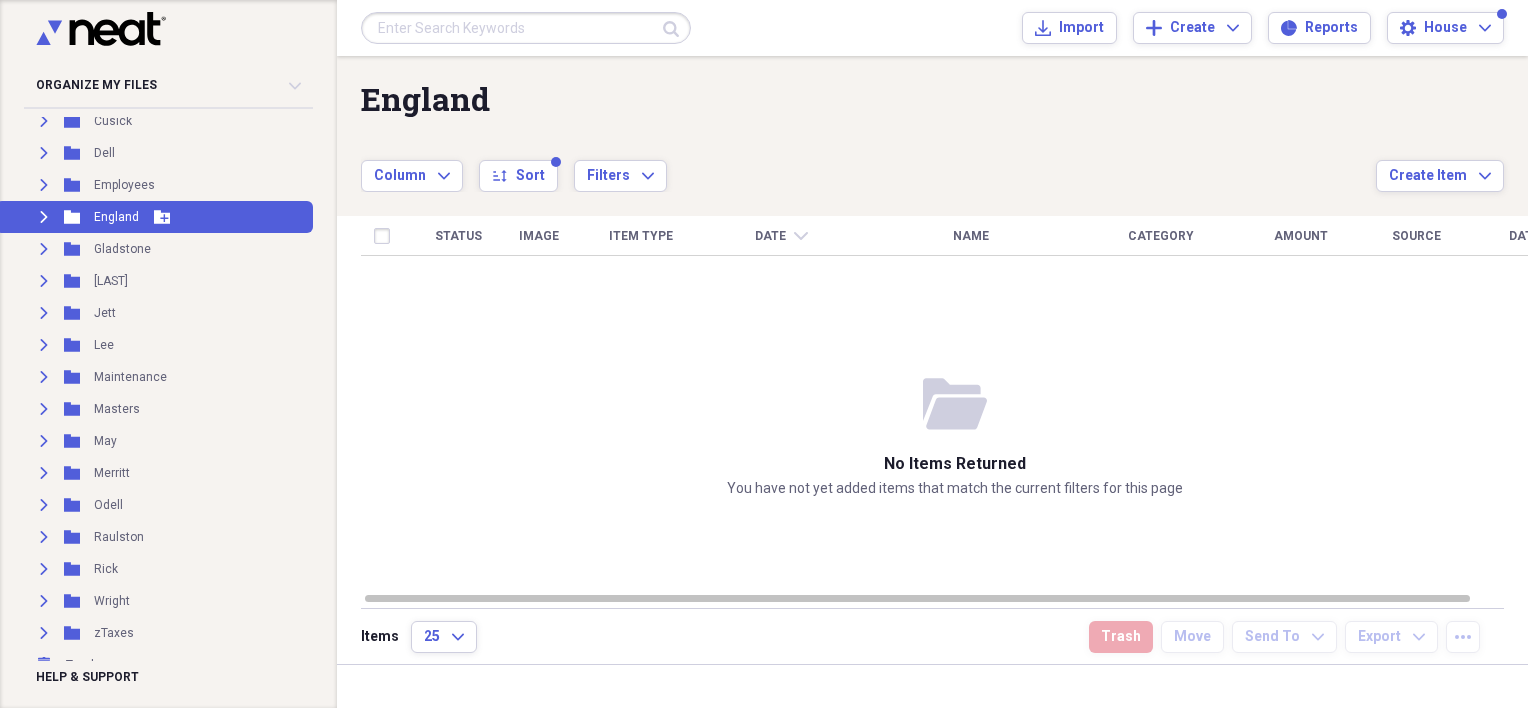 click on "Expand" 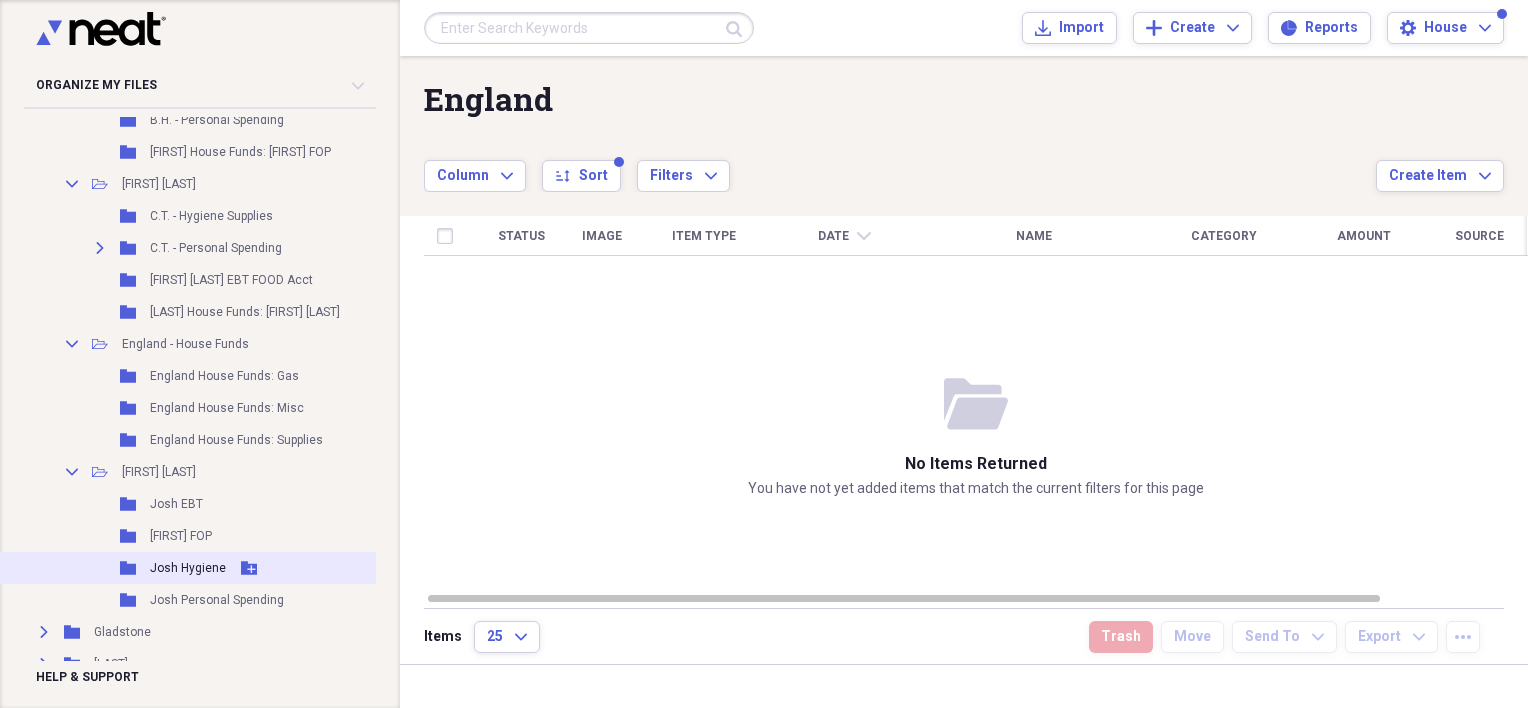 scroll, scrollTop: 600, scrollLeft: 0, axis: vertical 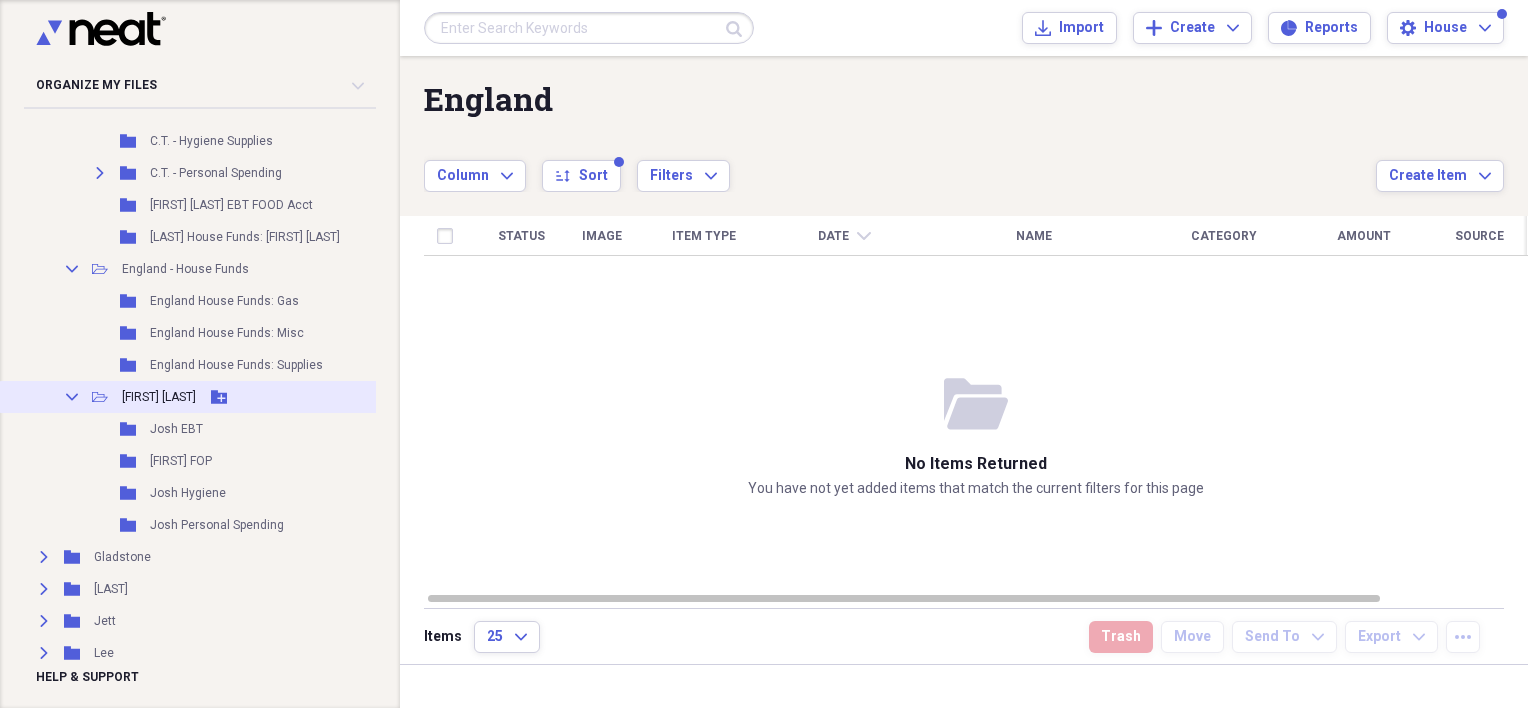 click on "Collapse Open Folder [FIRST] [LAST] Add Folder" at bounding box center (200, 397) 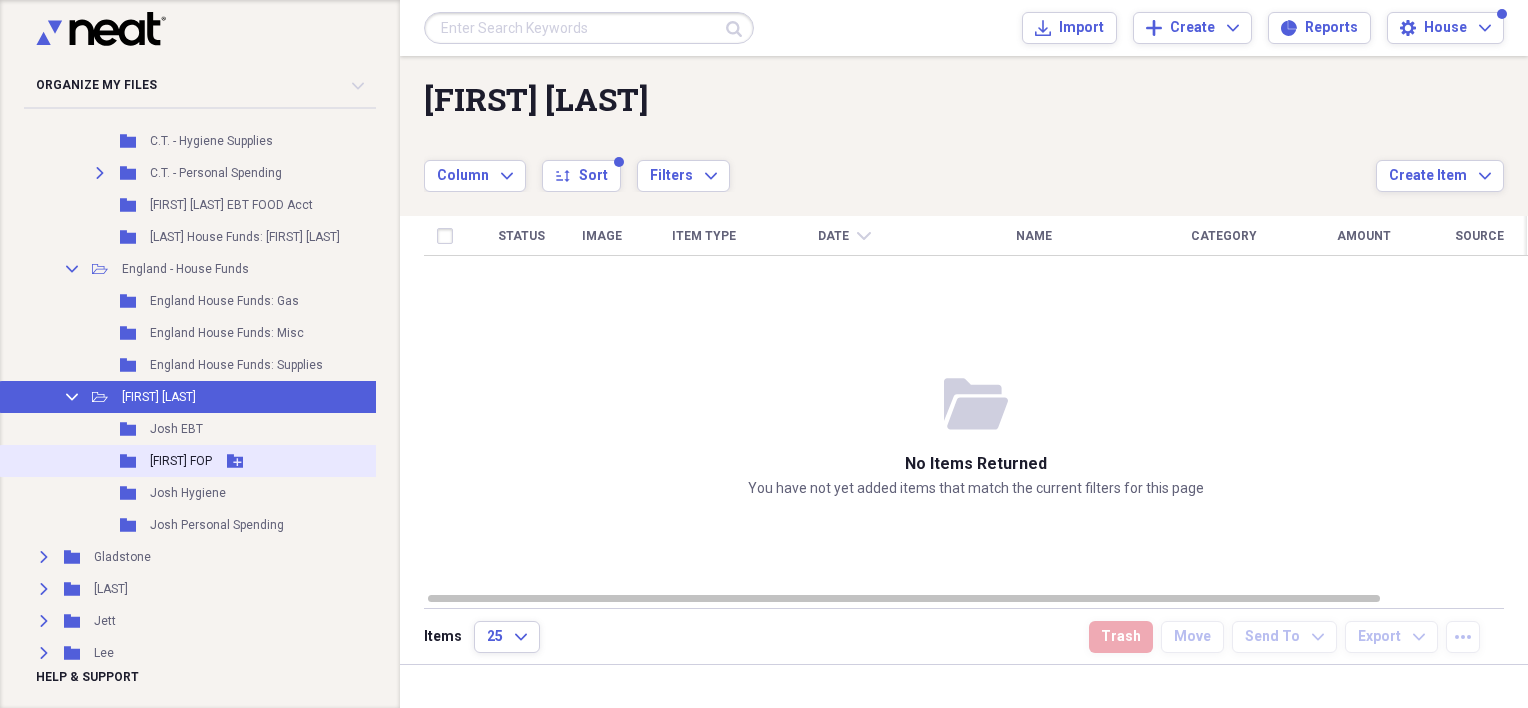 click on "Folder [NAME] FOP Add Folder" at bounding box center (200, 461) 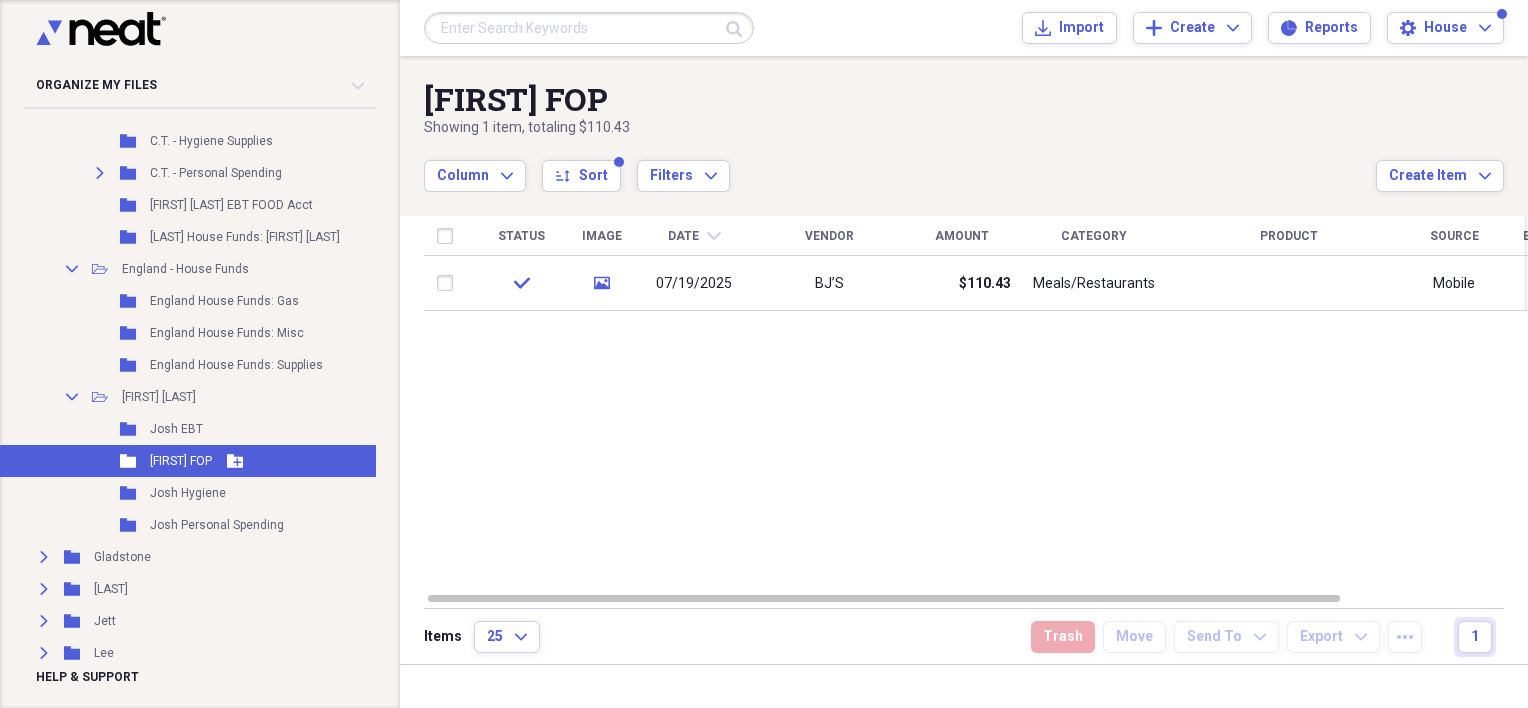 click on "Folder [NAME] FOP Add Folder" at bounding box center [200, 461] 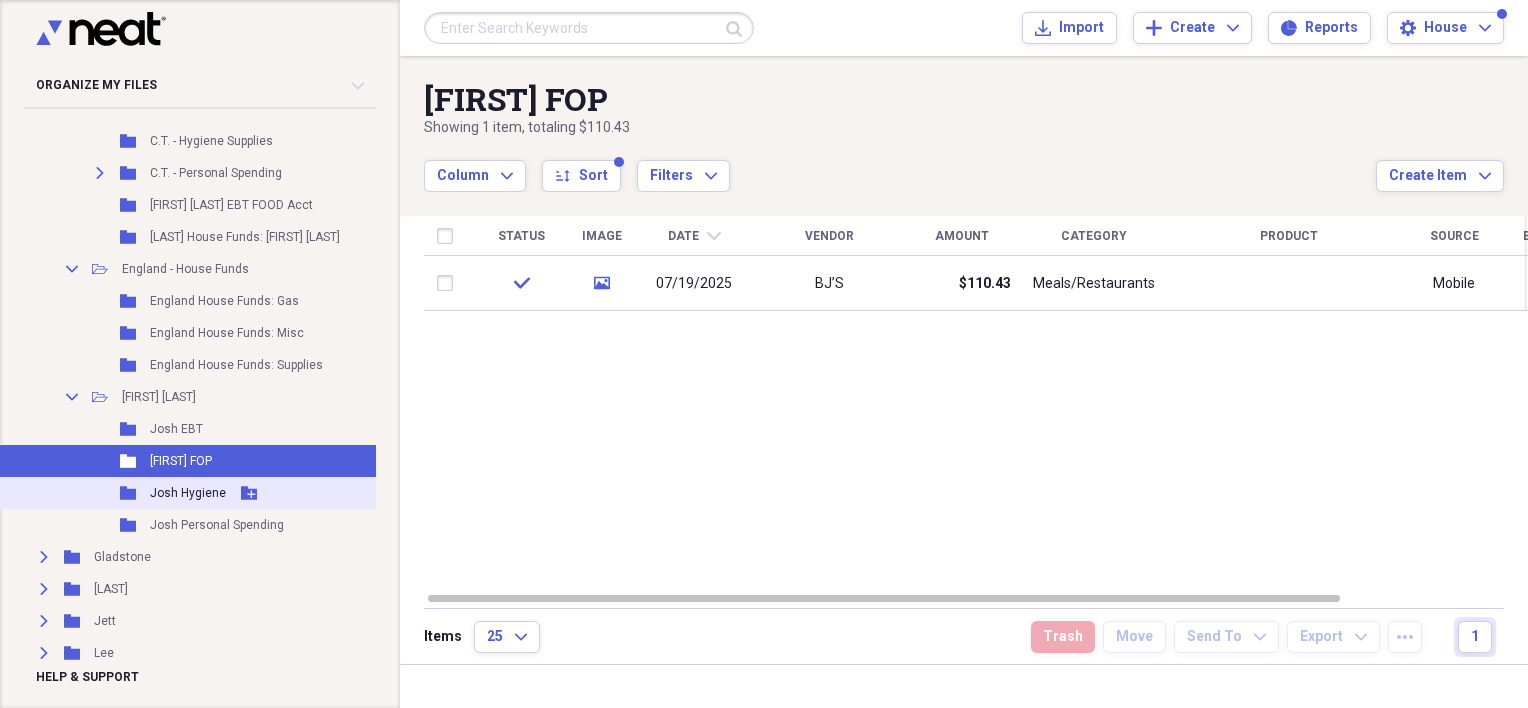 click on "Folder [FIRST] Hygiene Add Folder" at bounding box center [200, 493] 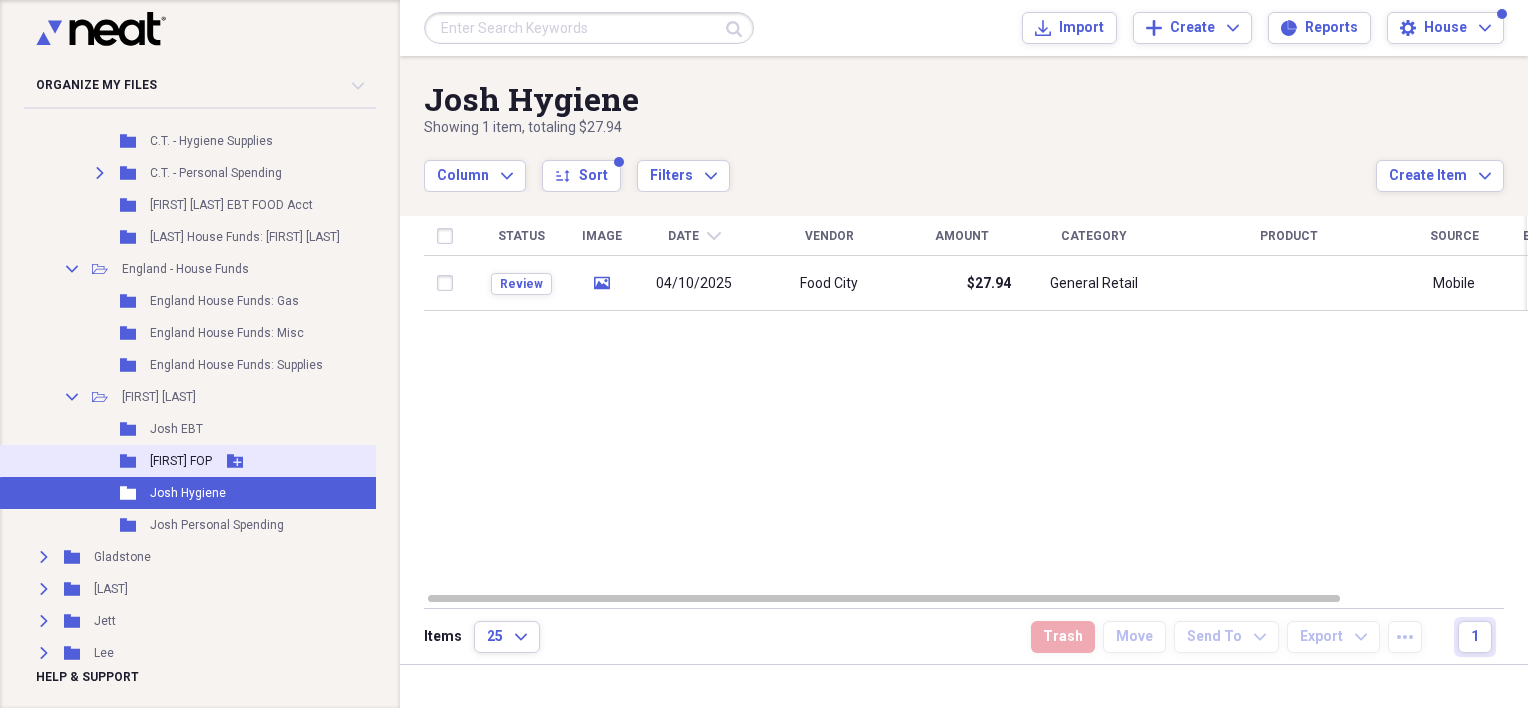 click on "Folder [NAME] FOP Add Folder" at bounding box center [200, 461] 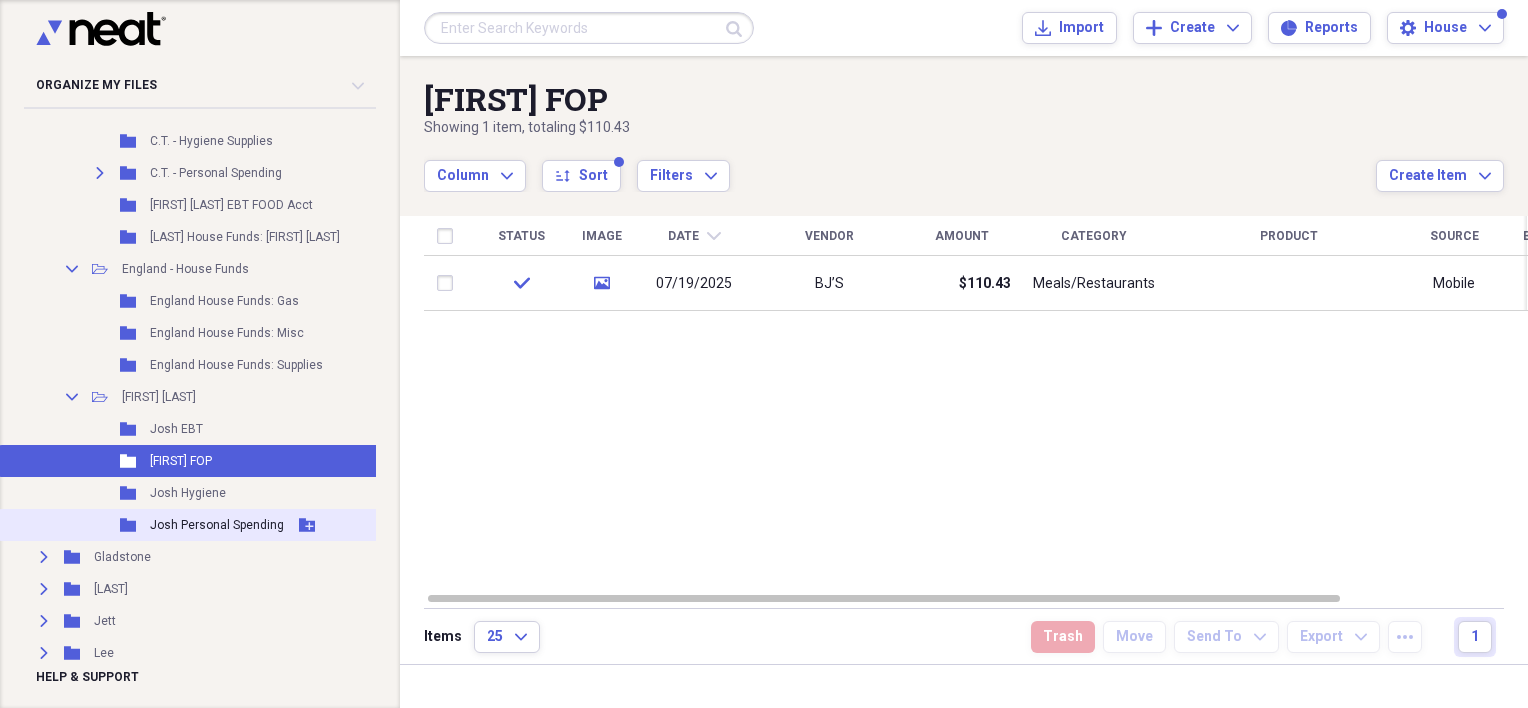 click on "Josh Personal Spending" at bounding box center [217, 525] 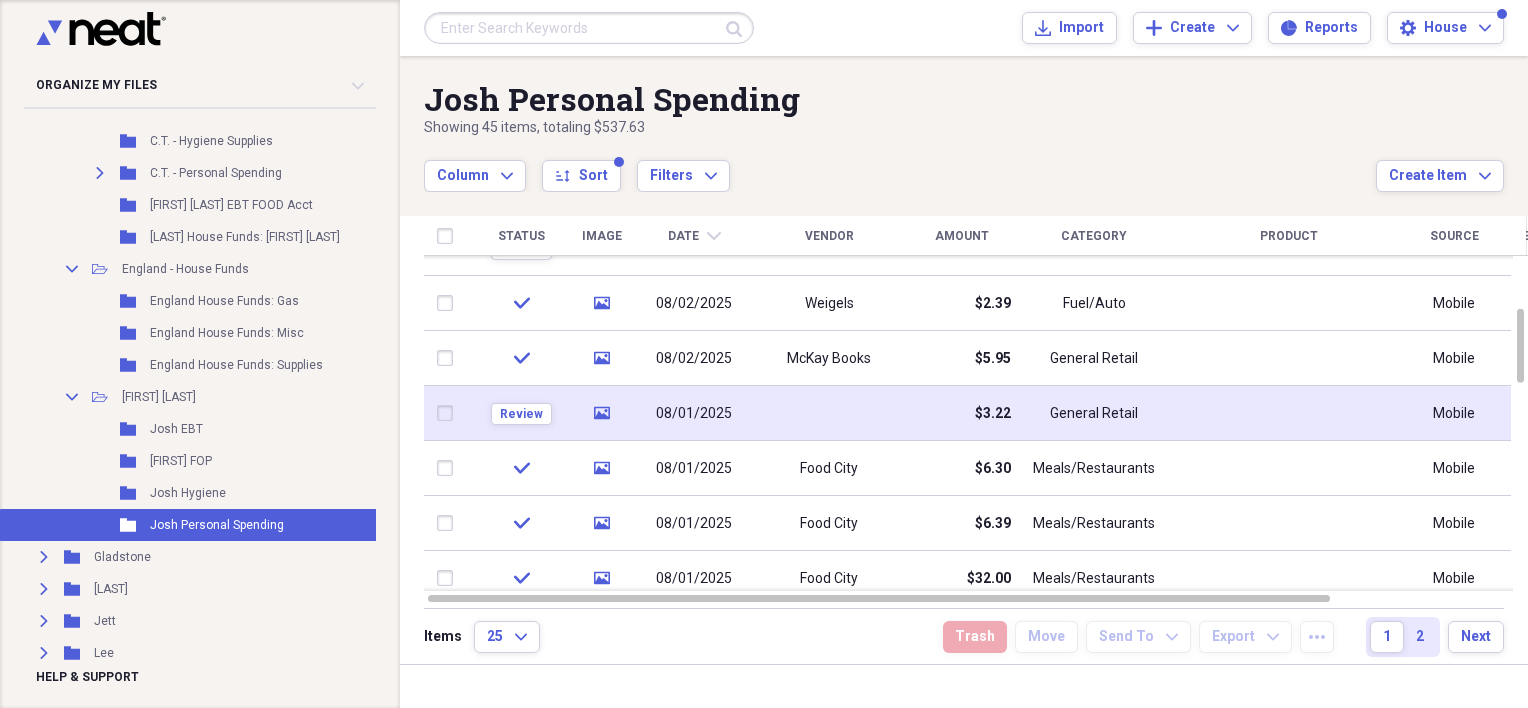 click at bounding box center [829, 413] 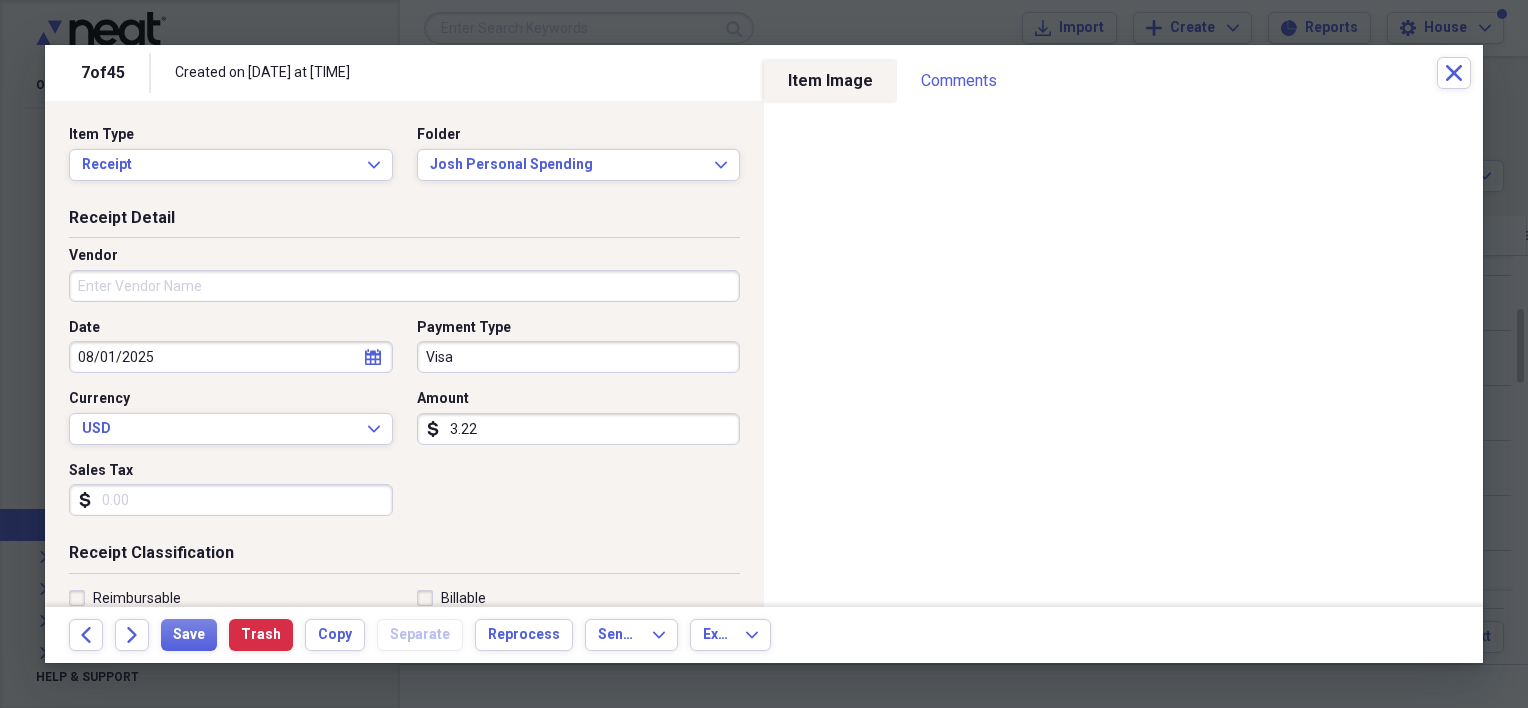 click on "Vendor" at bounding box center (404, 286) 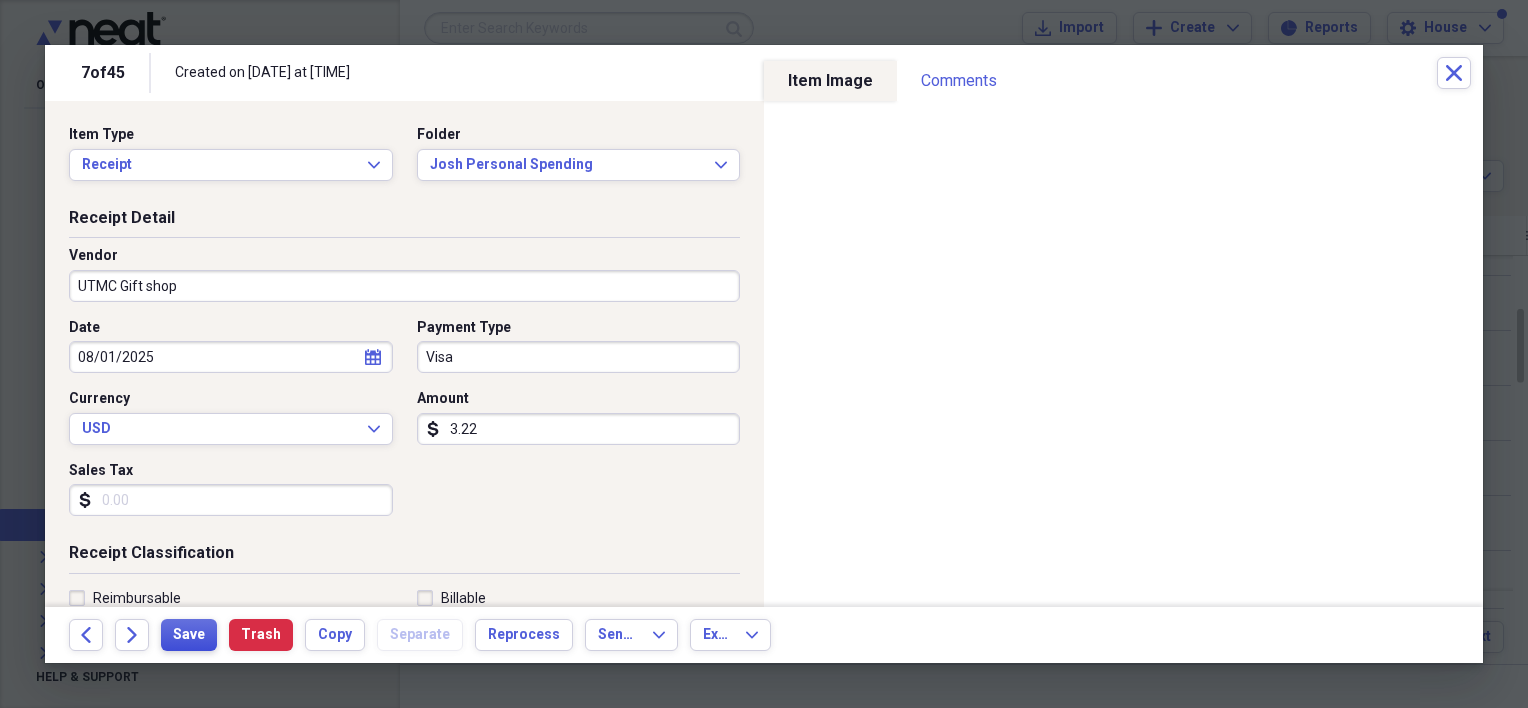 type on "UTMC Gift shop" 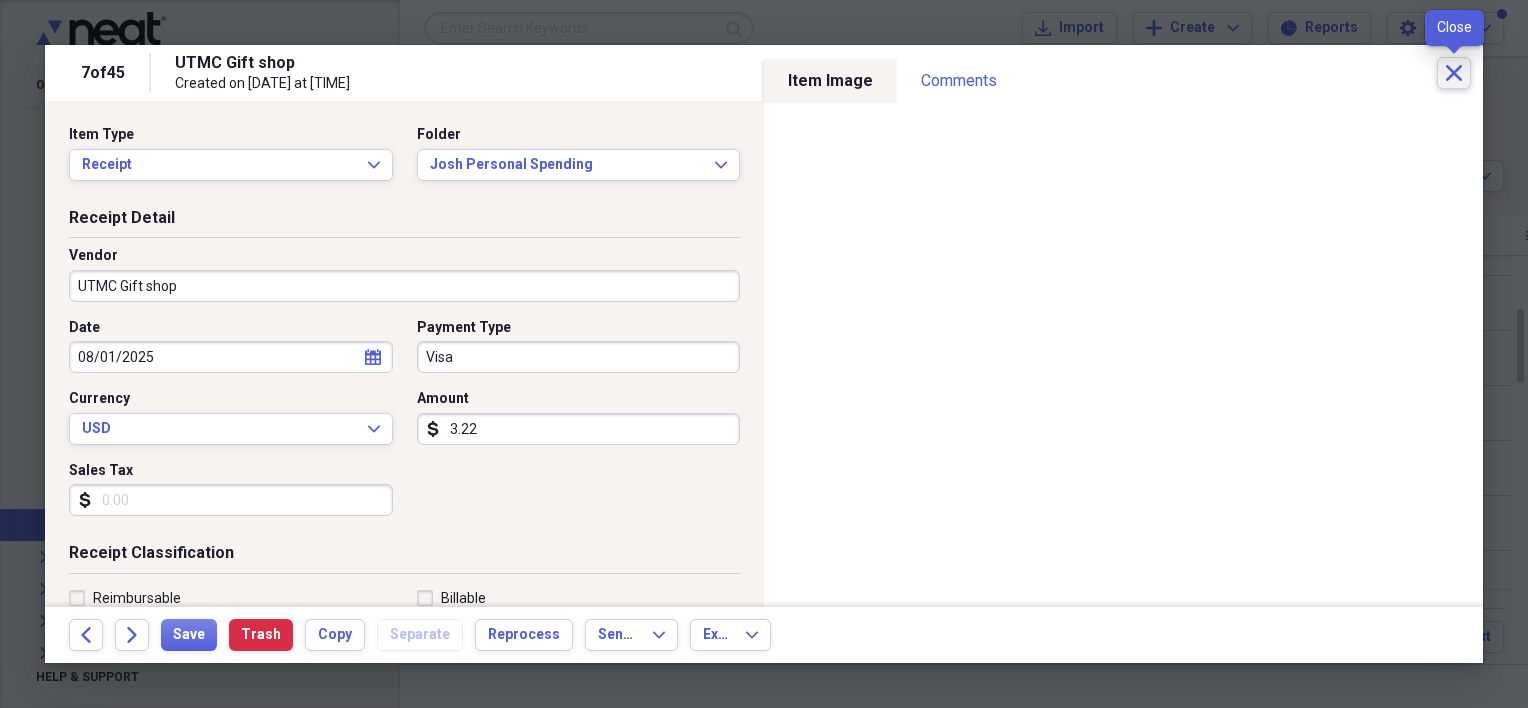 click 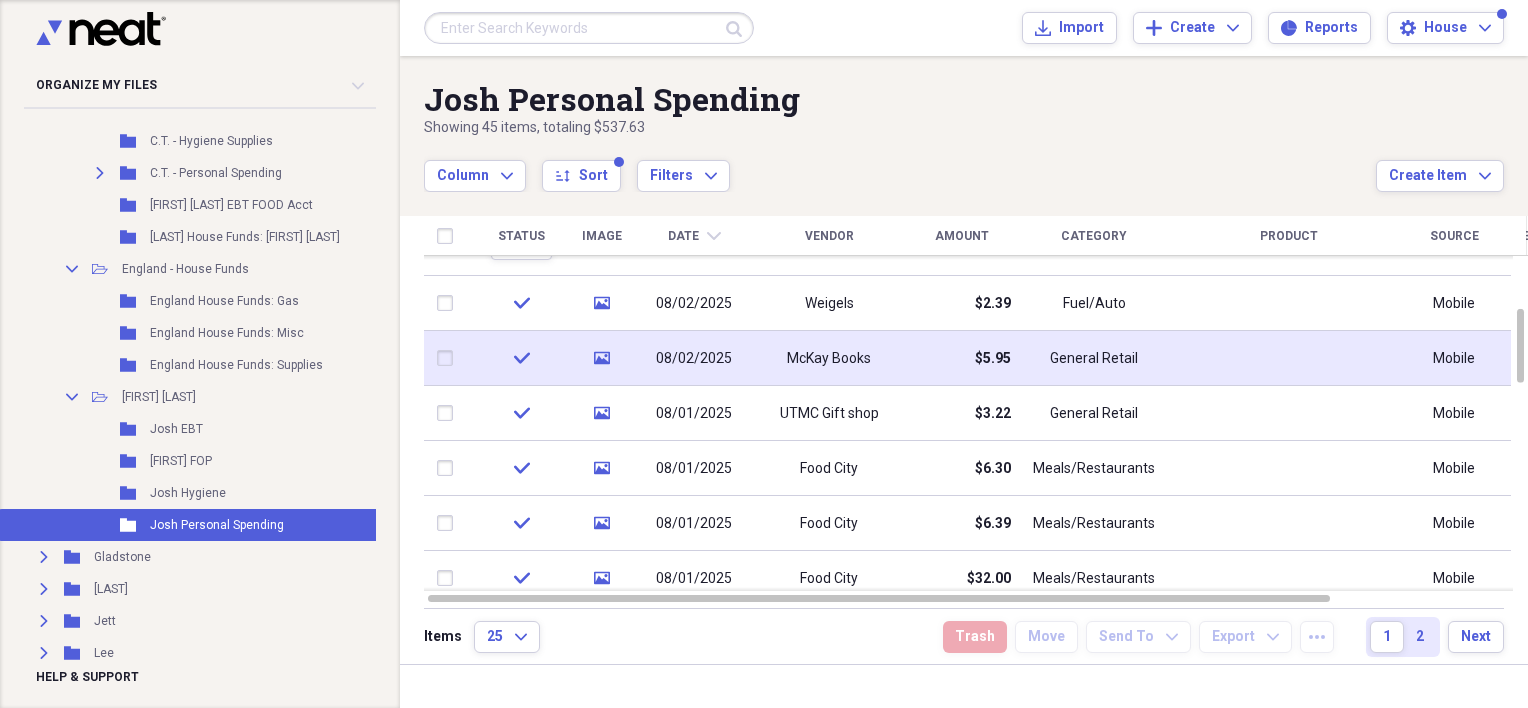 click on "McKay Books" at bounding box center [829, 359] 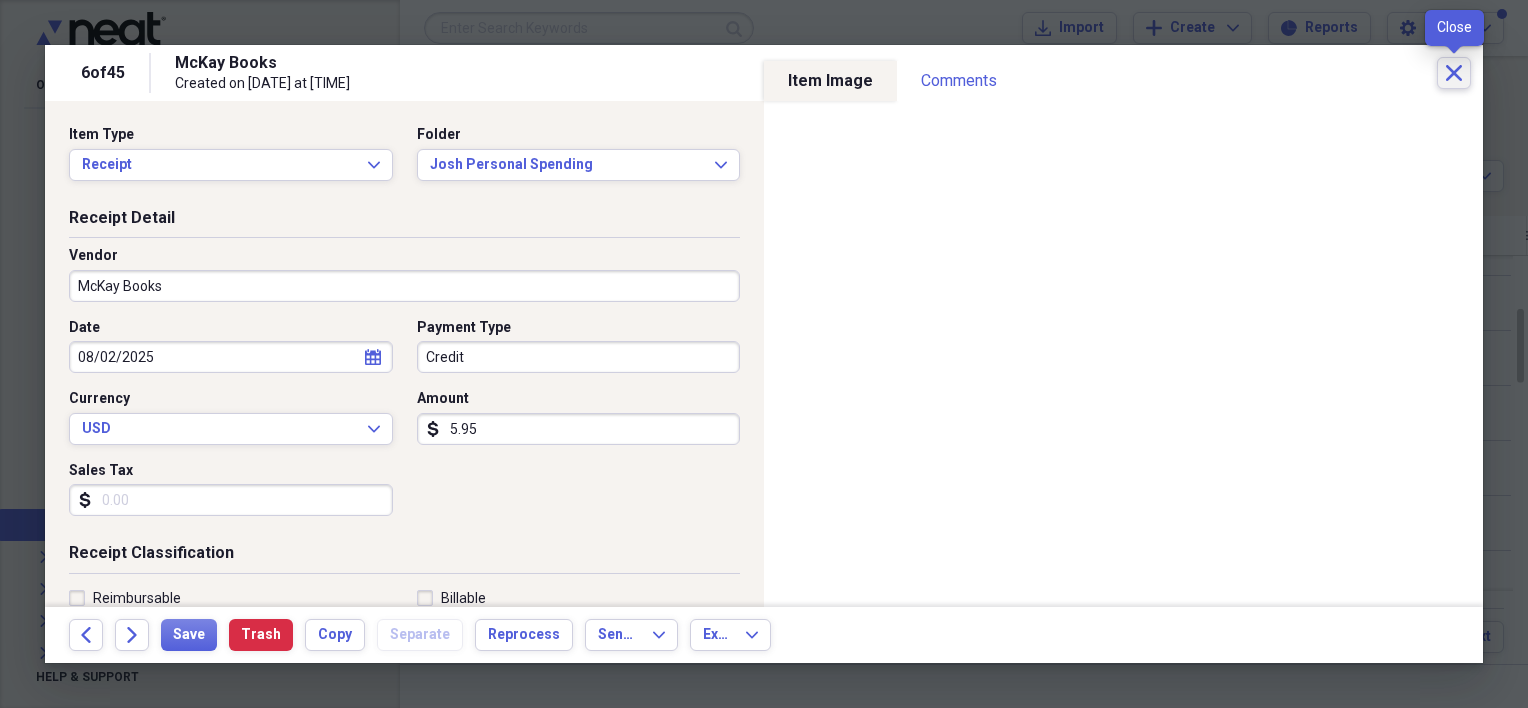 click on "Close" at bounding box center (1454, 73) 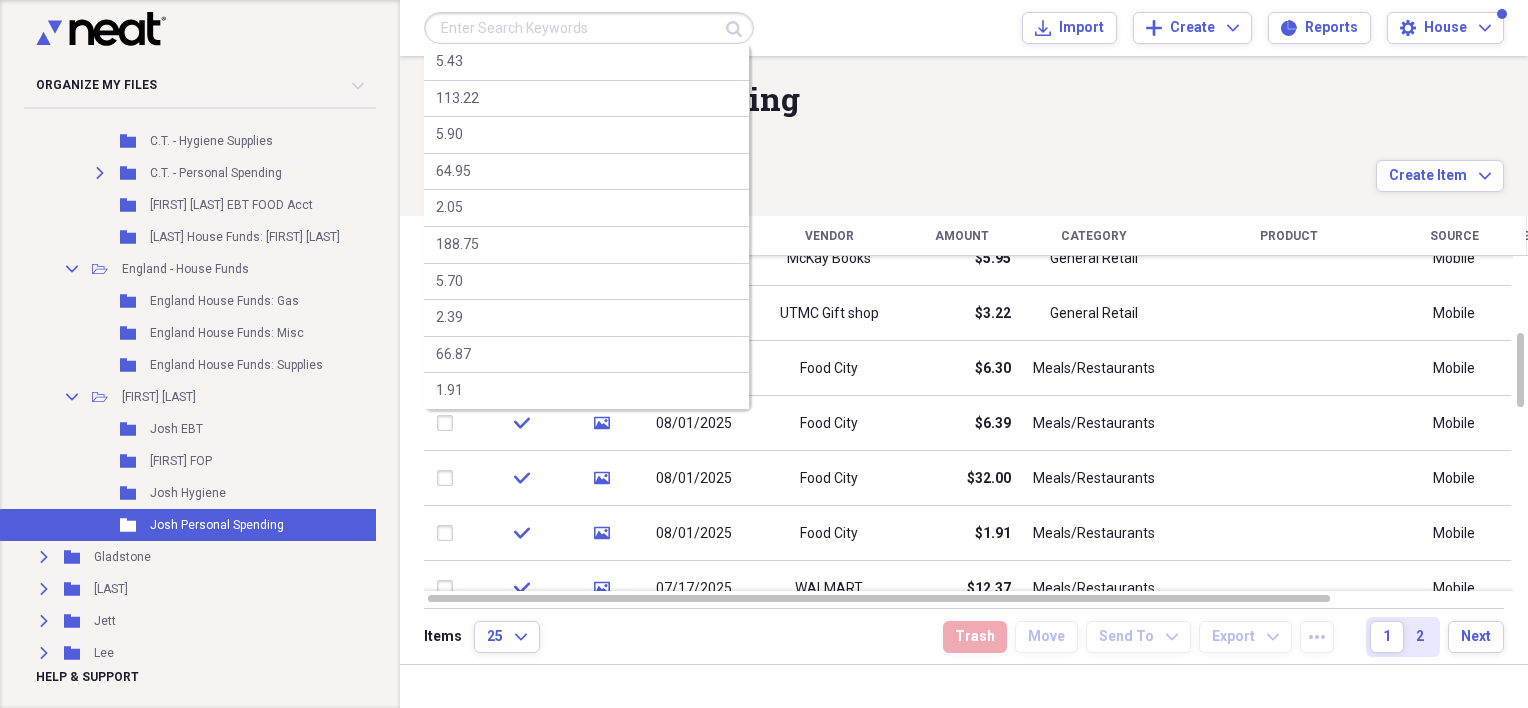 click at bounding box center [589, 28] 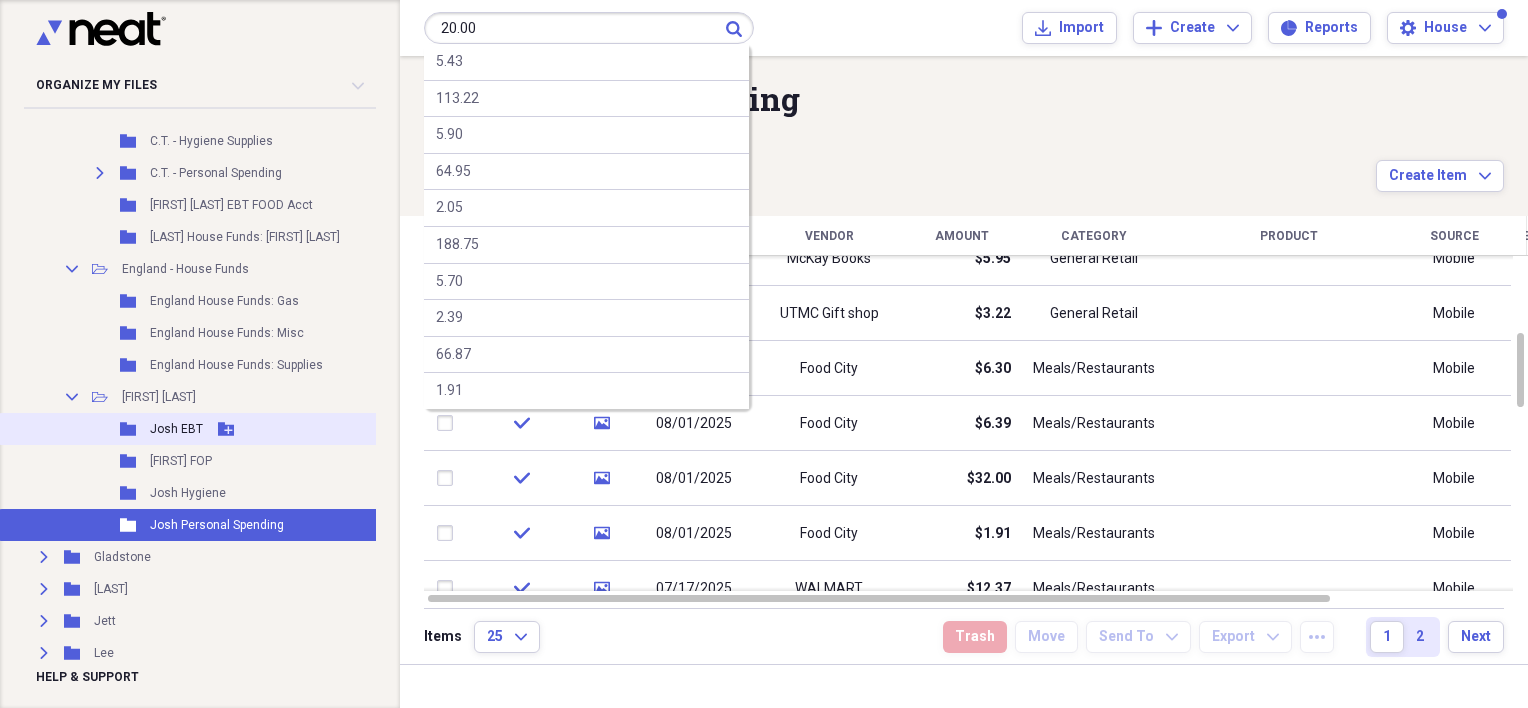 type on "20.00" 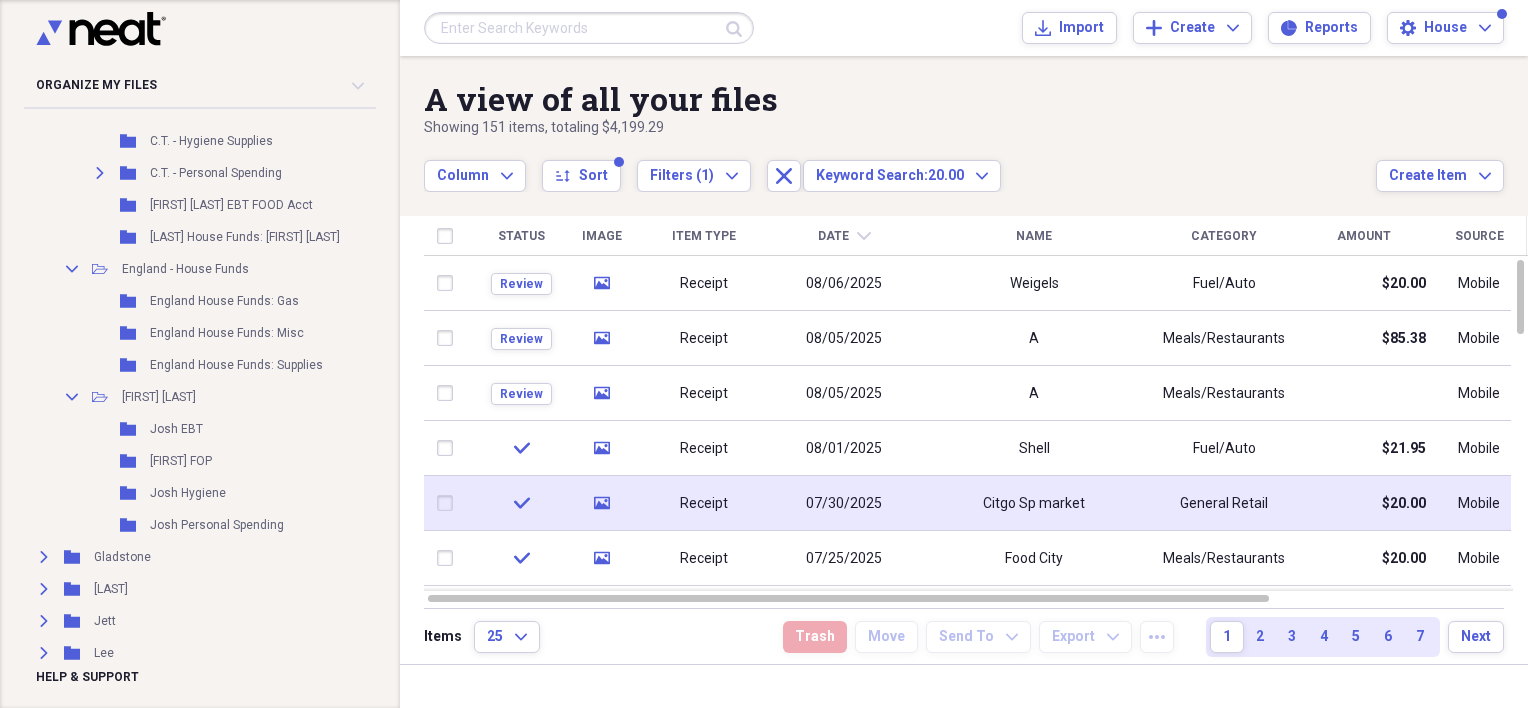 click on "Receipt" at bounding box center [704, 503] 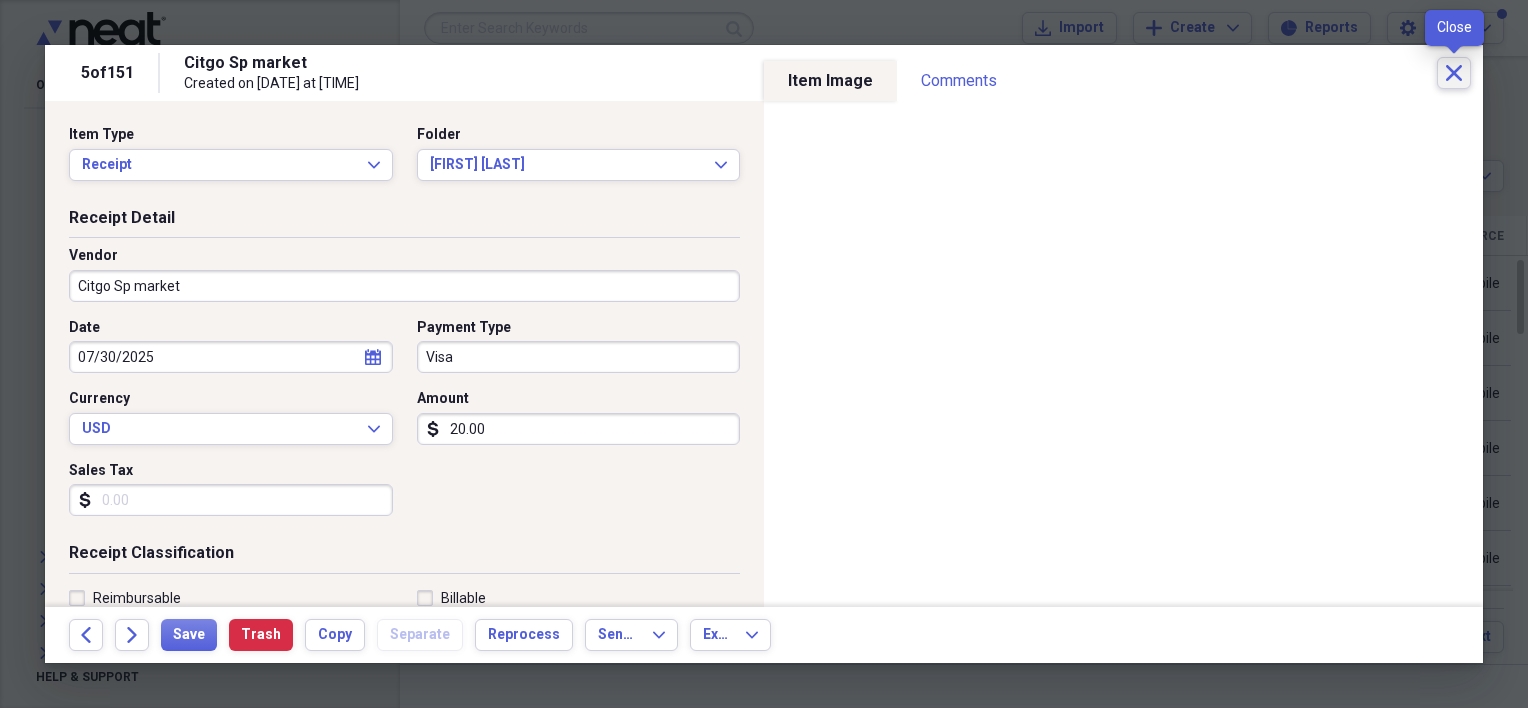 click on "Close" 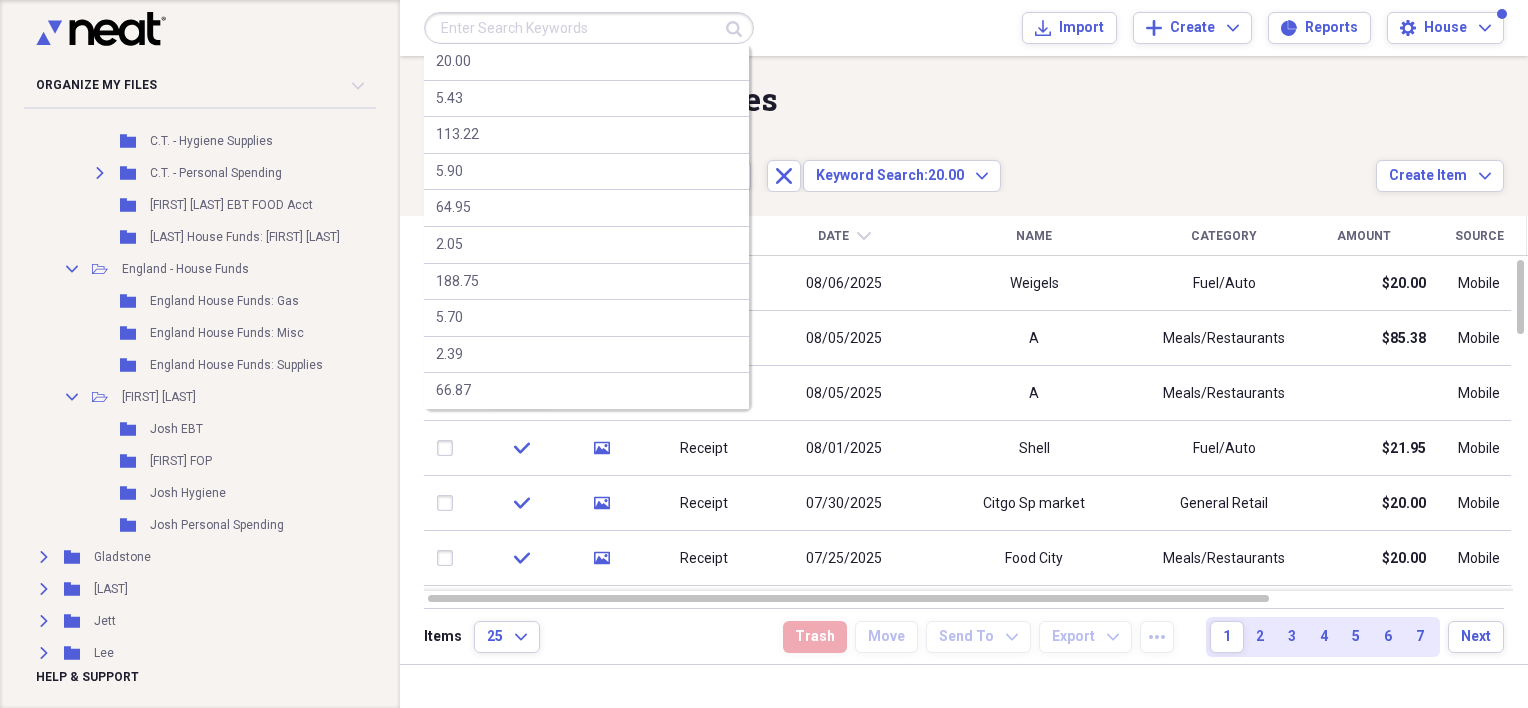 click at bounding box center [589, 28] 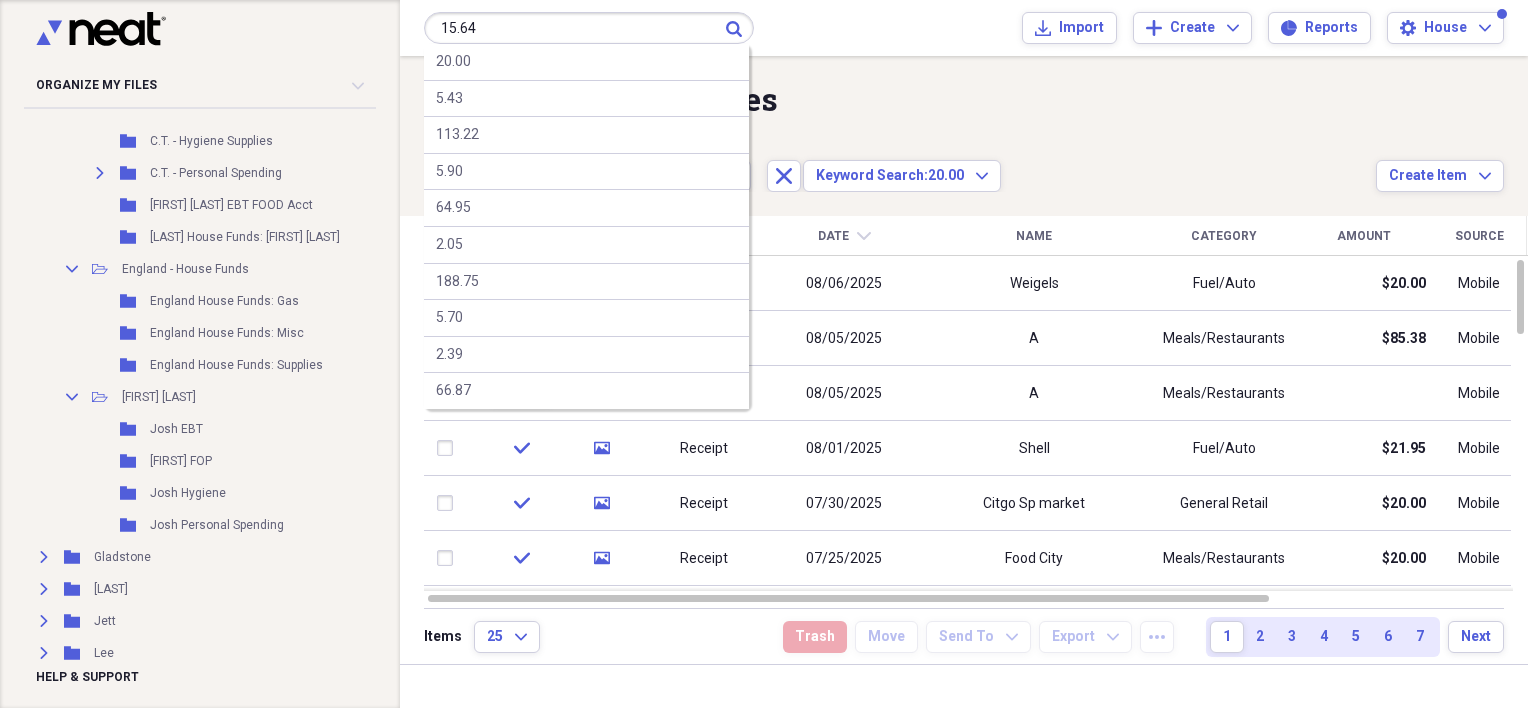 type on "15.64" 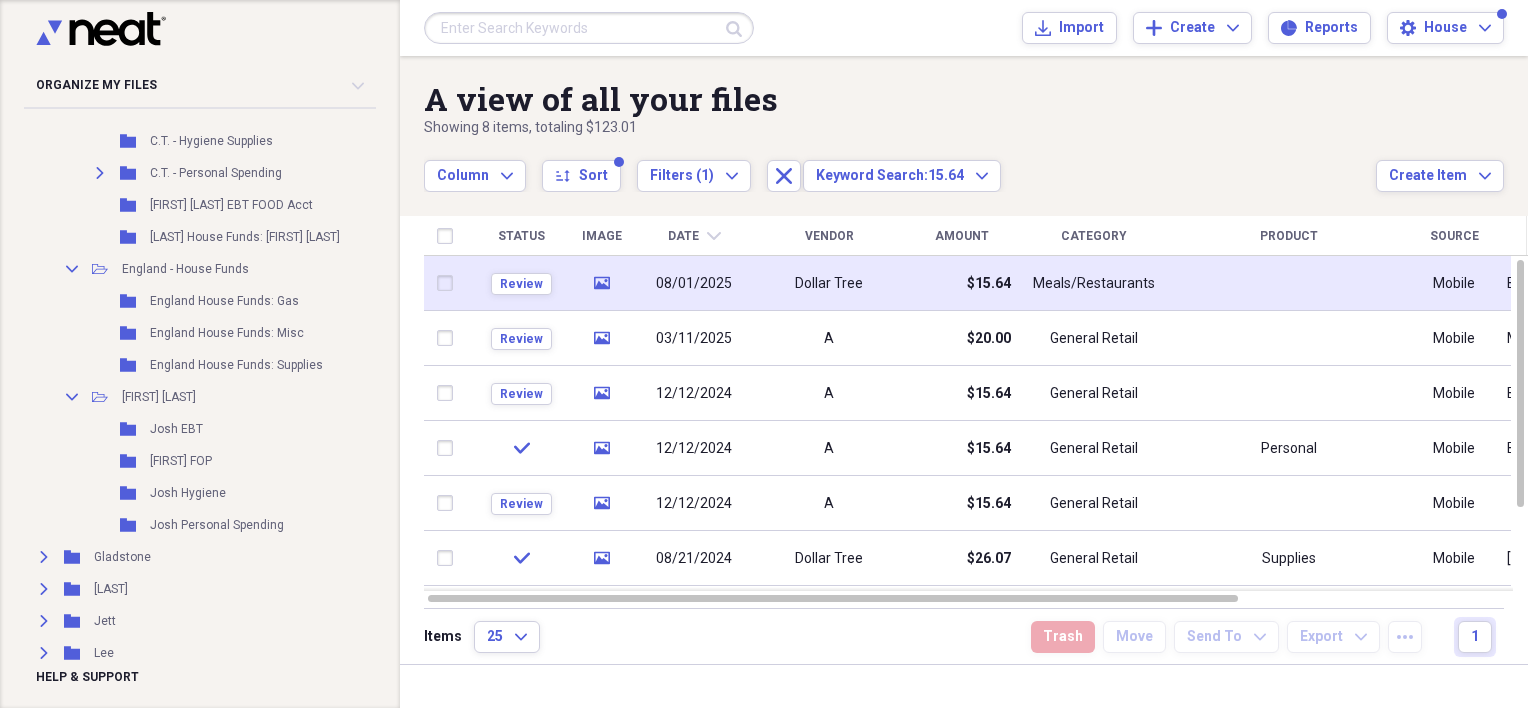 click on "08/01/2025" at bounding box center (694, 284) 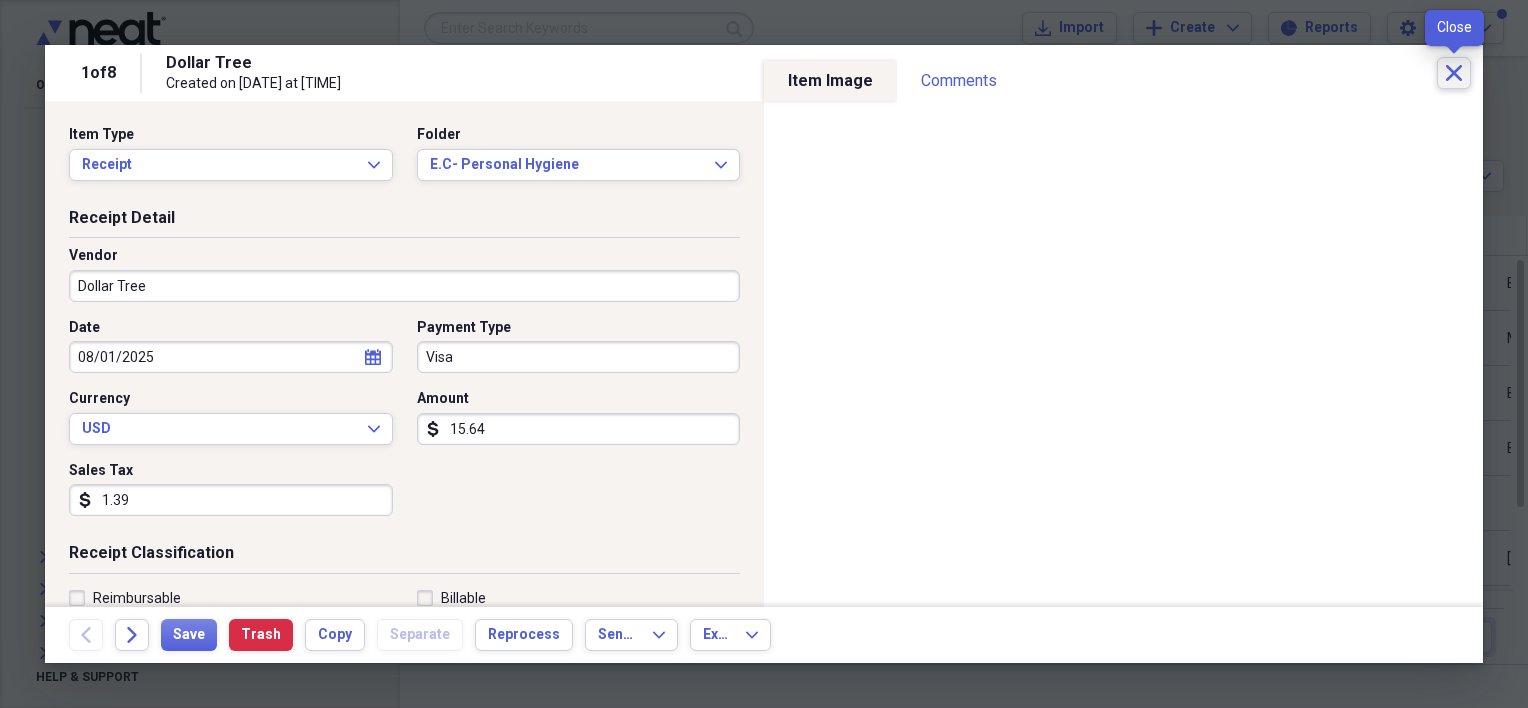 click 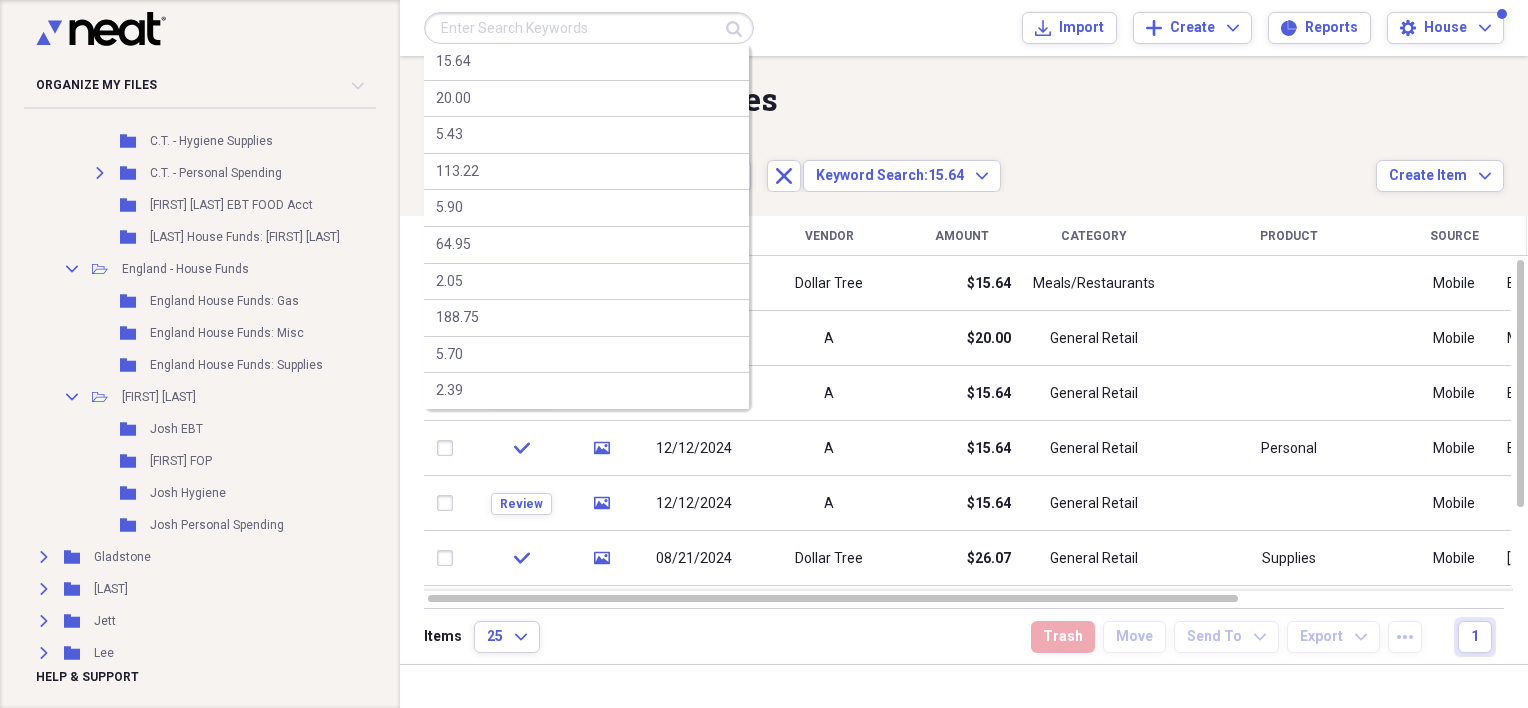 click at bounding box center (589, 28) 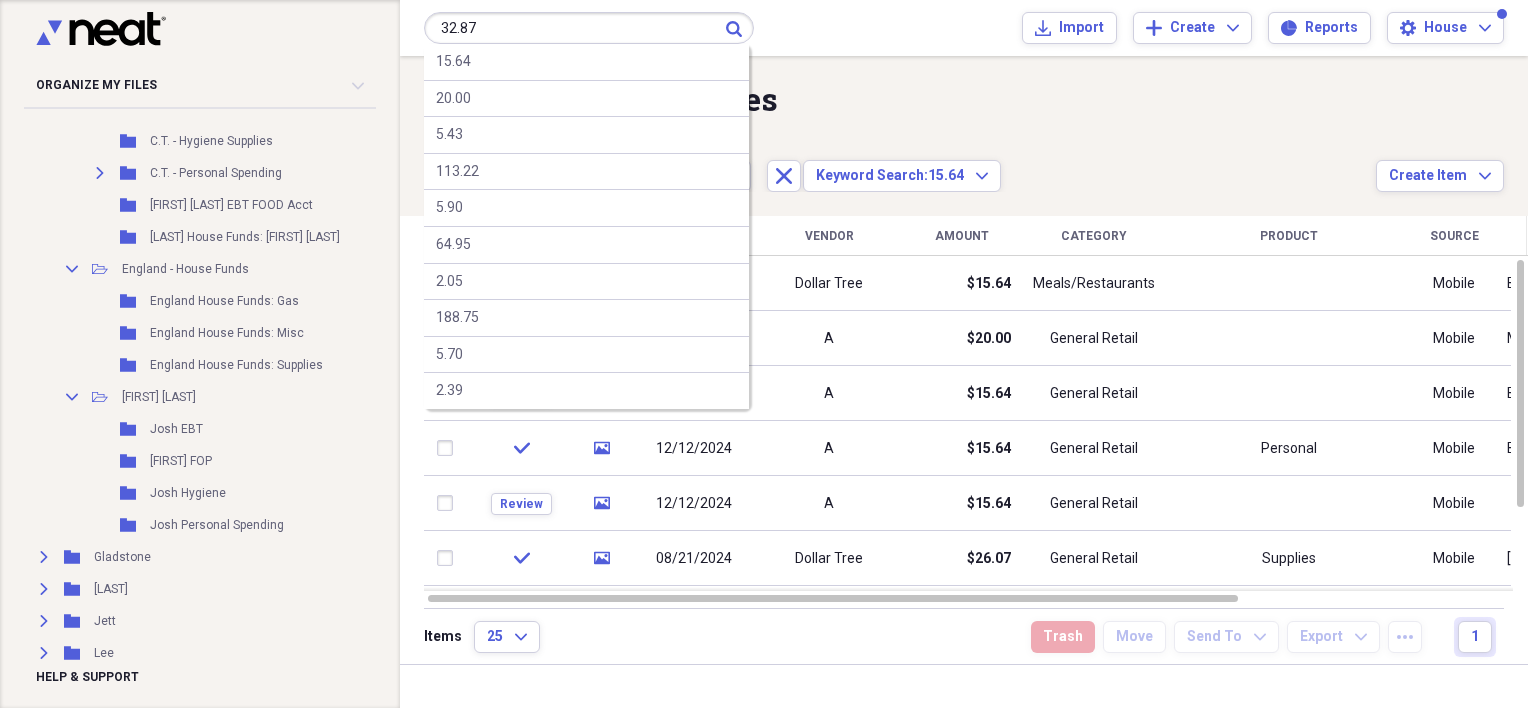 type on "32.87" 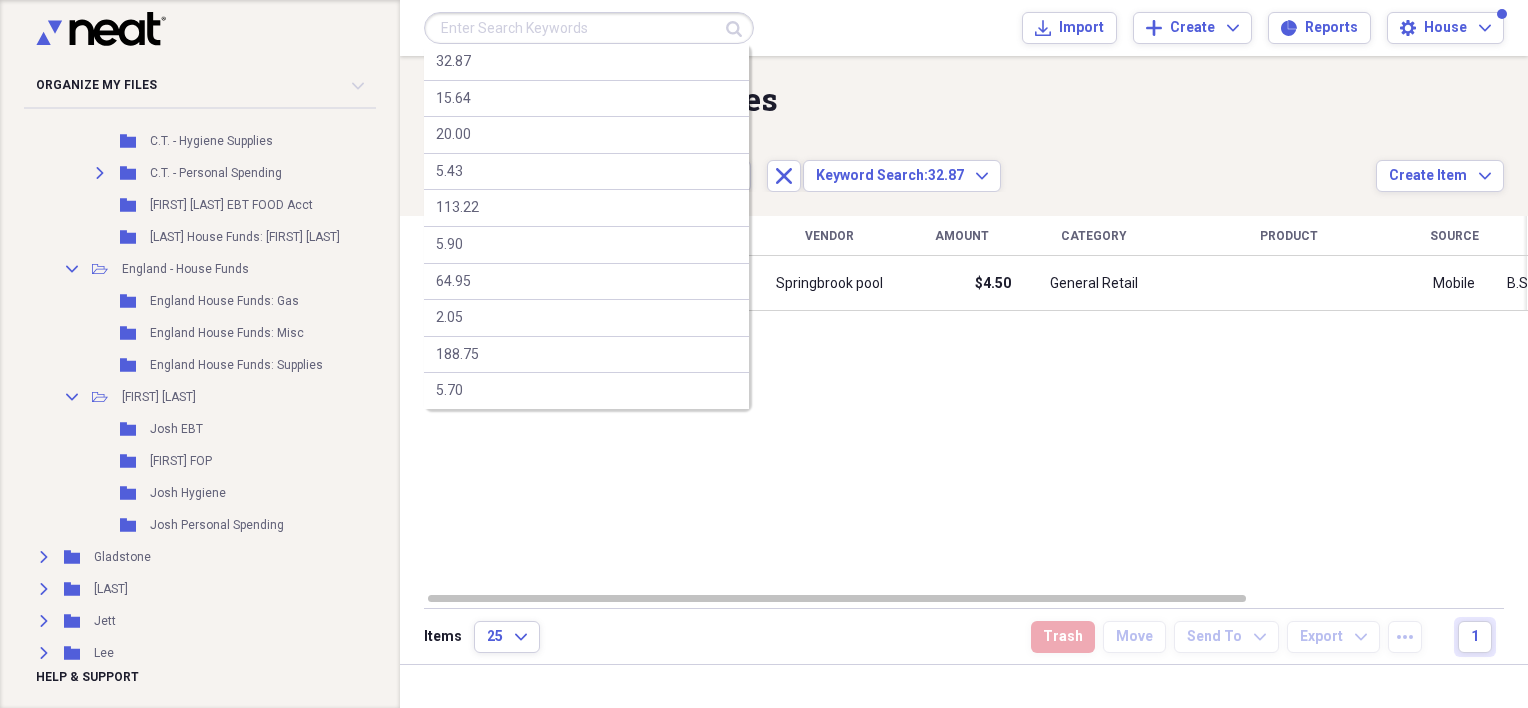 click at bounding box center (589, 28) 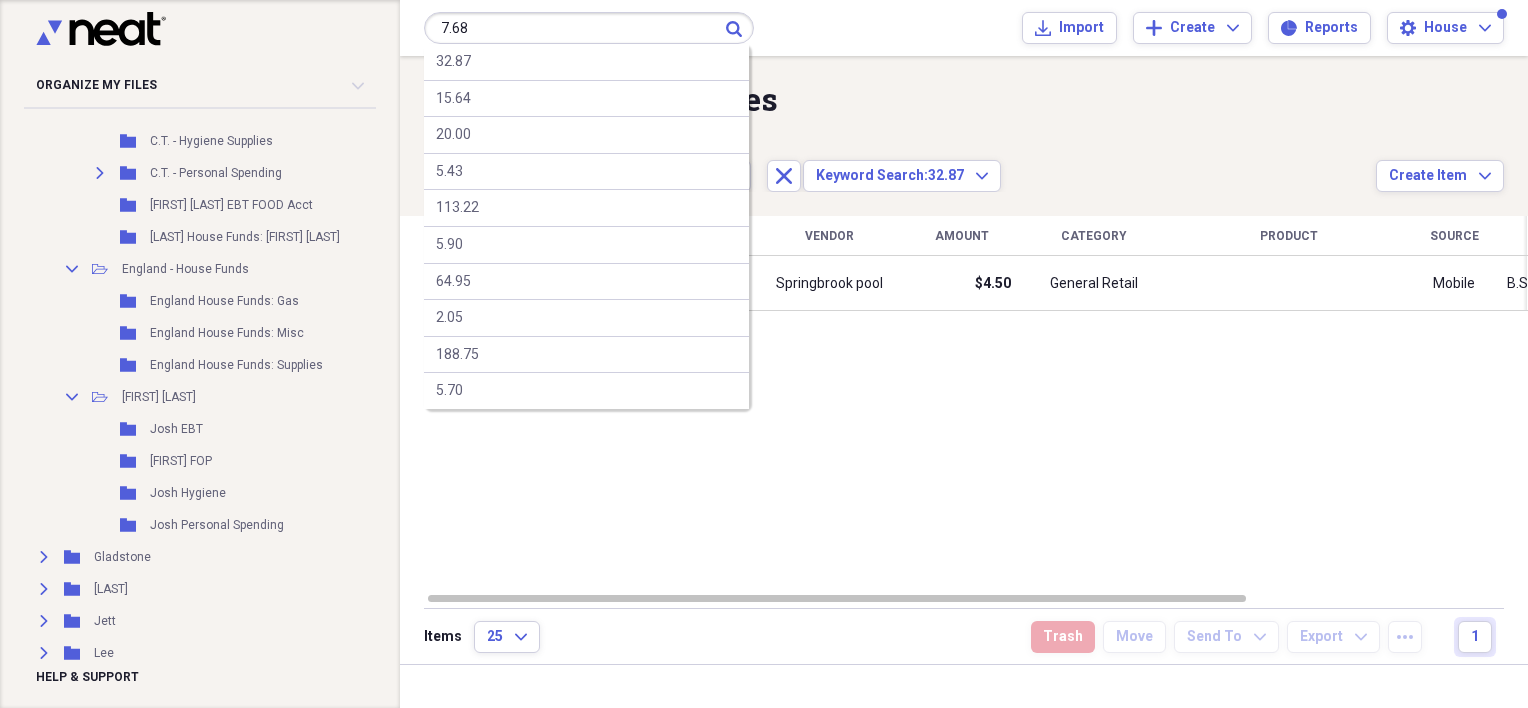 type on "7.68" 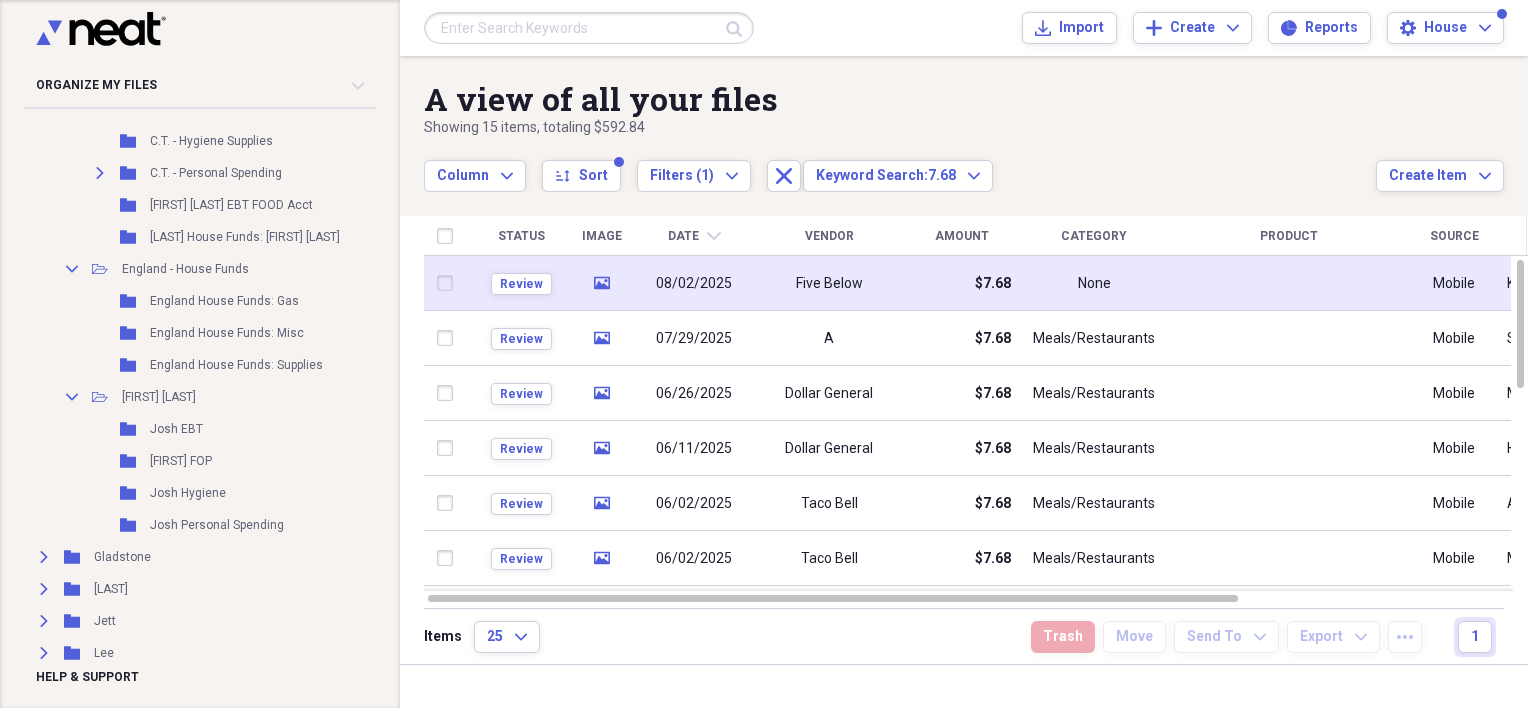 click on "08/02/2025" at bounding box center [694, 284] 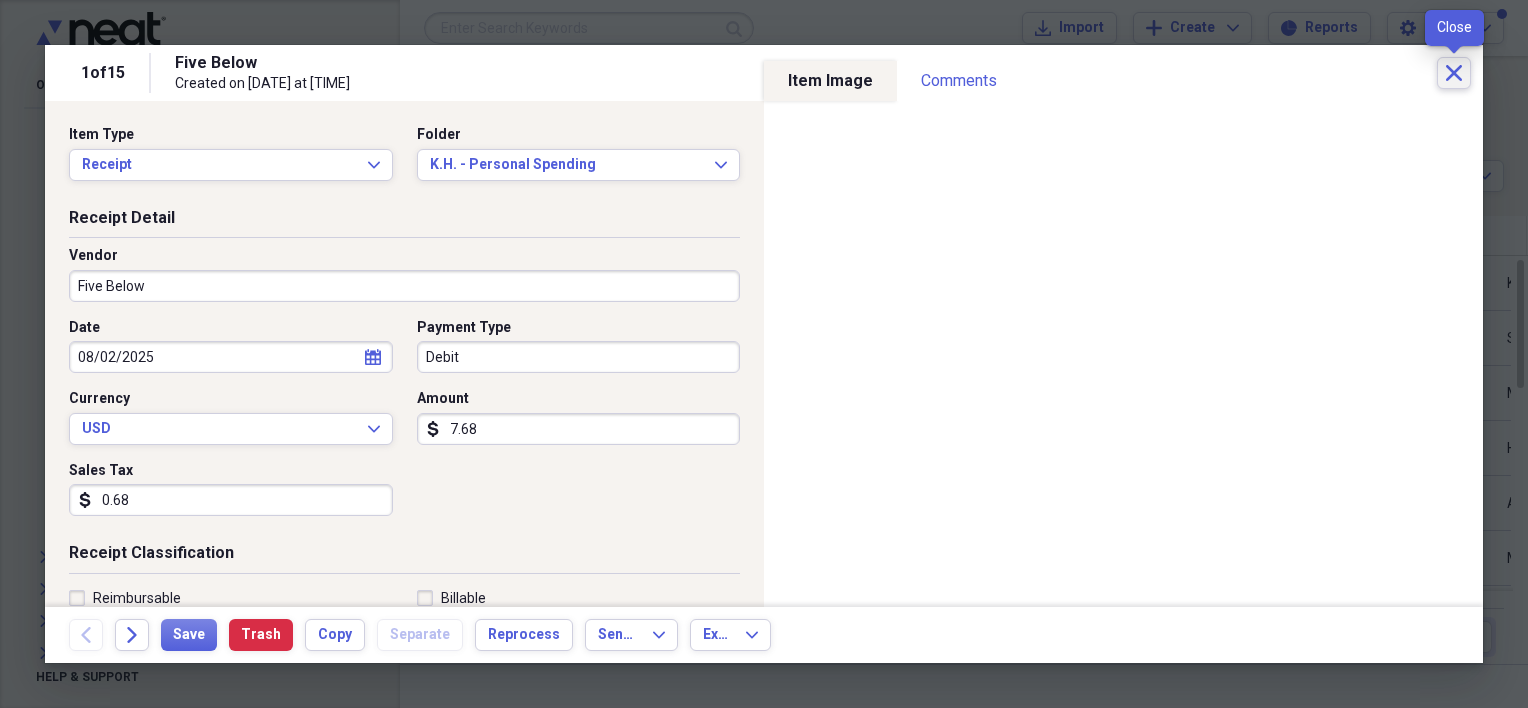 click on "Close" 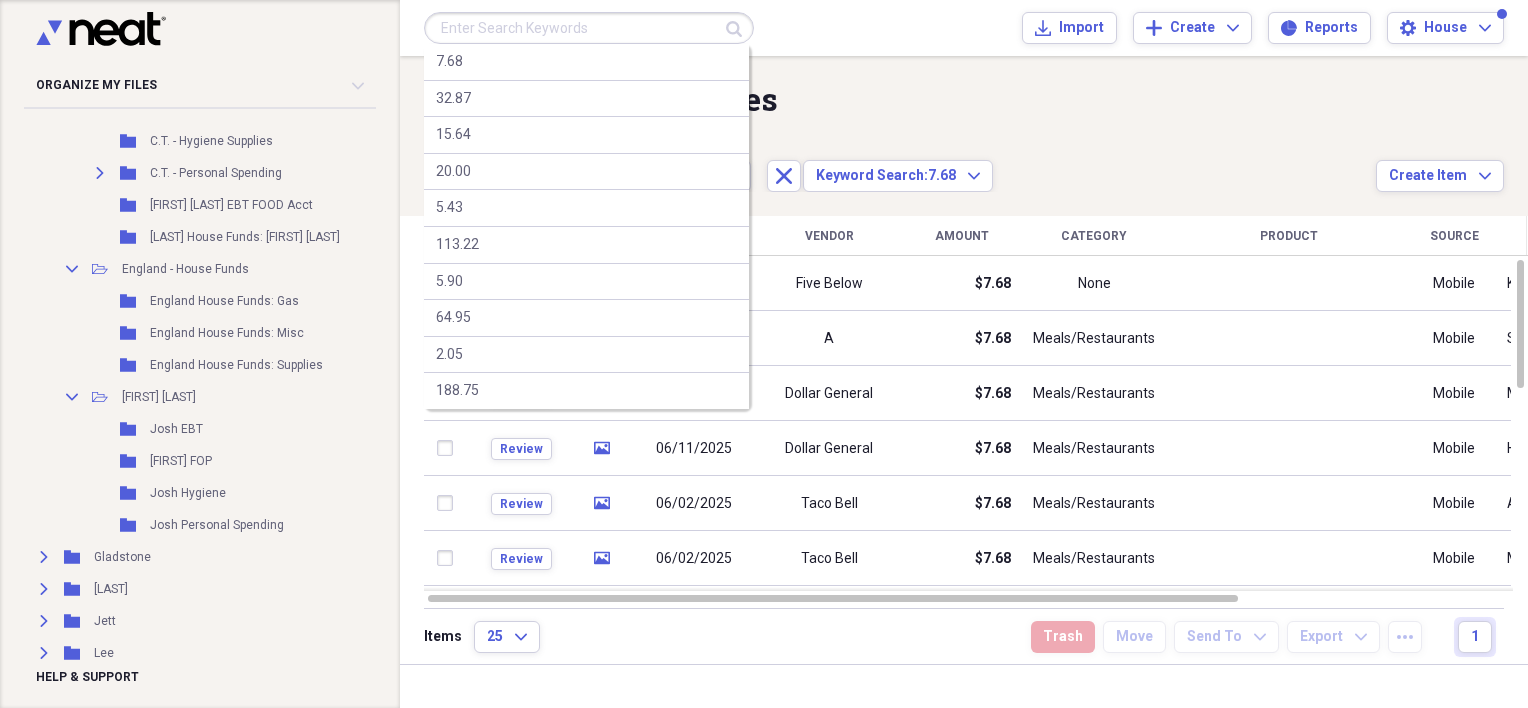 click at bounding box center (589, 28) 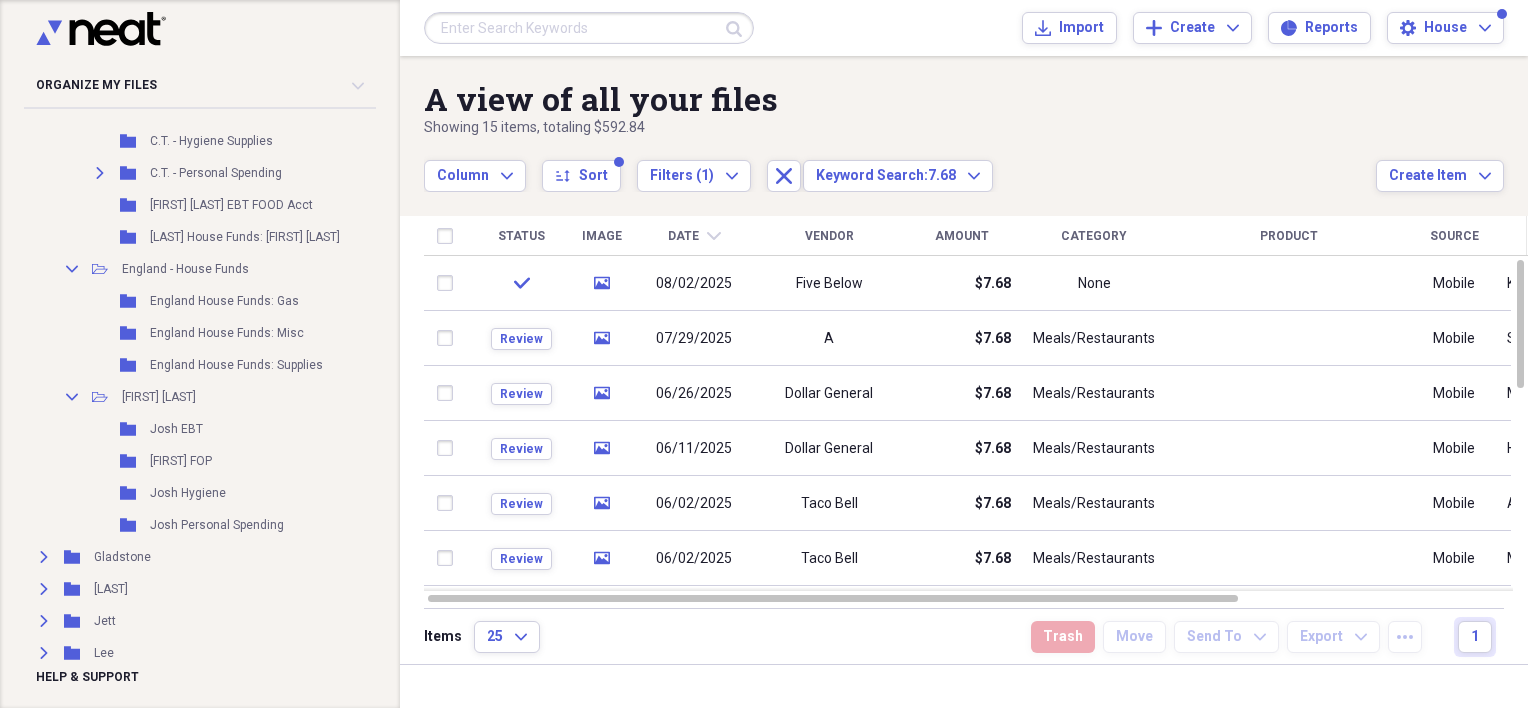 click on "Showing 15 items , totaling $592.84" at bounding box center (900, 128) 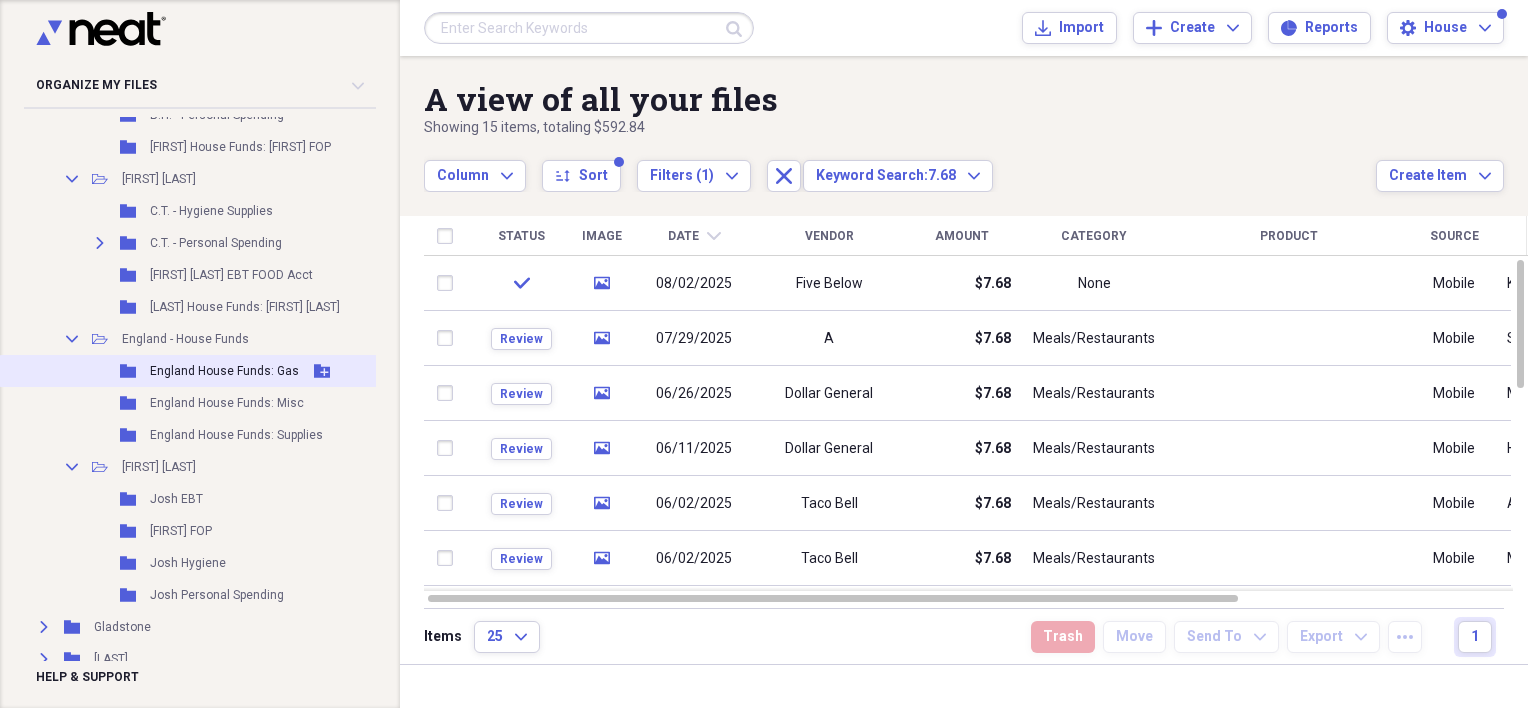 scroll, scrollTop: 300, scrollLeft: 0, axis: vertical 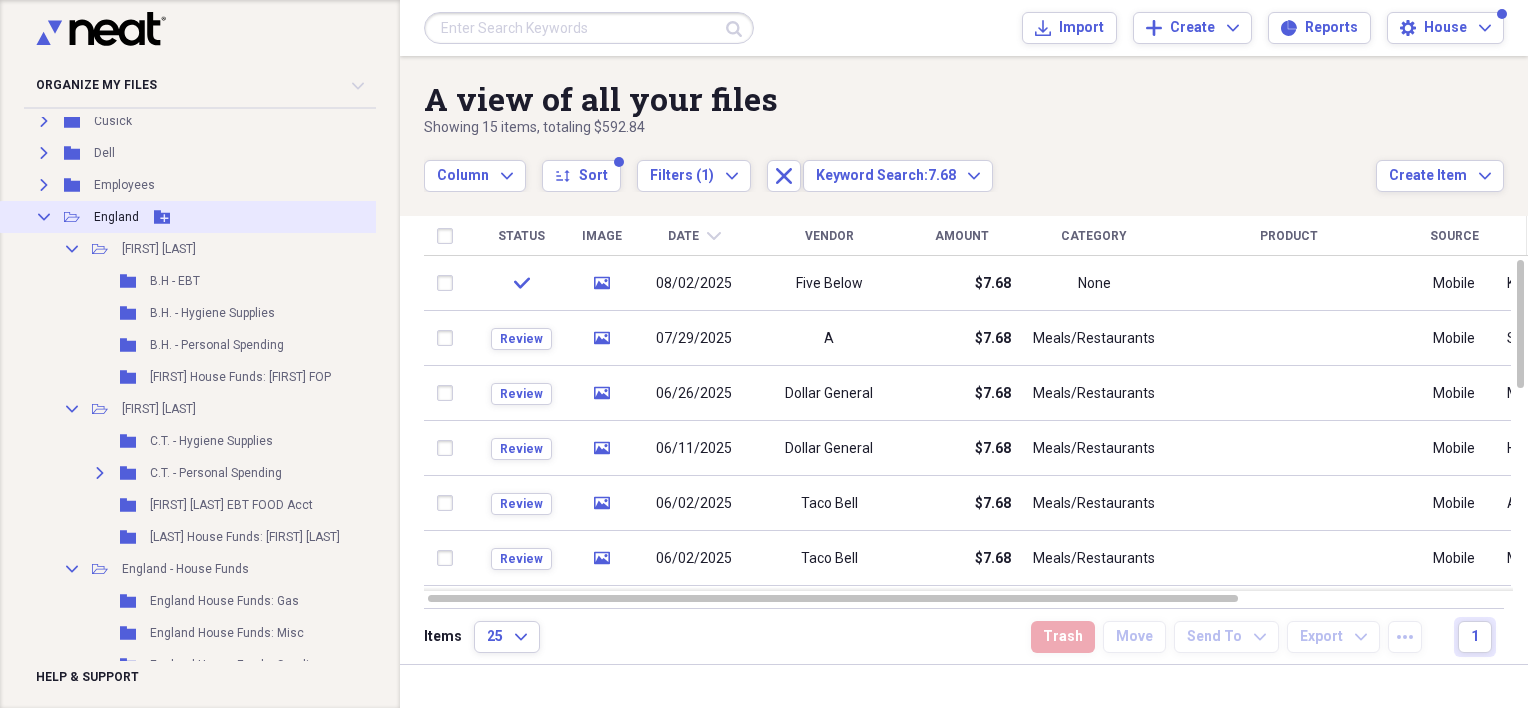 click on "Collapse" 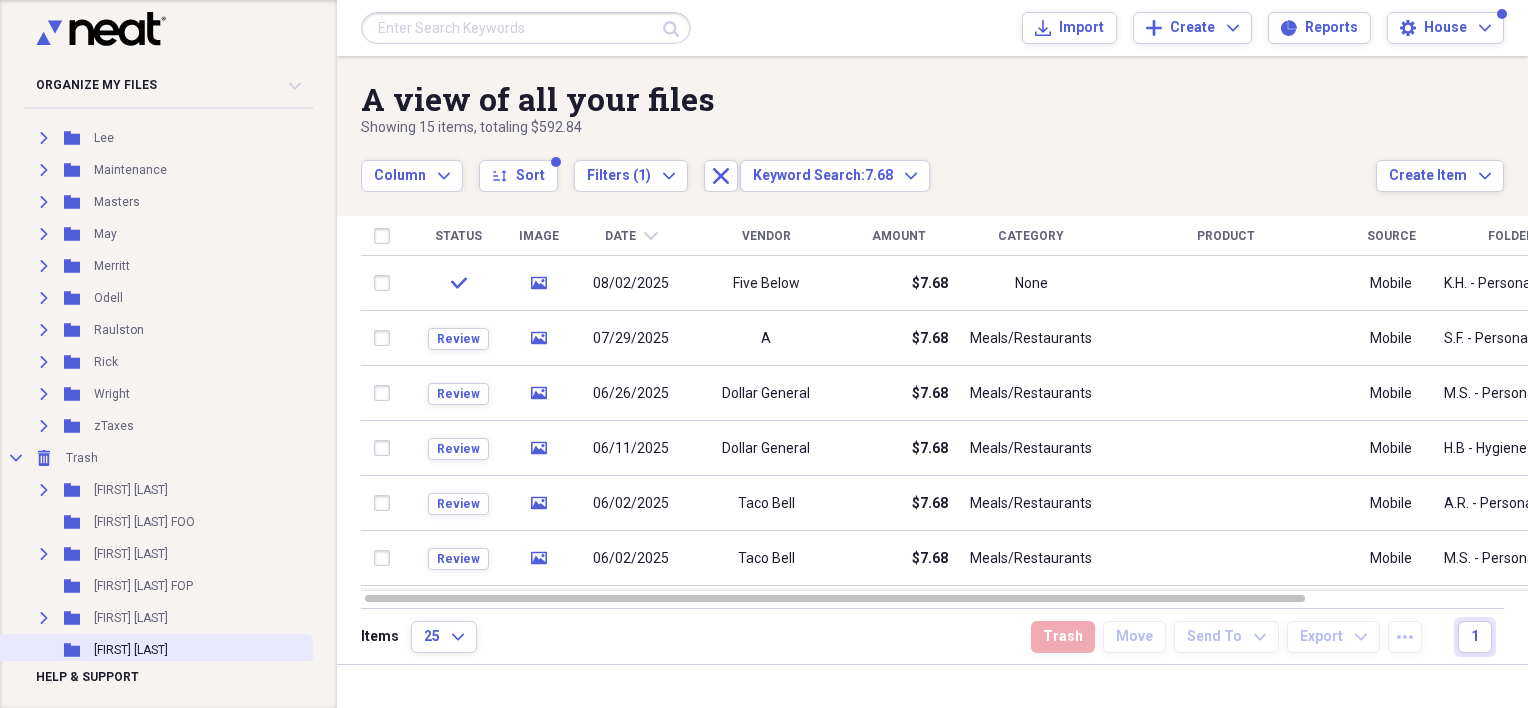 scroll, scrollTop: 500, scrollLeft: 0, axis: vertical 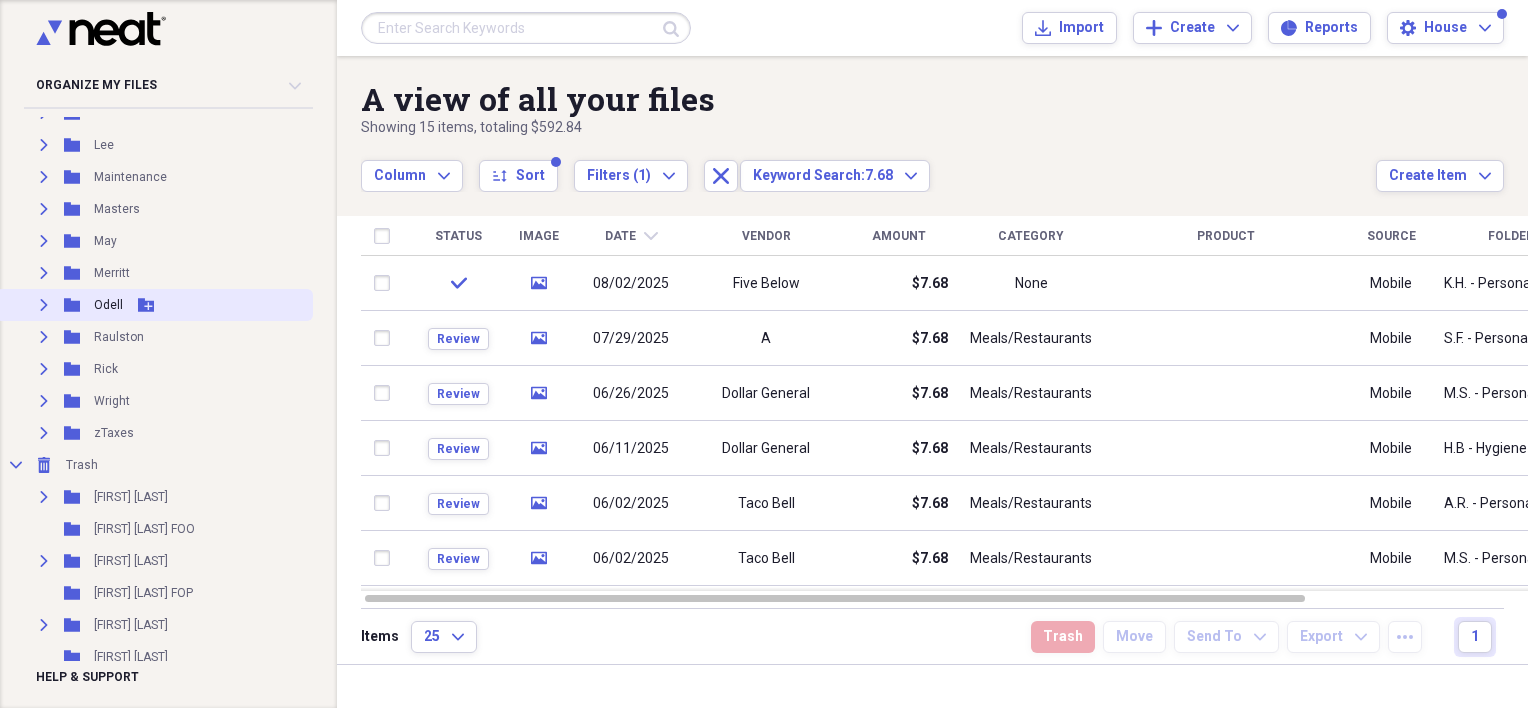 click on "Expand" 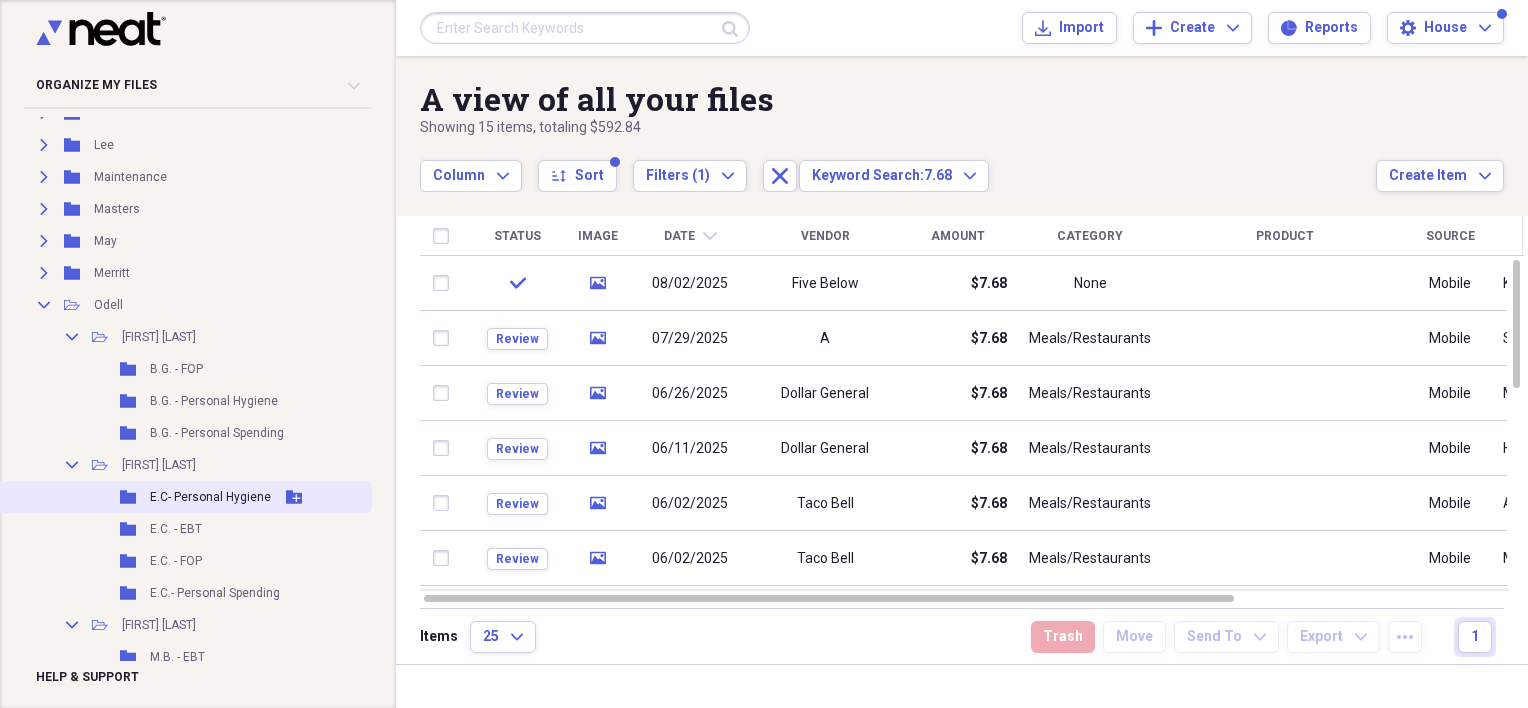 click on "Folder E.C- Personal Hygiene Add Folder" at bounding box center (184, 497) 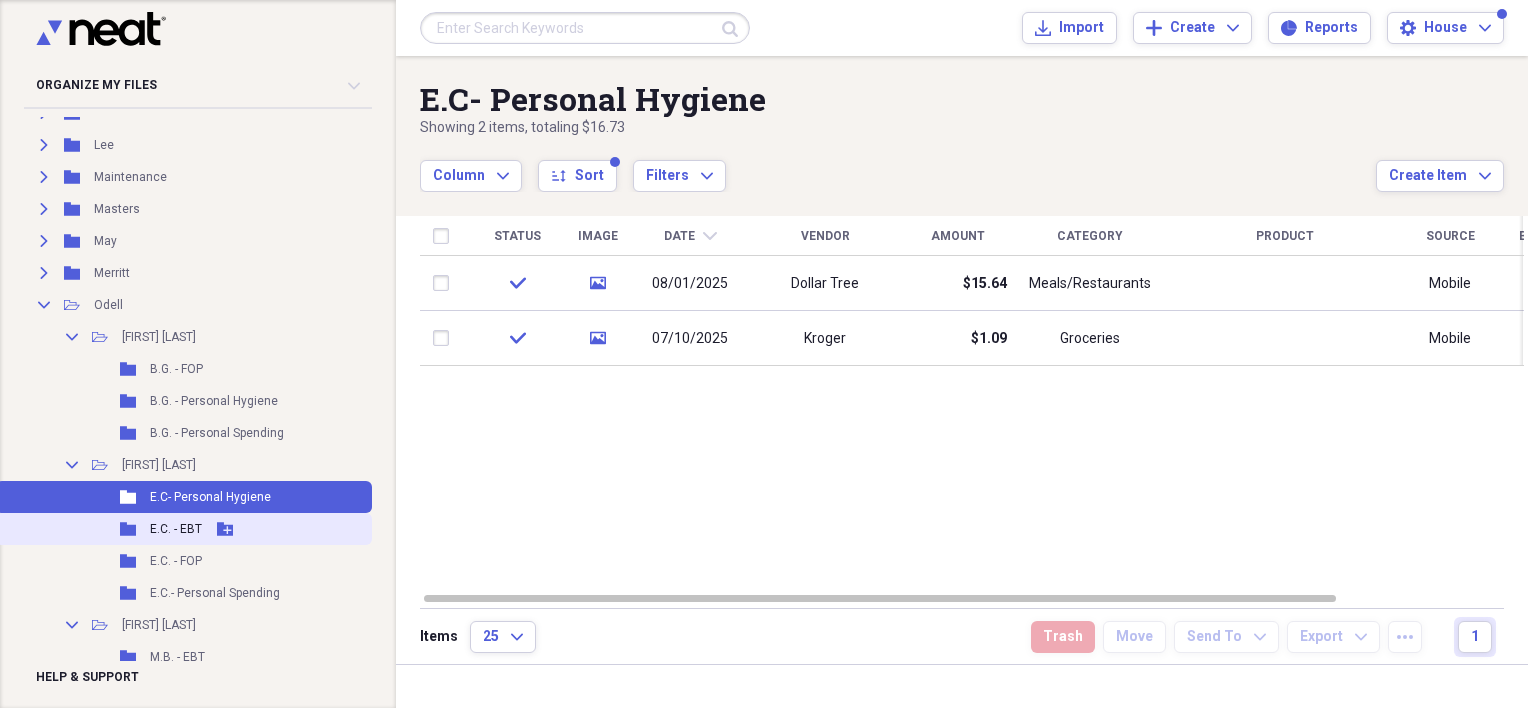 click on "E.C. - EBT" at bounding box center [176, 529] 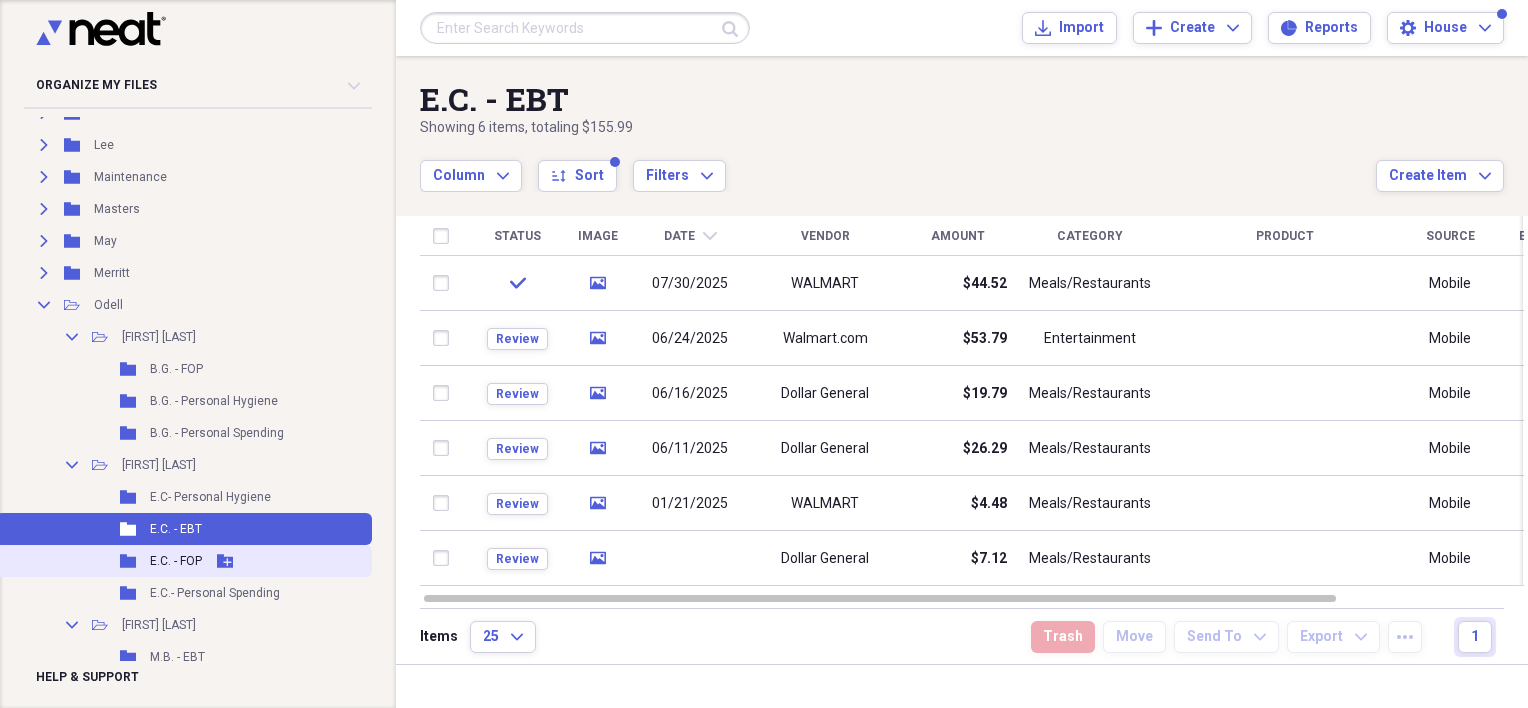 click on "Folder E.C. - FOP Add Folder" at bounding box center (184, 561) 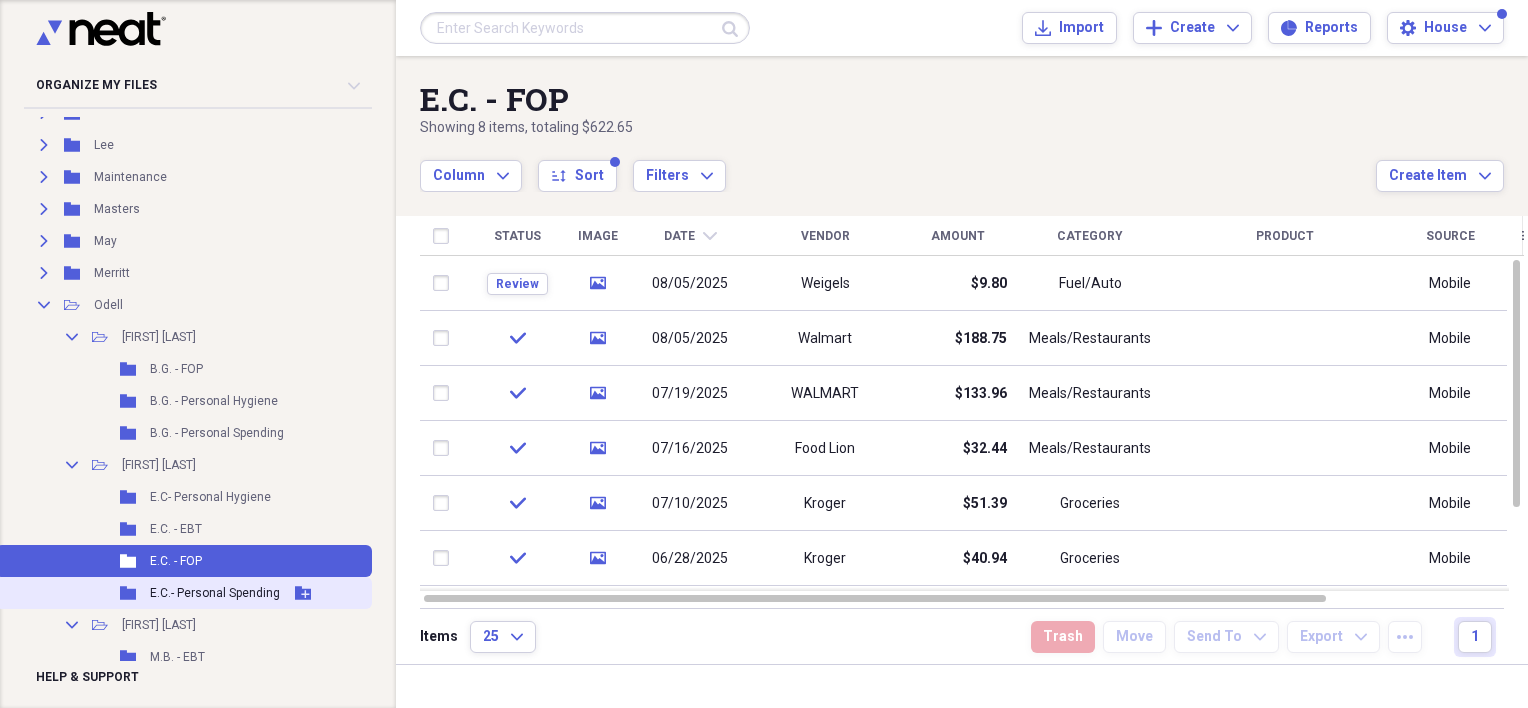 click on "E.C.- Personal Spending" at bounding box center (215, 593) 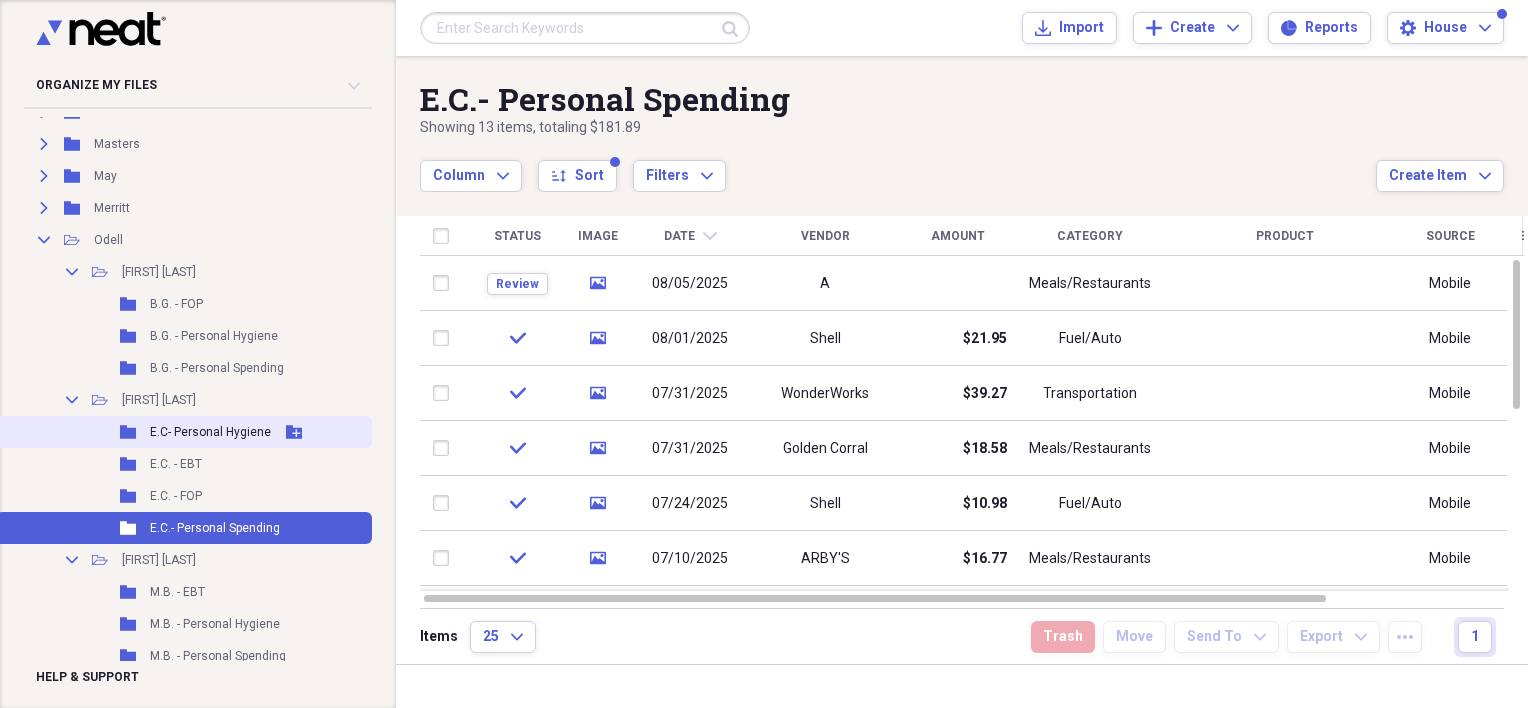 scroll, scrollTop: 600, scrollLeft: 0, axis: vertical 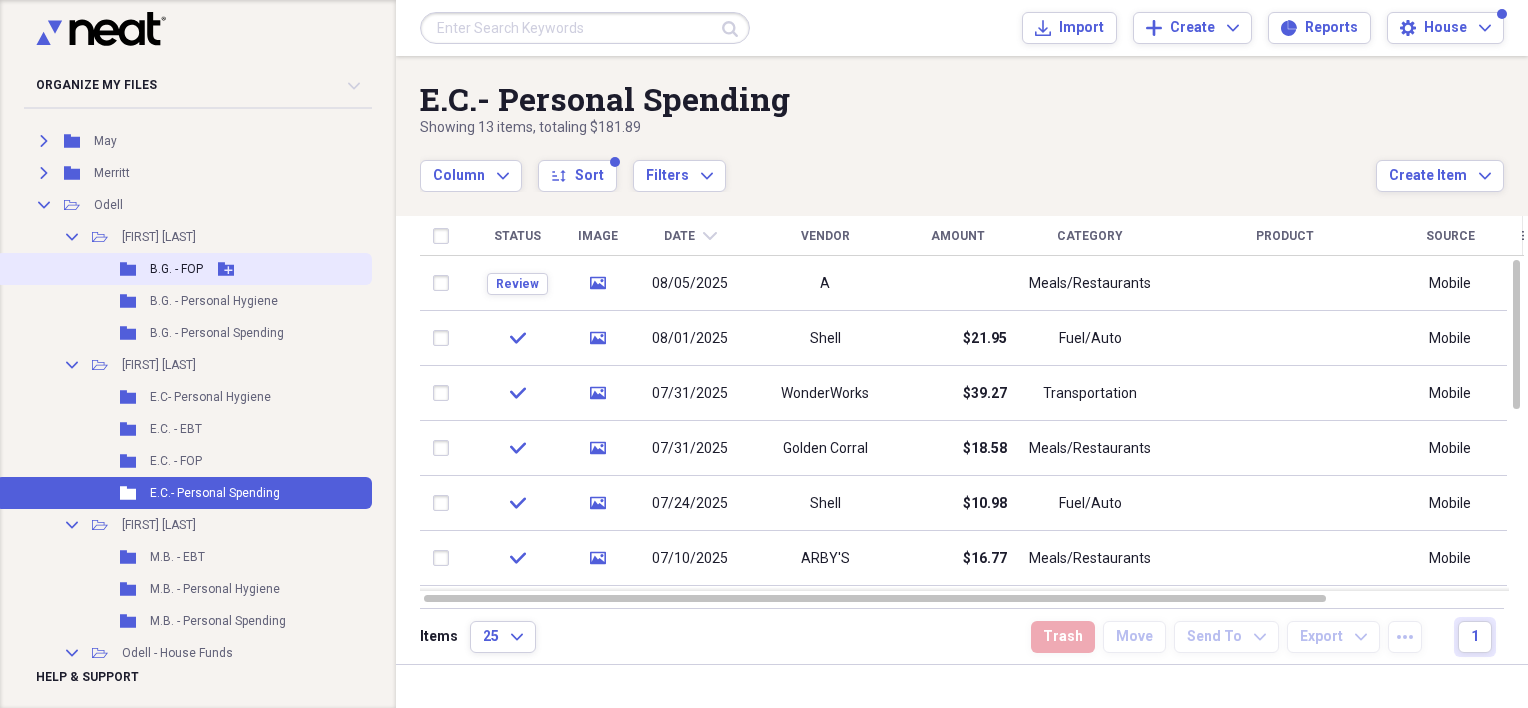 click on "Folder B.G. - FOP Add Folder" at bounding box center [184, 269] 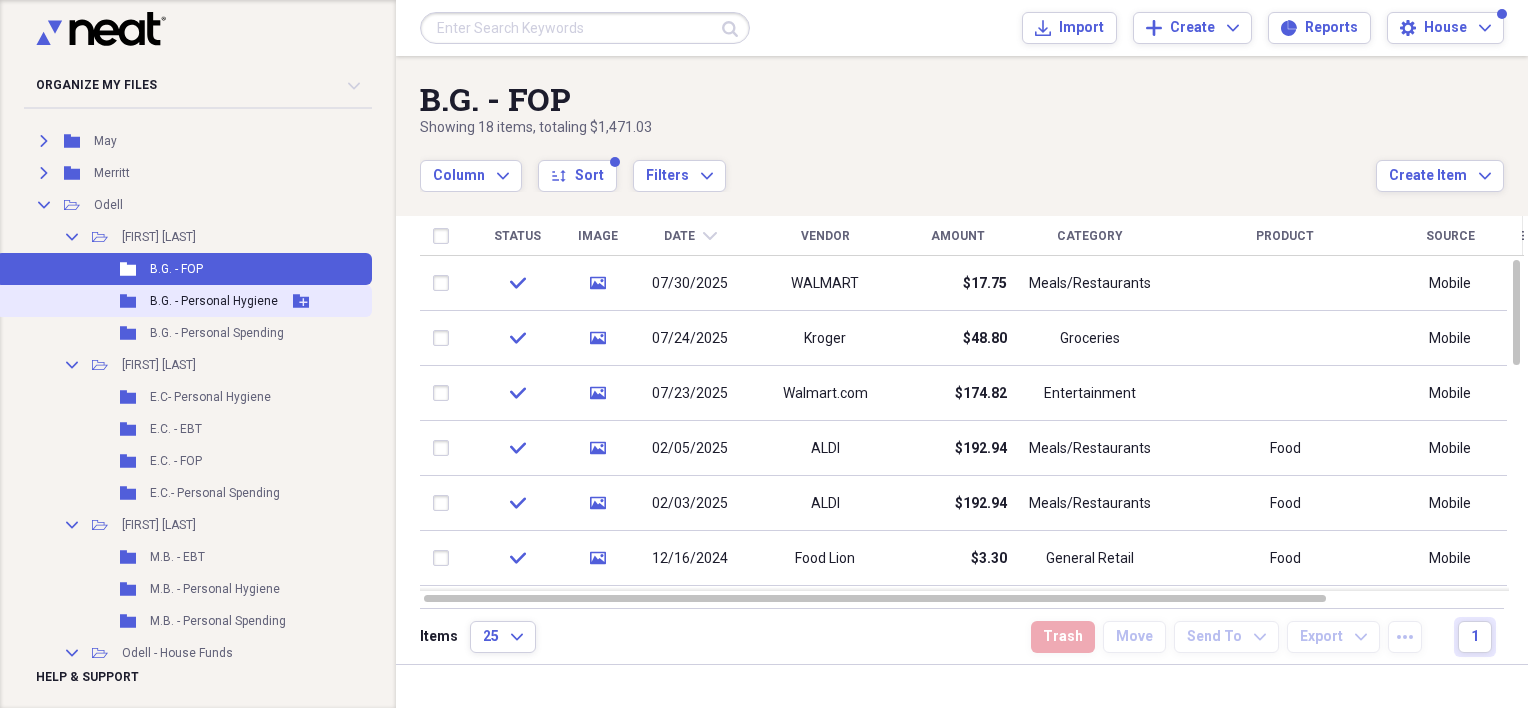 click on "B.G. - Personal Hygiene" at bounding box center [214, 301] 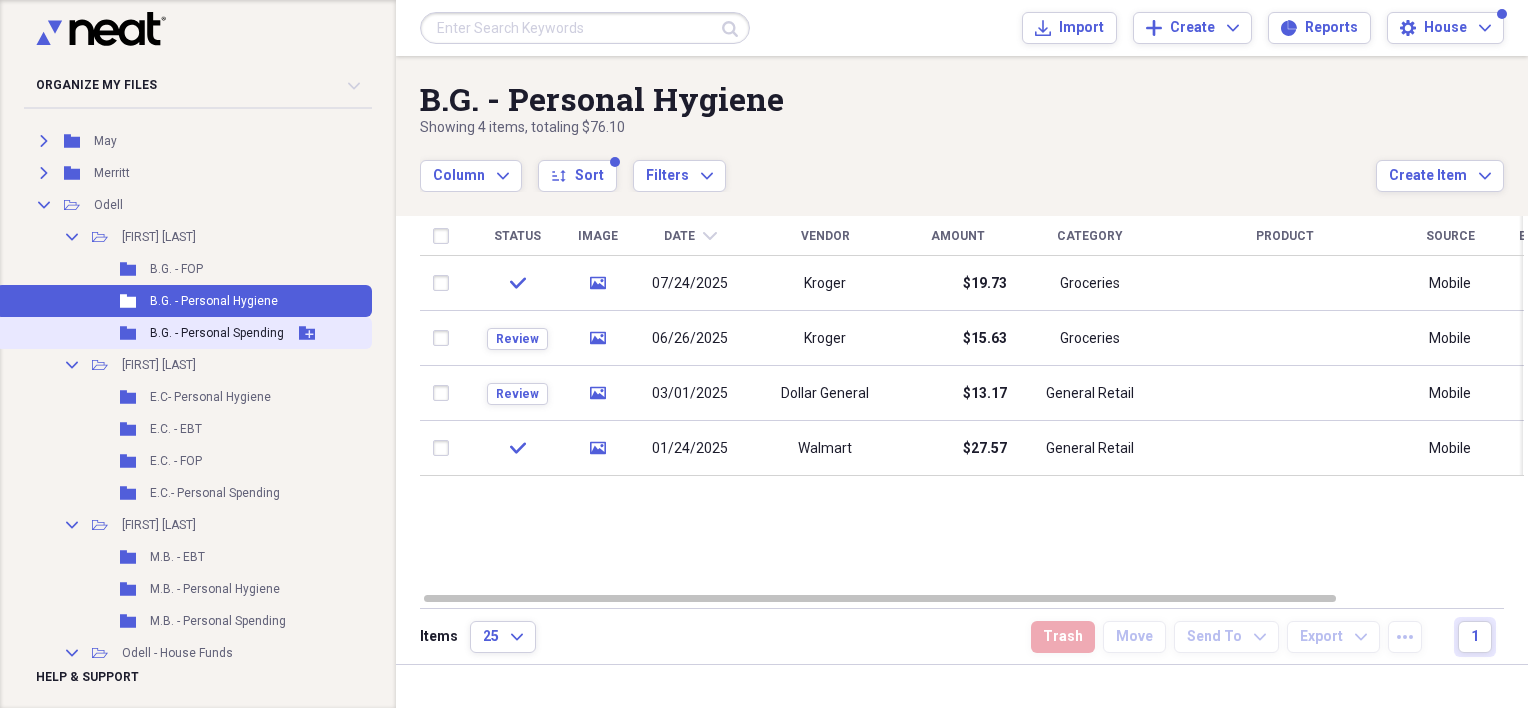click on "B.G. - Personal Spending" at bounding box center [217, 333] 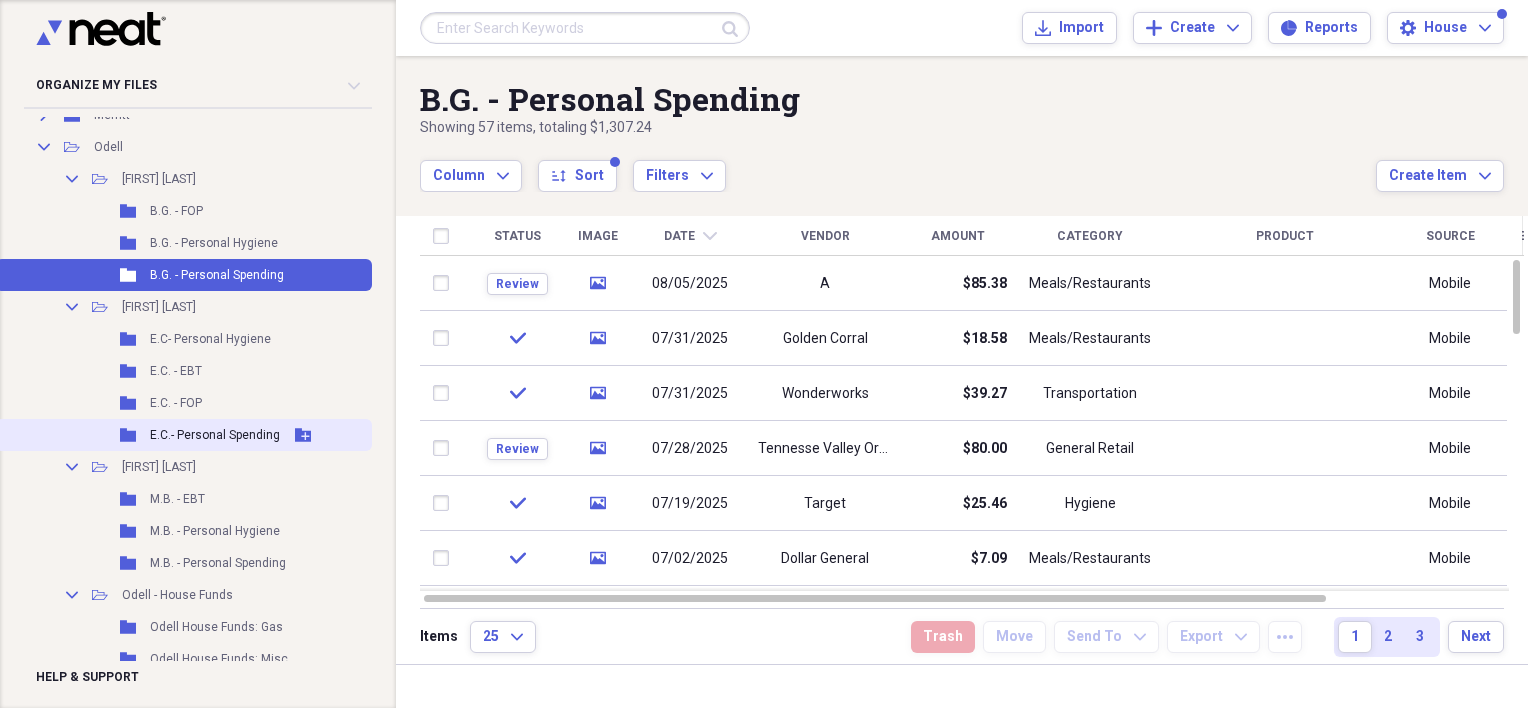 scroll, scrollTop: 700, scrollLeft: 0, axis: vertical 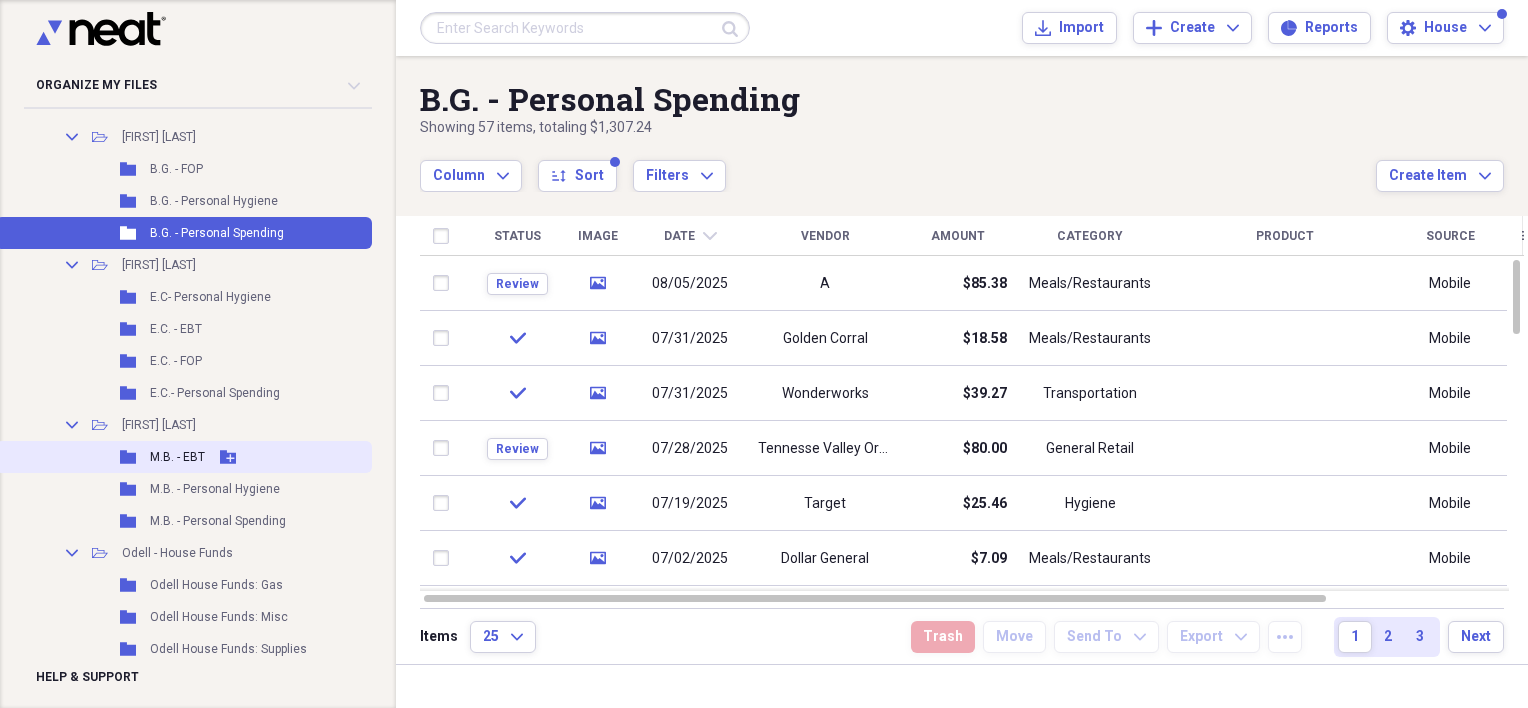 click on "M.B. - EBT" at bounding box center [177, 457] 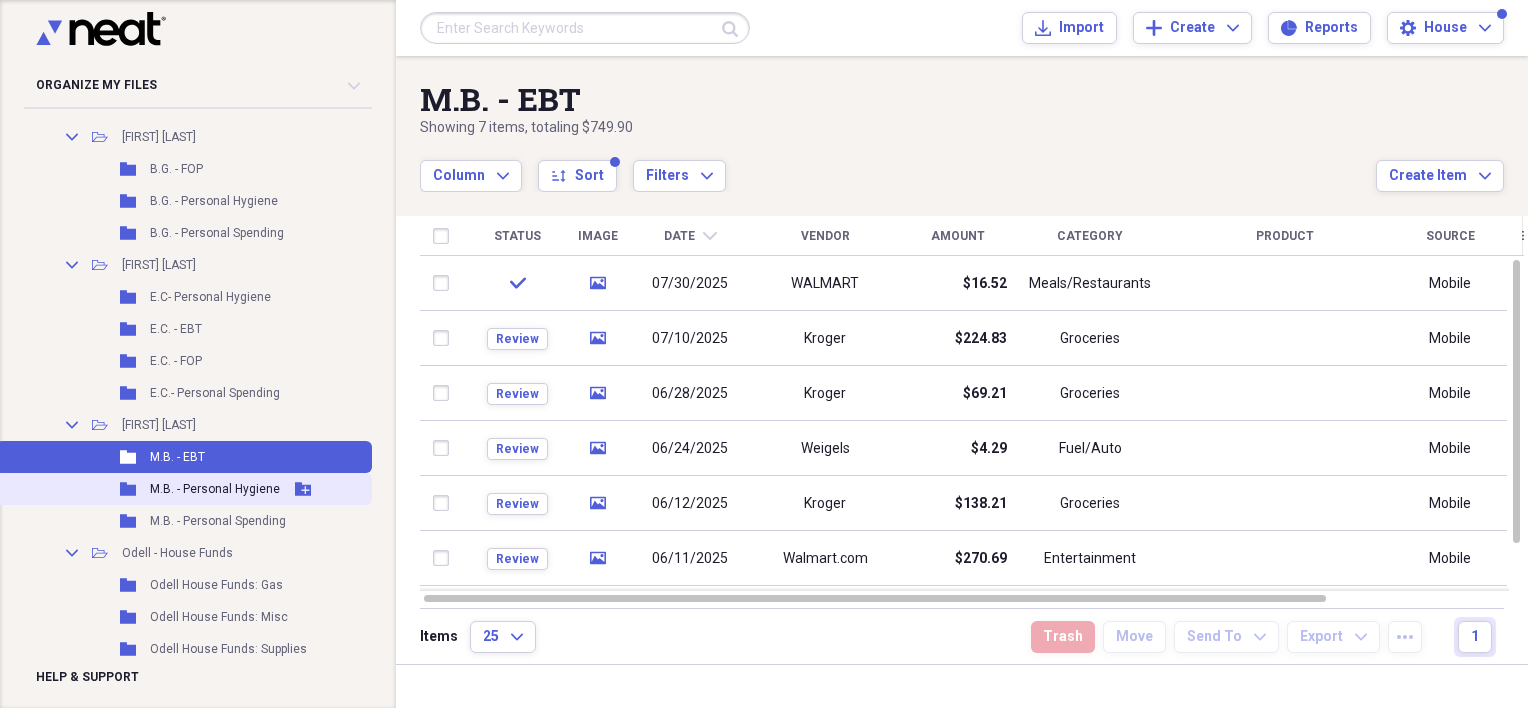 click on "Folder M.B. - Personal Hygiene Add Folder" at bounding box center (184, 489) 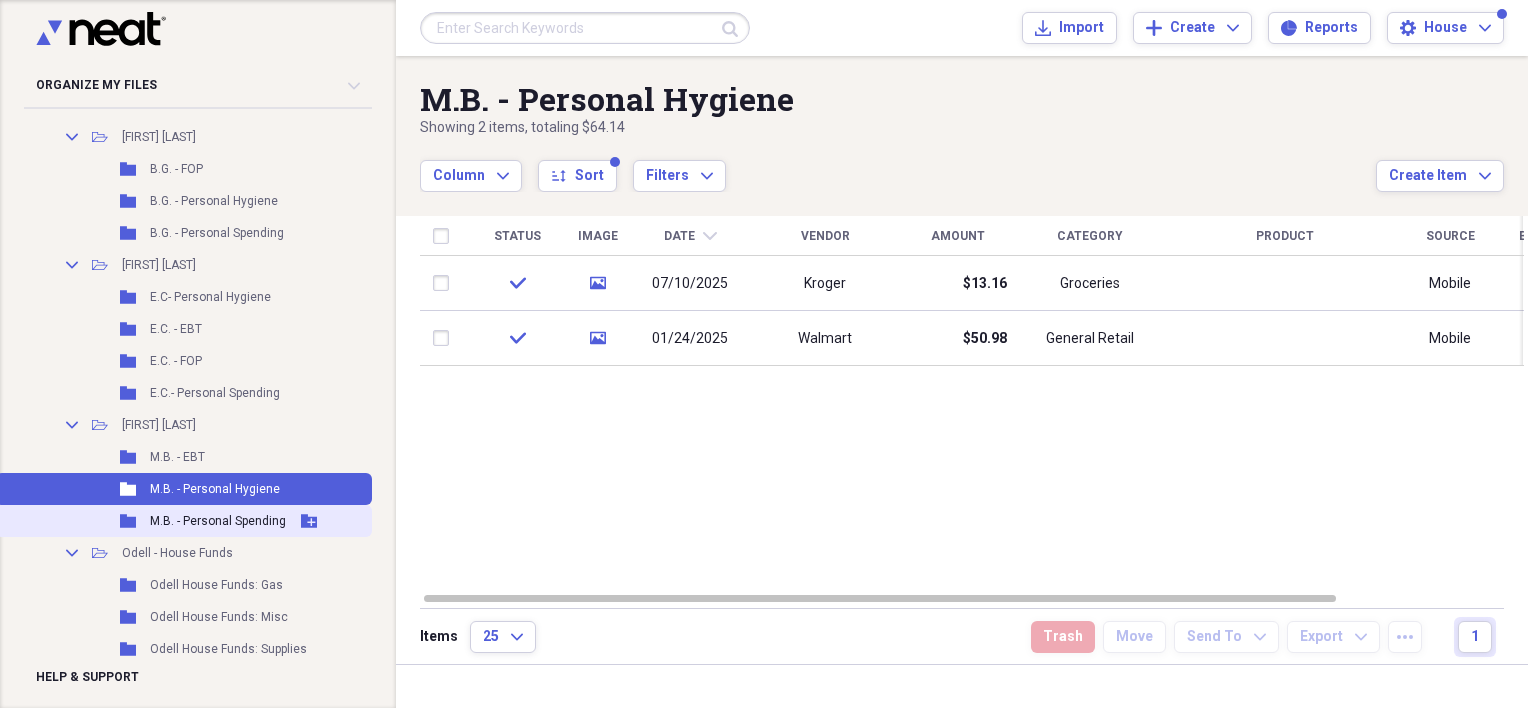 click on "M.B. - Personal Spending" at bounding box center [218, 521] 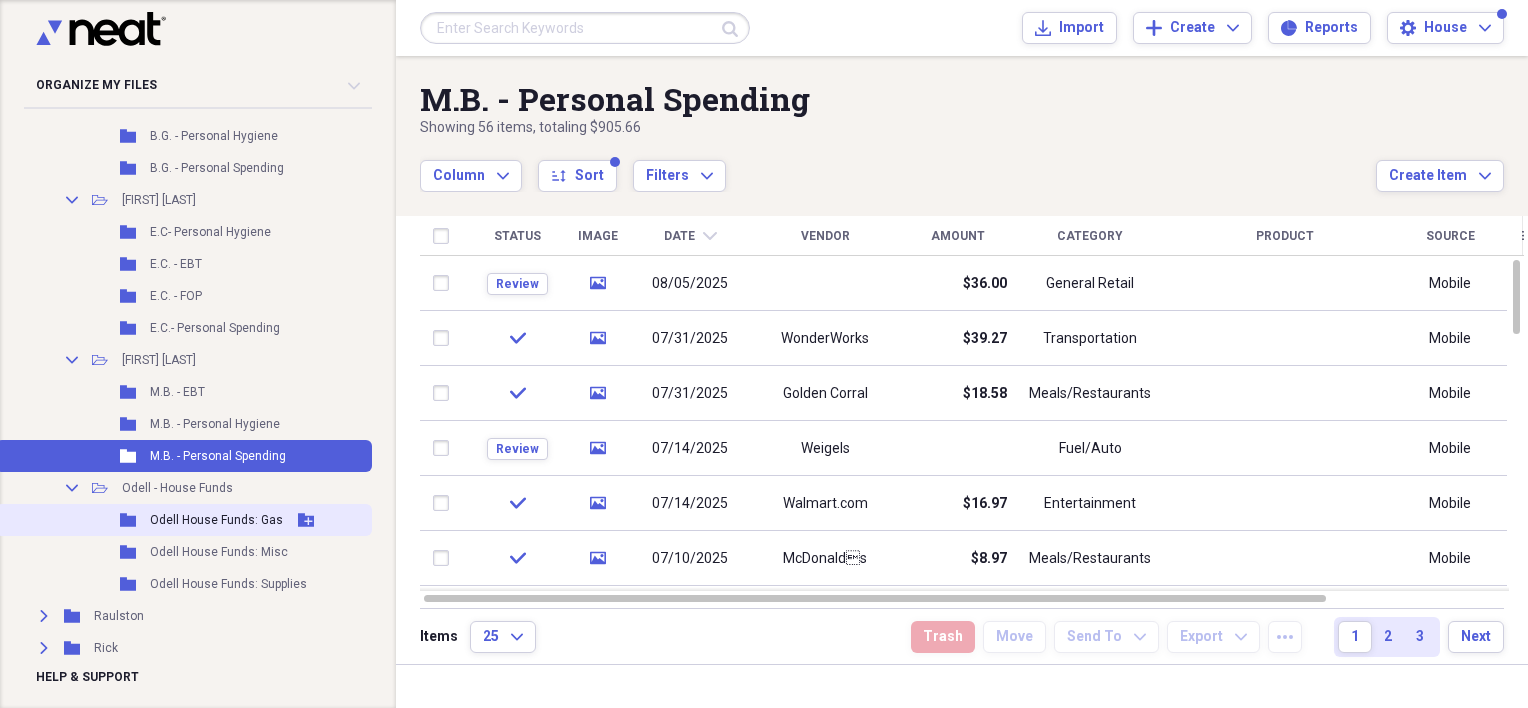 scroll, scrollTop: 800, scrollLeft: 0, axis: vertical 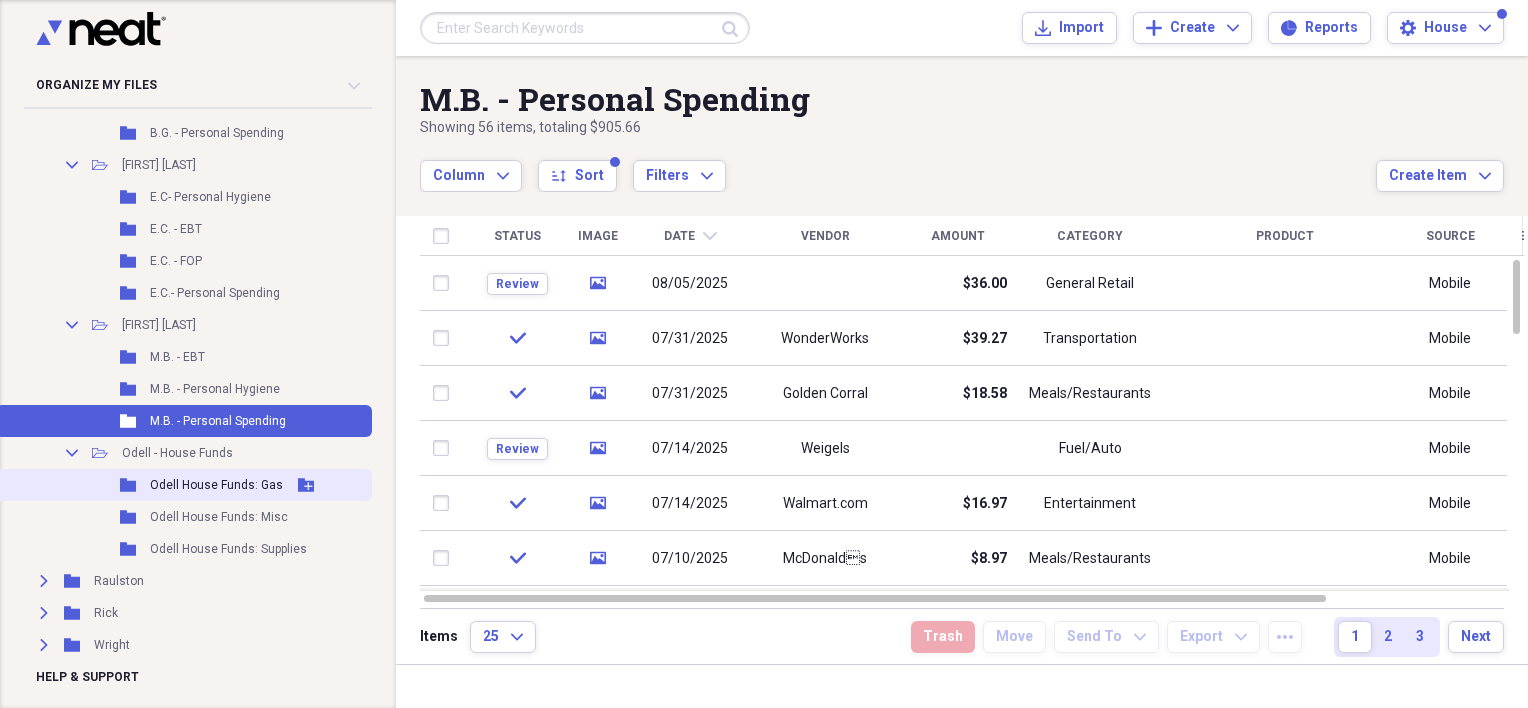 click on "Folder Odell House Funds: Gas Add Folder" at bounding box center [184, 485] 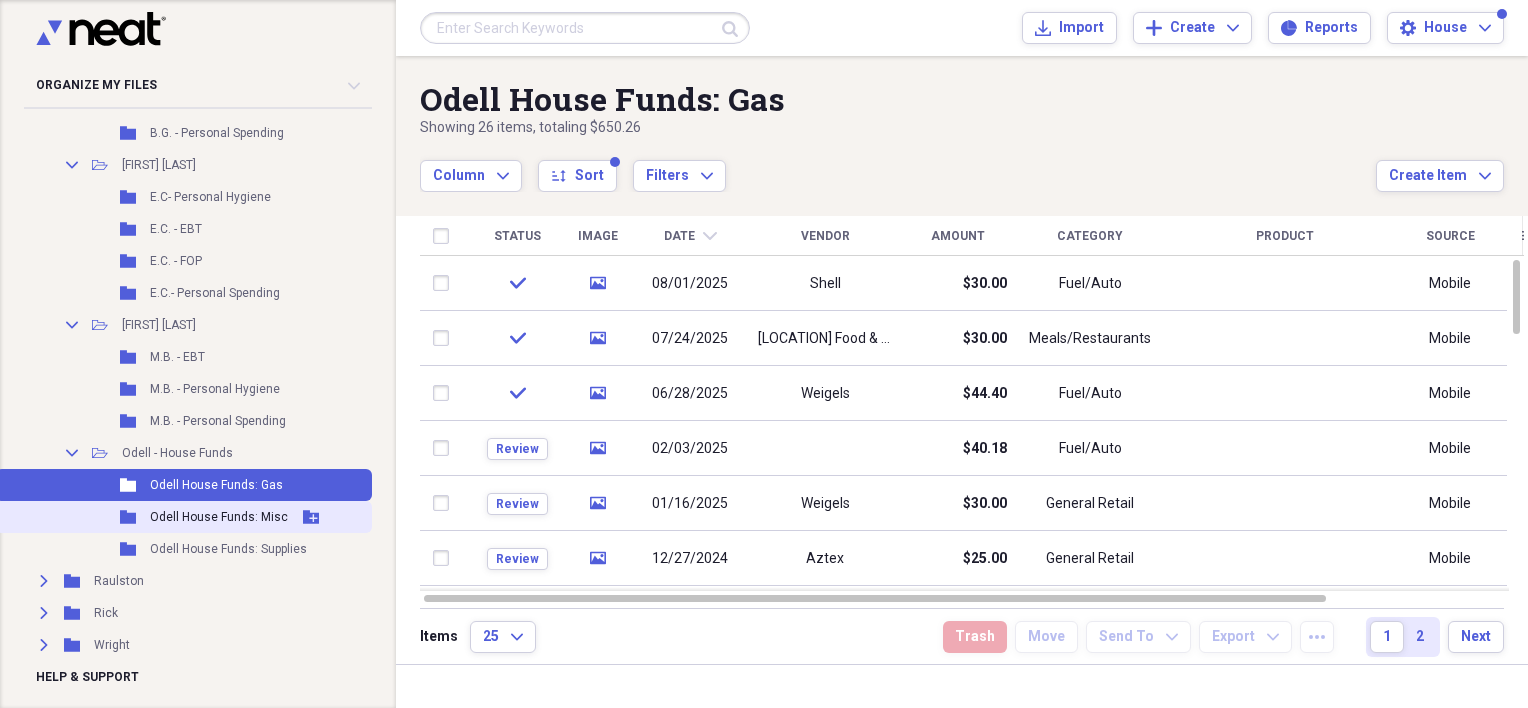 click on "Folder Odell House Funds: Misc Add Folder" at bounding box center (184, 517) 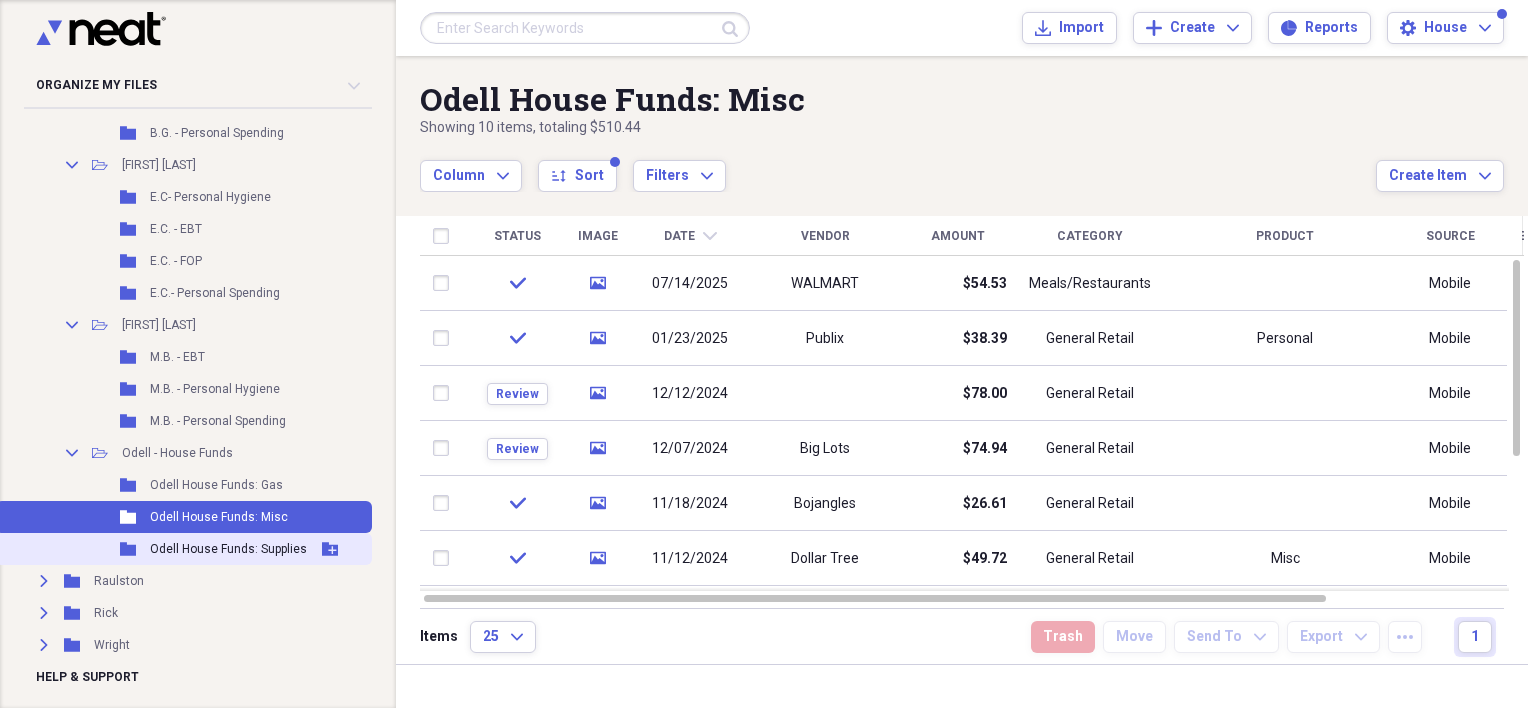 click on "Odell House Funds: Supplies" at bounding box center (228, 549) 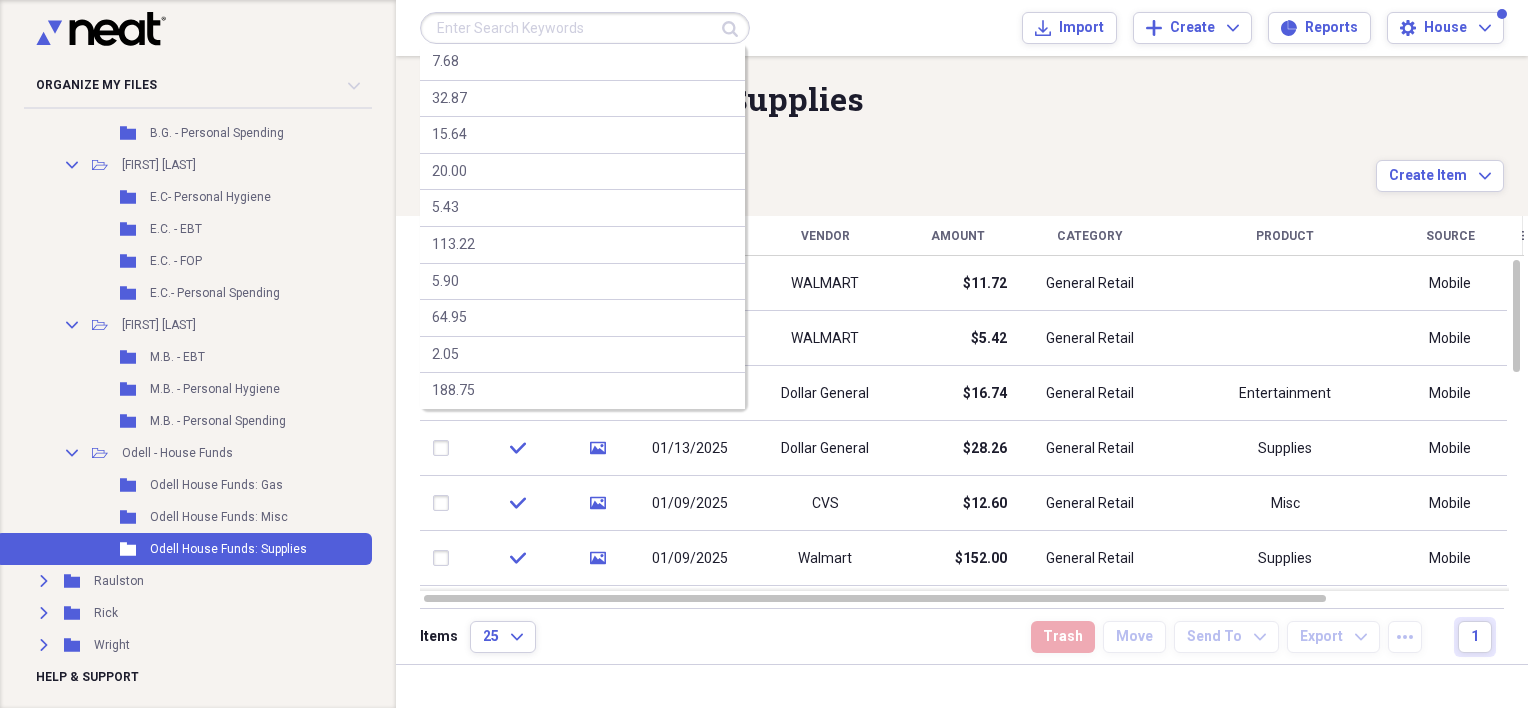 click at bounding box center [585, 28] 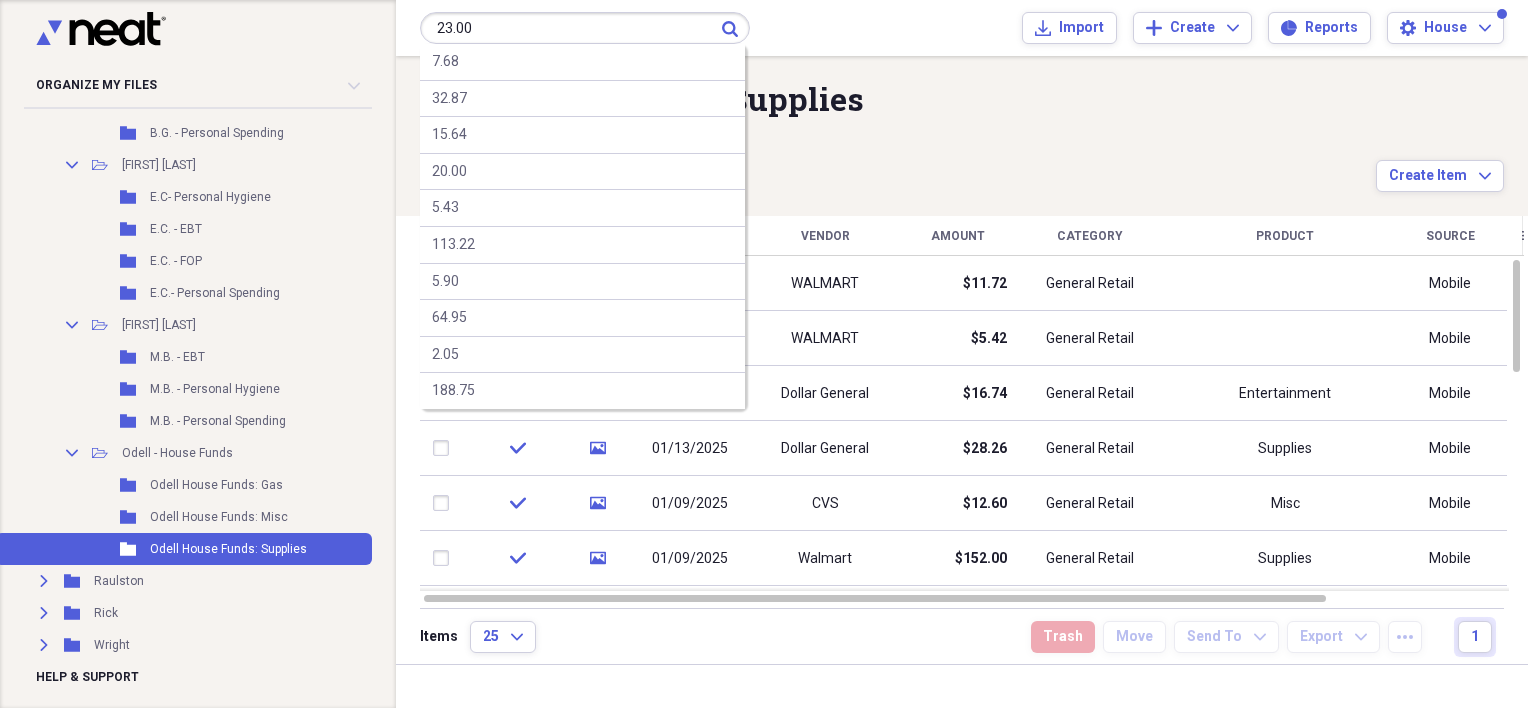 type on "23.00" 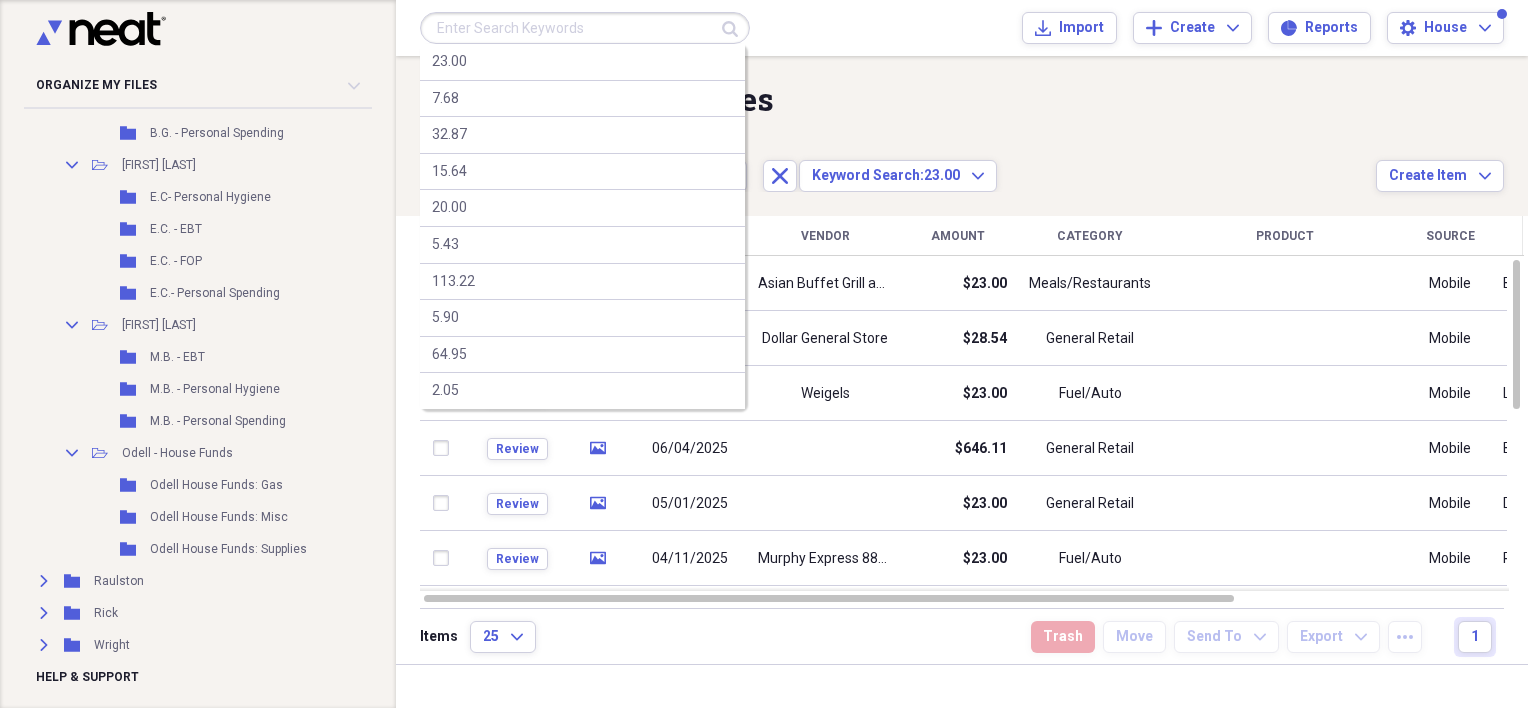 click at bounding box center [585, 28] 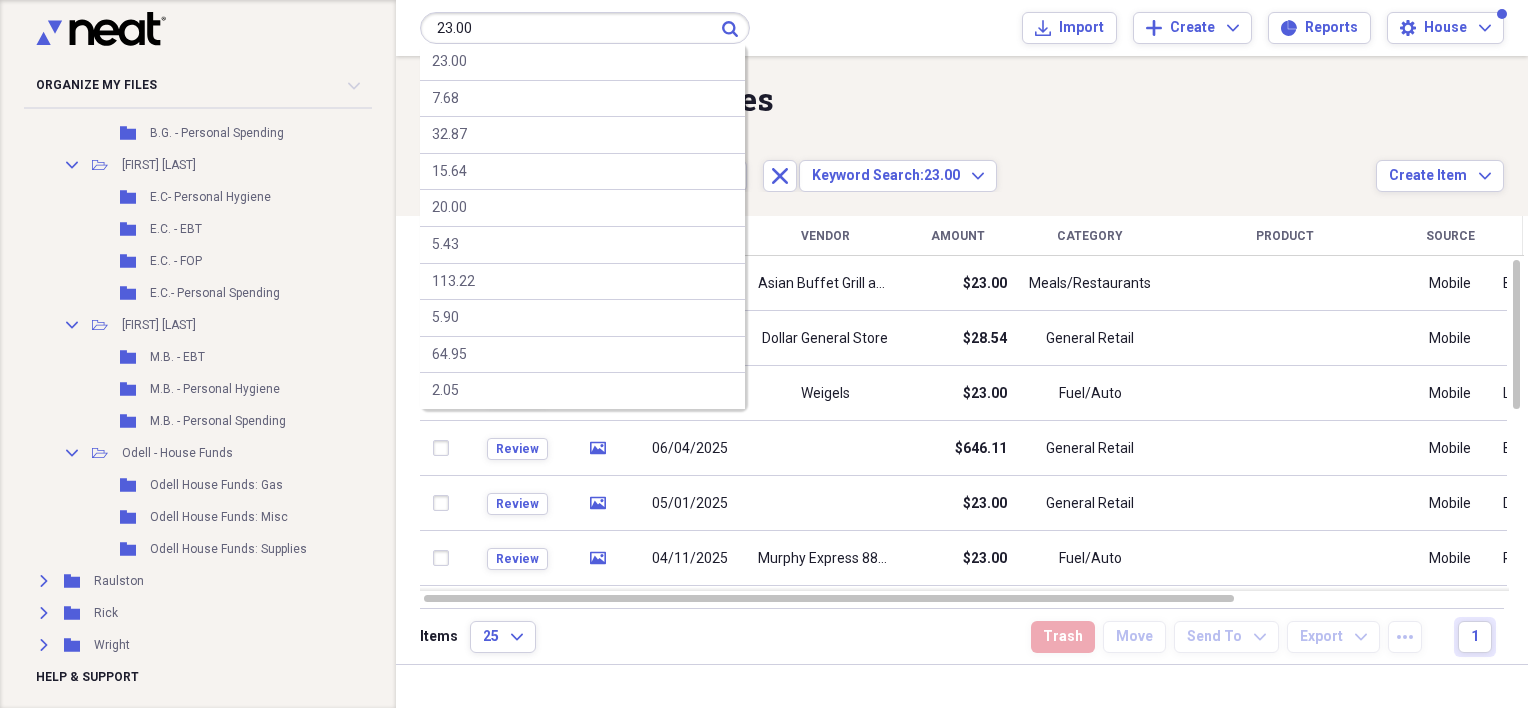 type on "23.00" 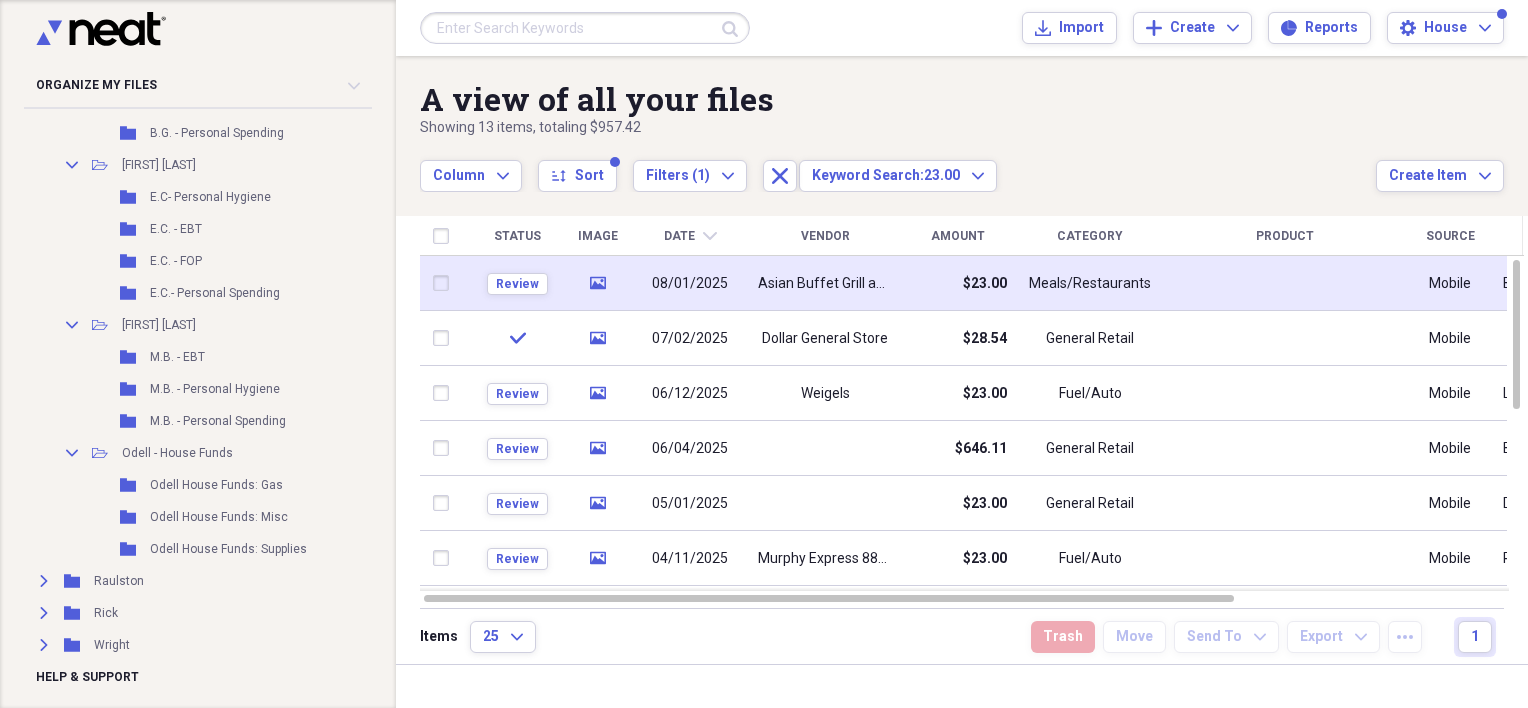 click on "08/01/2025" at bounding box center [690, 283] 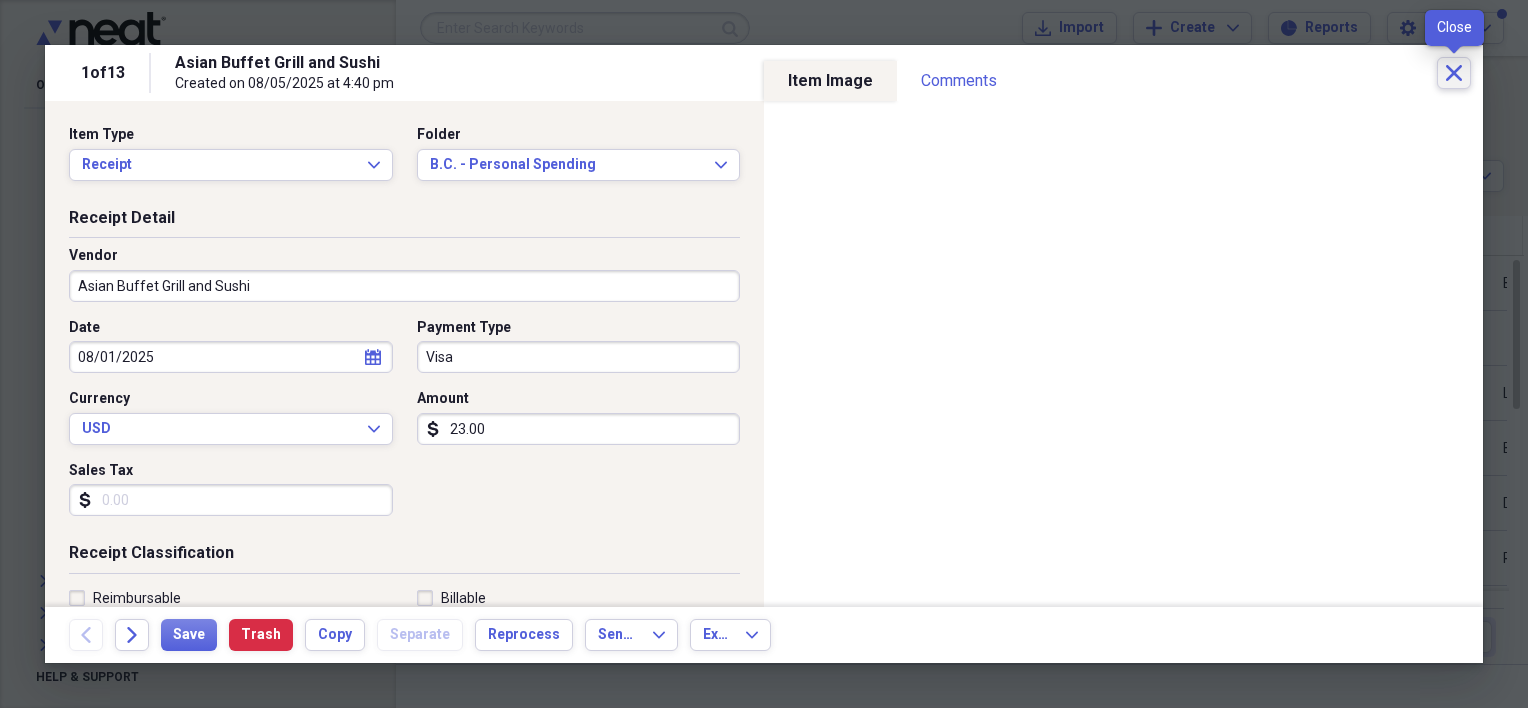click on "Close" at bounding box center (1454, 73) 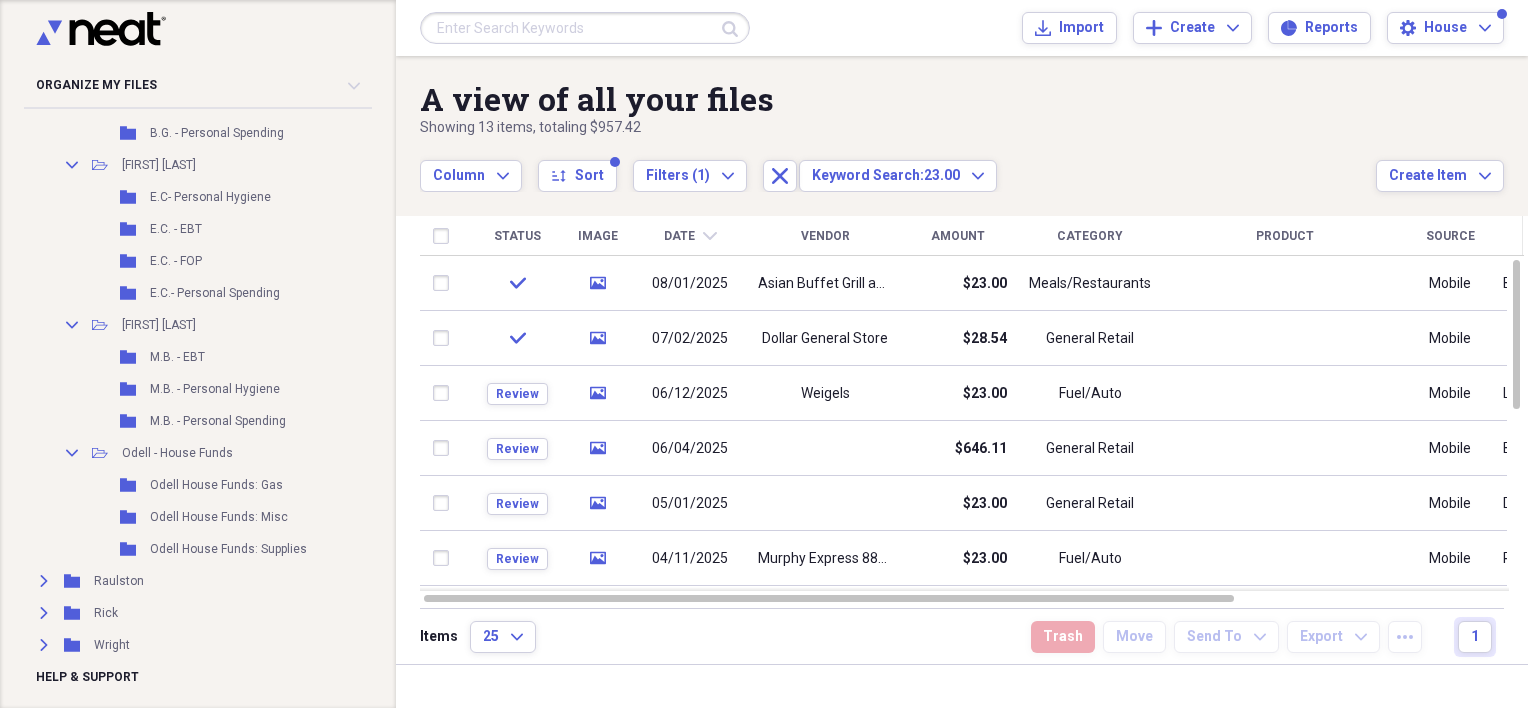 click at bounding box center [585, 28] 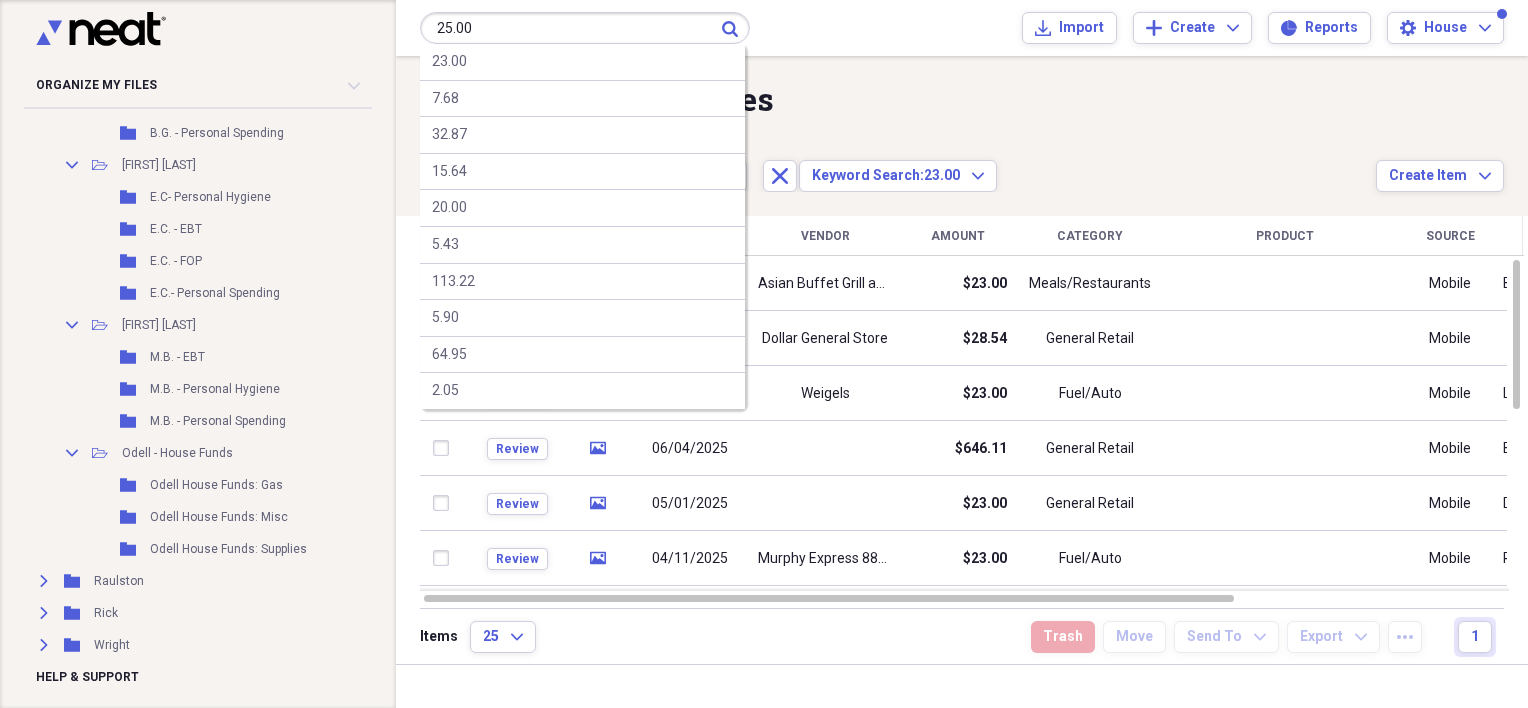 type on "25.00" 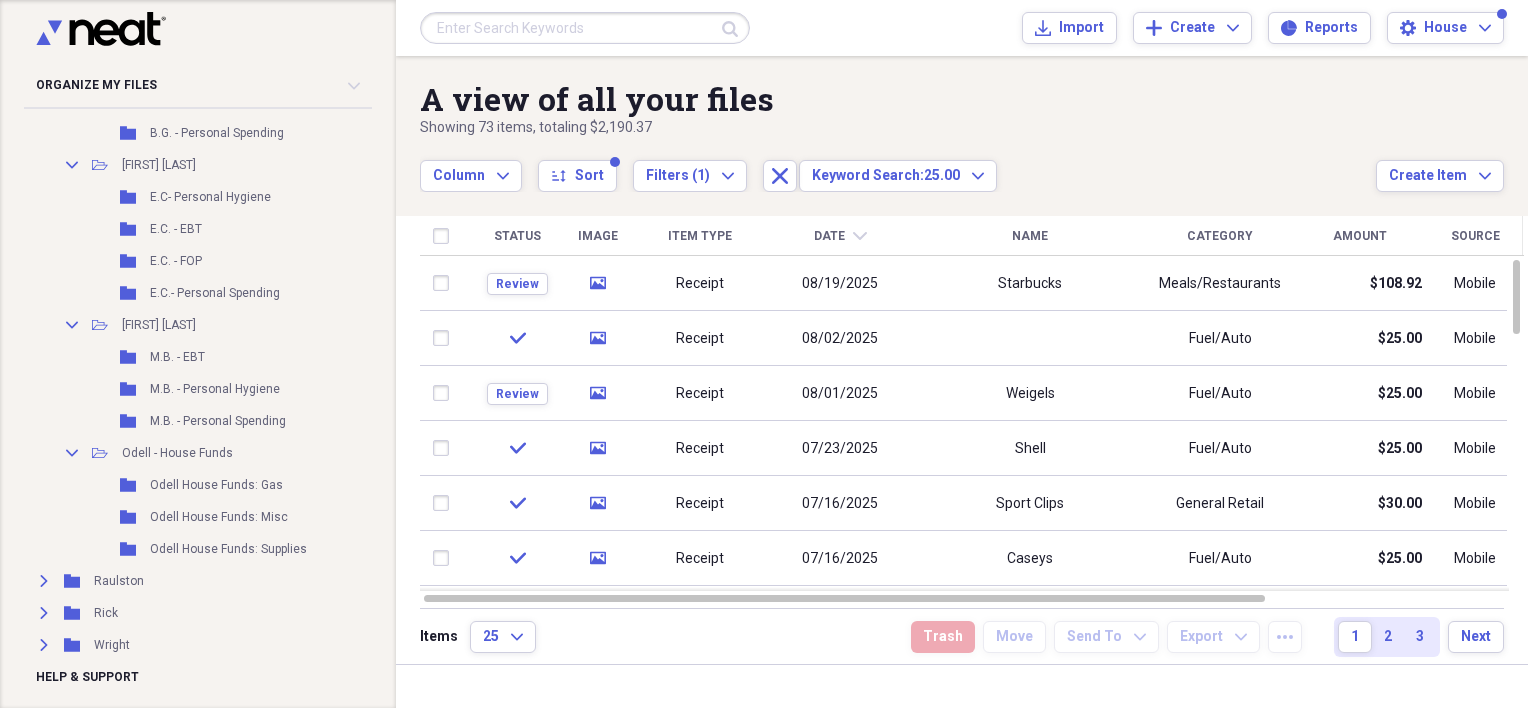 click at bounding box center (585, 28) 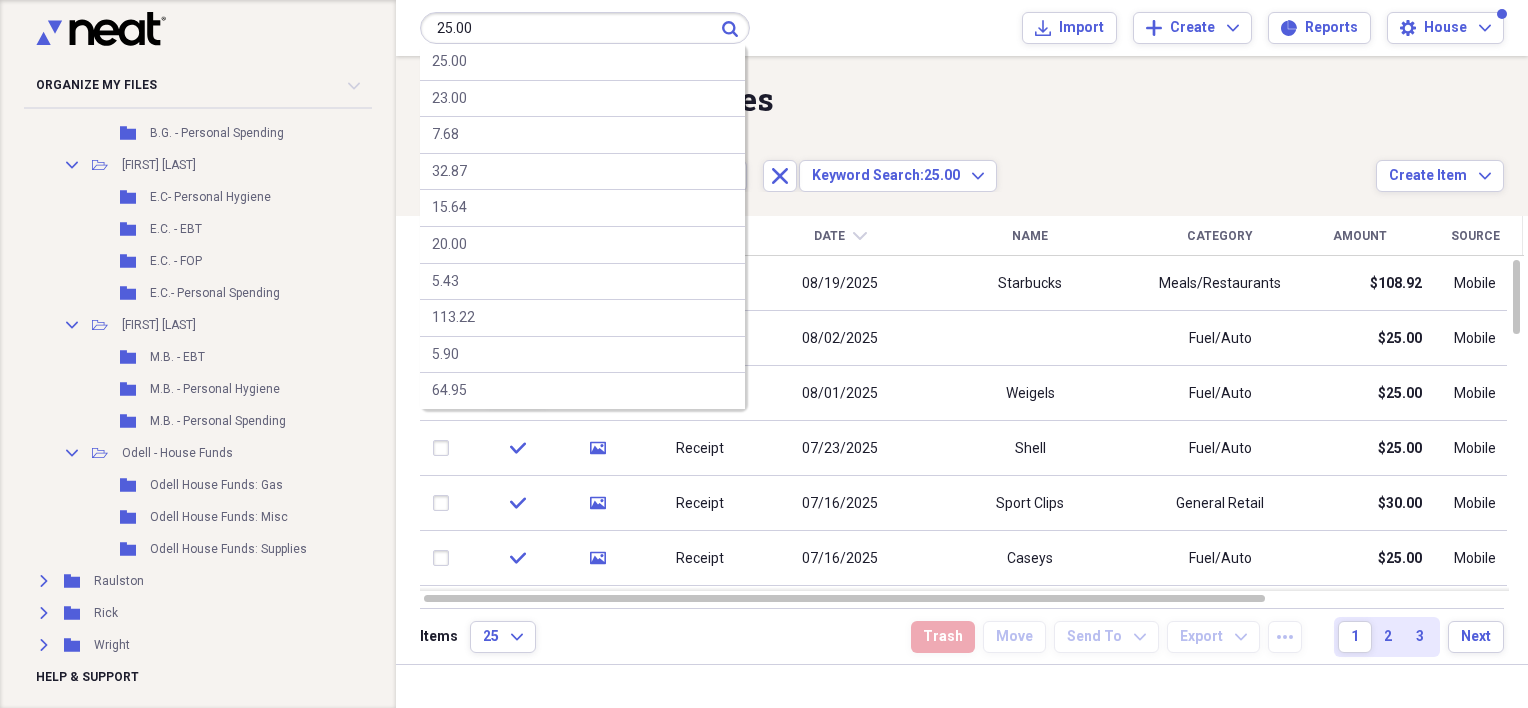 type on "25.00" 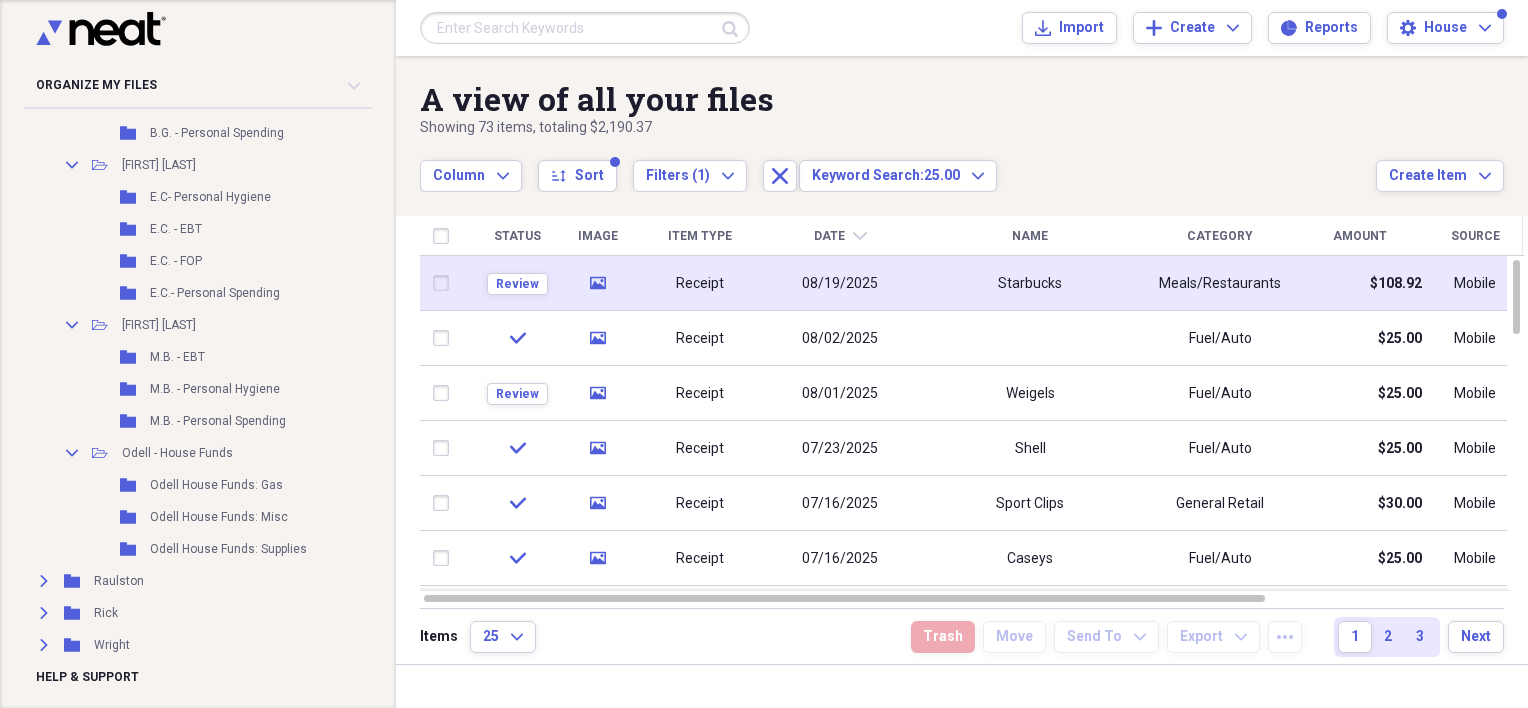 click on "08/19/2025" at bounding box center (840, 283) 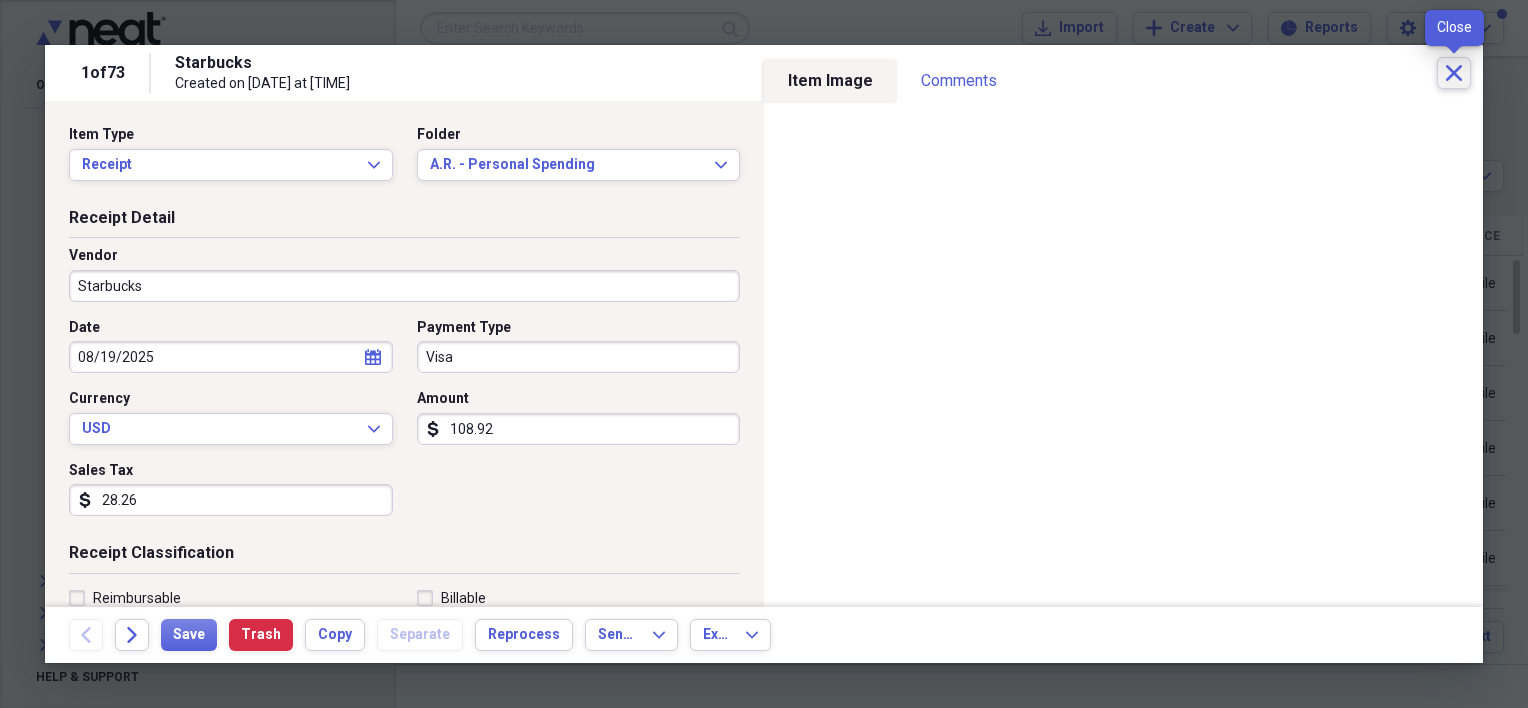 click on "Close" at bounding box center (1454, 73) 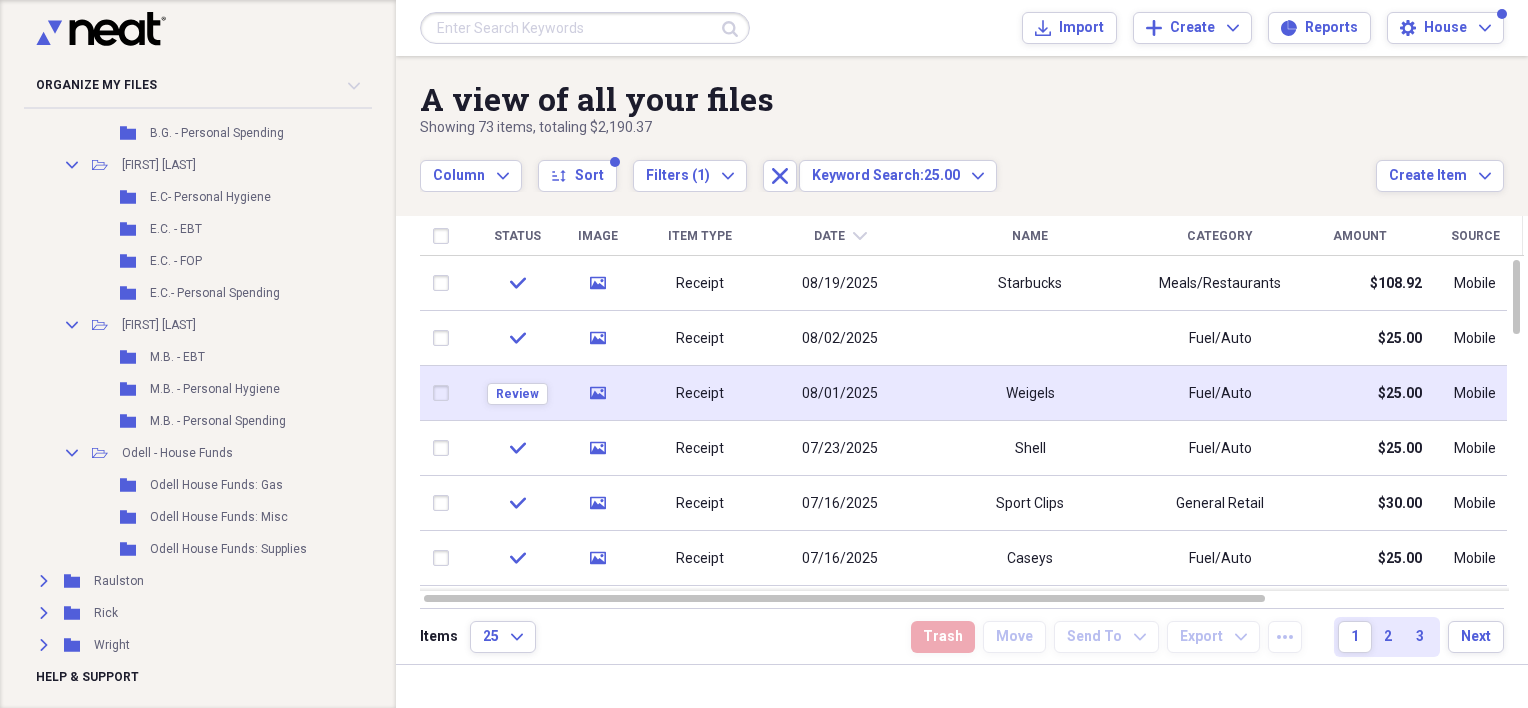 click on "Receipt" at bounding box center [700, 393] 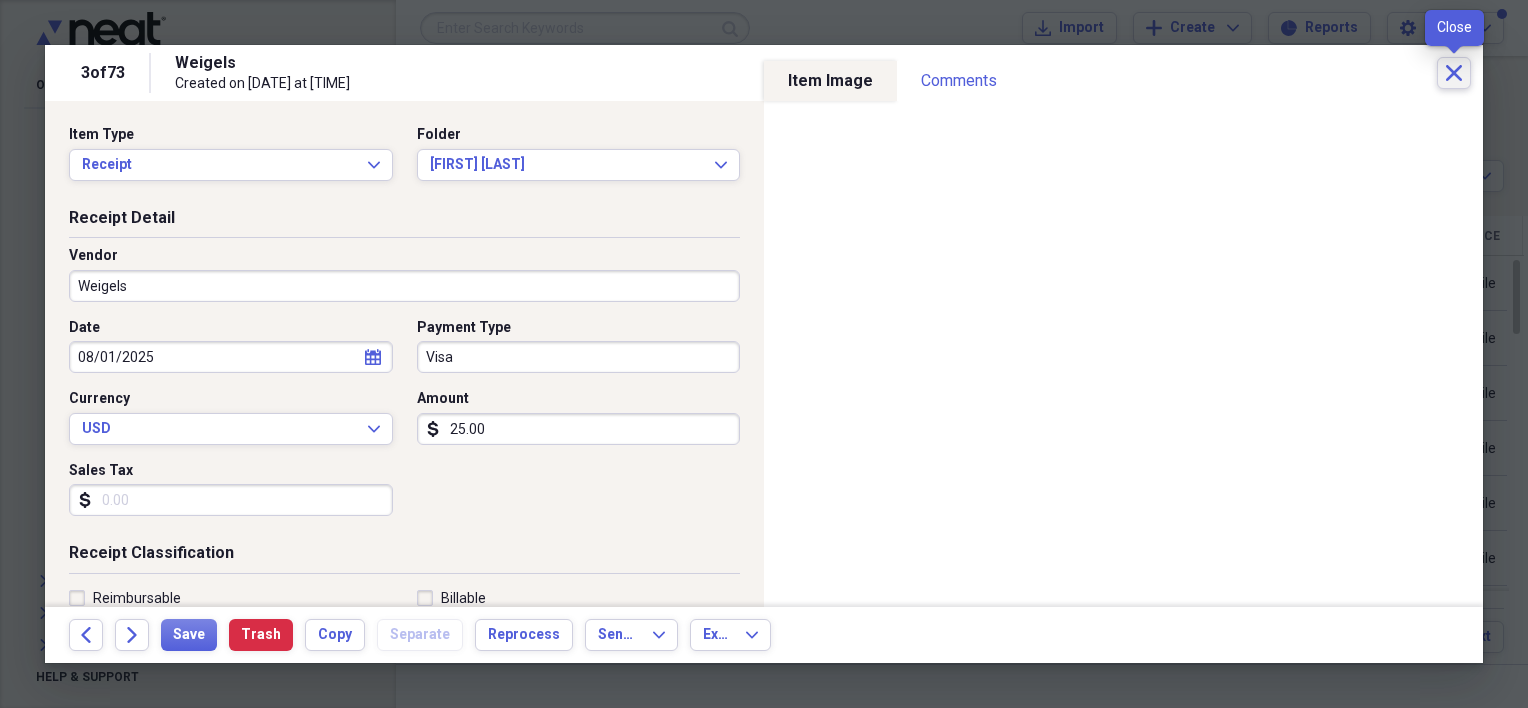 click 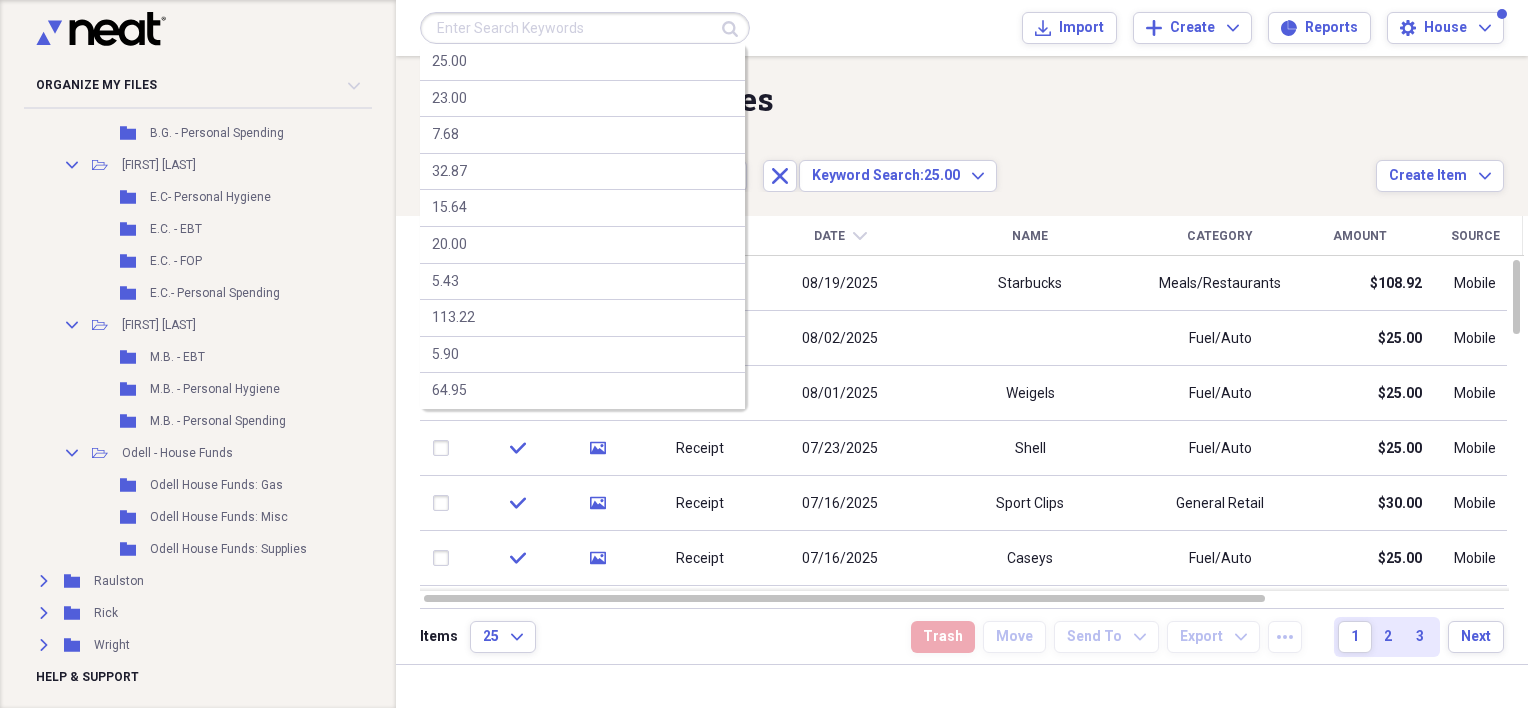 click at bounding box center [585, 28] 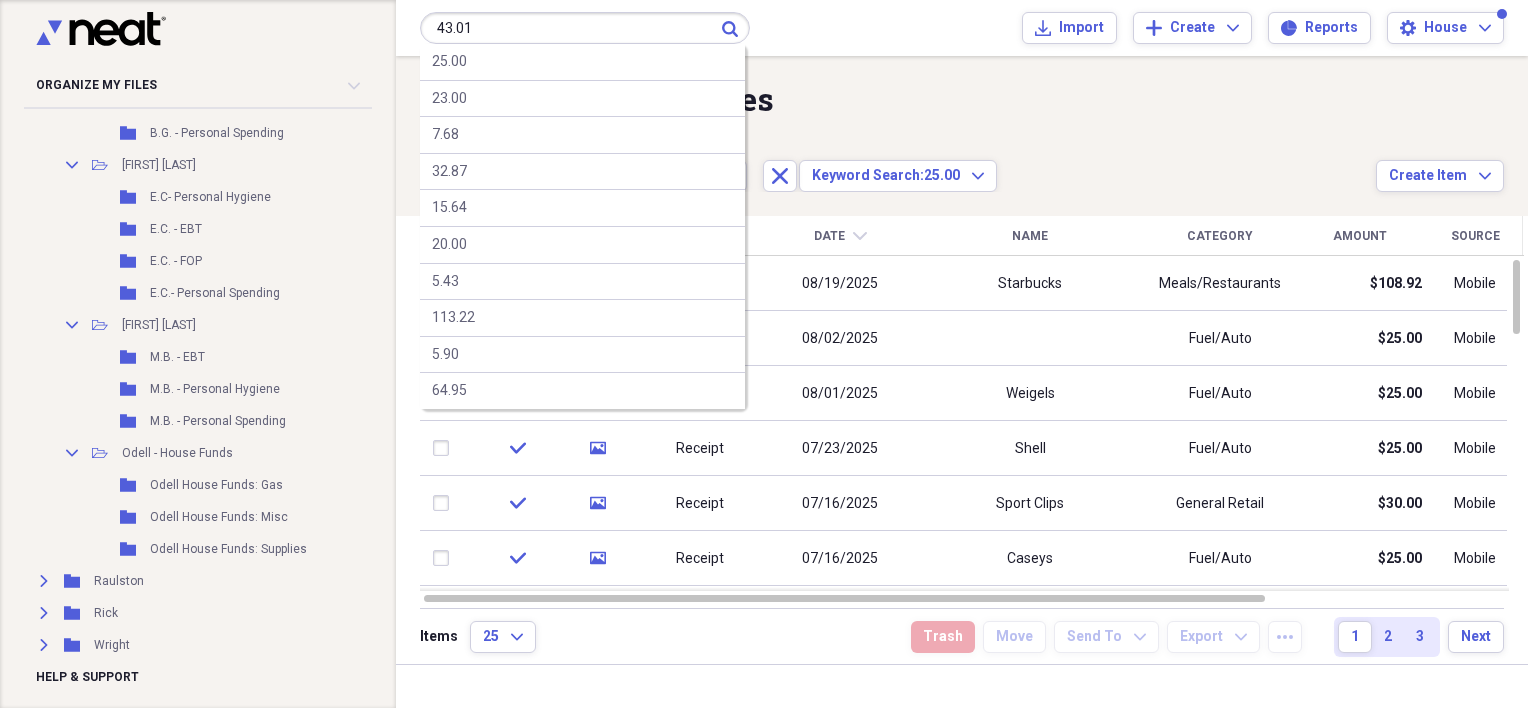 type on "43.01" 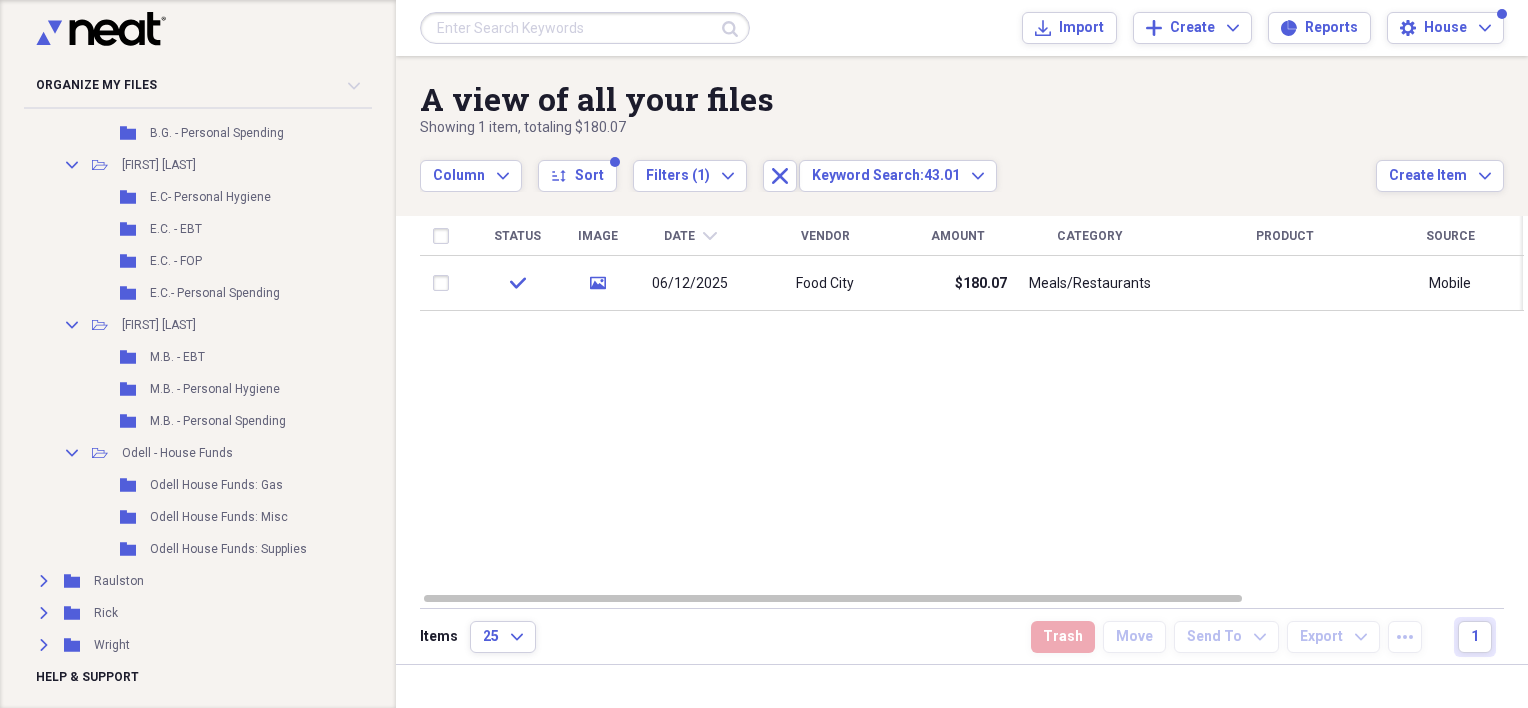 click at bounding box center [585, 28] 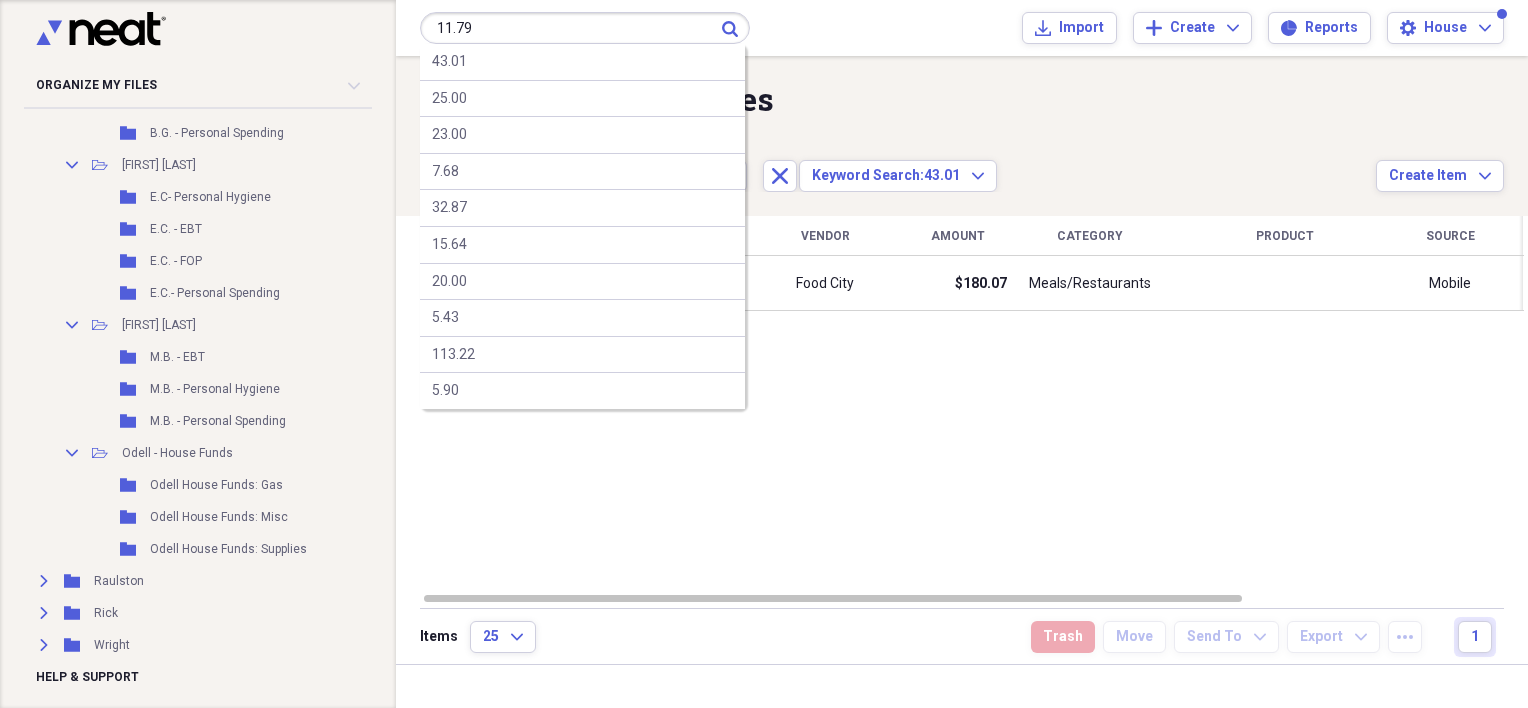 type on "11.79" 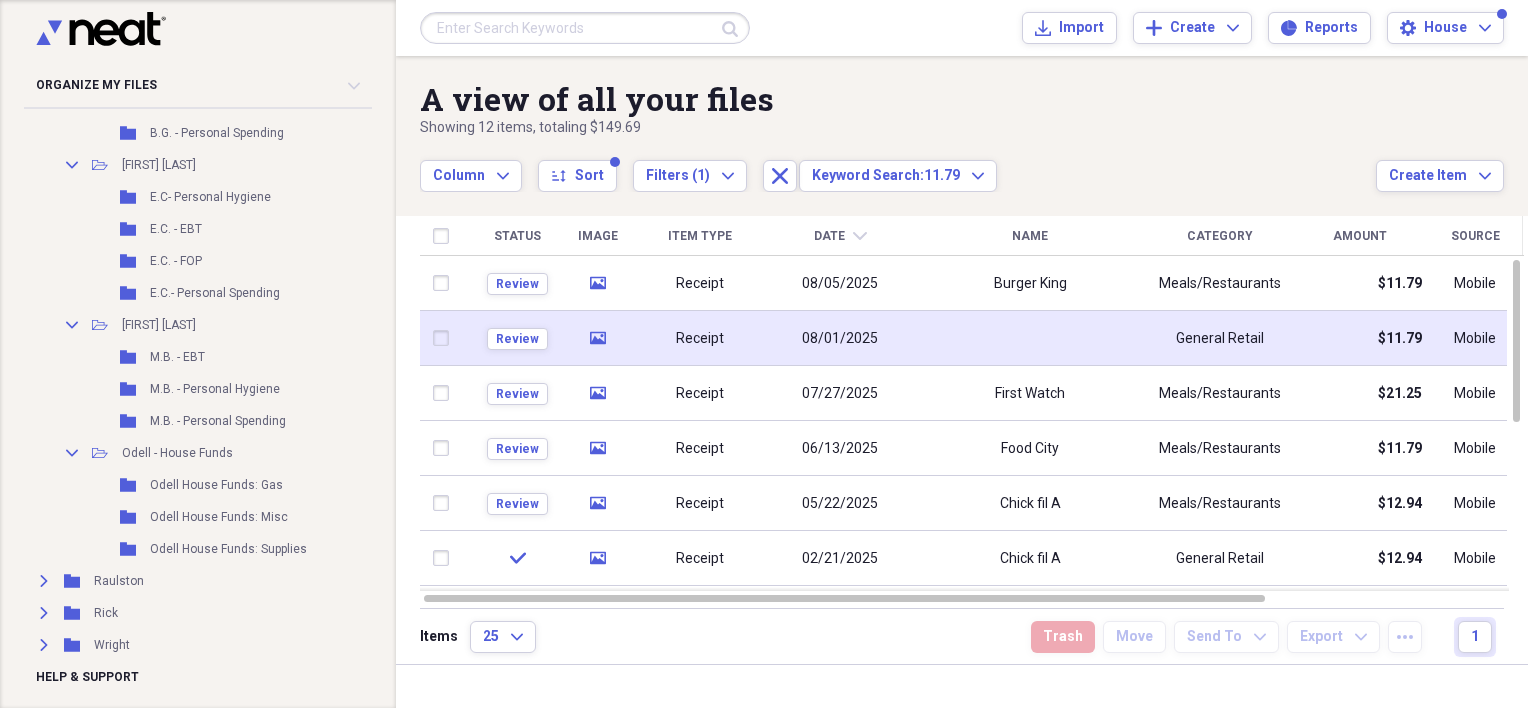 click on "08/01/2025" at bounding box center (840, 339) 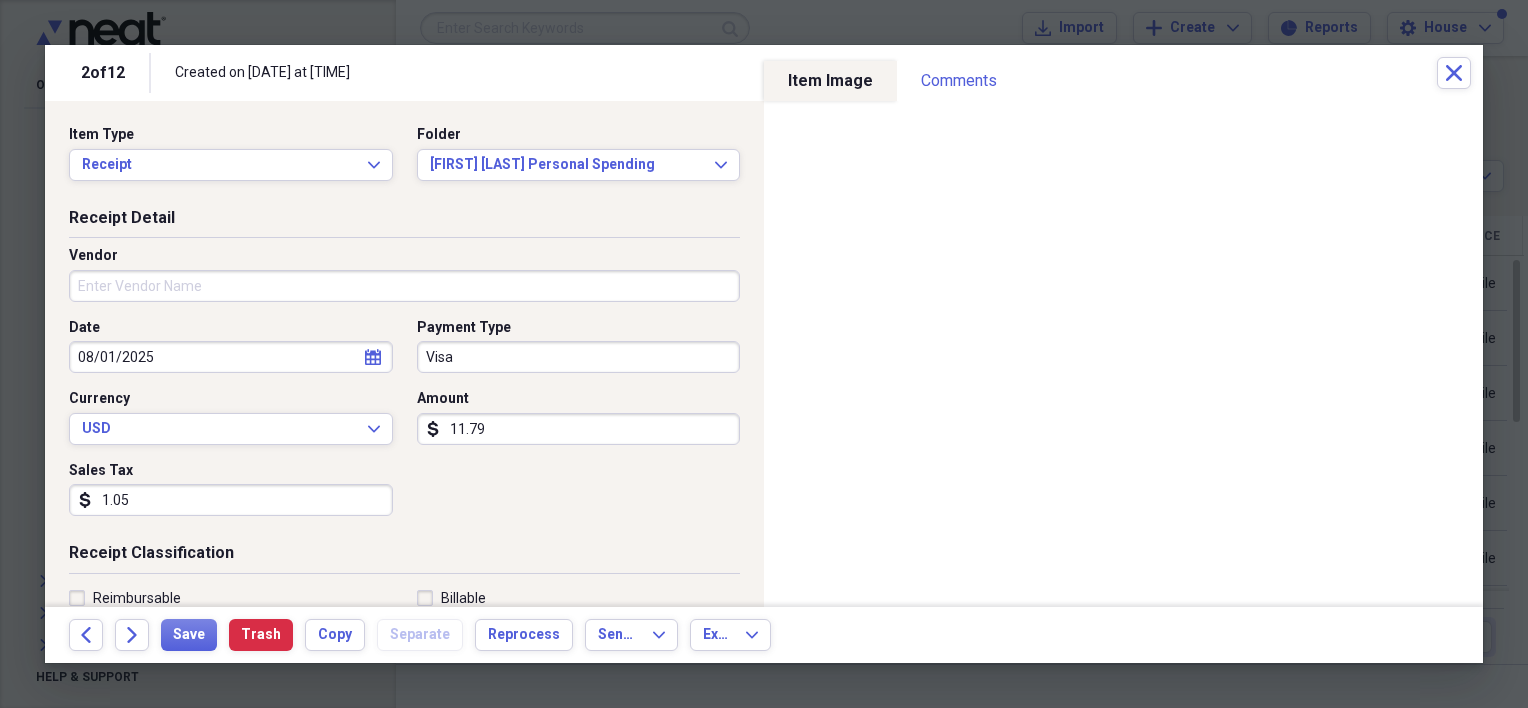 click on "Vendor" at bounding box center [404, 286] 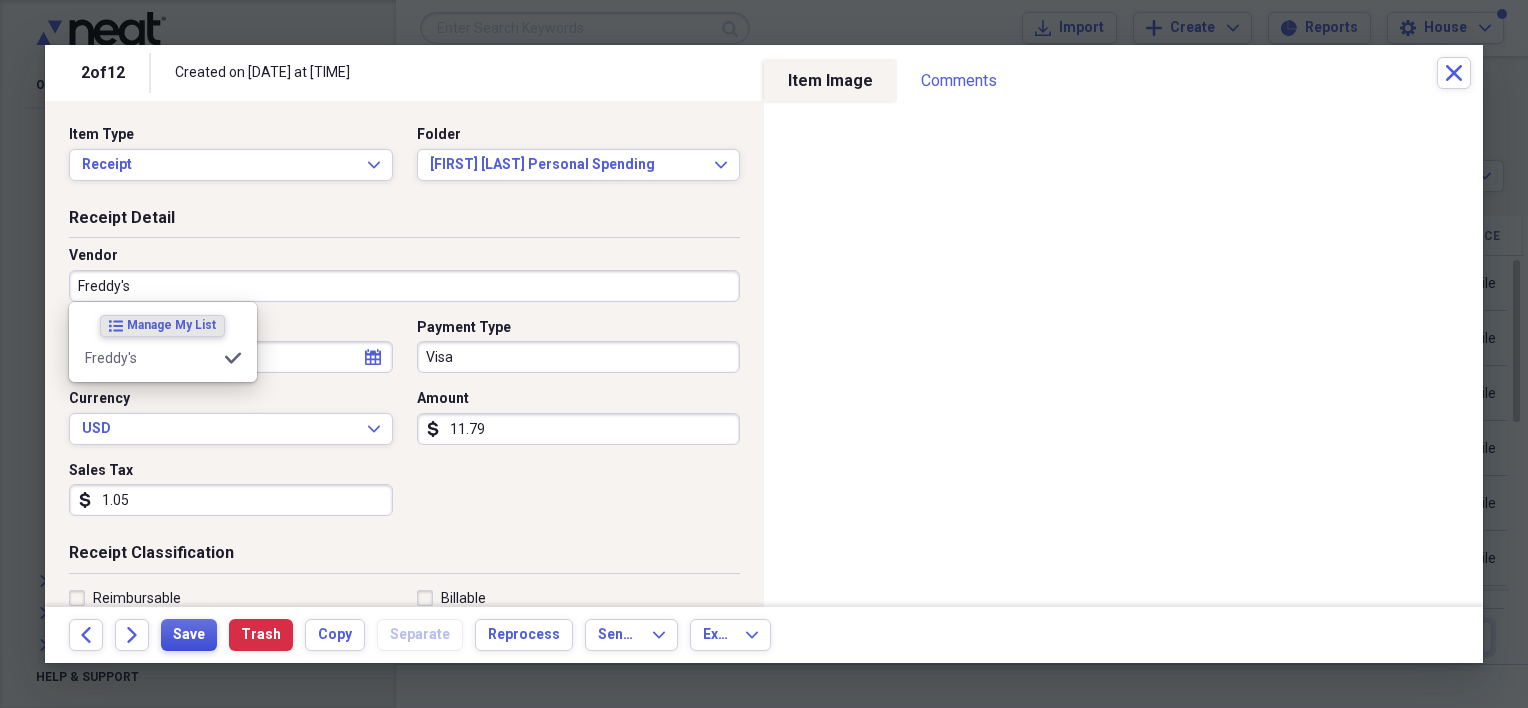 type on "Freddy's" 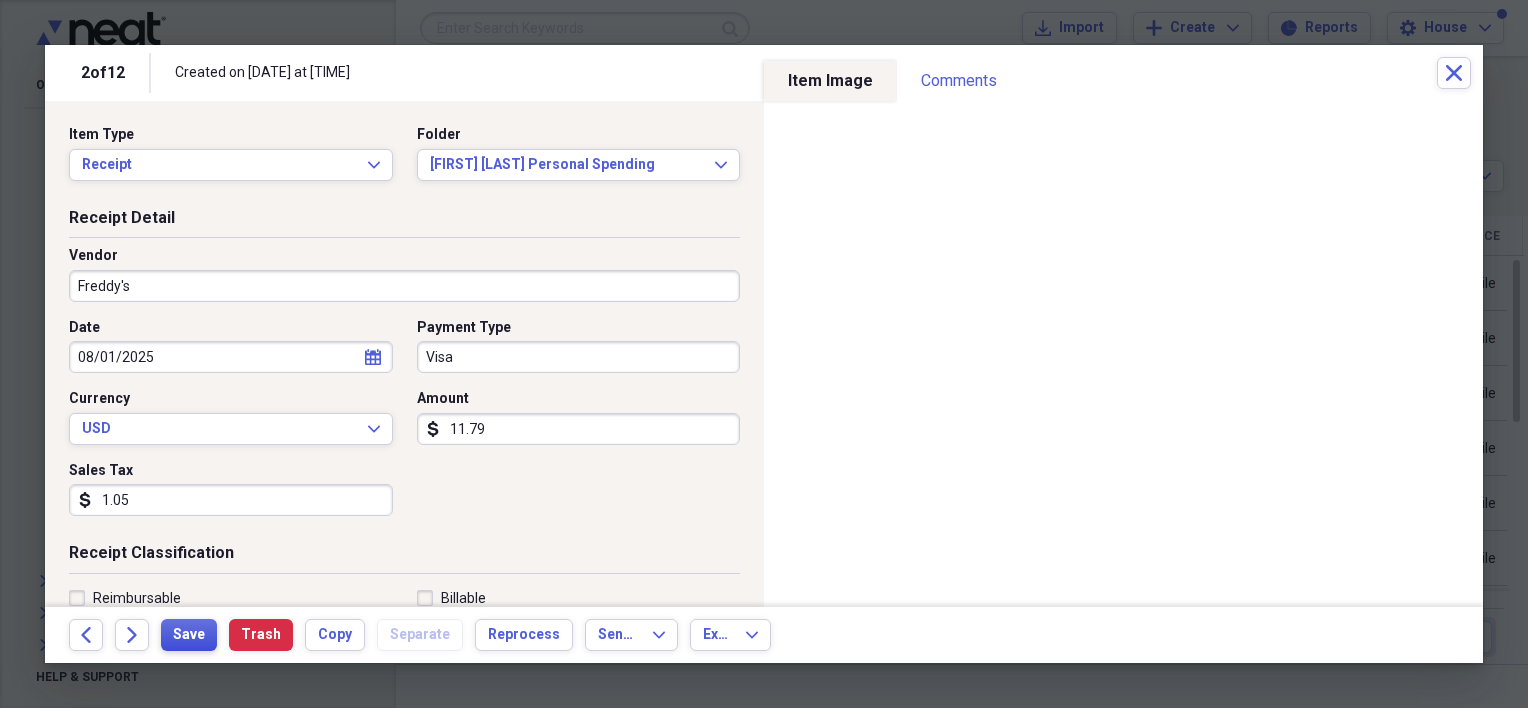 click on "Save" at bounding box center [189, 635] 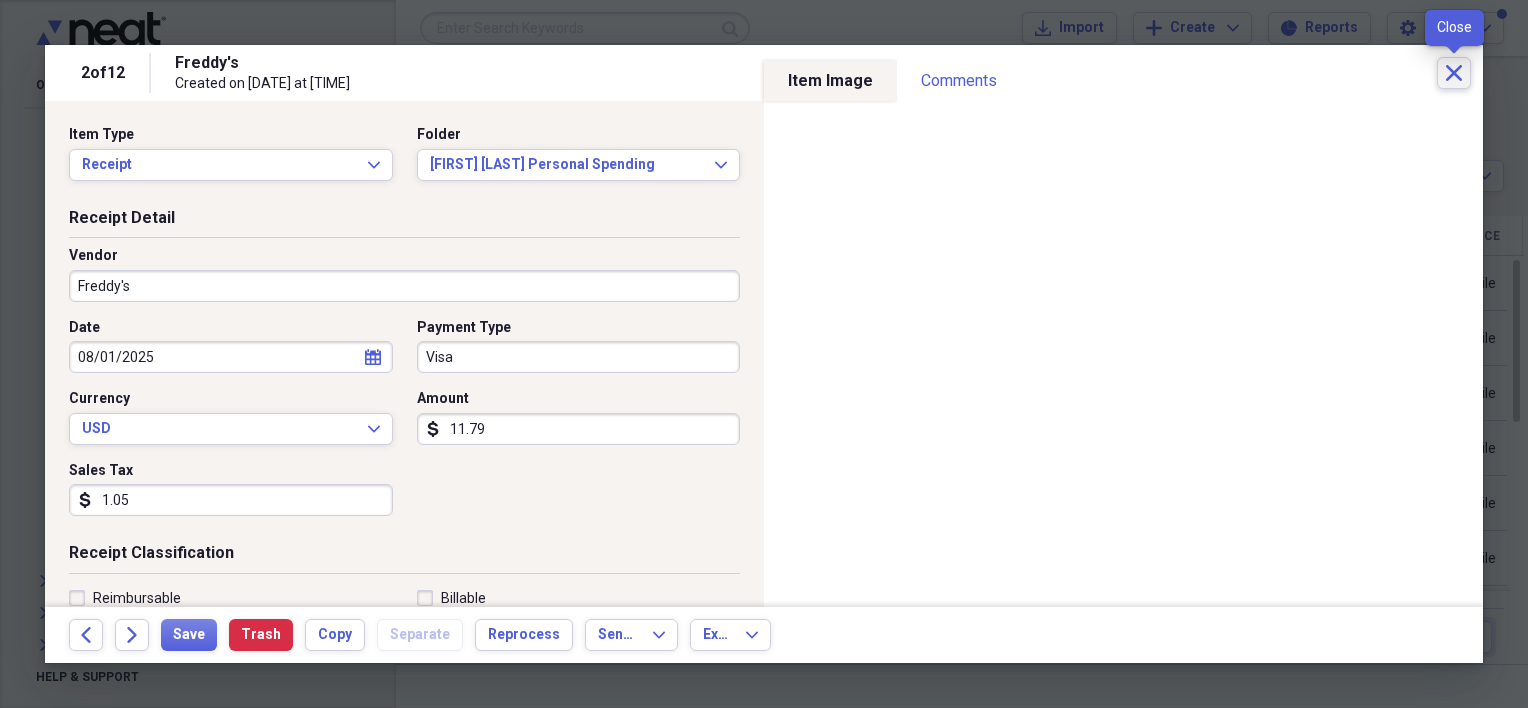 click 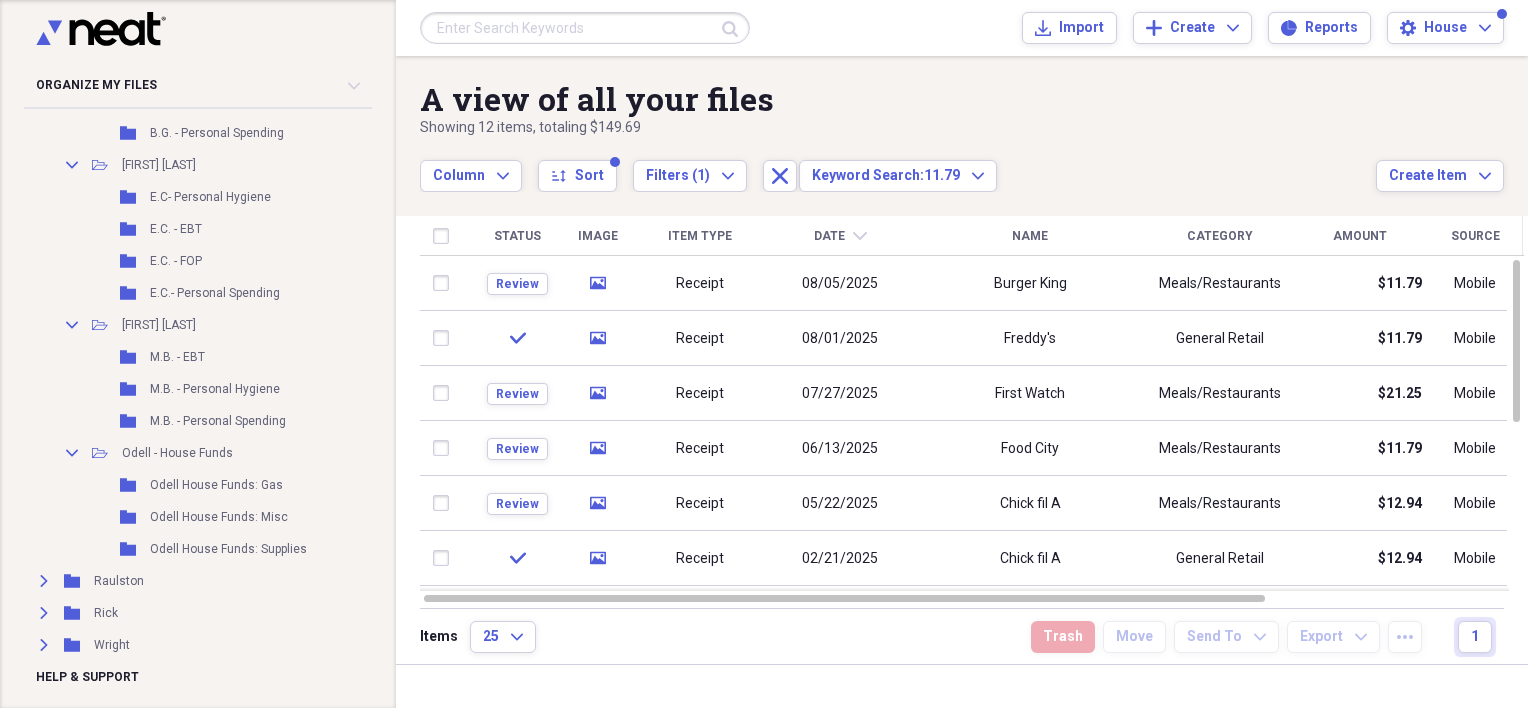 click at bounding box center (585, 28) 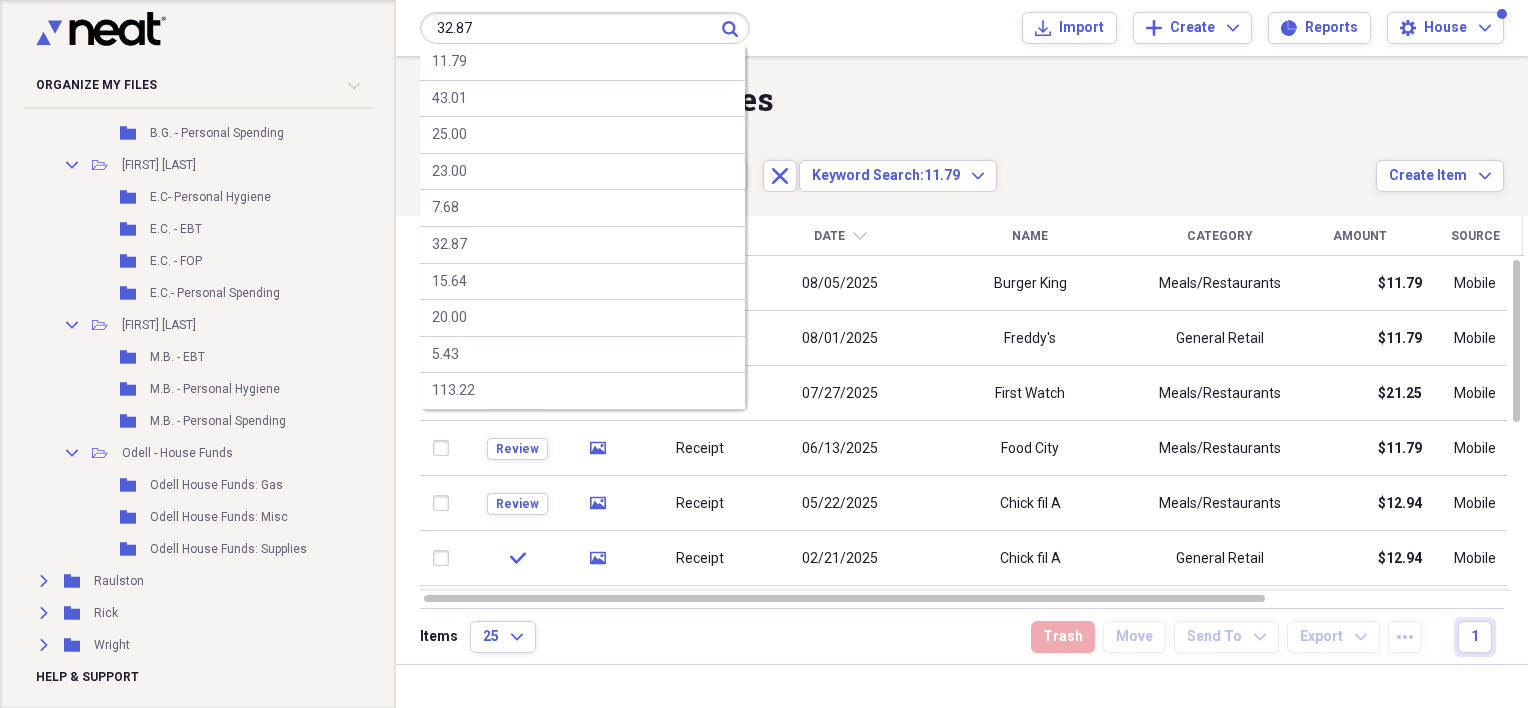 type on "32.87" 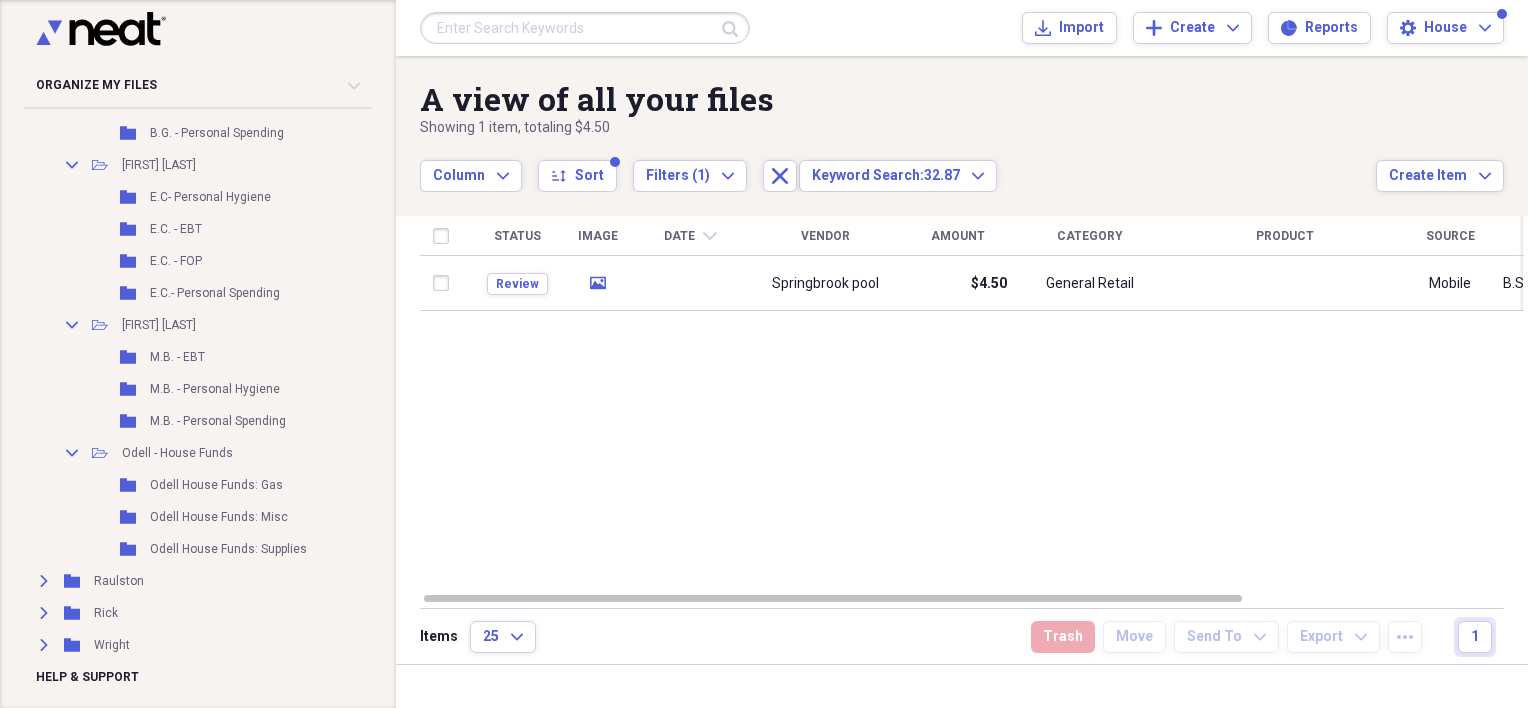 click at bounding box center [585, 28] 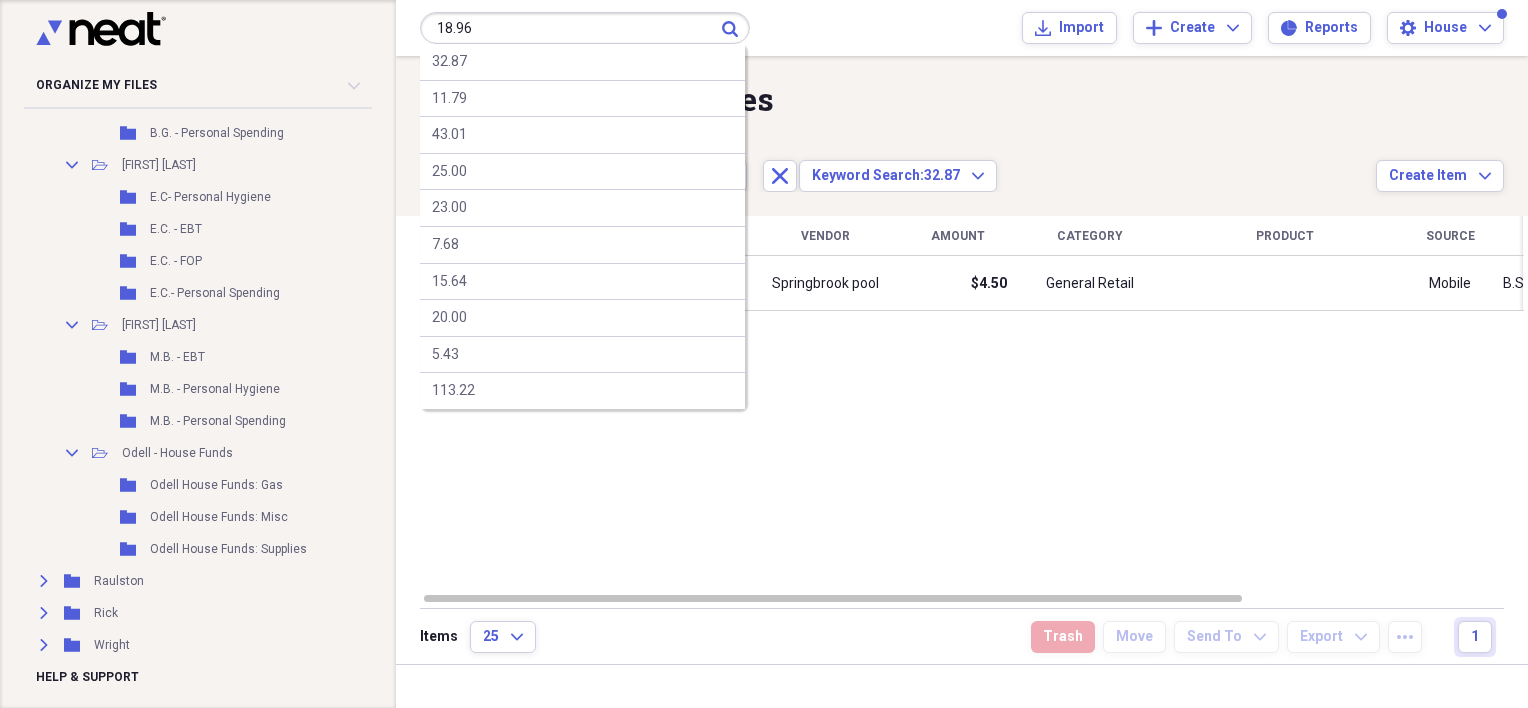 type on "18.96" 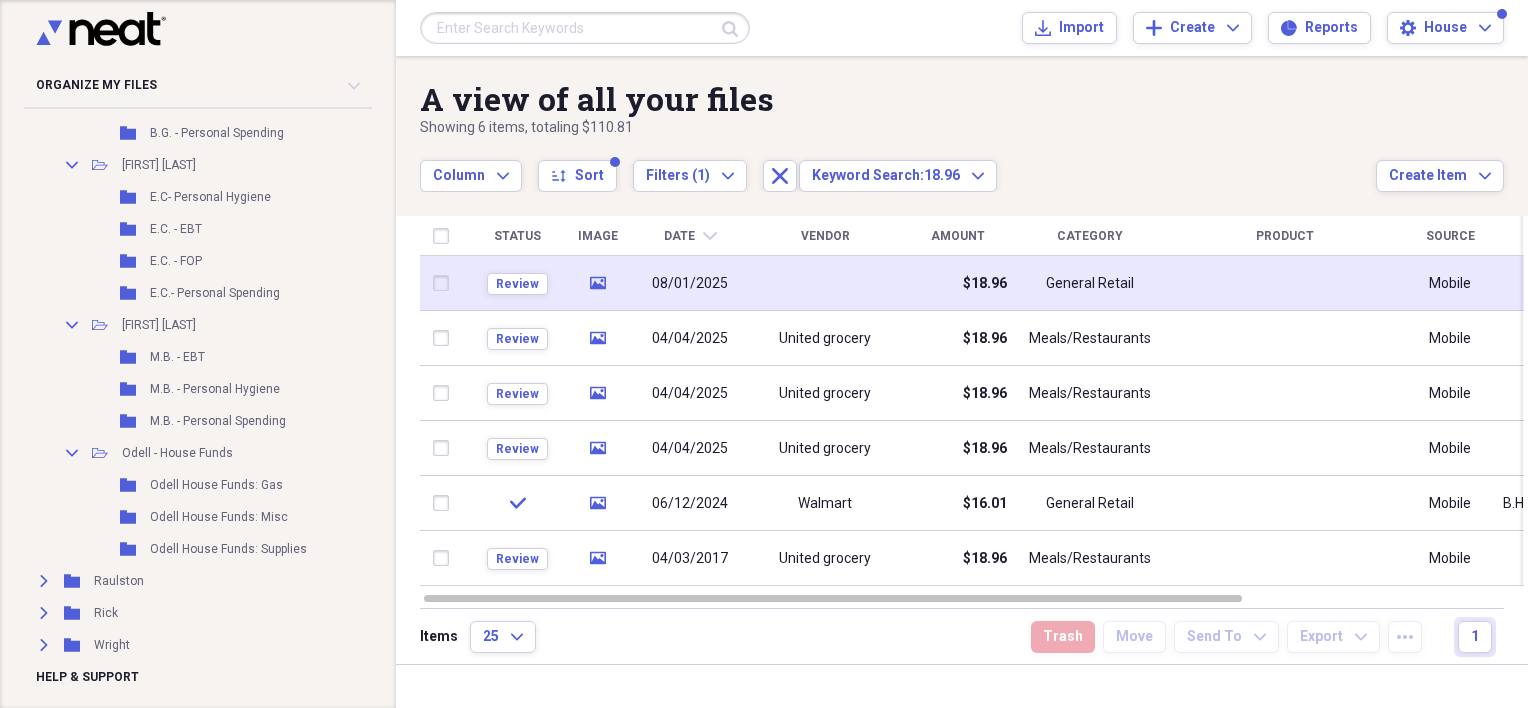 click at bounding box center [825, 283] 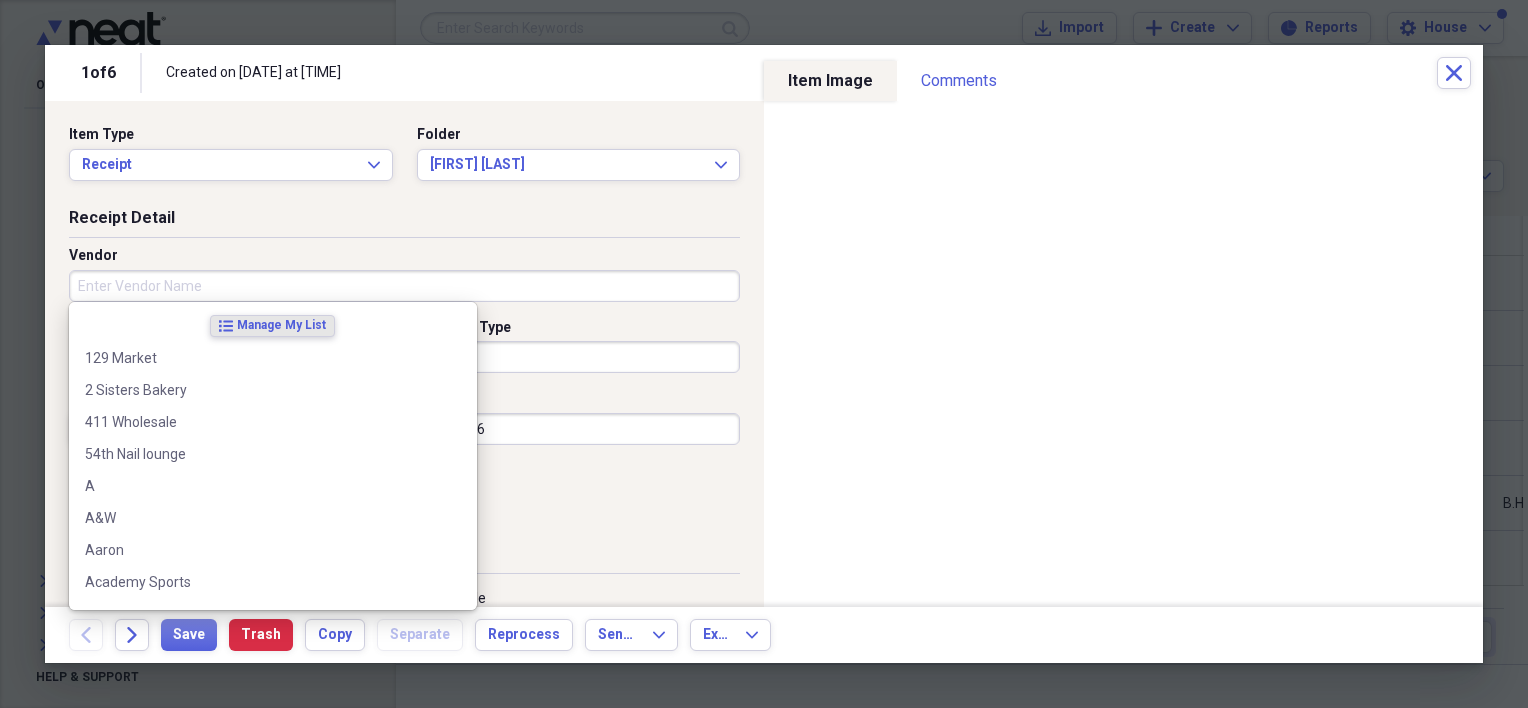 click on "Vendor" at bounding box center (404, 286) 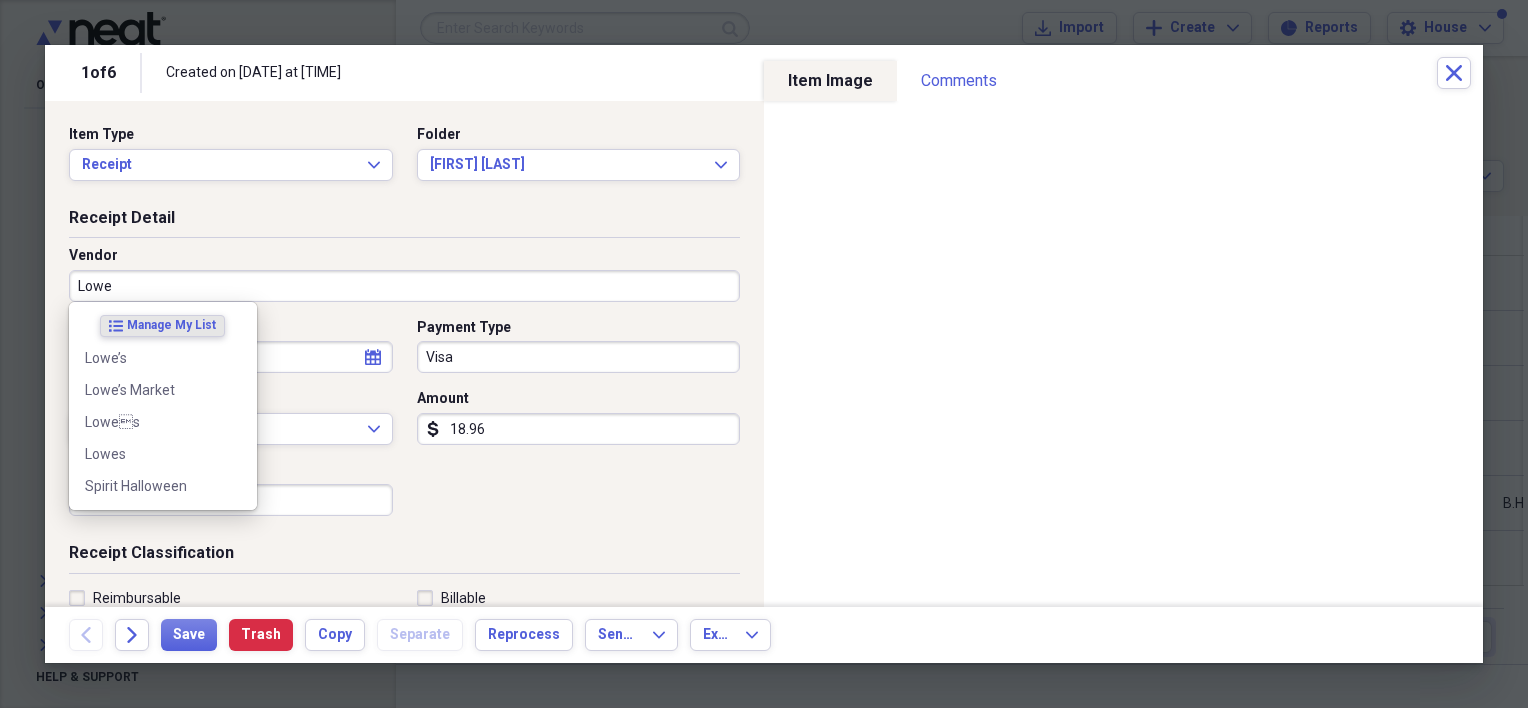 type on "Lowes" 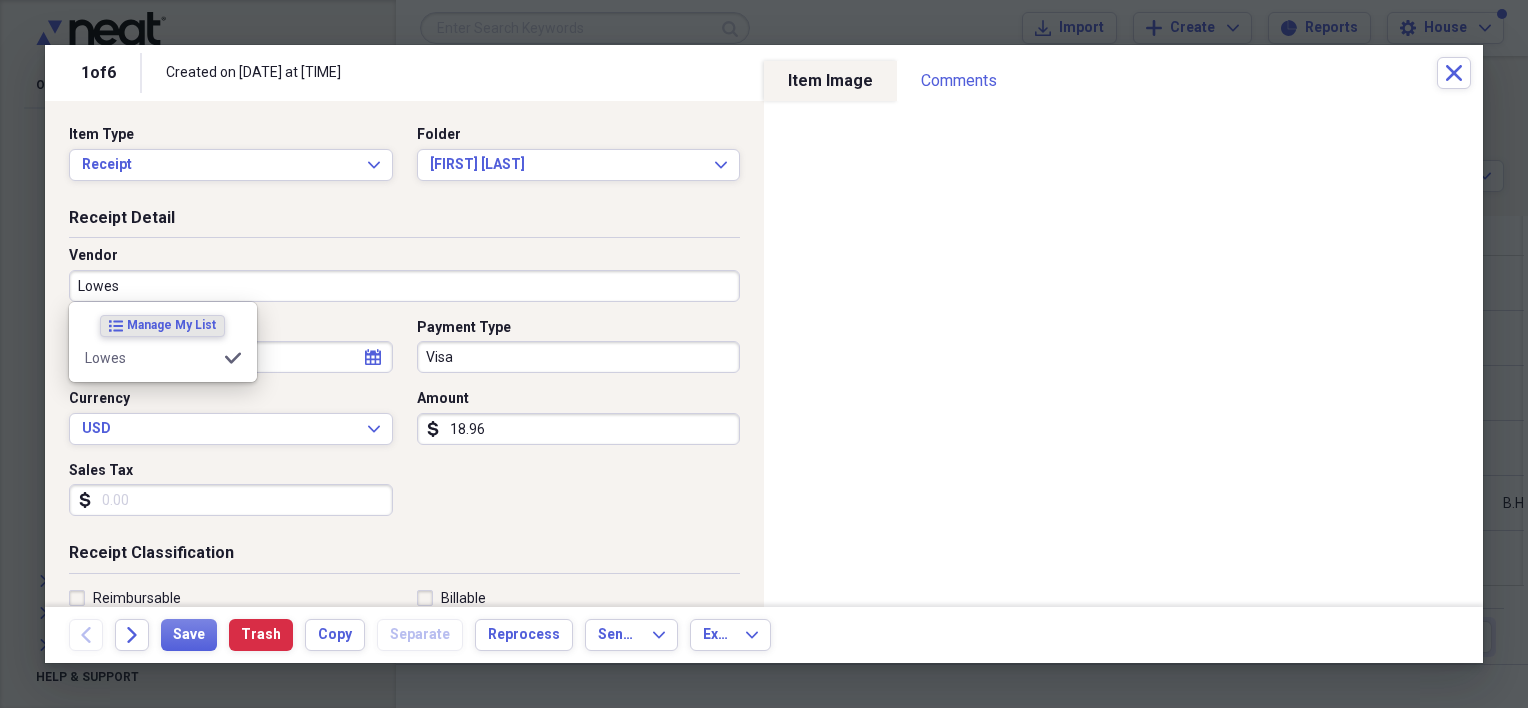 type on "Household Supplies" 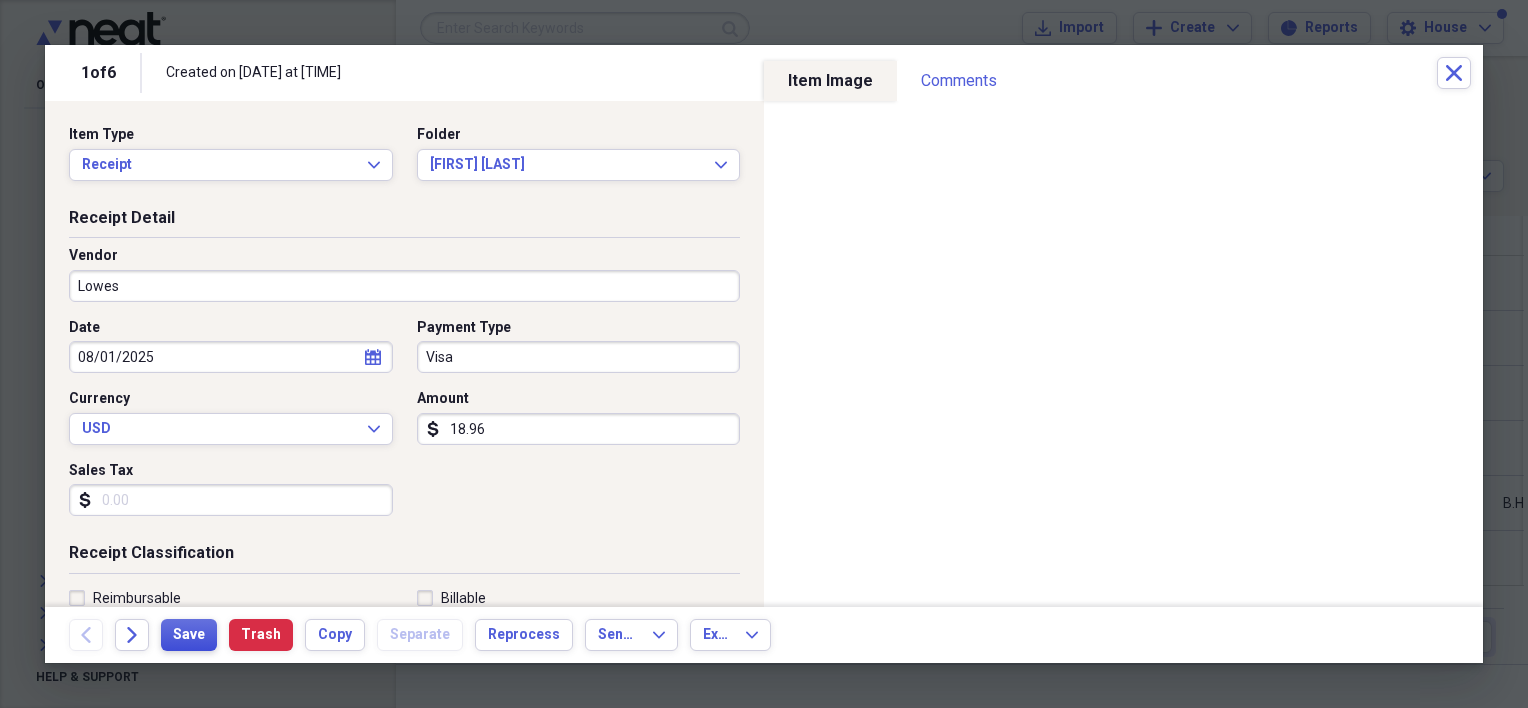 click on "Save" at bounding box center [189, 635] 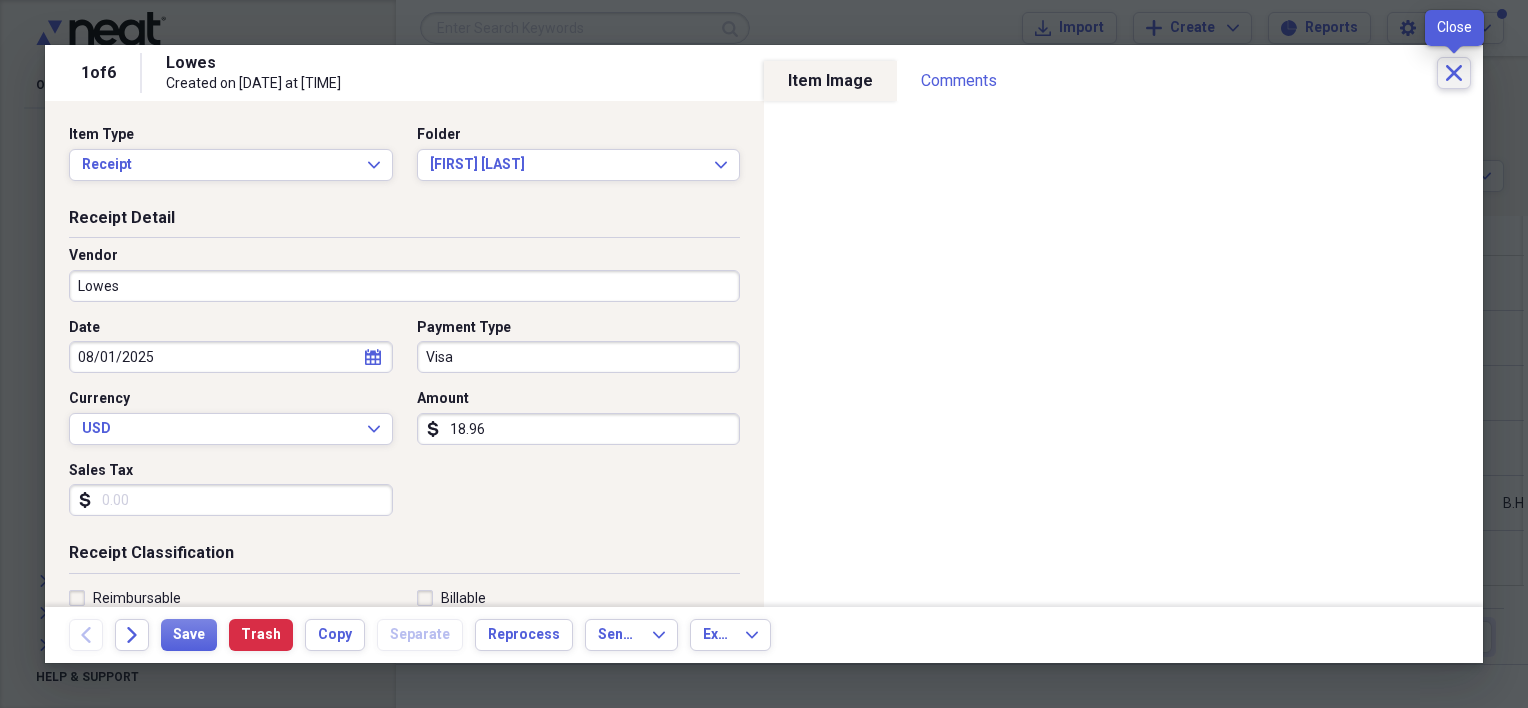click on "Close" at bounding box center [1454, 73] 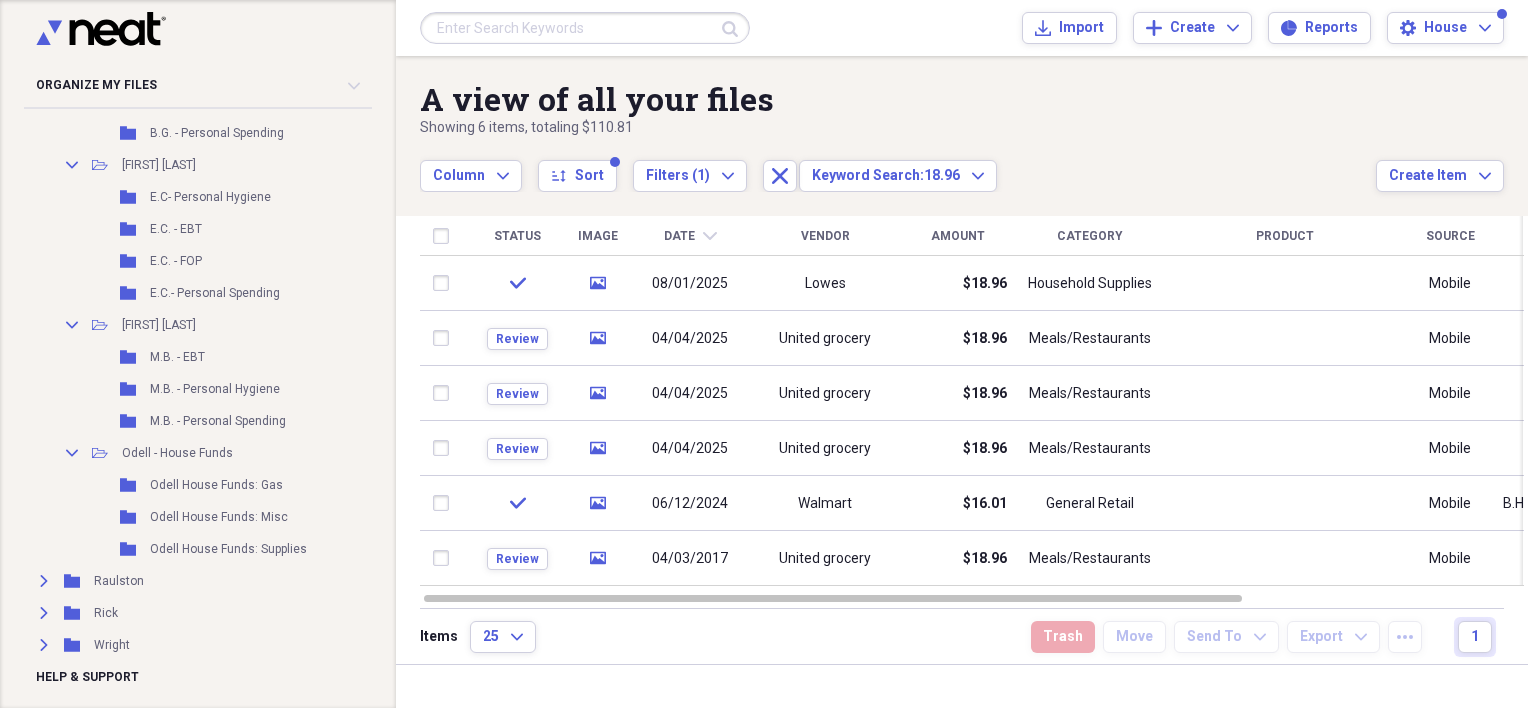 click at bounding box center [585, 28] 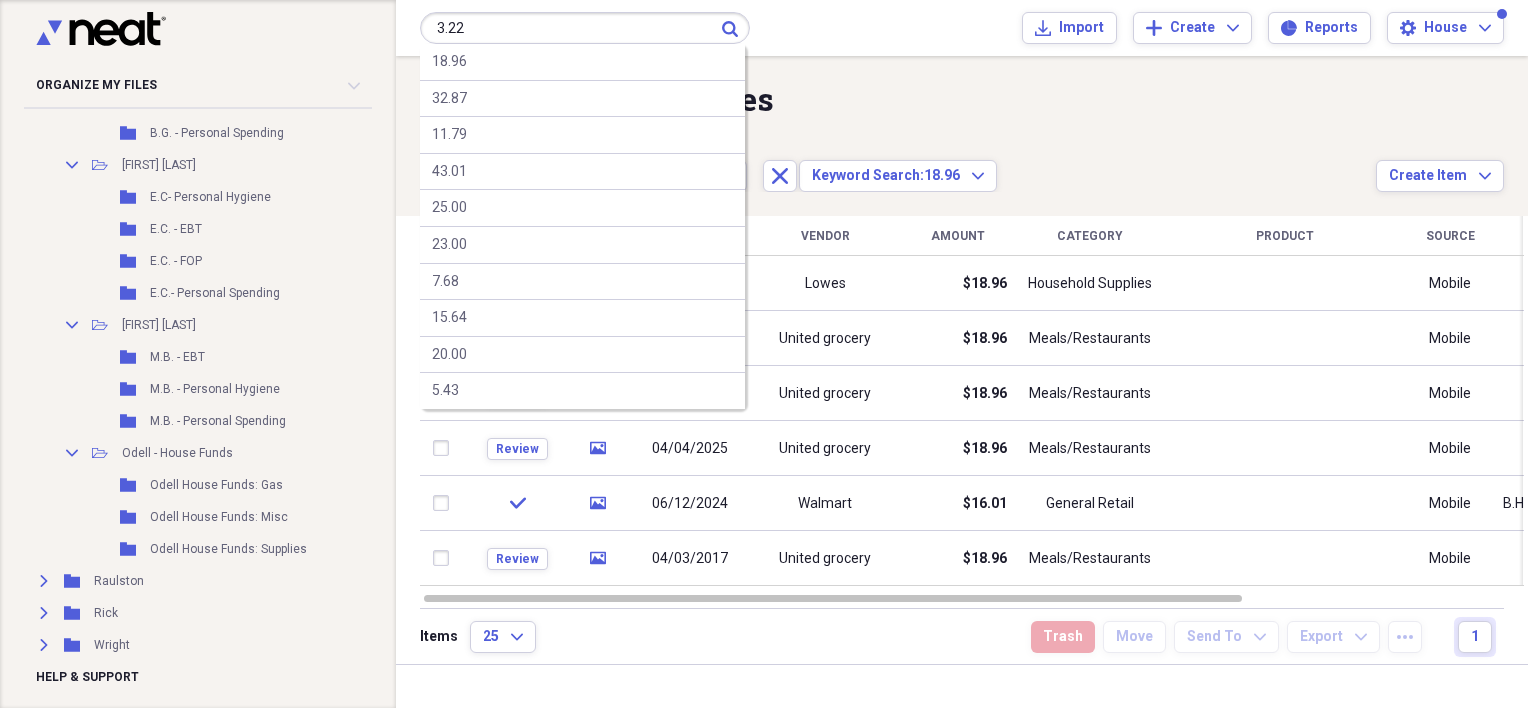 type on "3.22" 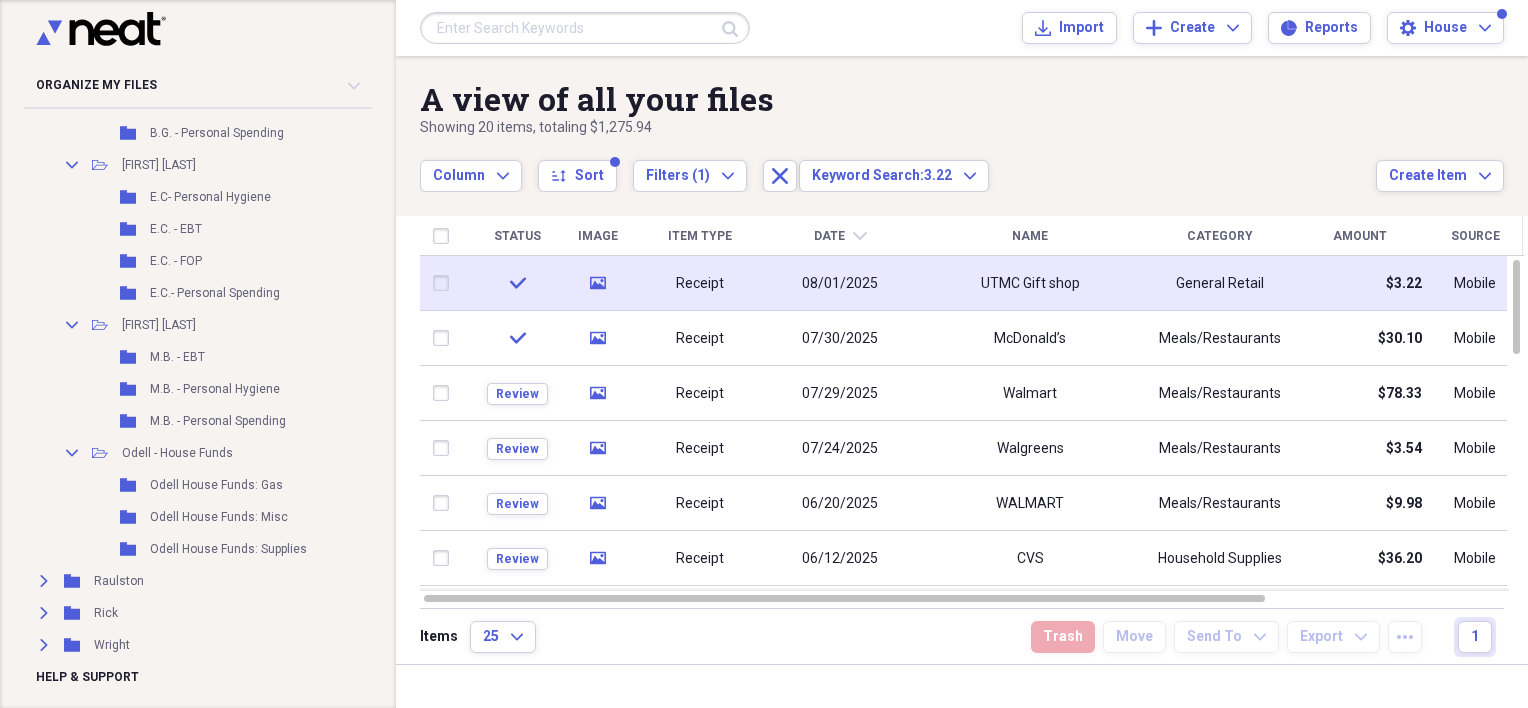 click on "08/01/2025" at bounding box center (840, 283) 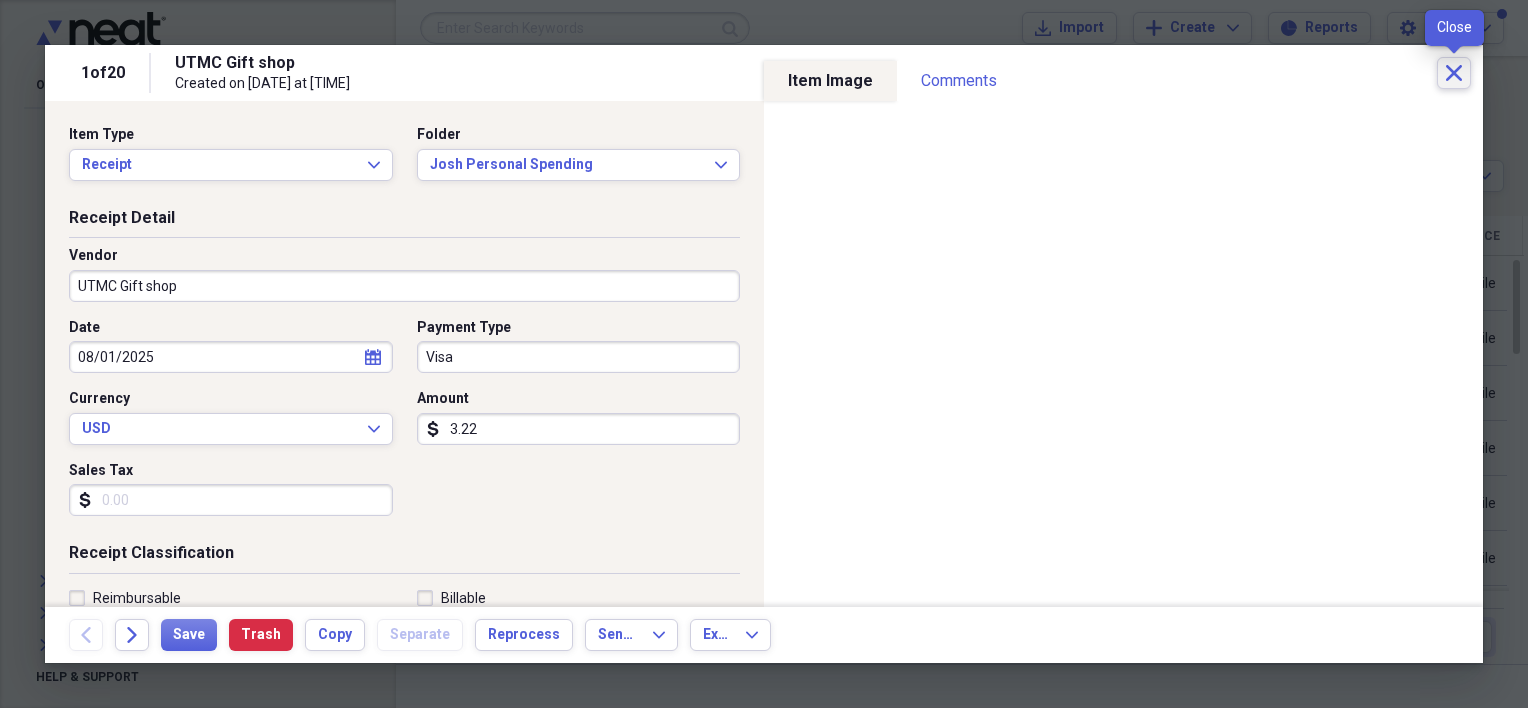 click 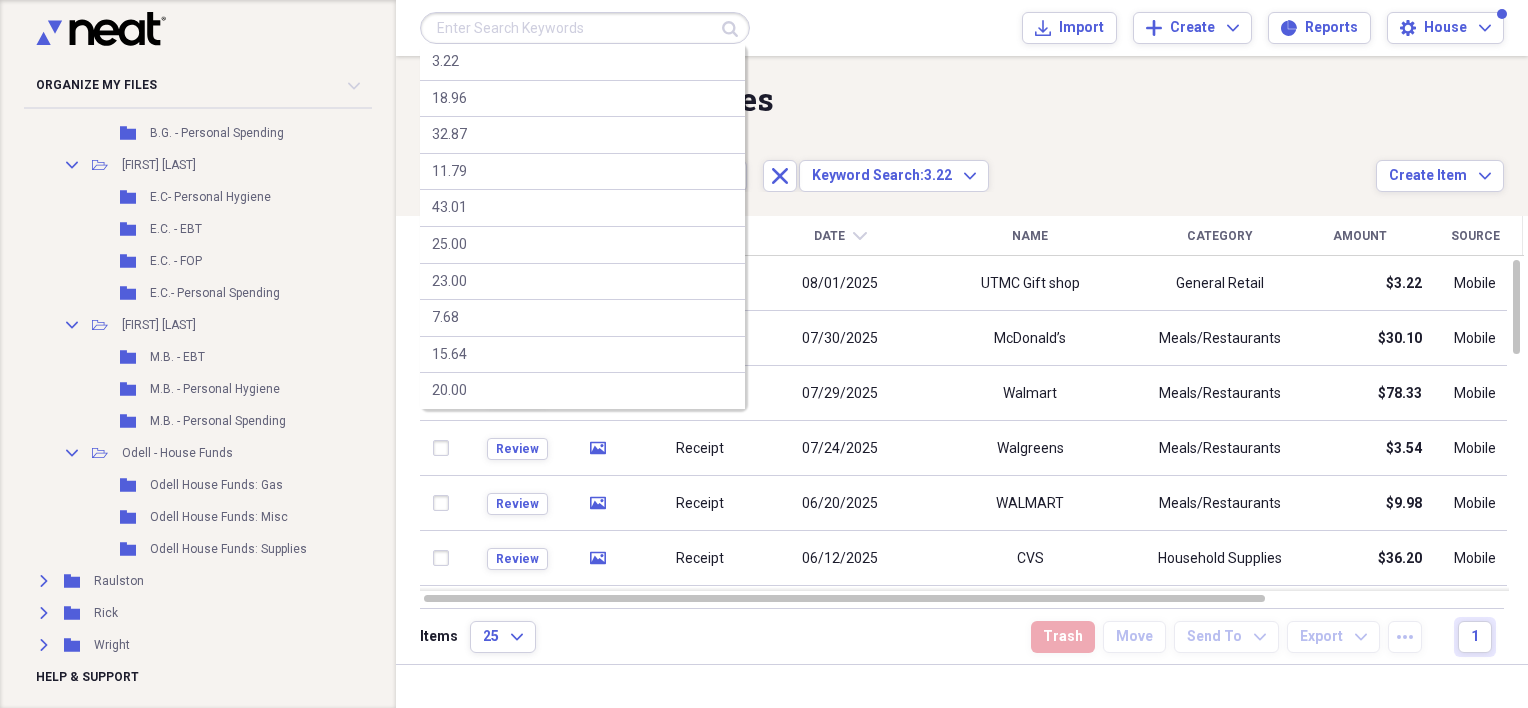 click at bounding box center [585, 28] 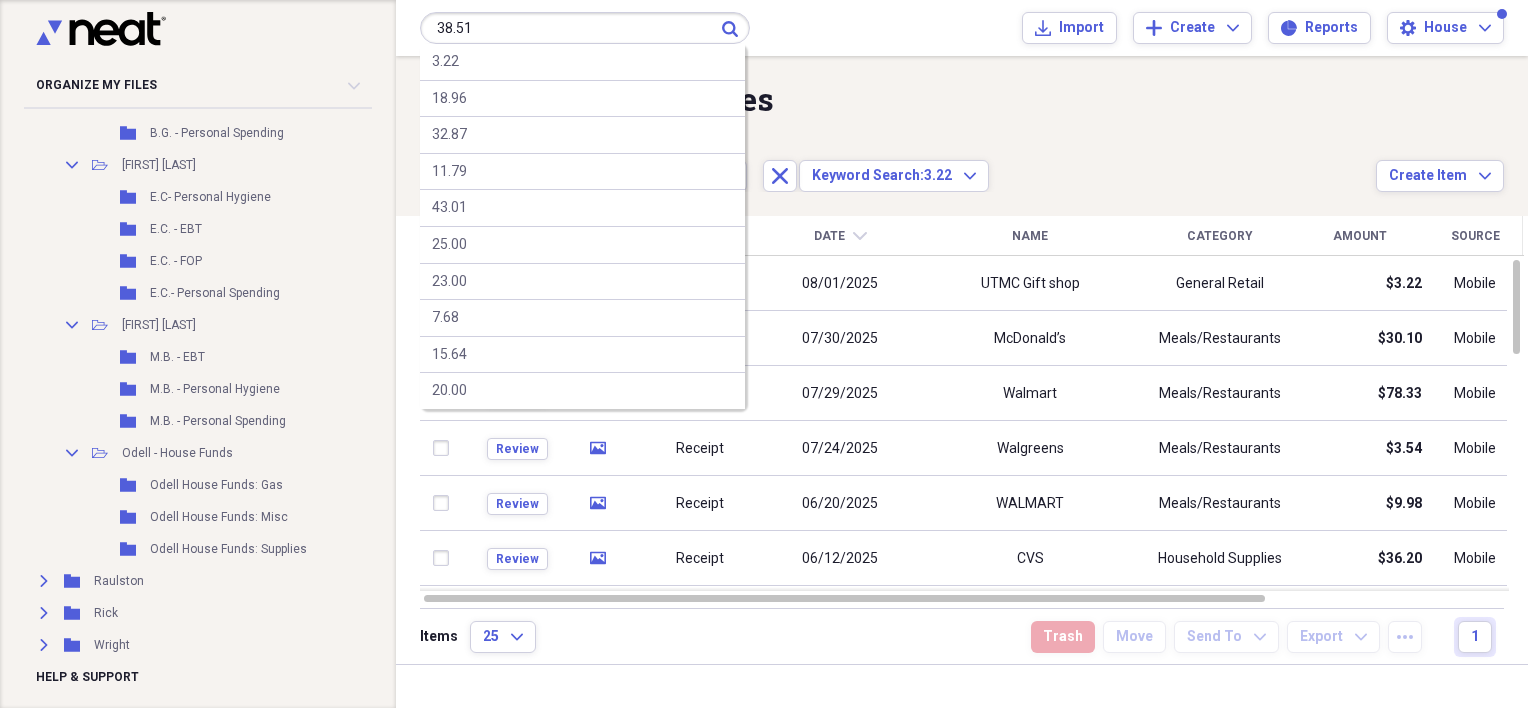 type on "38.51" 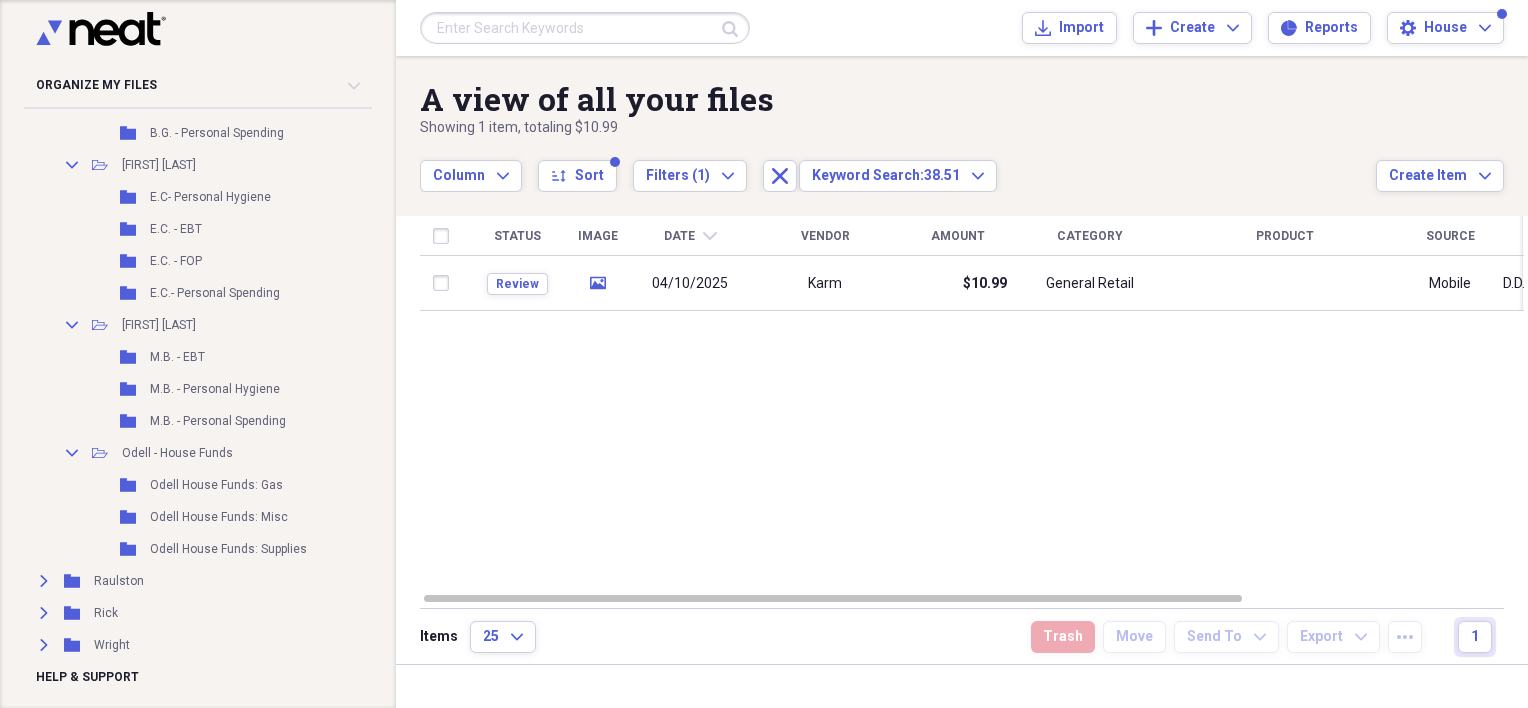 click at bounding box center [585, 28] 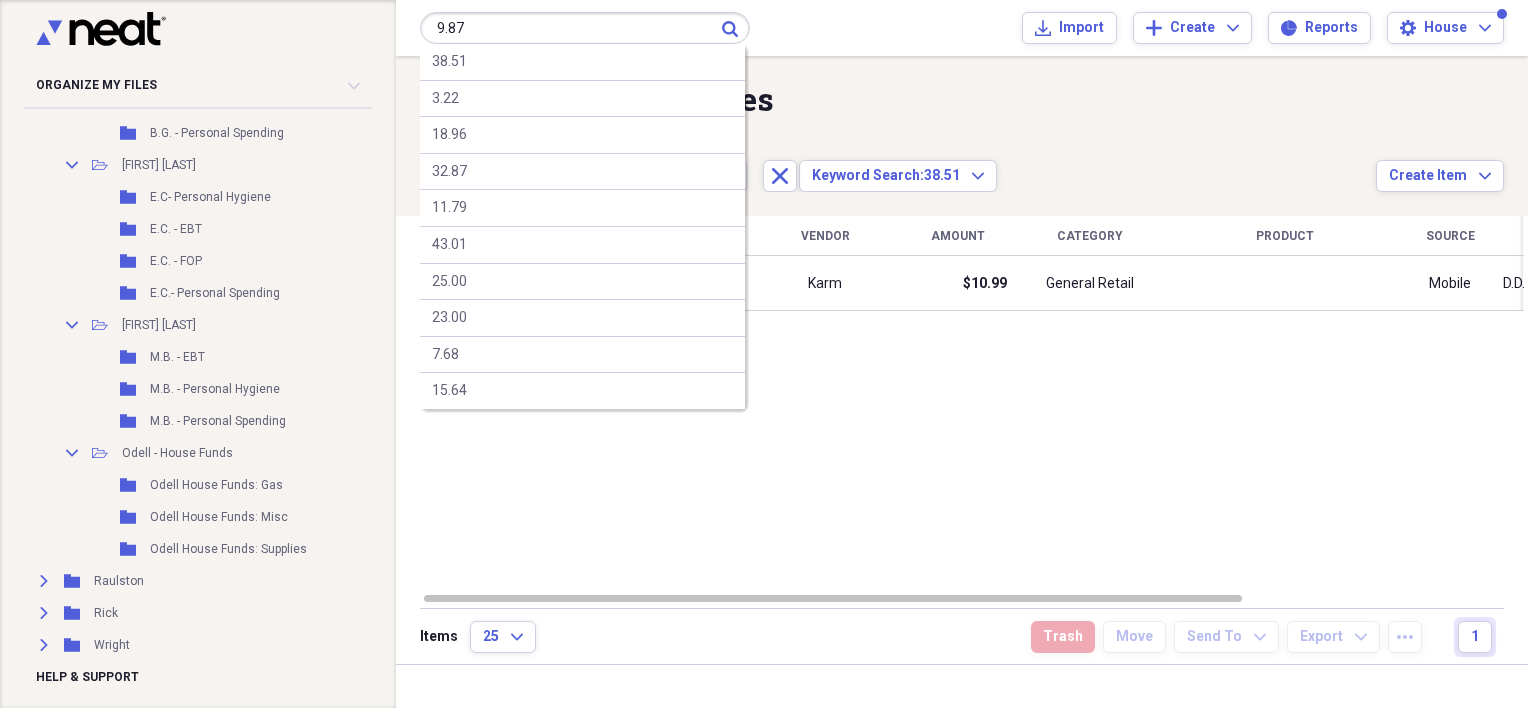 type on "9.87" 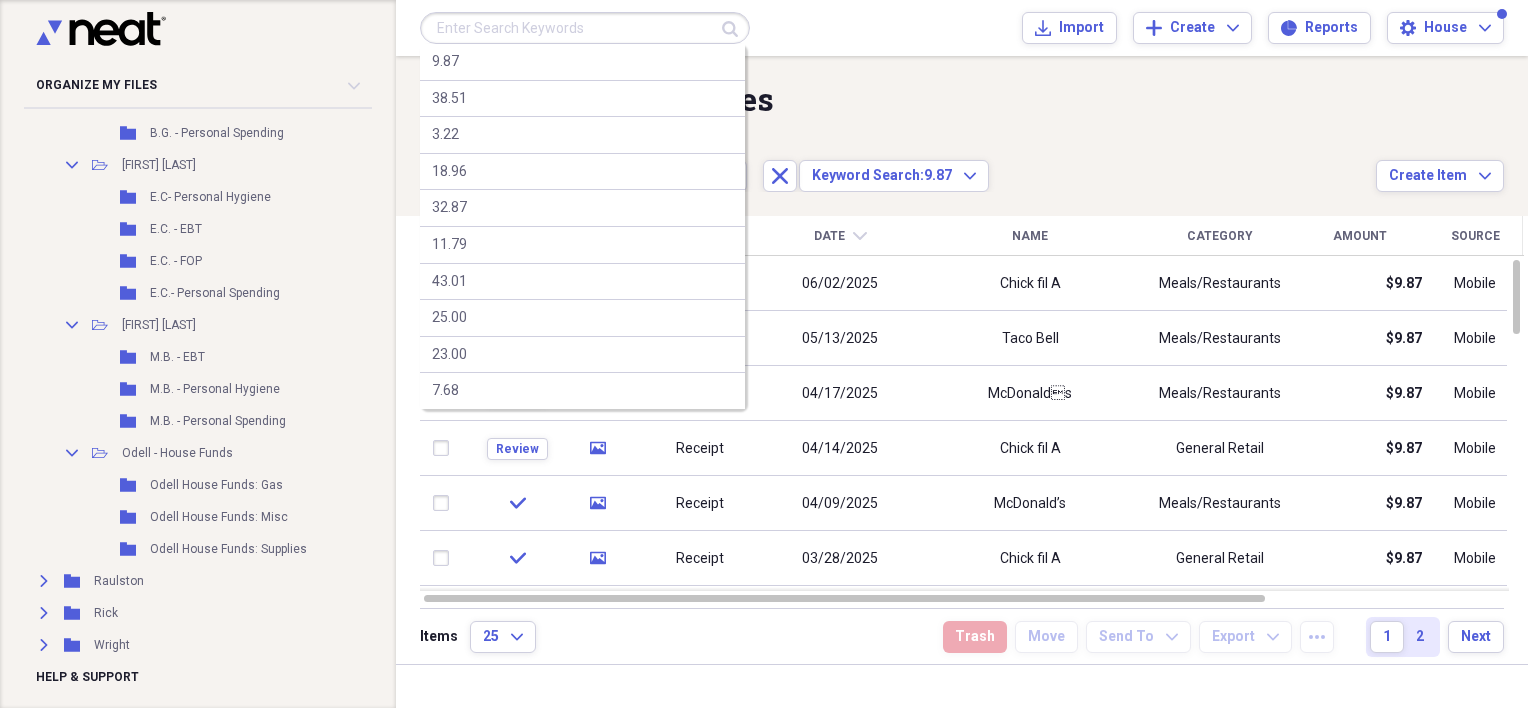 click at bounding box center (585, 28) 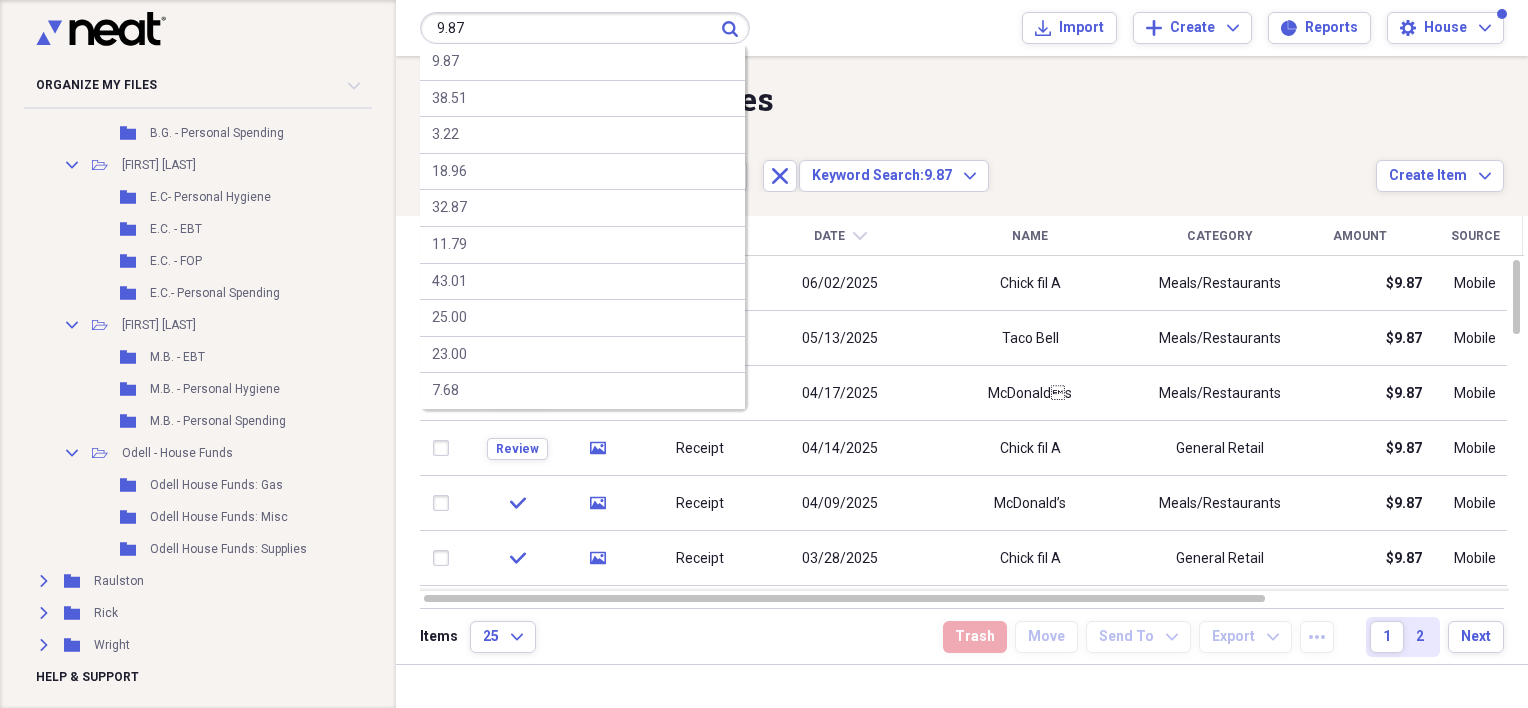 type on "9.87" 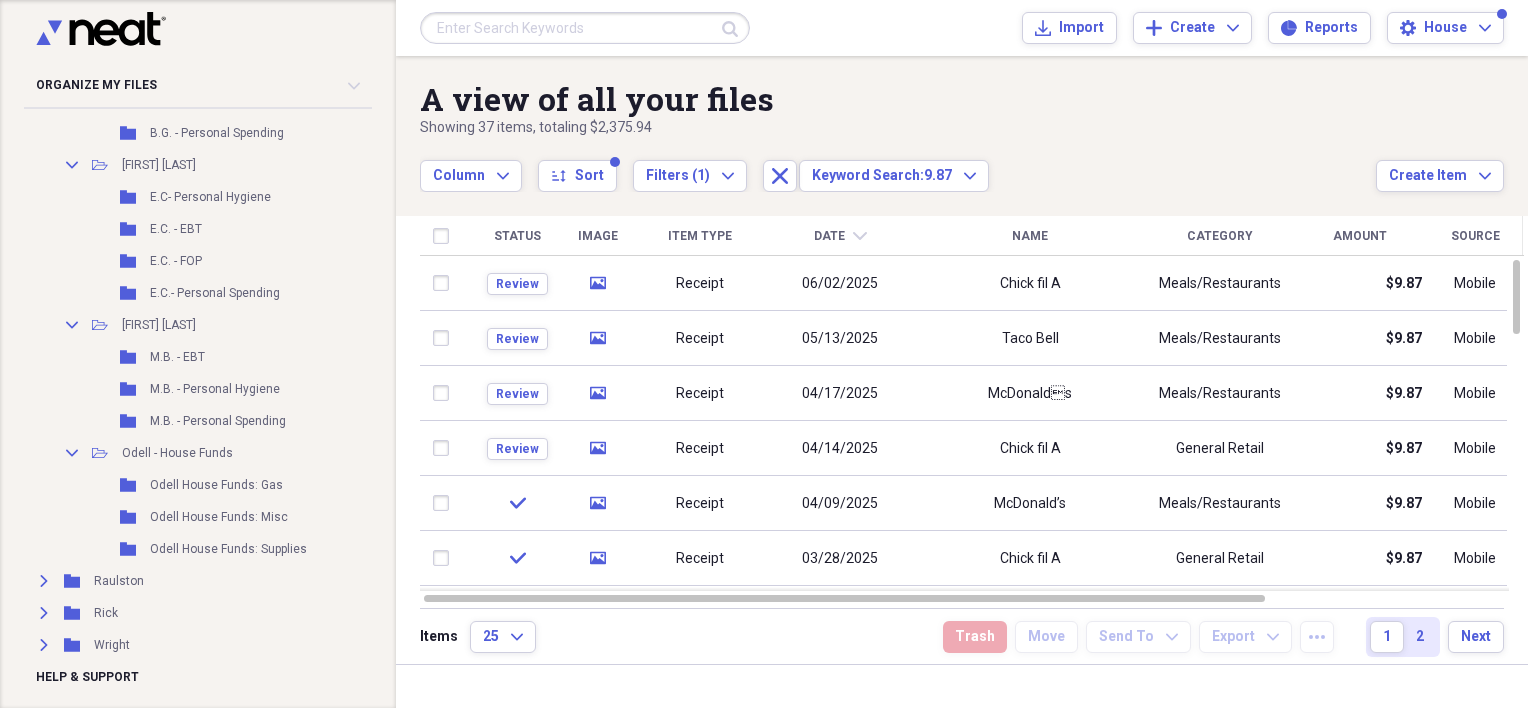 click at bounding box center (585, 28) 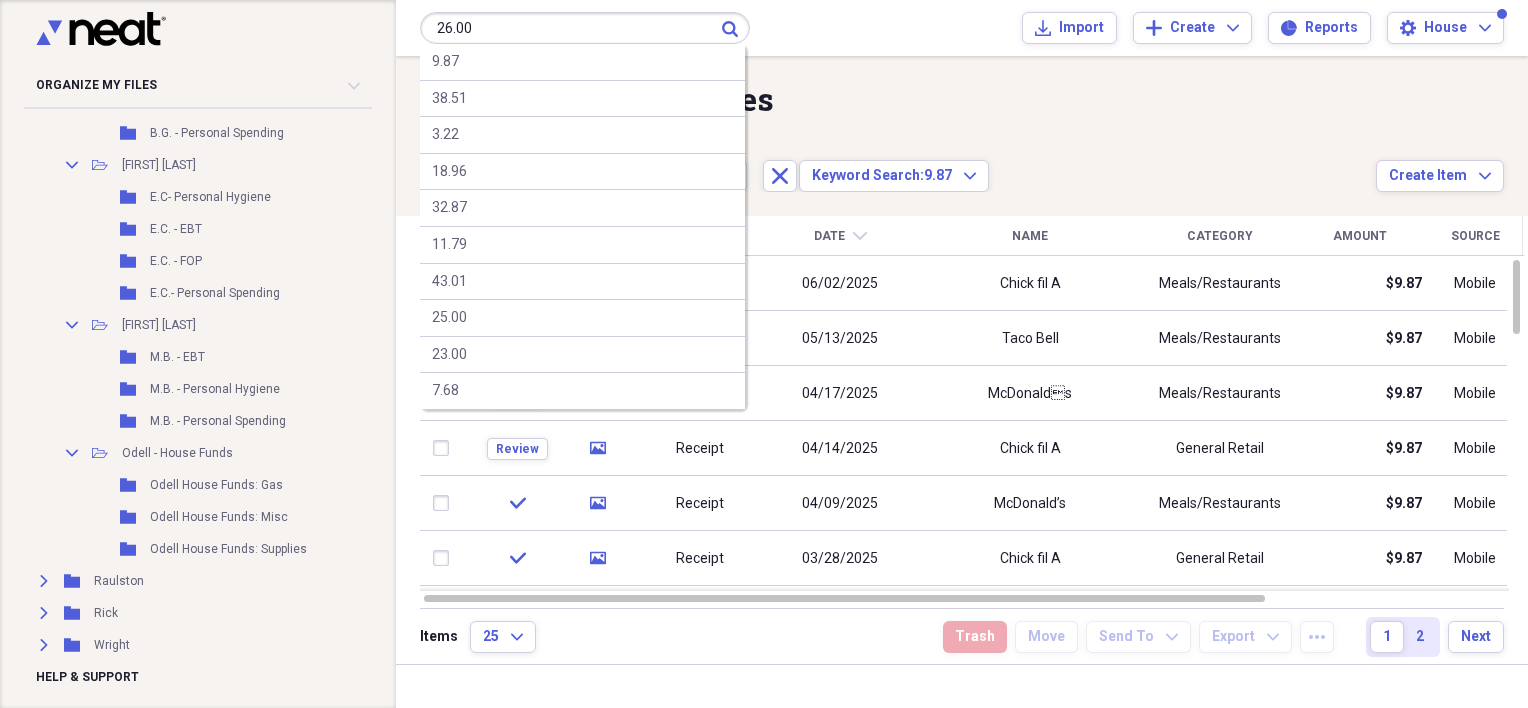 type on "26.00" 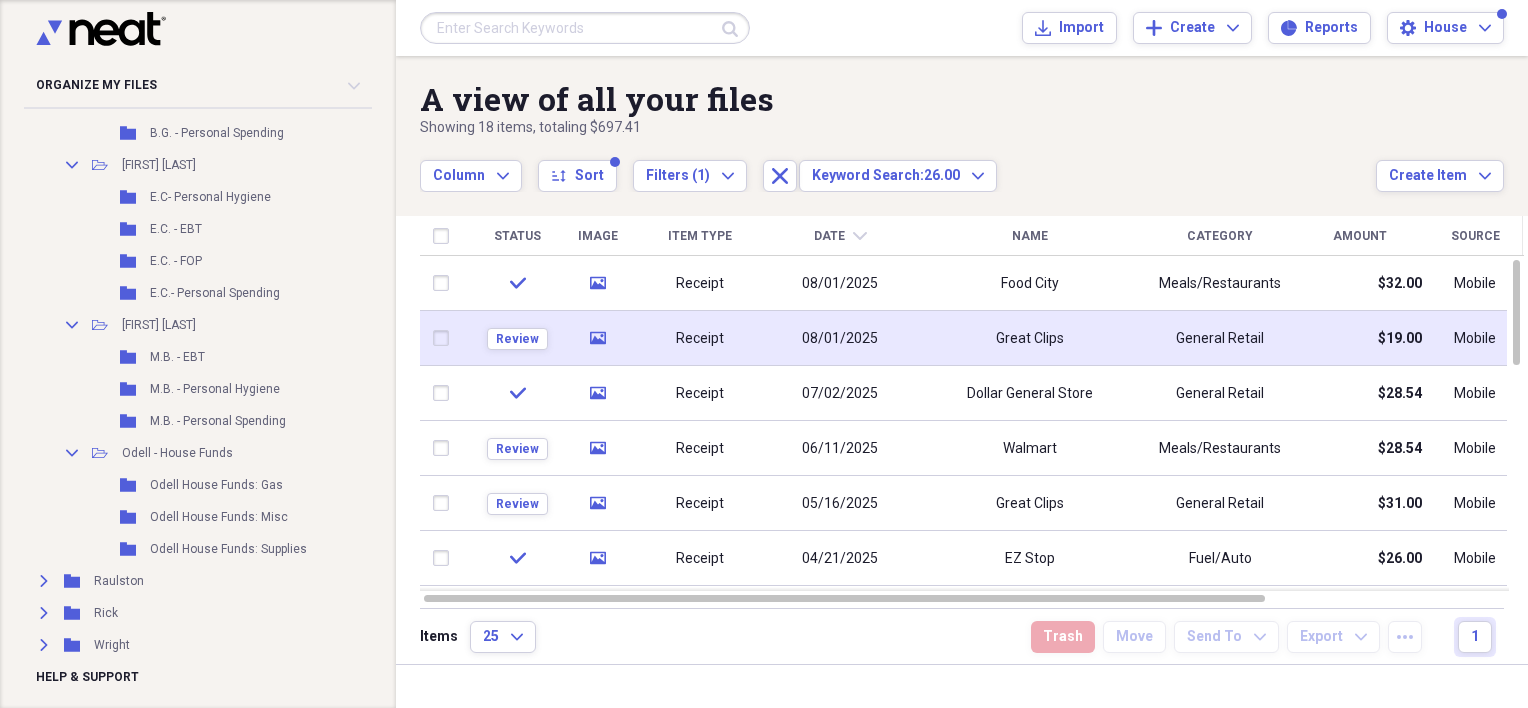 click on "08/01/2025" at bounding box center (840, 338) 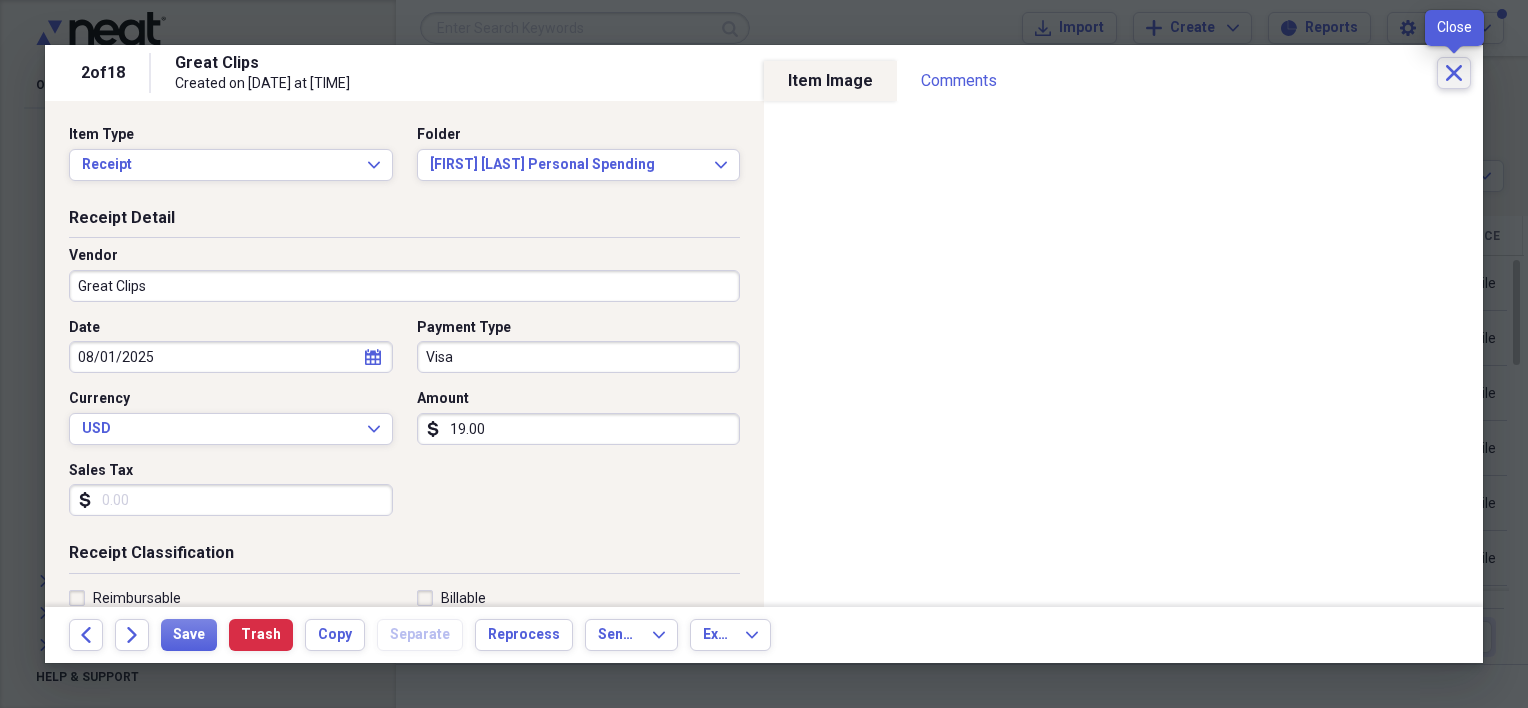 click on "Close" 